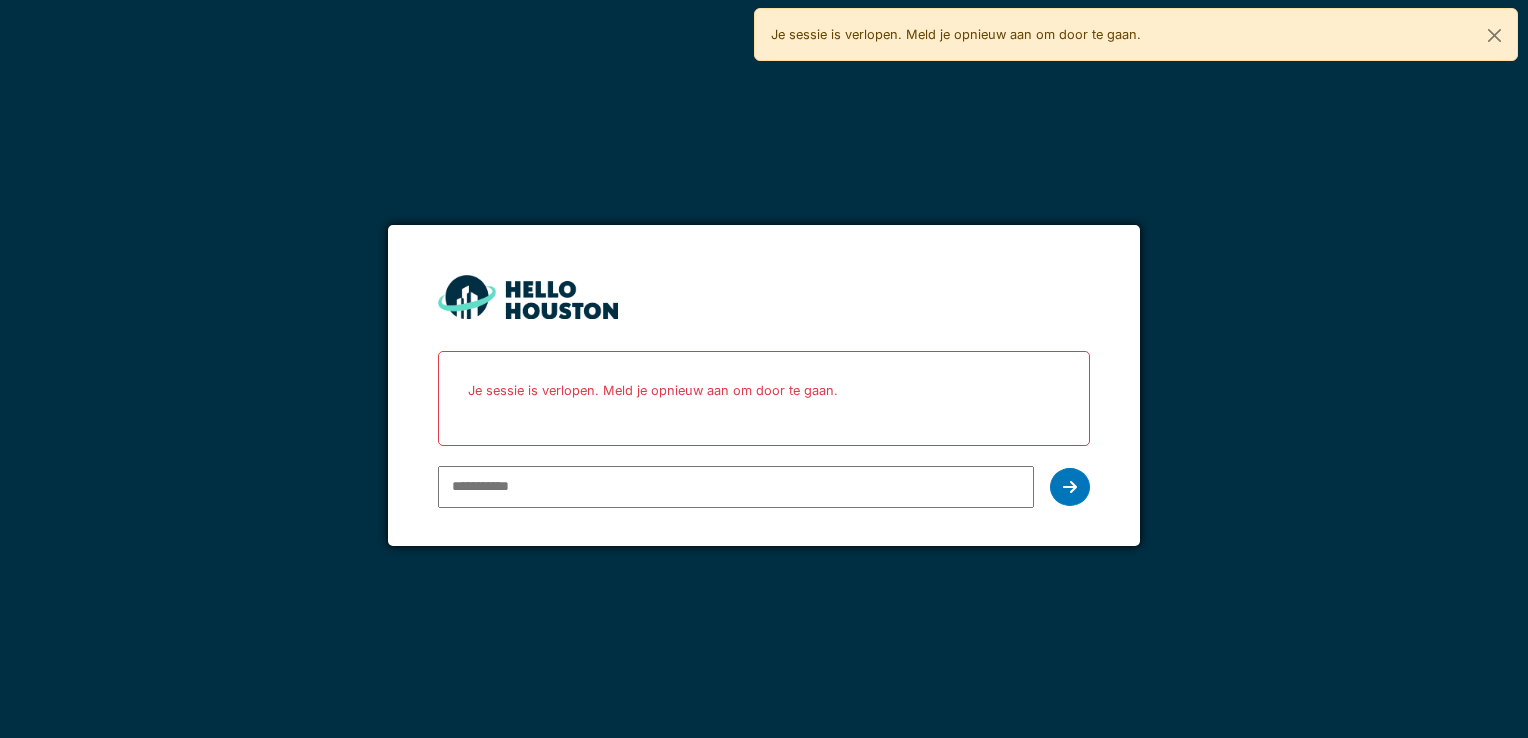 scroll, scrollTop: 0, scrollLeft: 0, axis: both 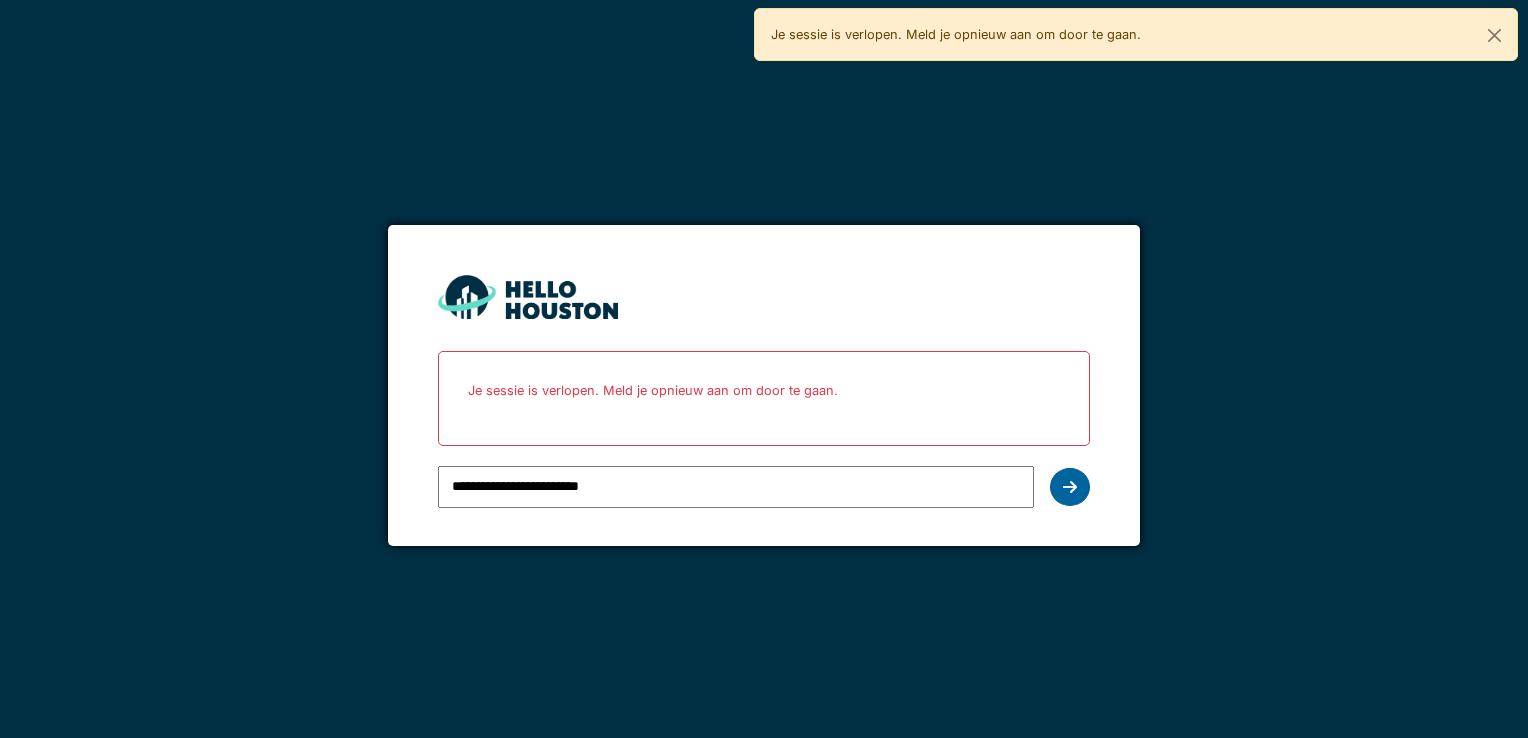 click at bounding box center (1070, 487) 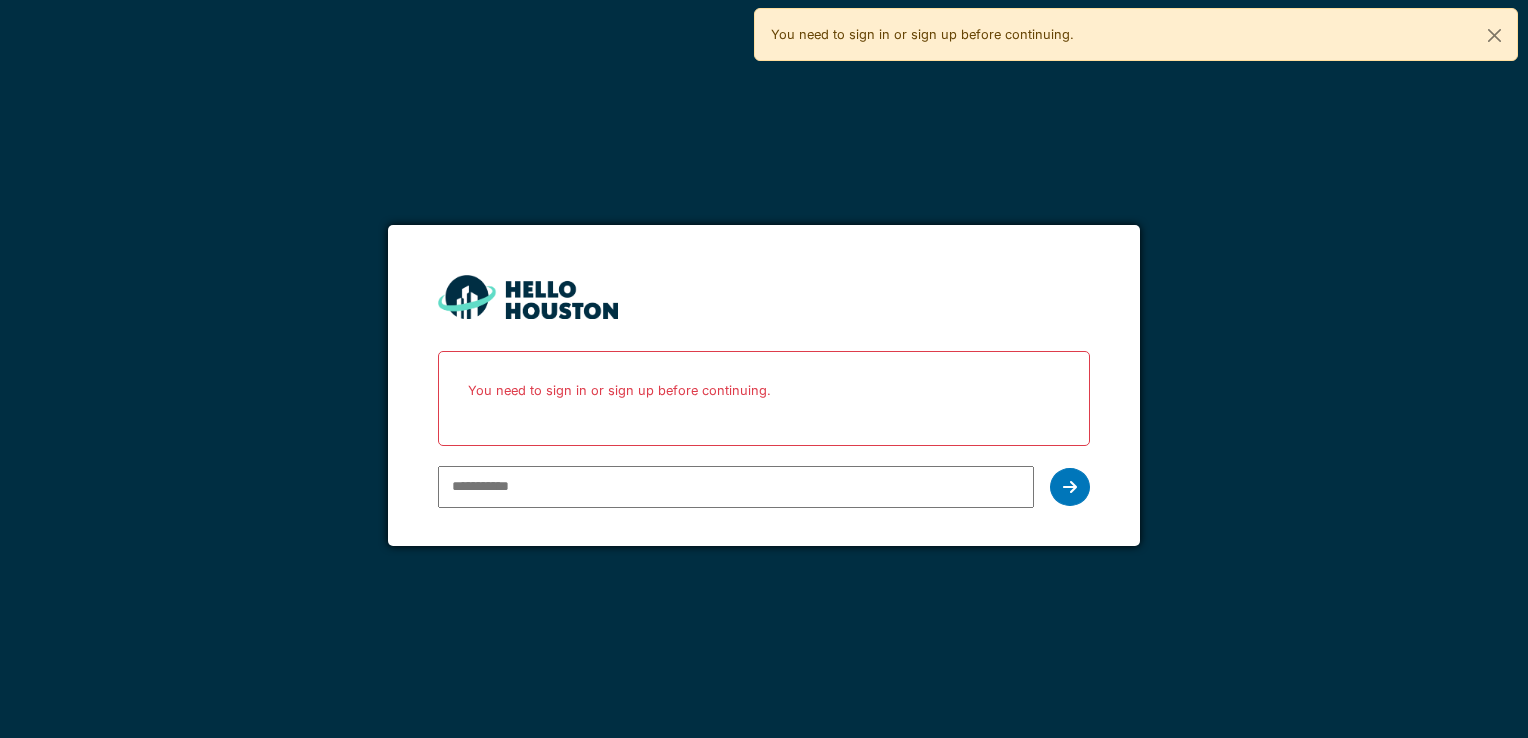 scroll, scrollTop: 0, scrollLeft: 0, axis: both 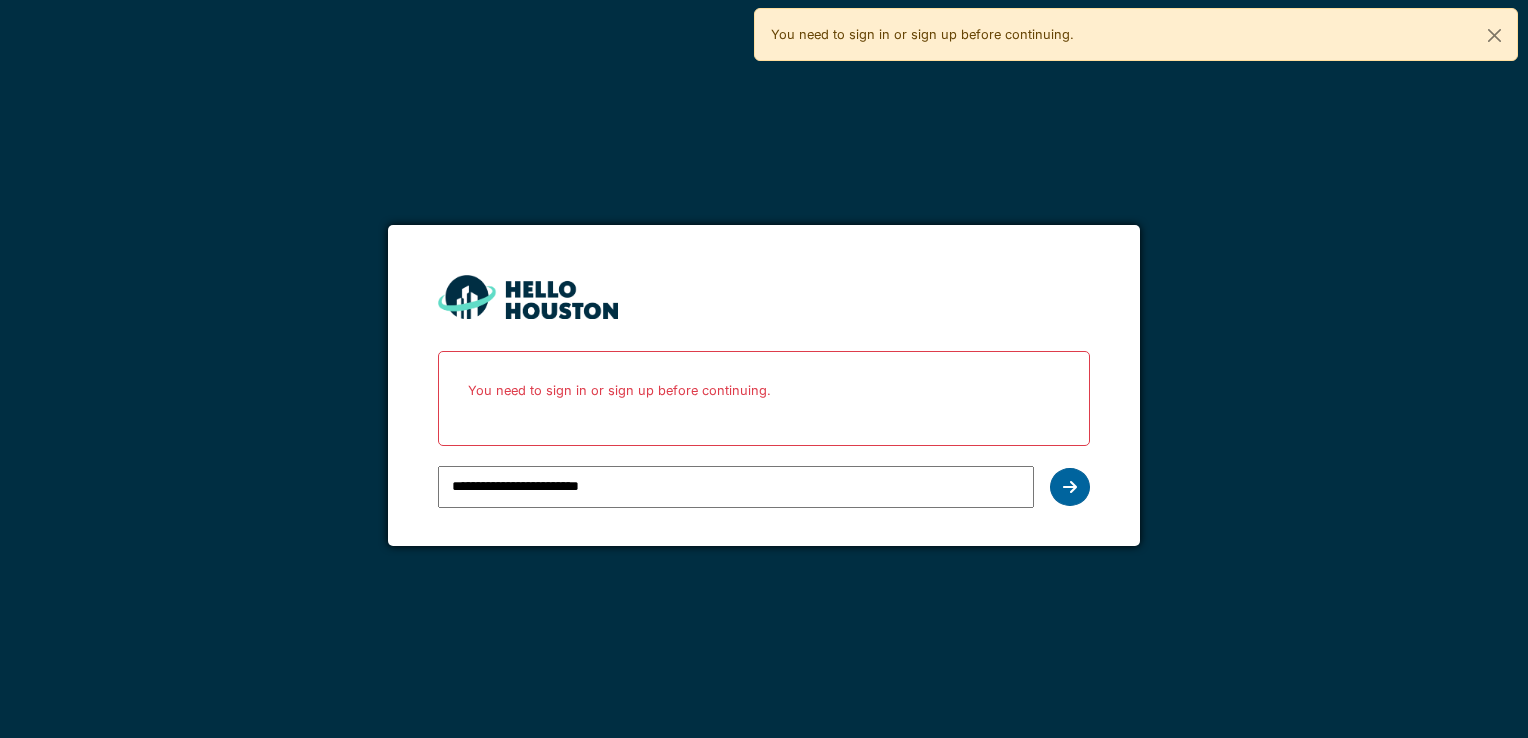 click at bounding box center (1070, 487) 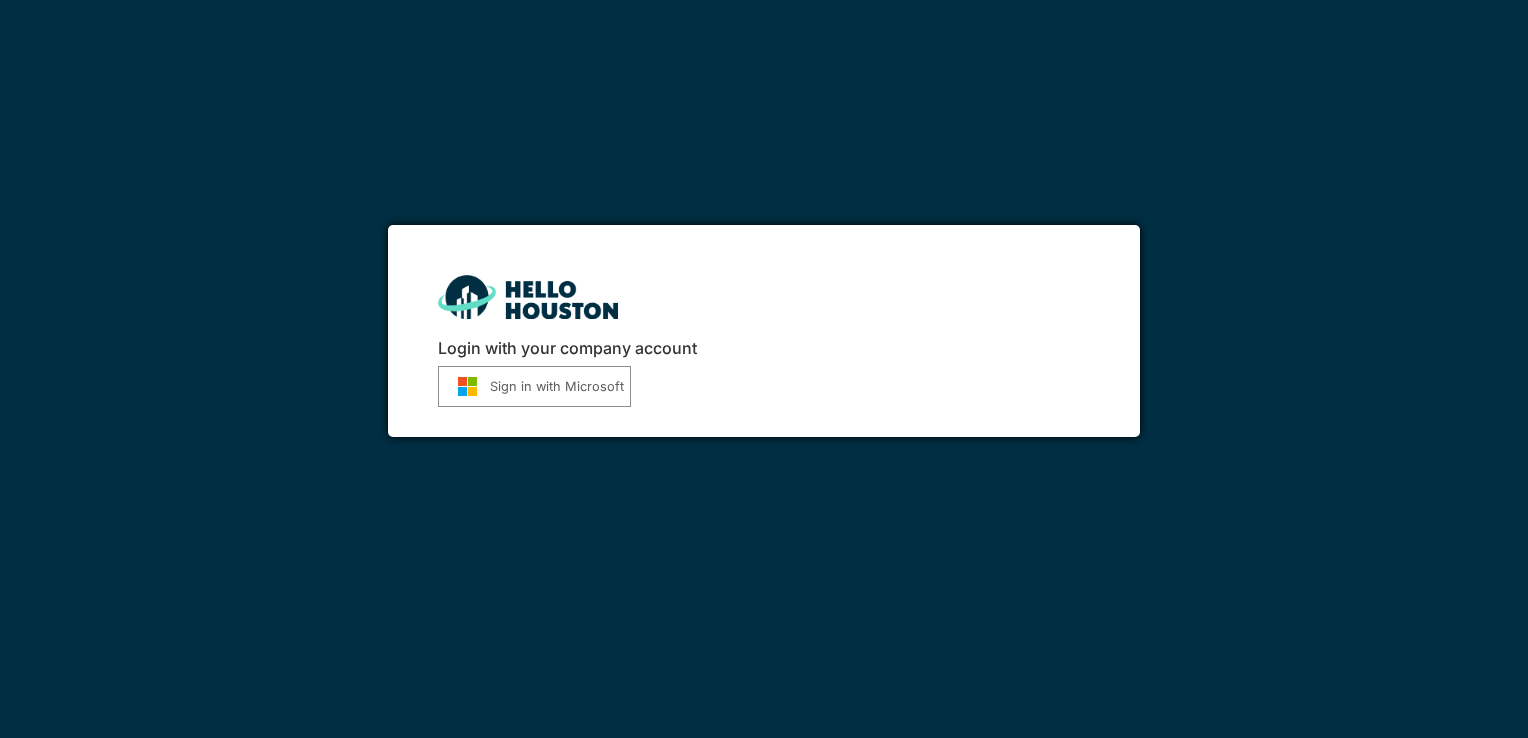 scroll, scrollTop: 0, scrollLeft: 0, axis: both 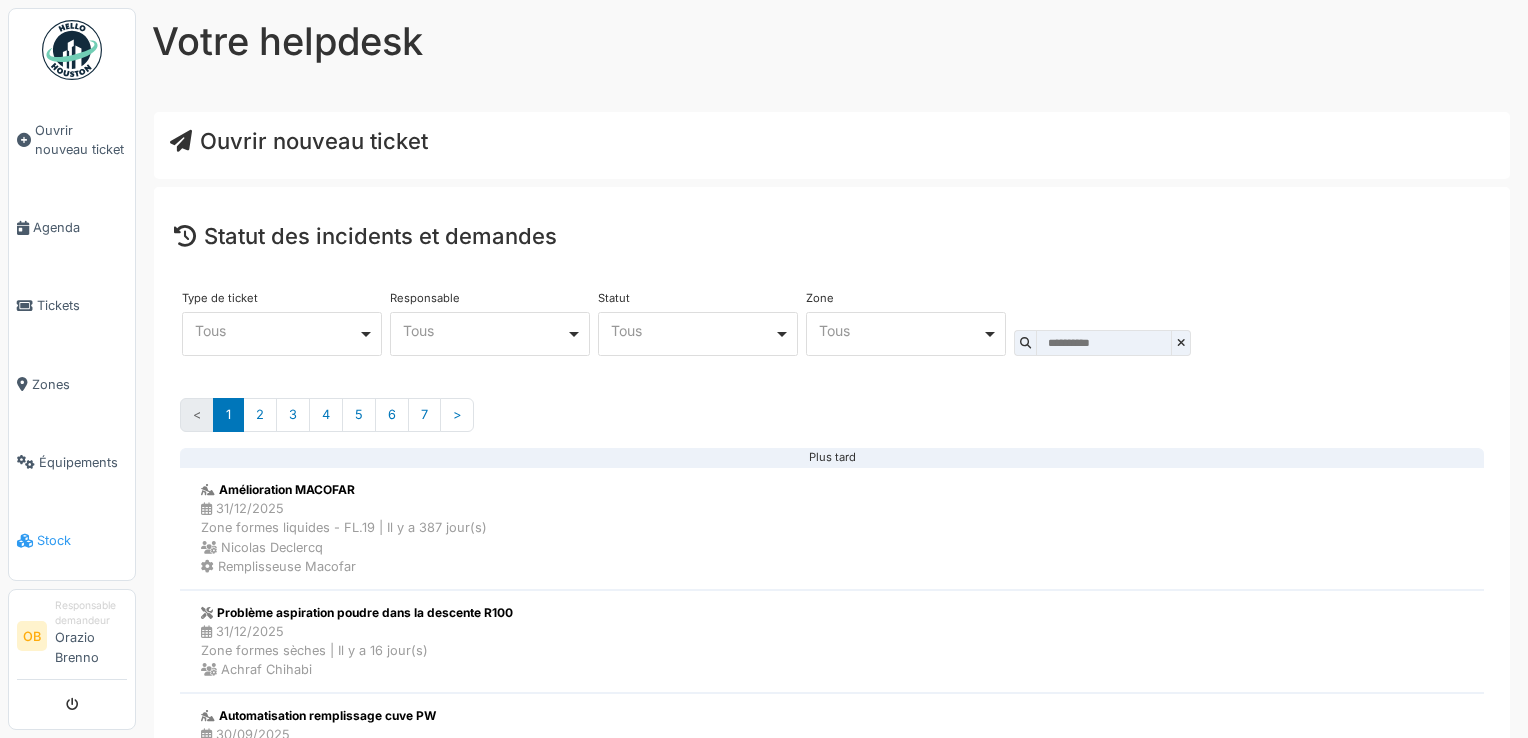 click on "Stock" at bounding box center (72, 541) 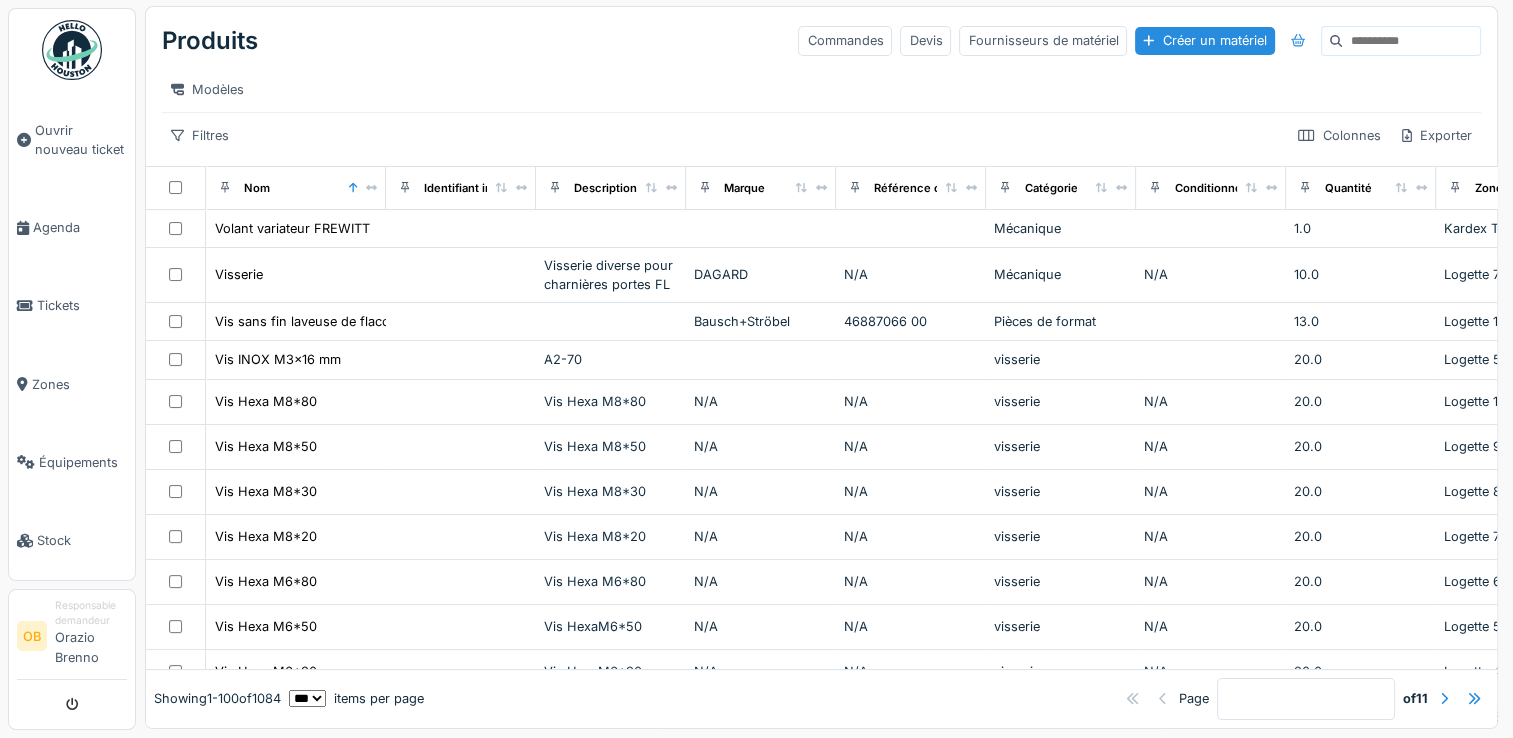 scroll, scrollTop: 0, scrollLeft: 0, axis: both 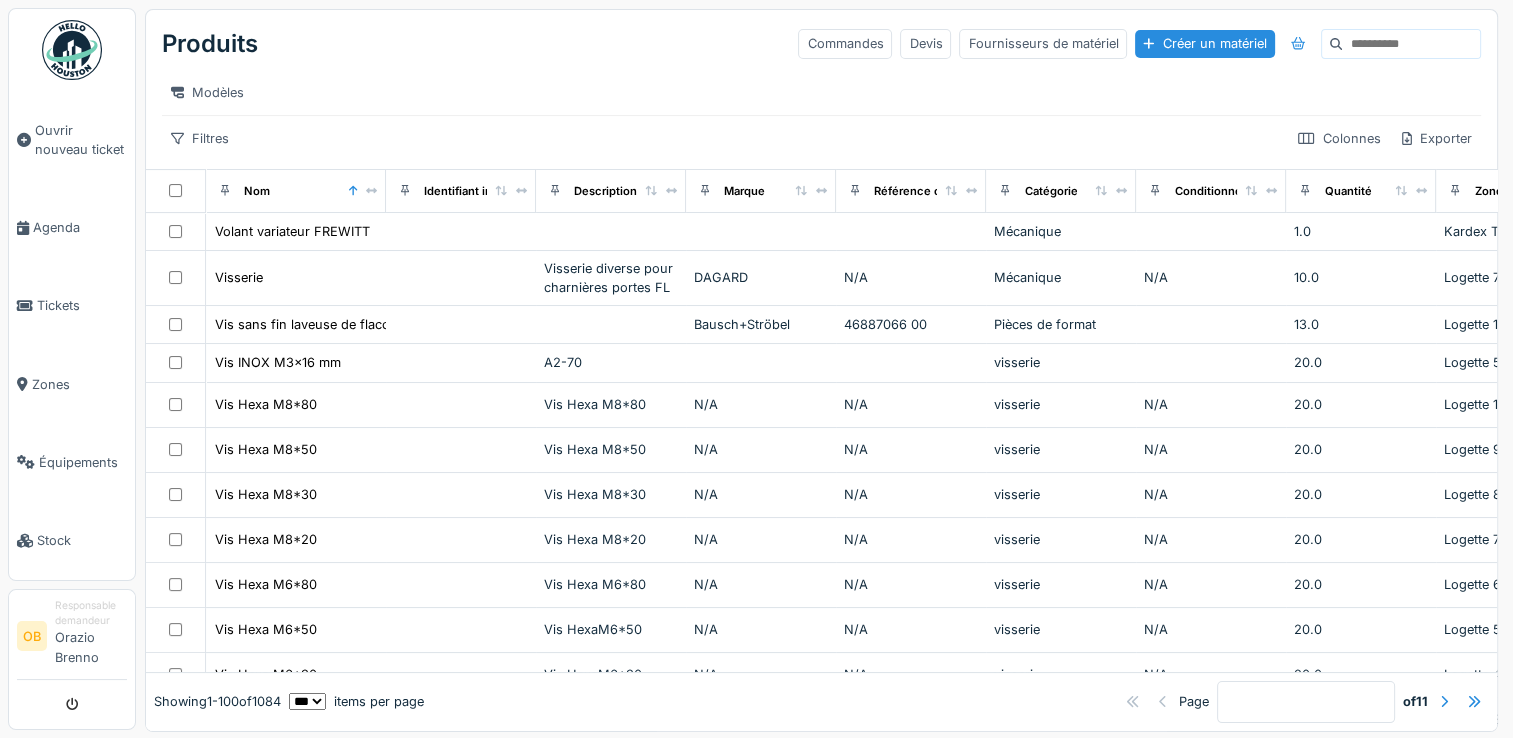 click on "Modèles" at bounding box center [821, 92] 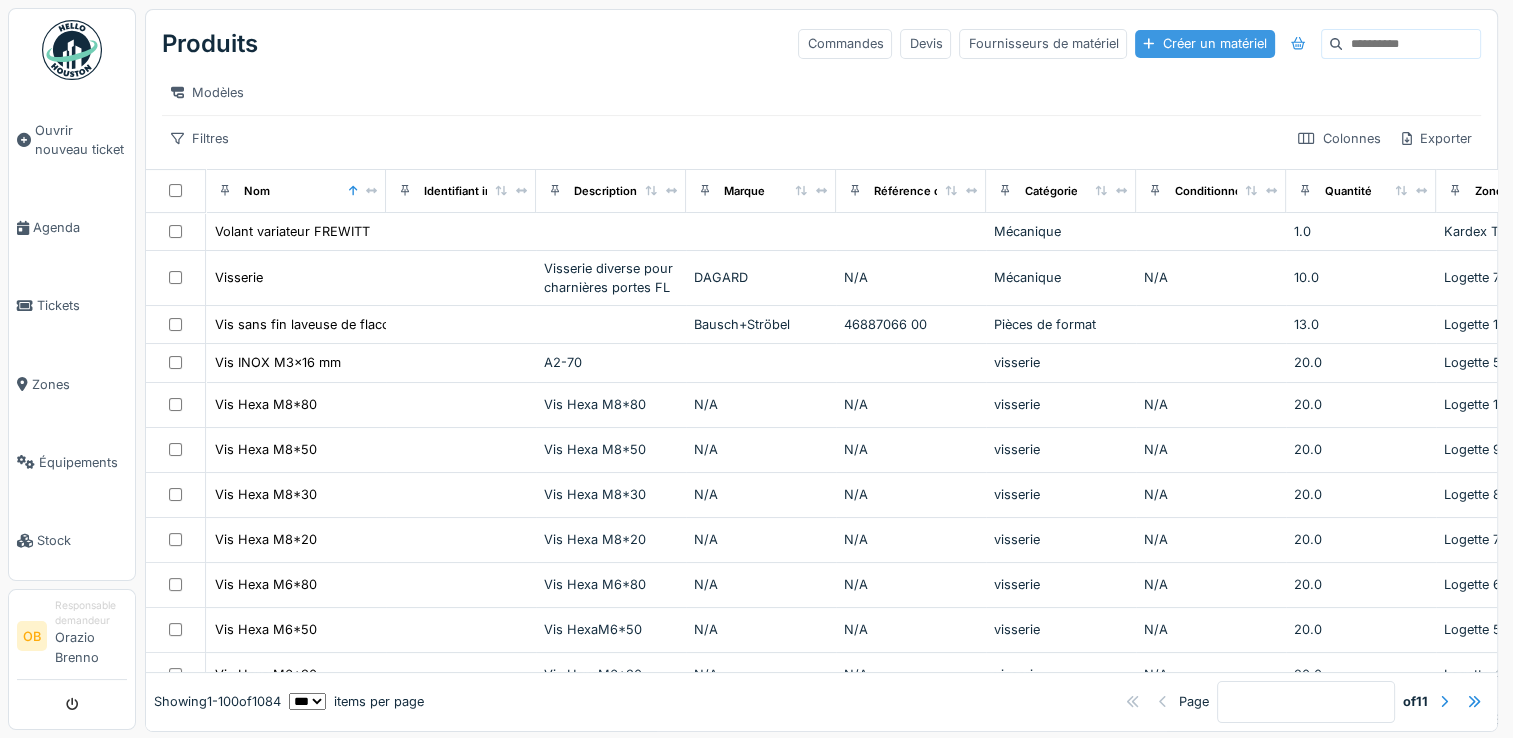 click on "Créer un matériel" at bounding box center (1204, 43) 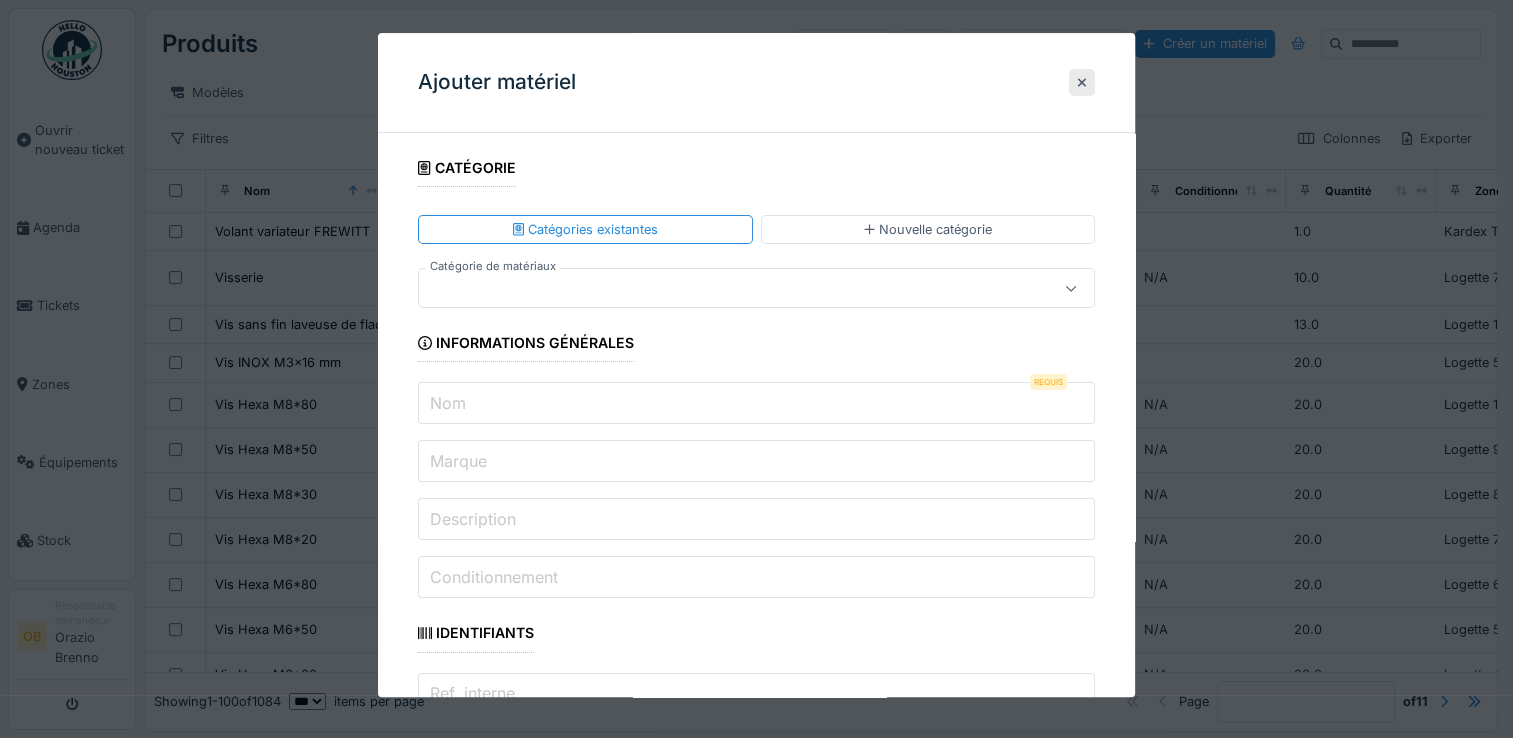 click at bounding box center (722, 289) 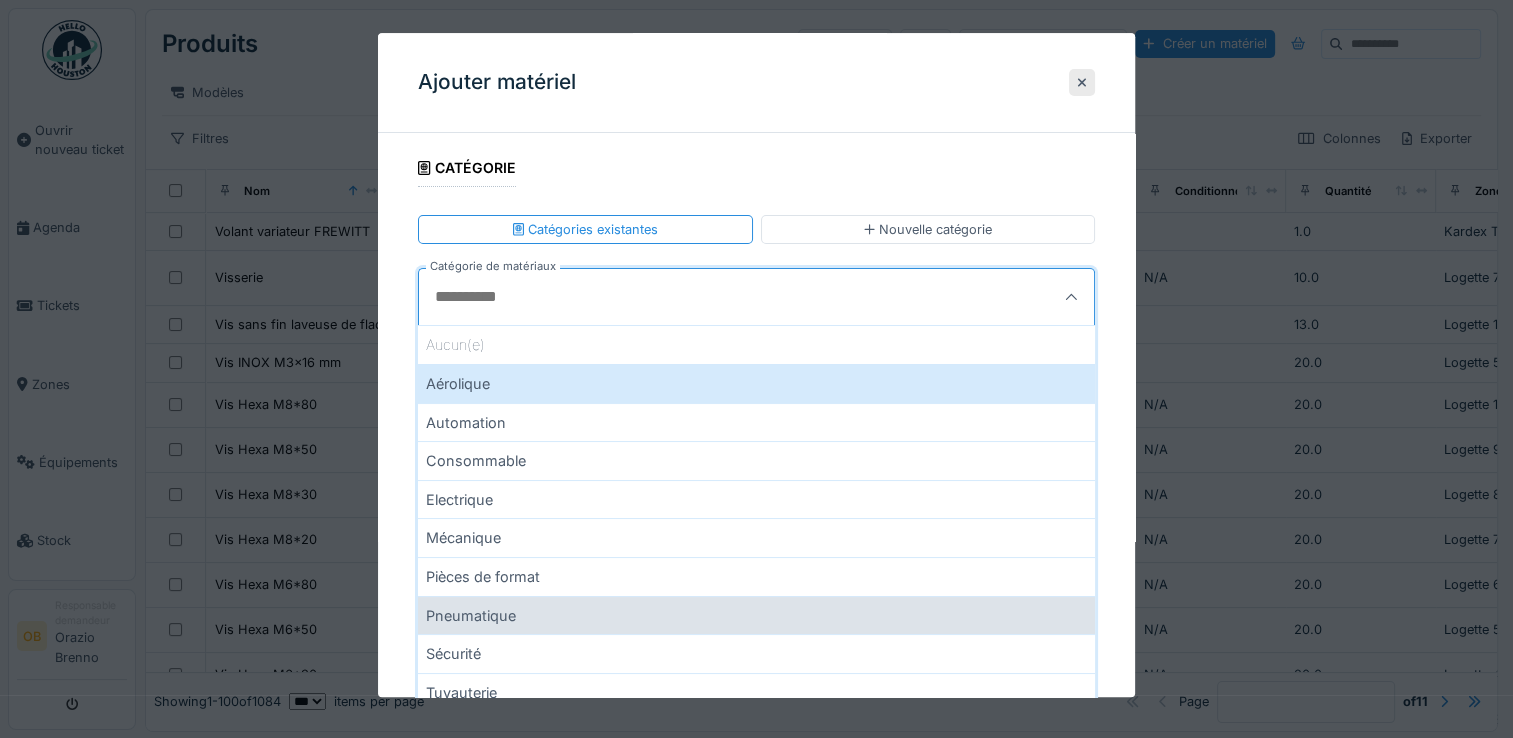 scroll, scrollTop: 266, scrollLeft: 0, axis: vertical 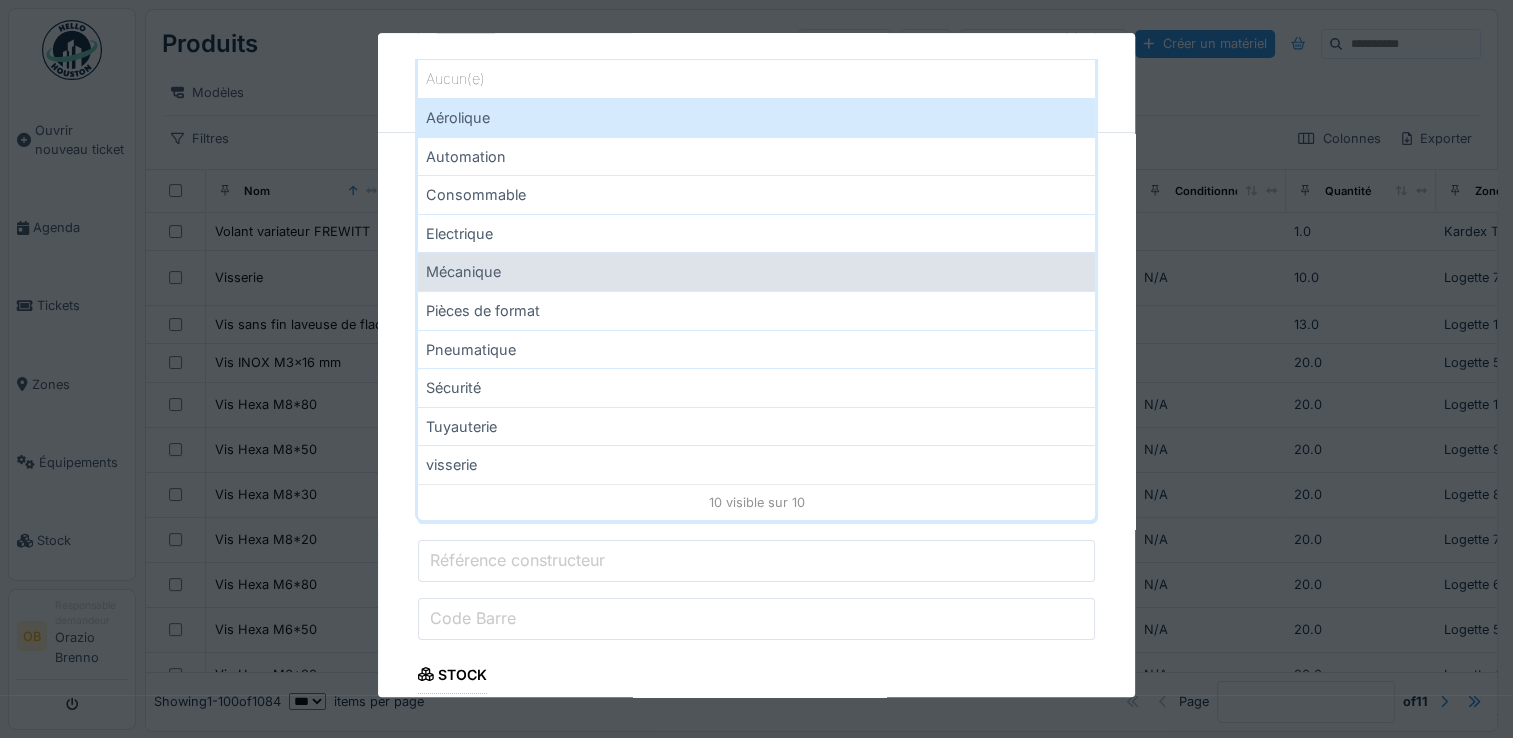 click on "Mécanique" at bounding box center (756, 272) 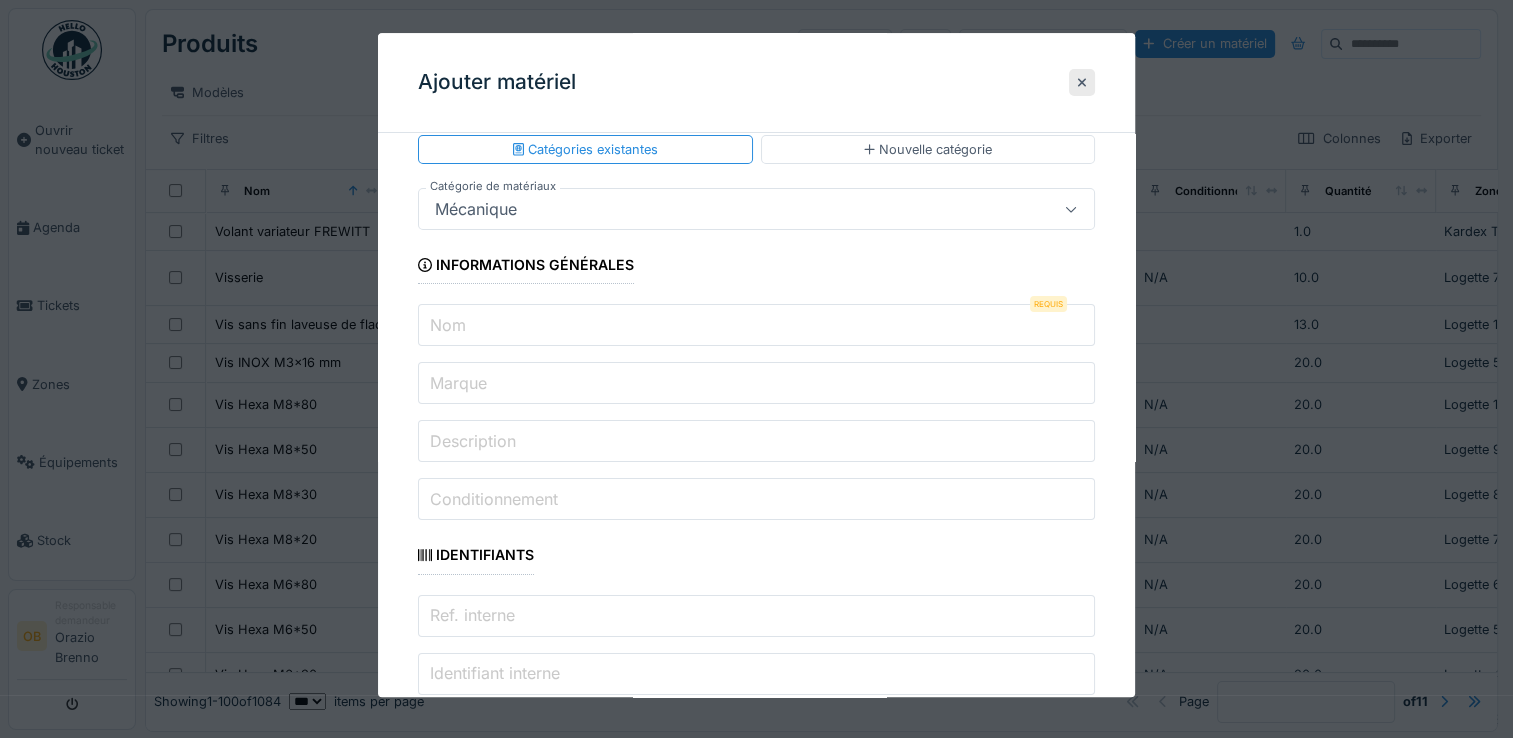 scroll, scrollTop: 0, scrollLeft: 0, axis: both 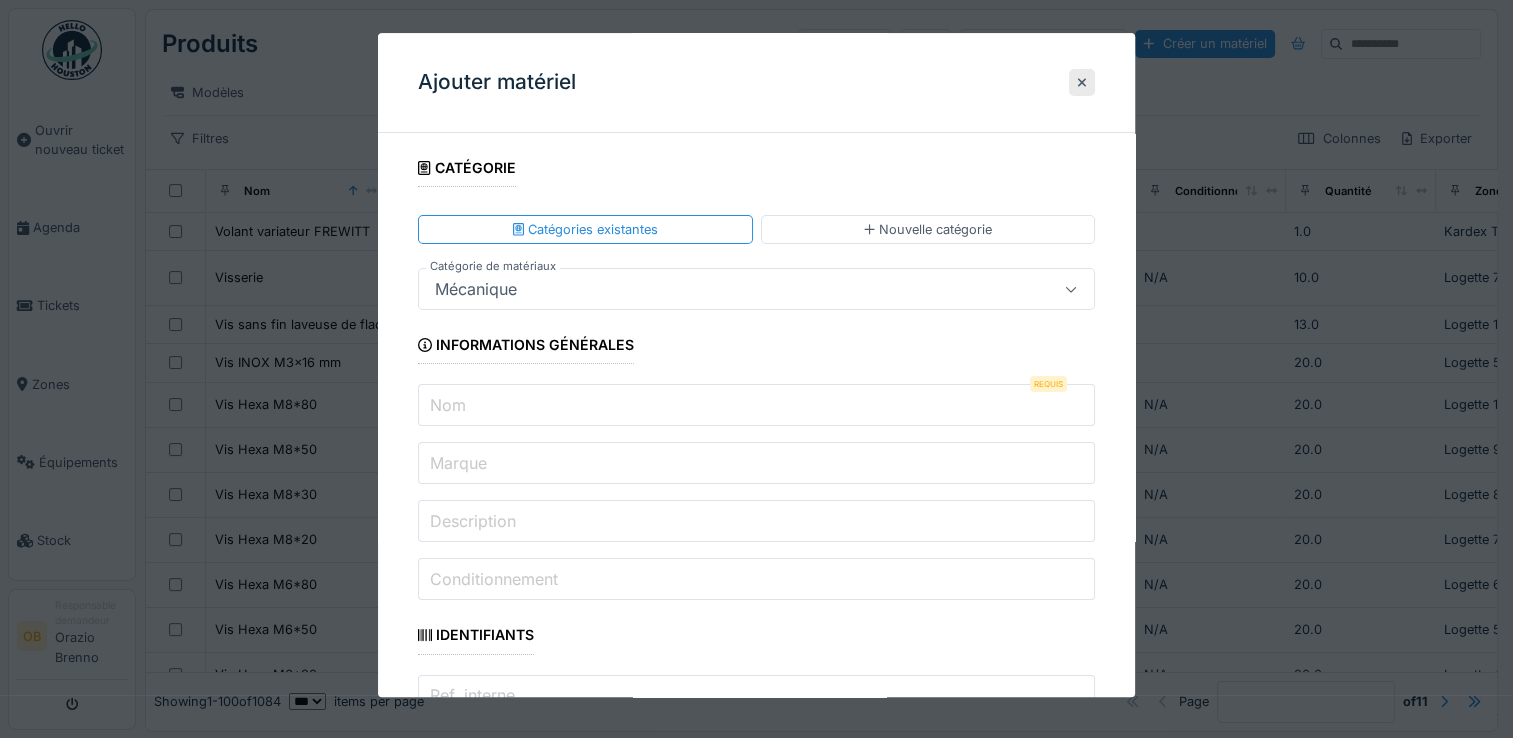 click on "Nom" at bounding box center [756, 406] 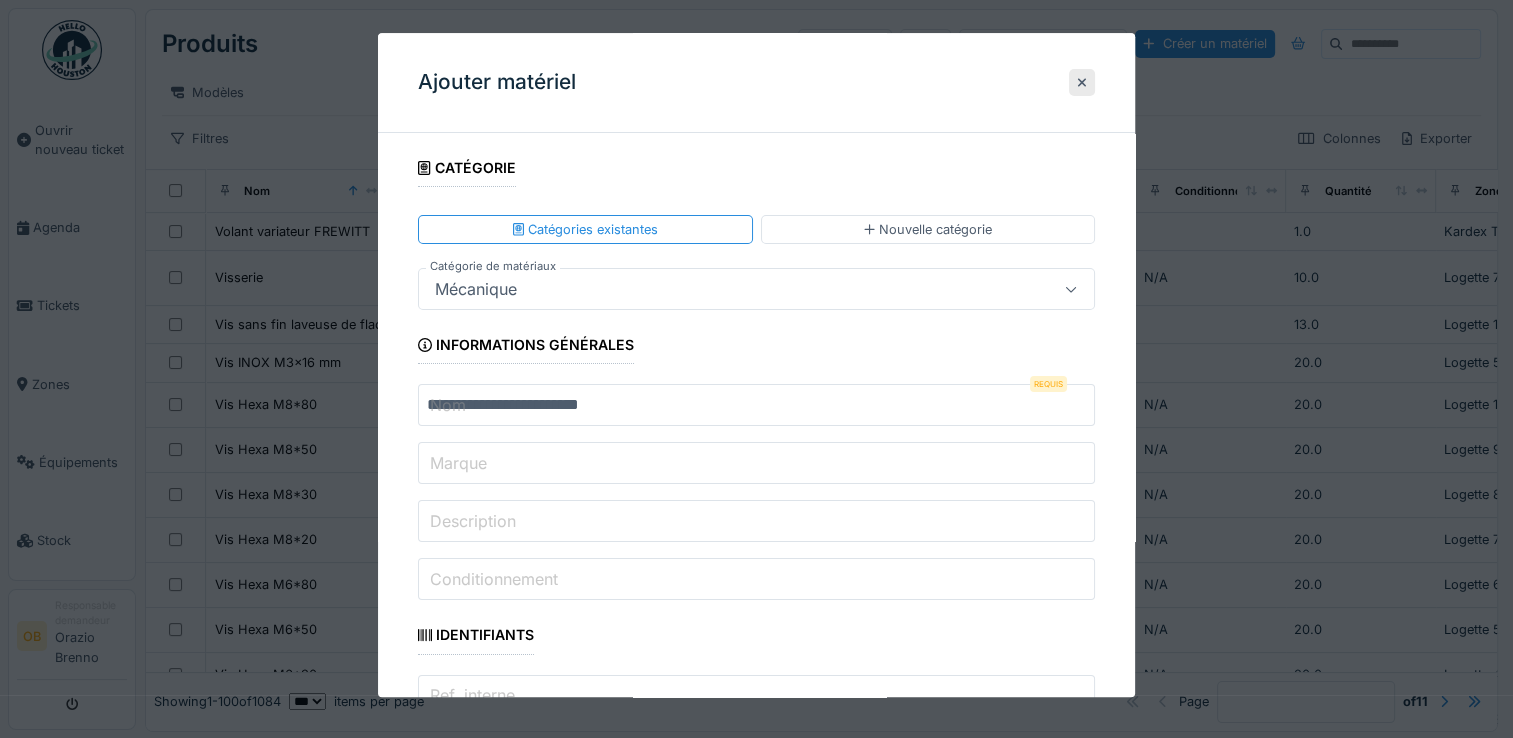 type on "*******" 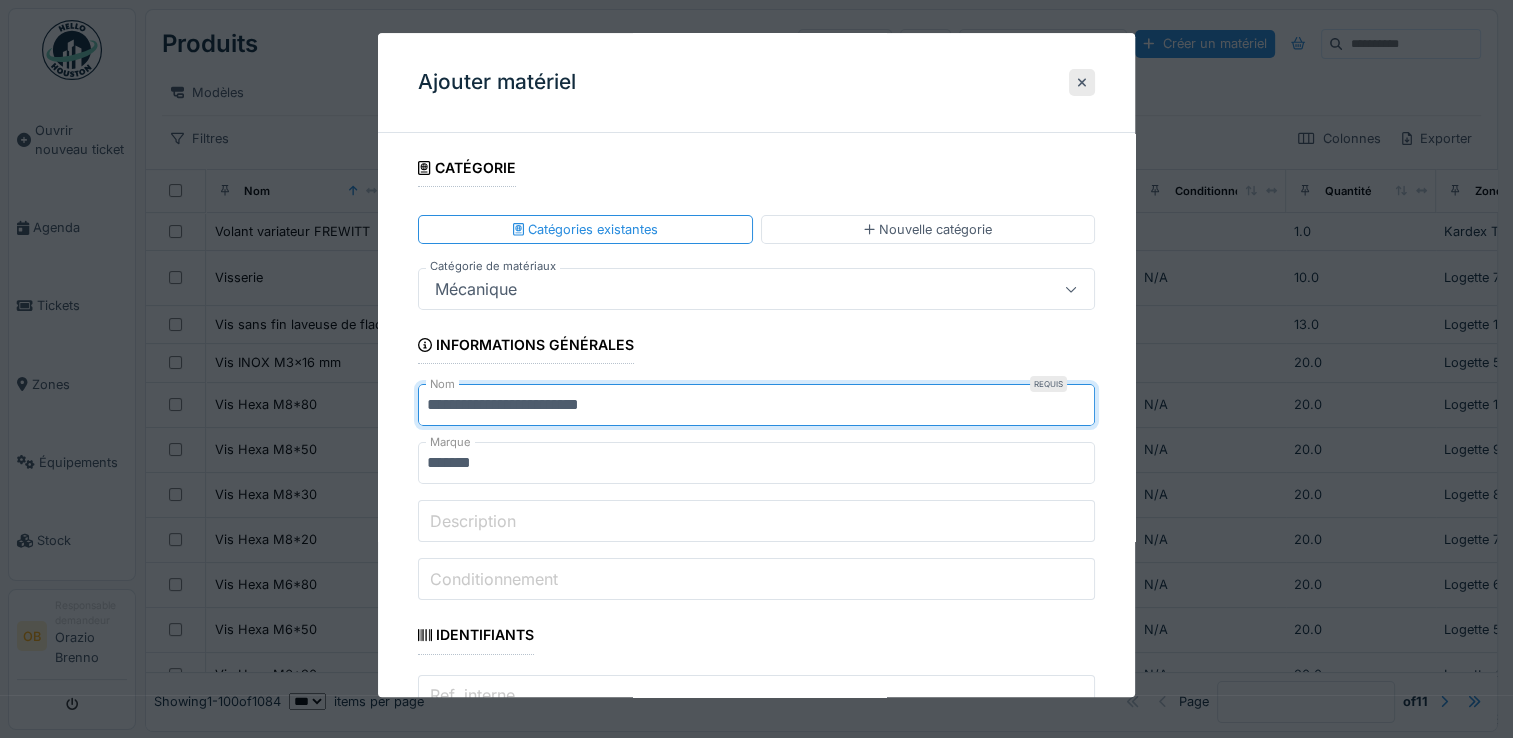 type on "**********" 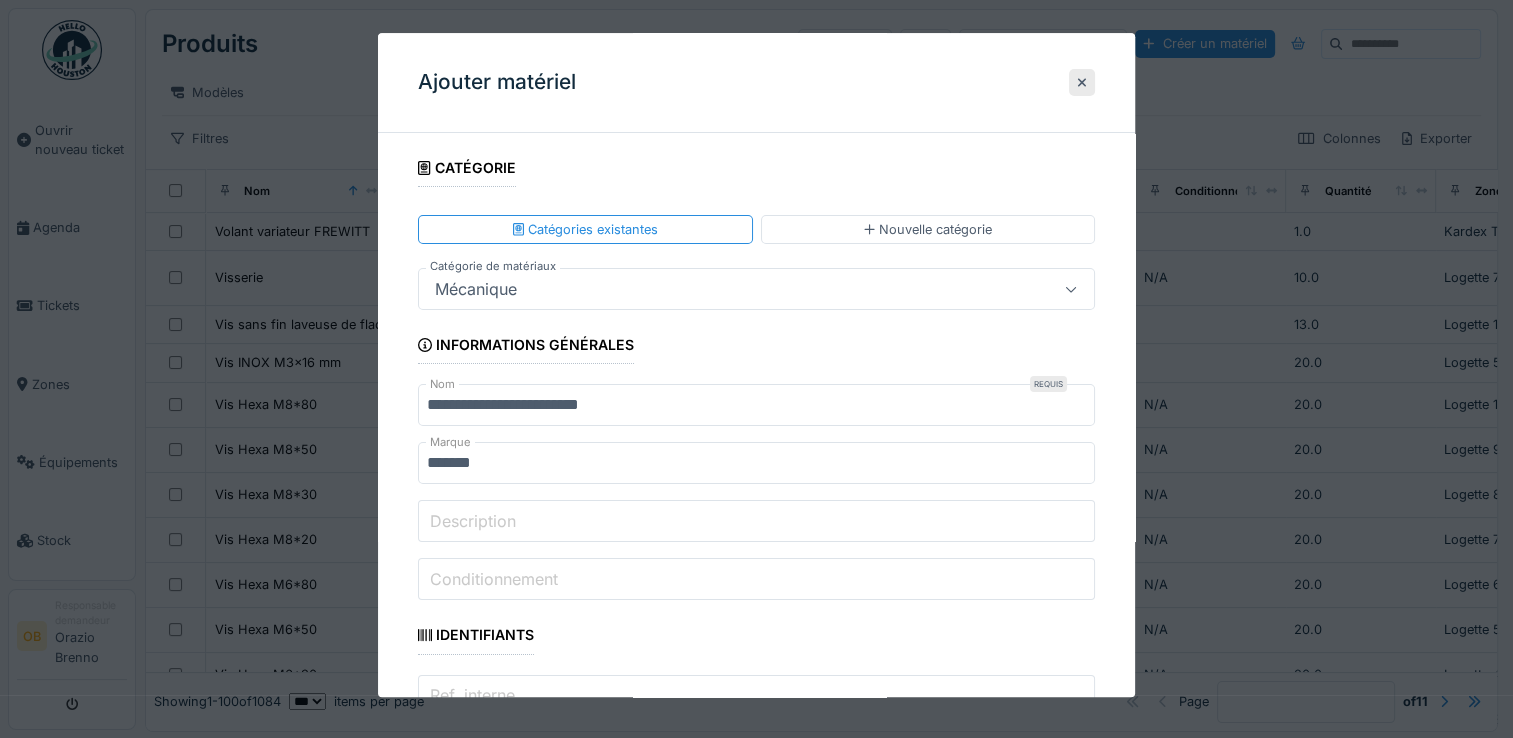 scroll, scrollTop: 133, scrollLeft: 0, axis: vertical 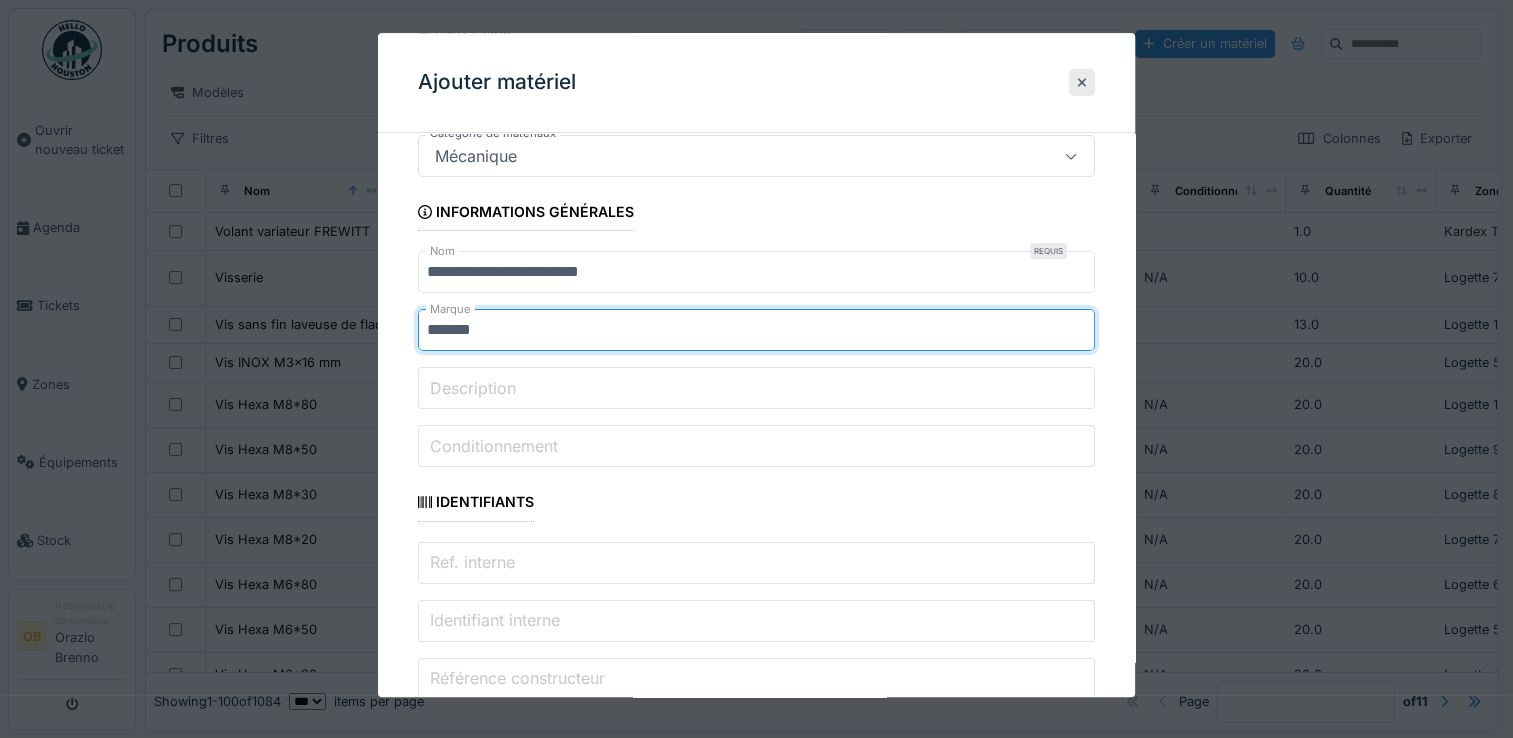 drag, startPoint x: 559, startPoint y: 327, endPoint x: 569, endPoint y: 329, distance: 10.198039 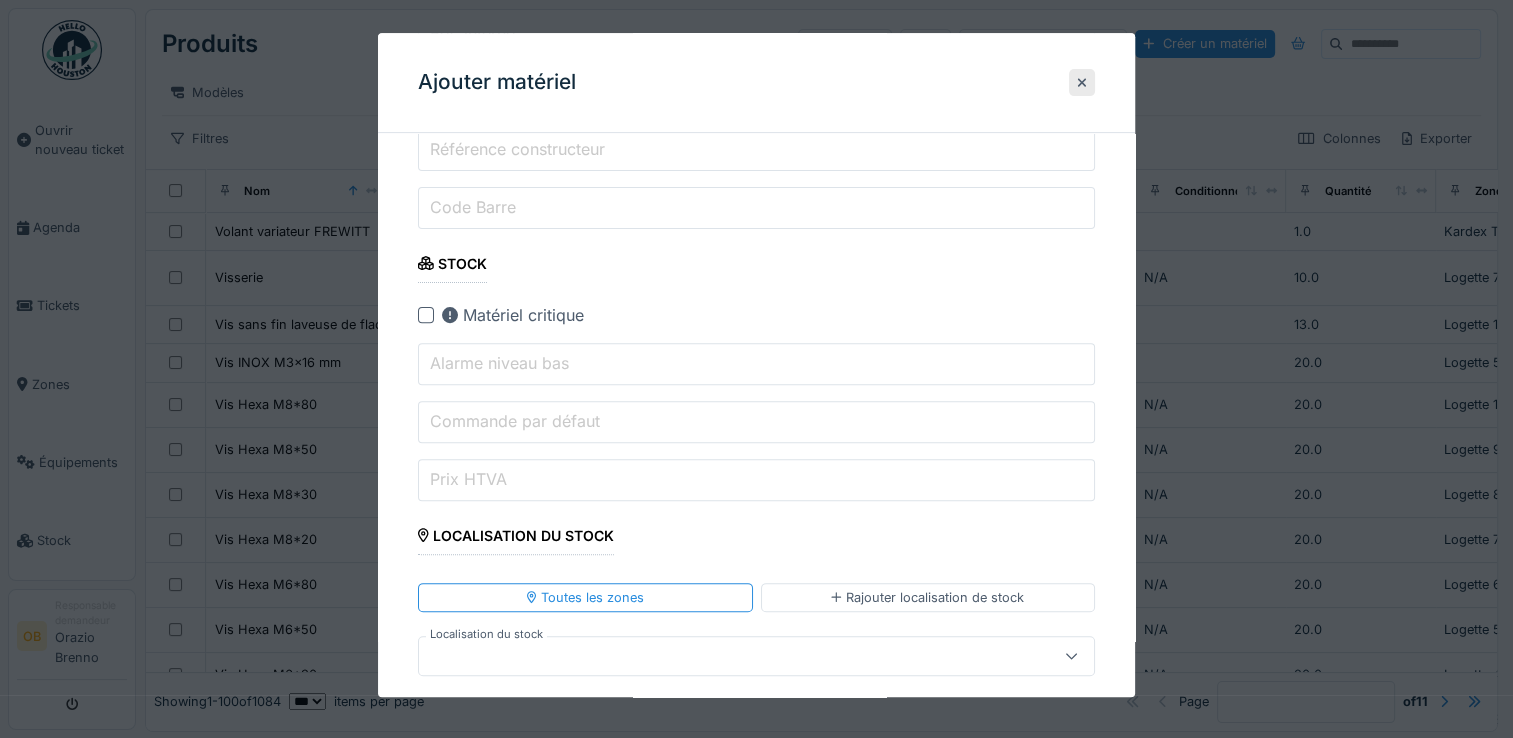 scroll, scrollTop: 1200, scrollLeft: 0, axis: vertical 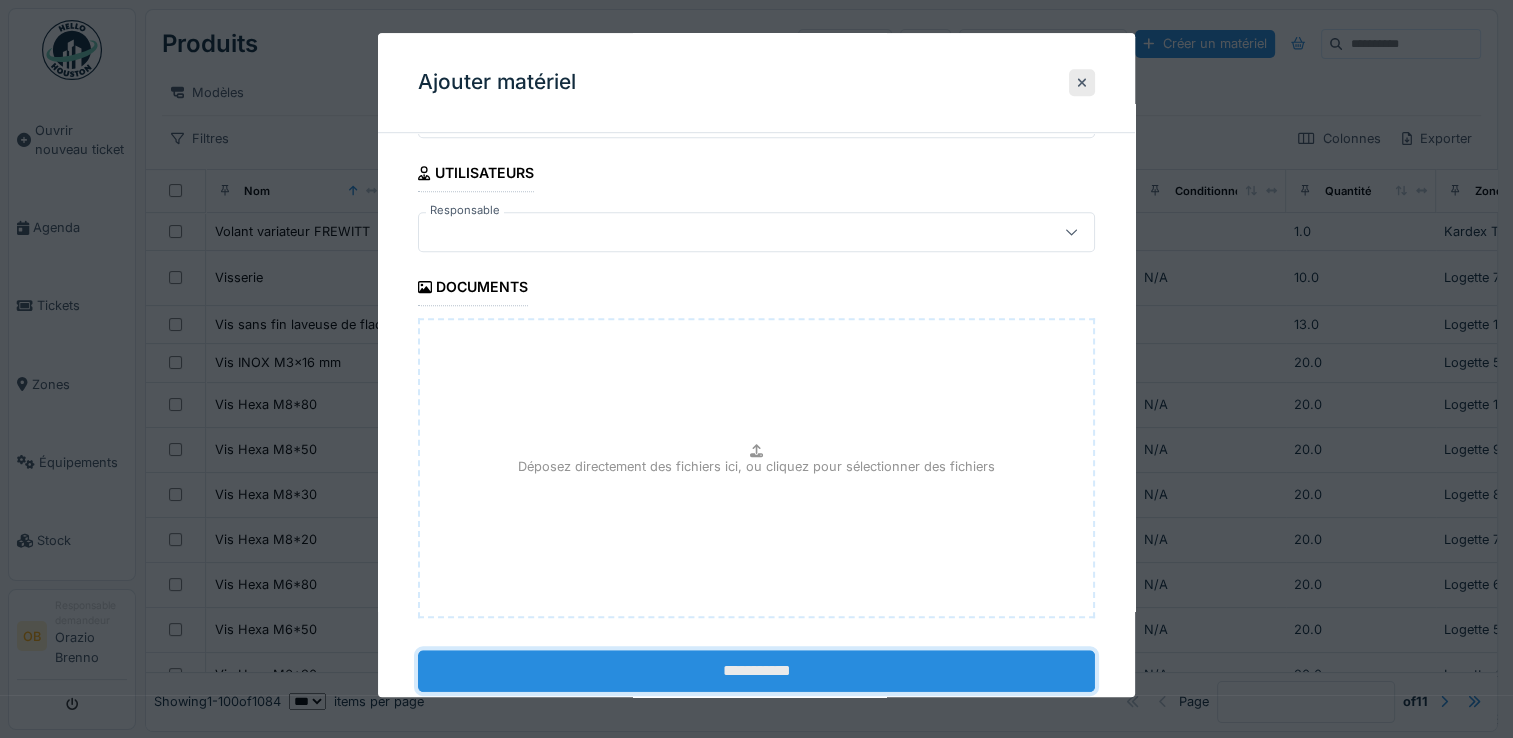 click on "**********" at bounding box center (756, 671) 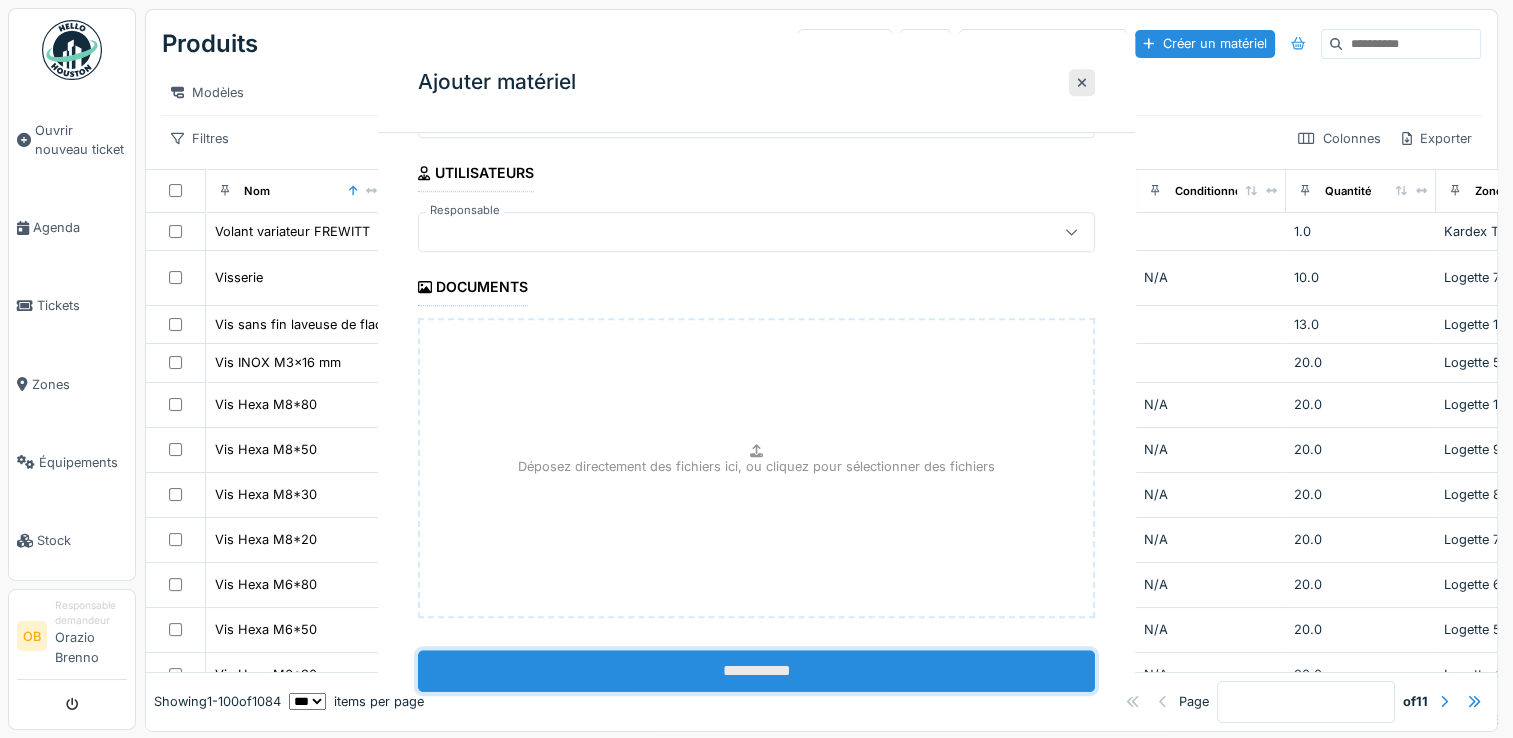 scroll, scrollTop: 0, scrollLeft: 0, axis: both 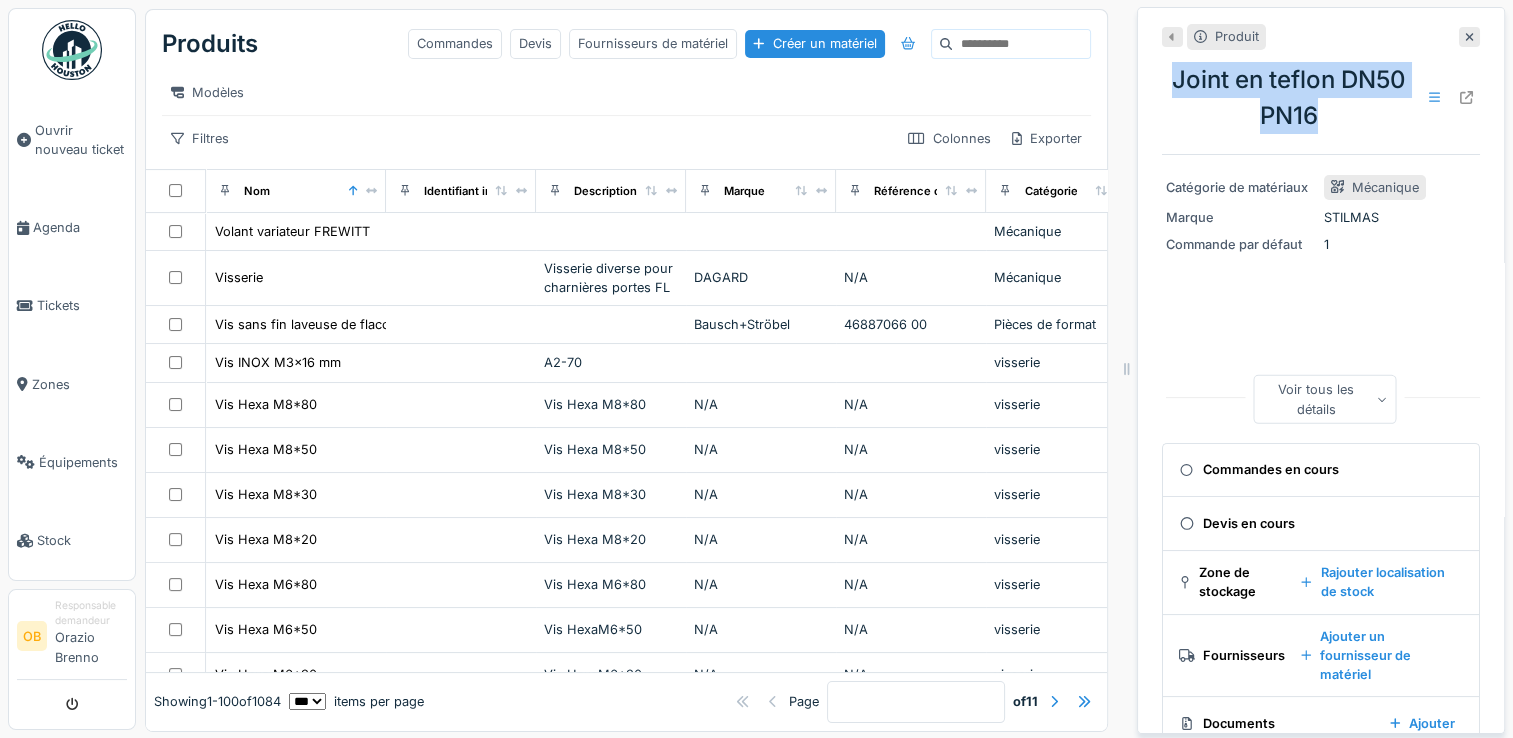 drag, startPoint x: 1308, startPoint y: 126, endPoint x: 1140, endPoint y: 79, distance: 174.45056 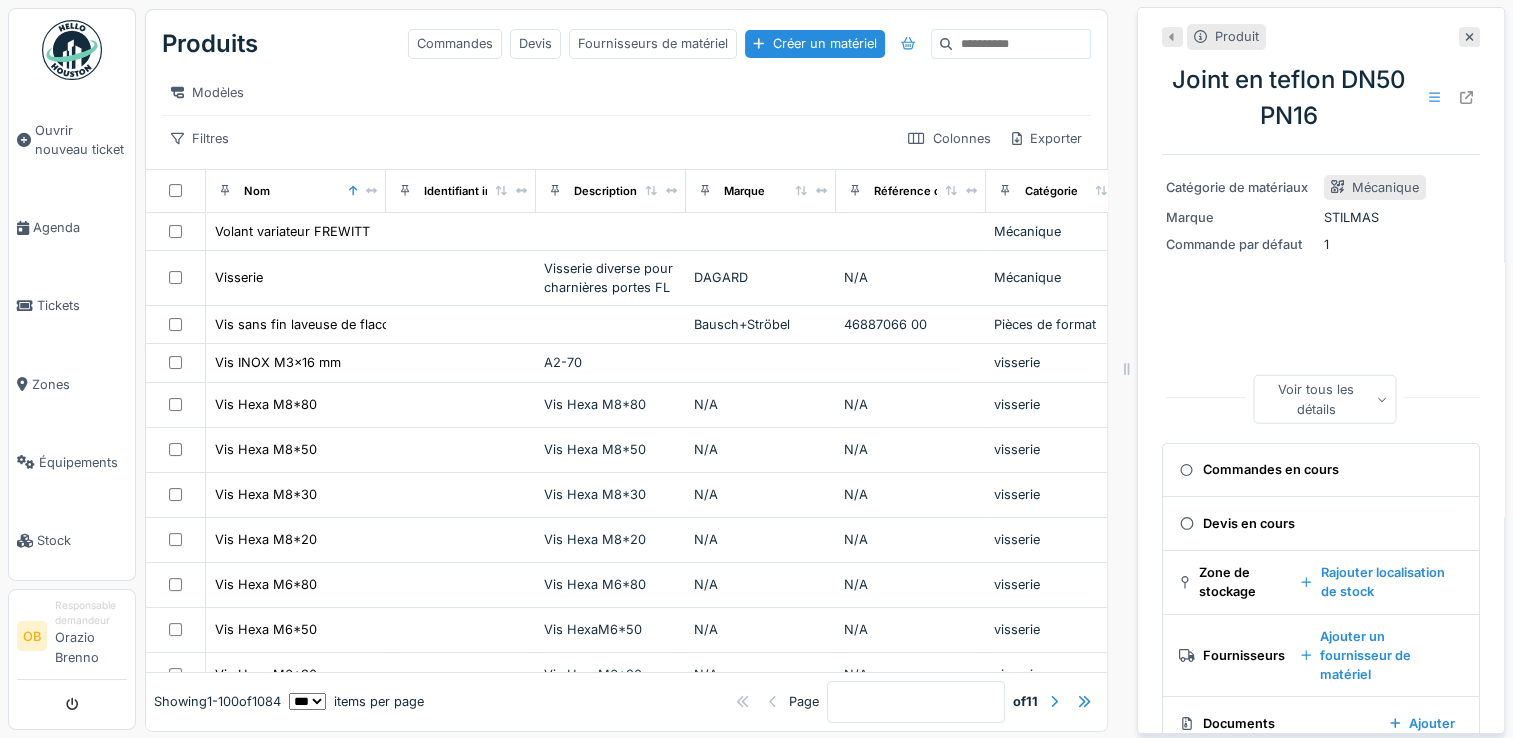 drag, startPoint x: 1140, startPoint y: 79, endPoint x: 963, endPoint y: 30, distance: 183.65729 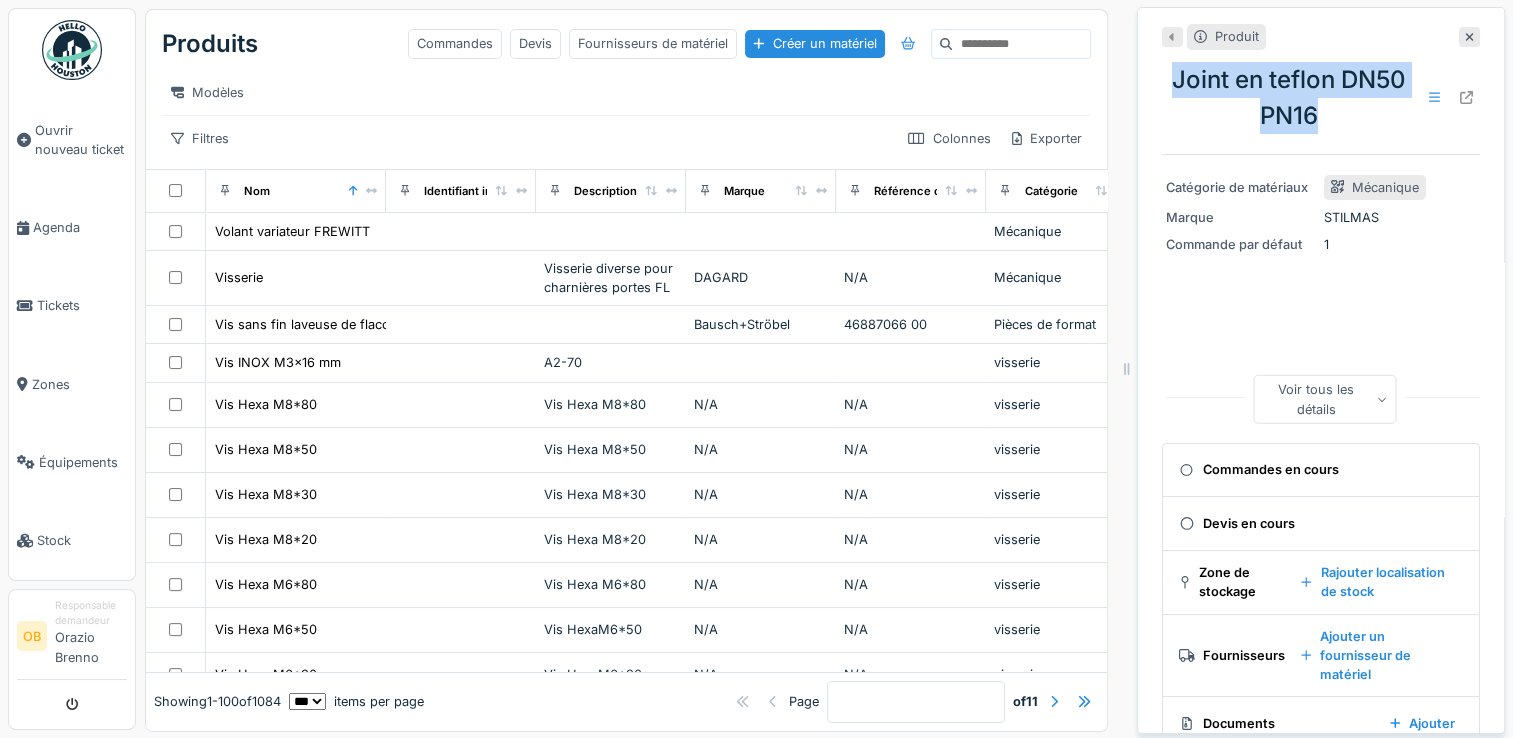 drag, startPoint x: 1319, startPoint y: 122, endPoint x: 1168, endPoint y: 28, distance: 177.86794 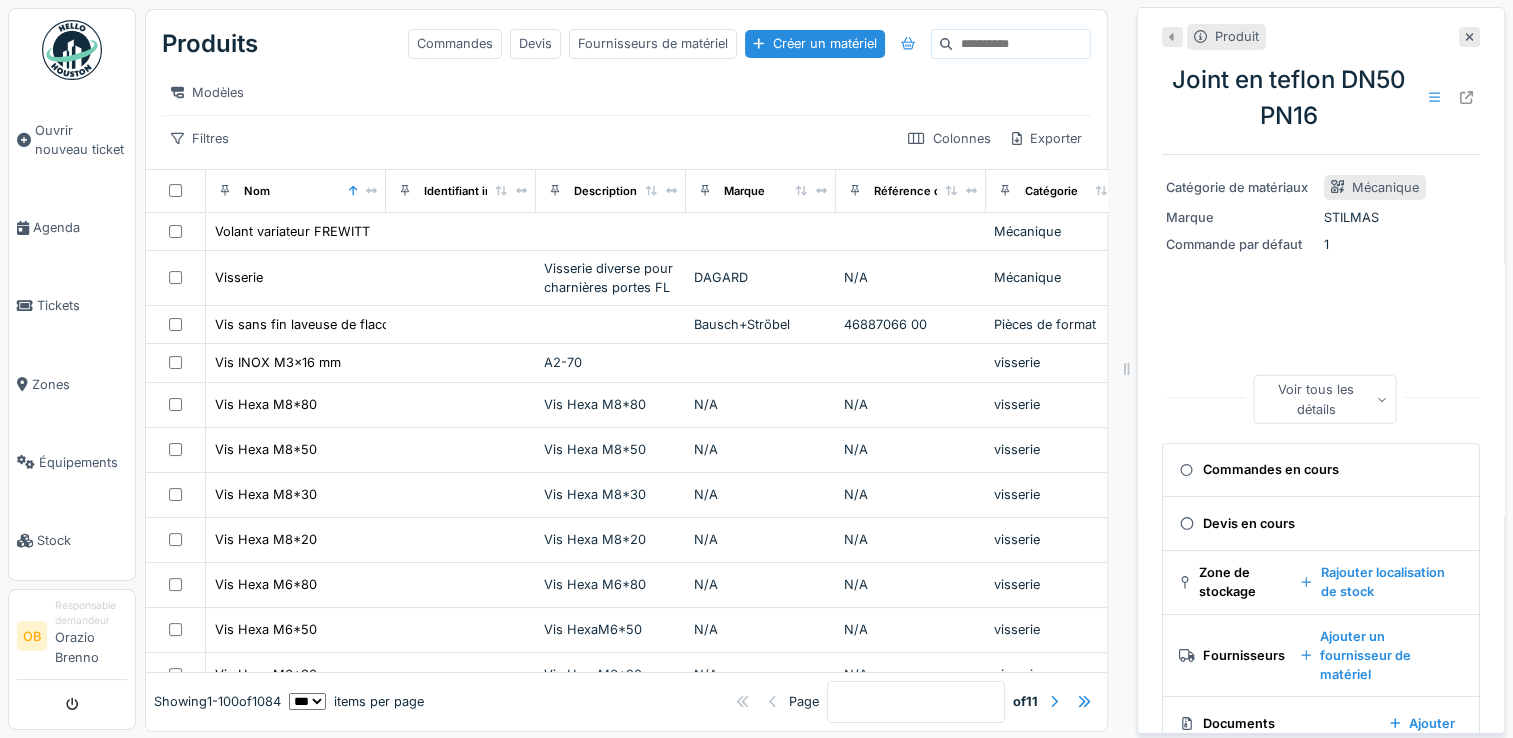 drag, startPoint x: 1168, startPoint y: 28, endPoint x: 1424, endPoint y: 69, distance: 259.26242 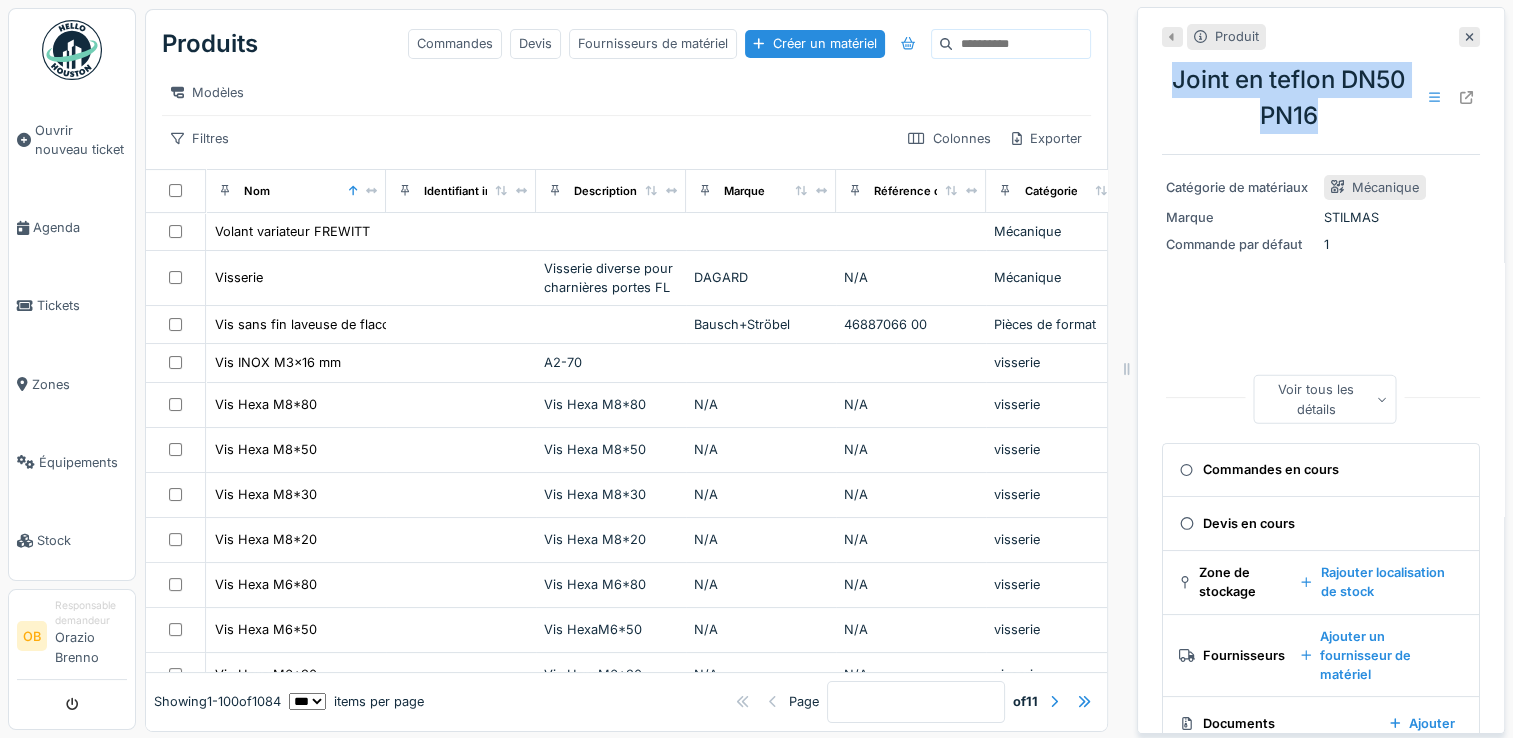 drag, startPoint x: 1300, startPoint y: 113, endPoint x: 1140, endPoint y: 52, distance: 171.23376 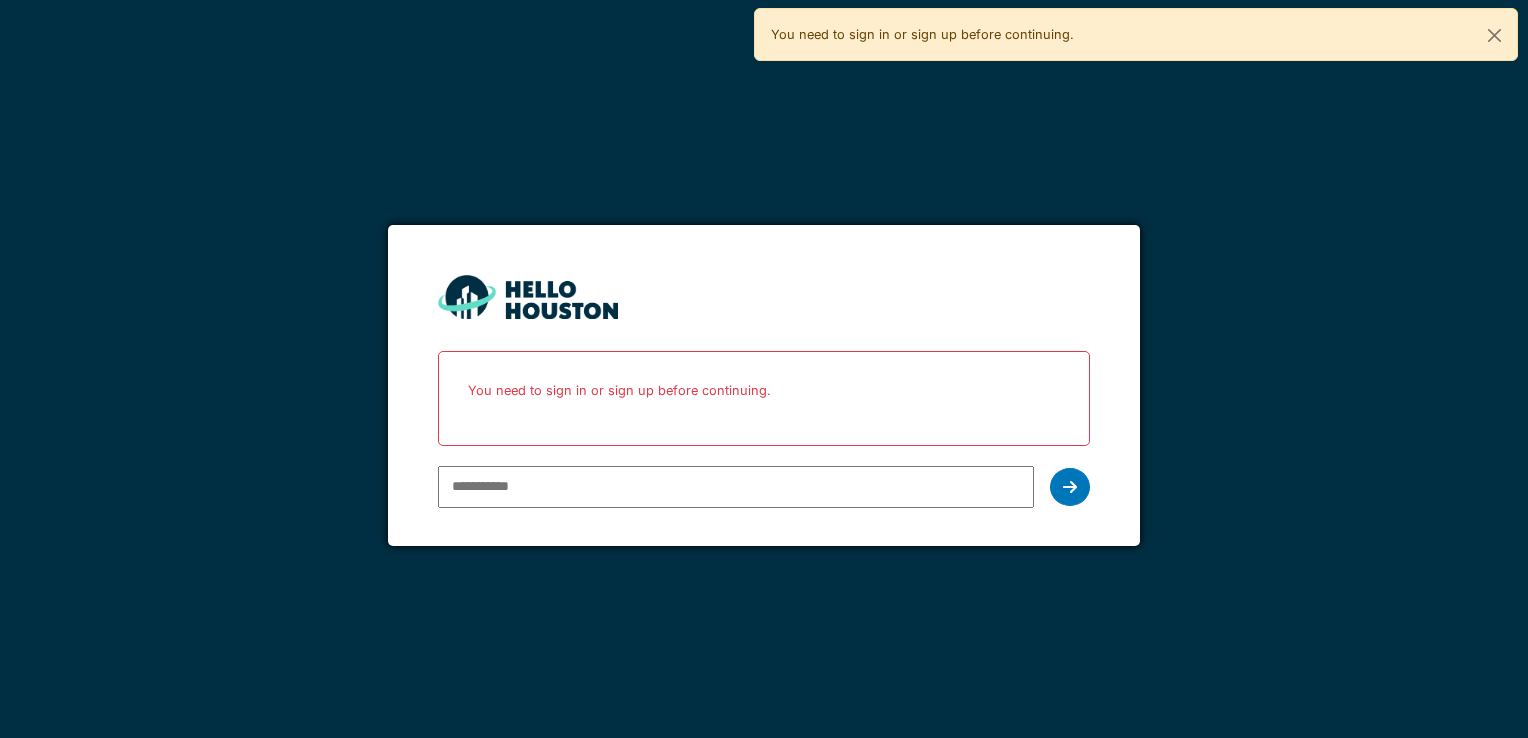 scroll, scrollTop: 0, scrollLeft: 0, axis: both 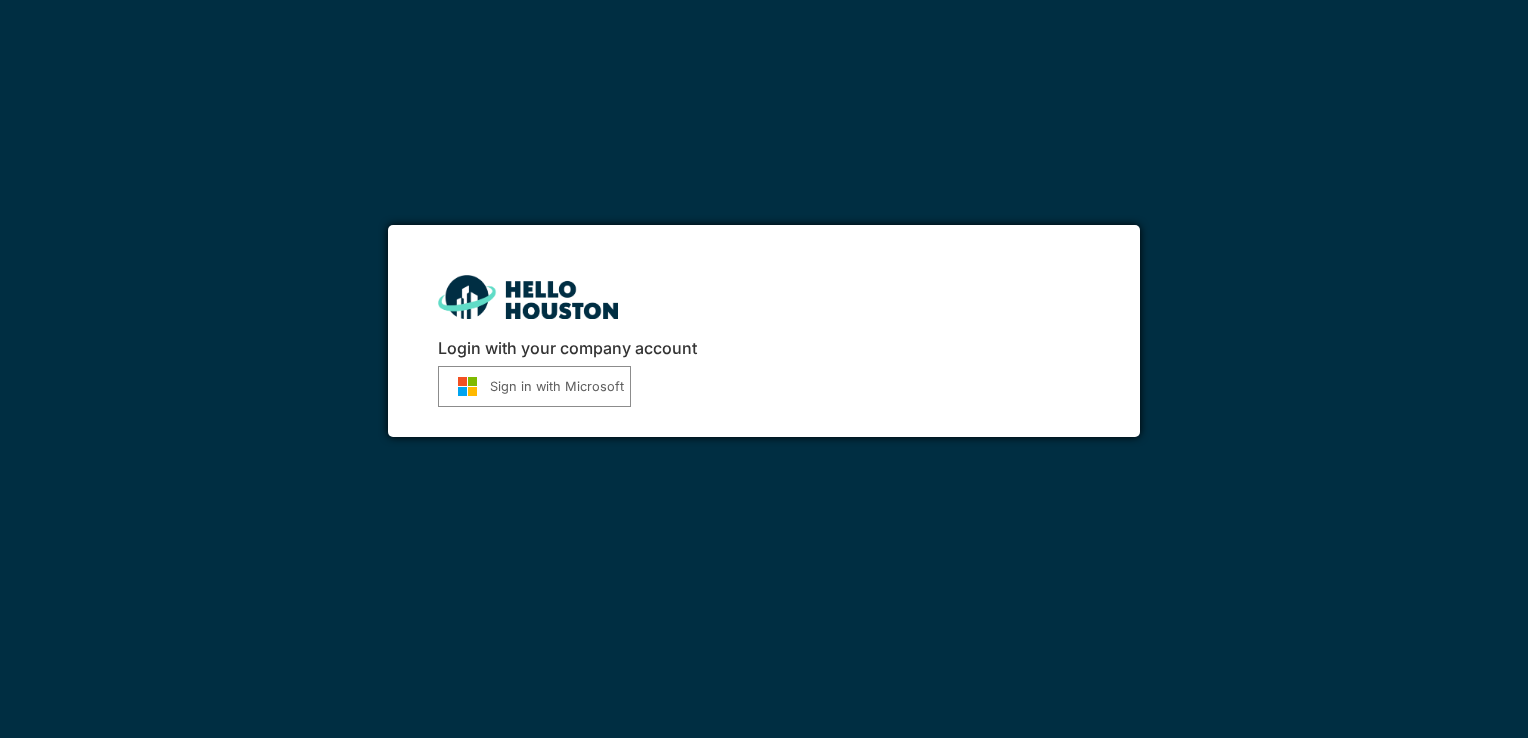 click on "Sign in with Microsoft" at bounding box center [534, 386] 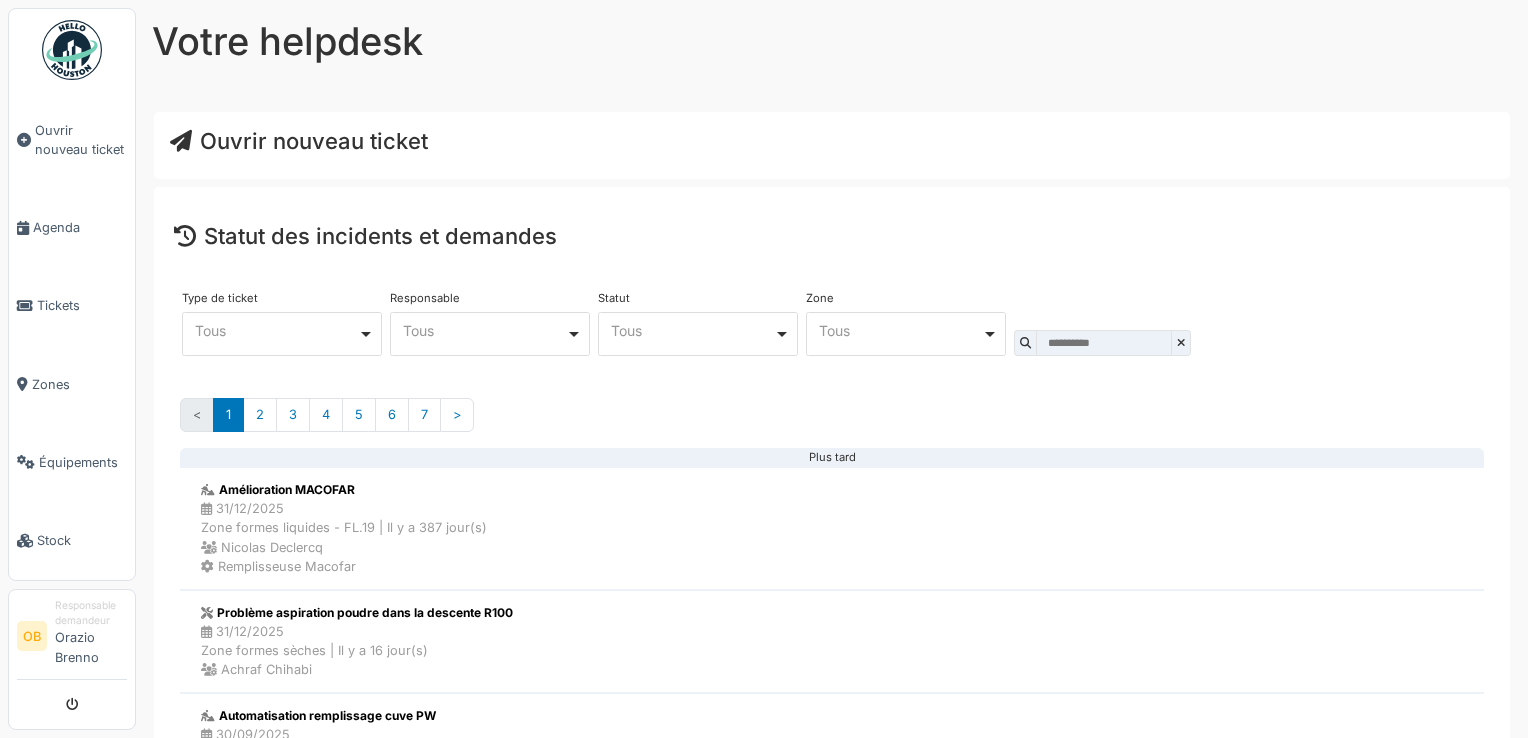 scroll, scrollTop: 0, scrollLeft: 0, axis: both 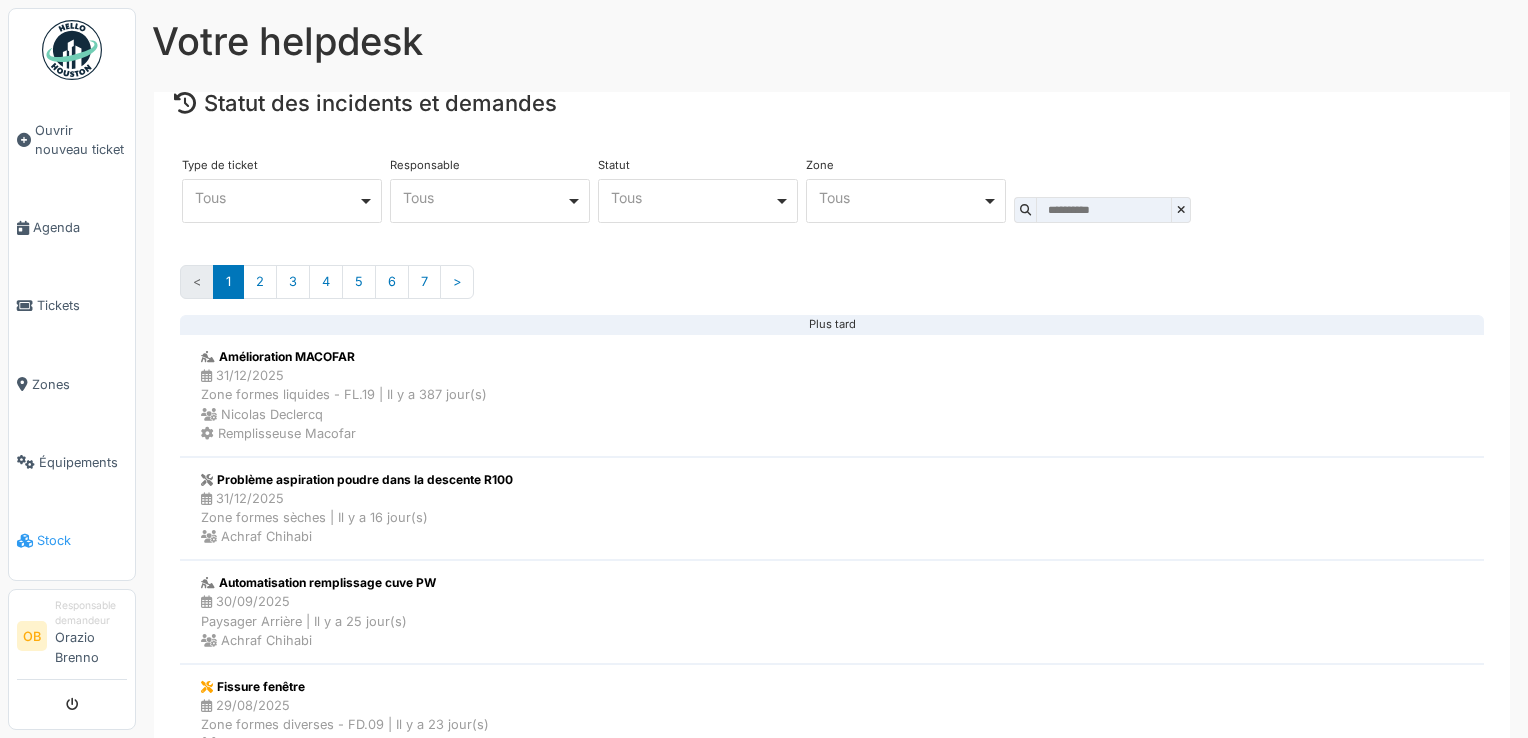 click on "Stock" at bounding box center (82, 540) 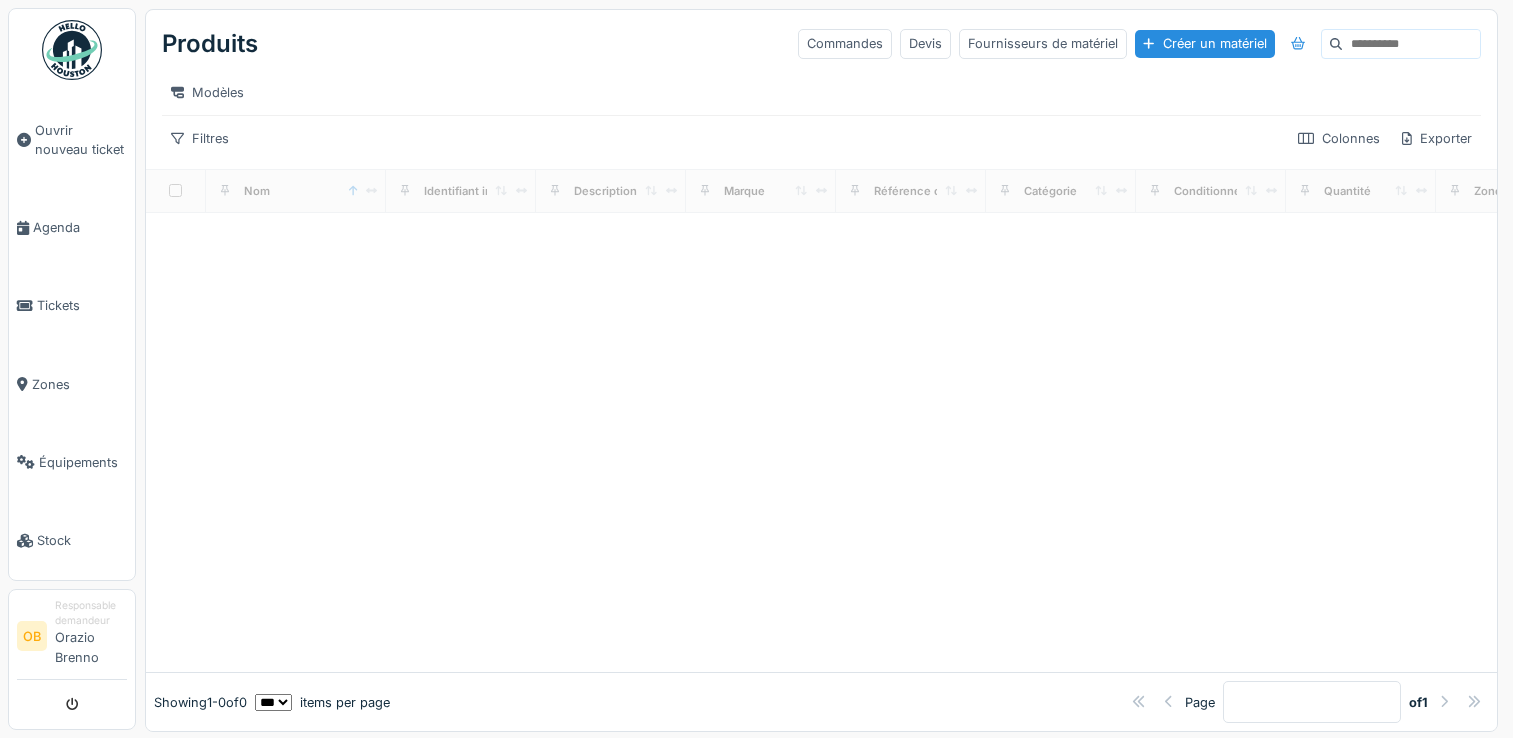 scroll, scrollTop: 0, scrollLeft: 0, axis: both 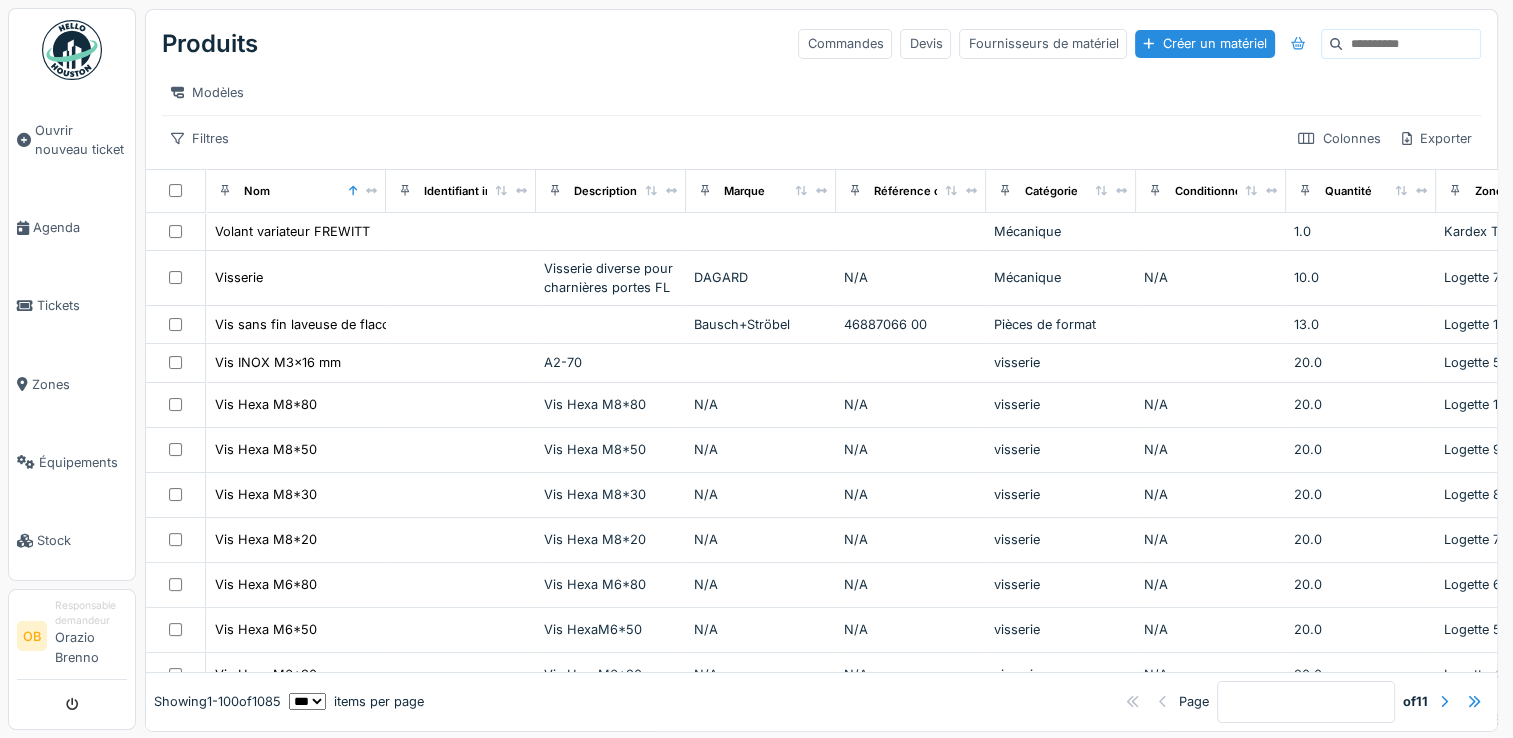 click at bounding box center (1411, 44) 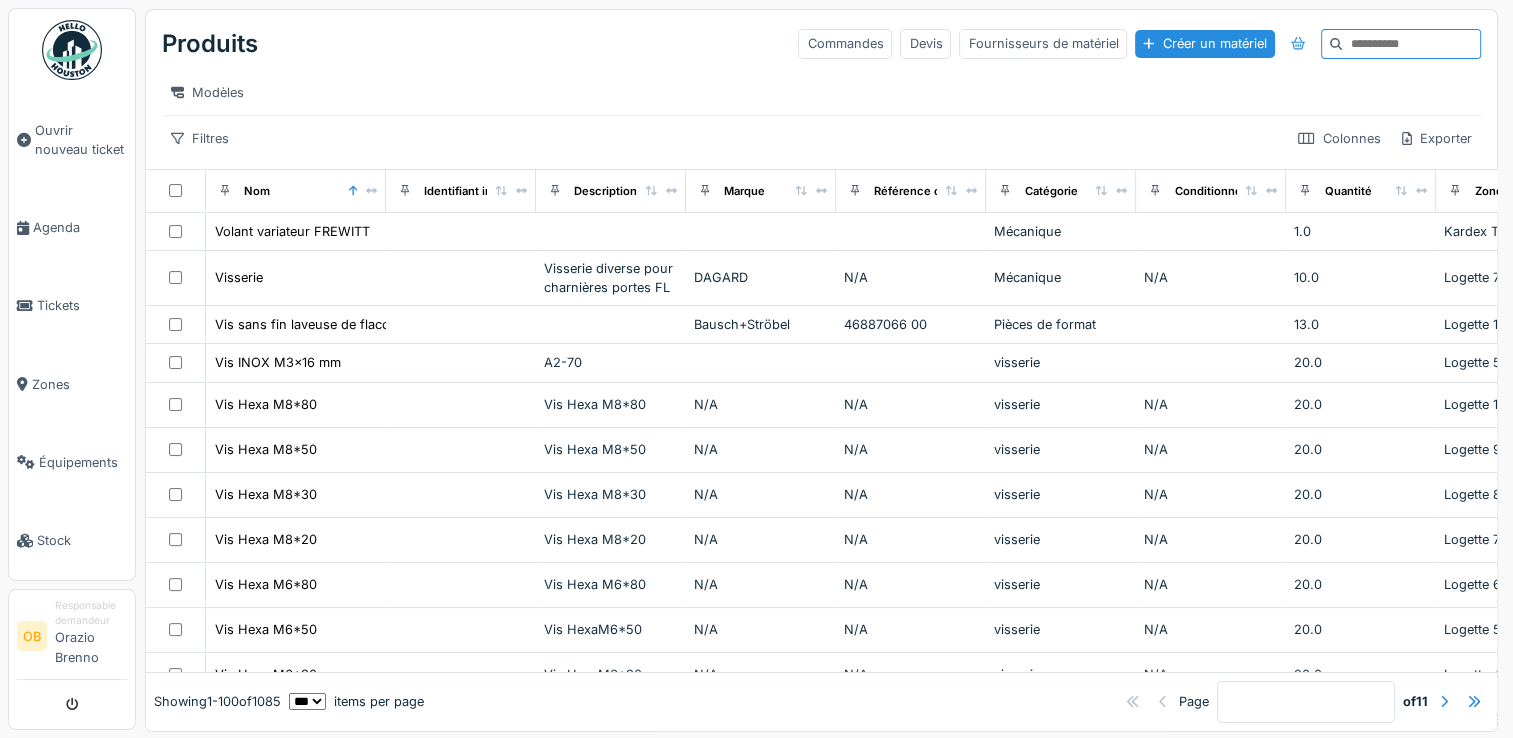 click at bounding box center [1411, 44] 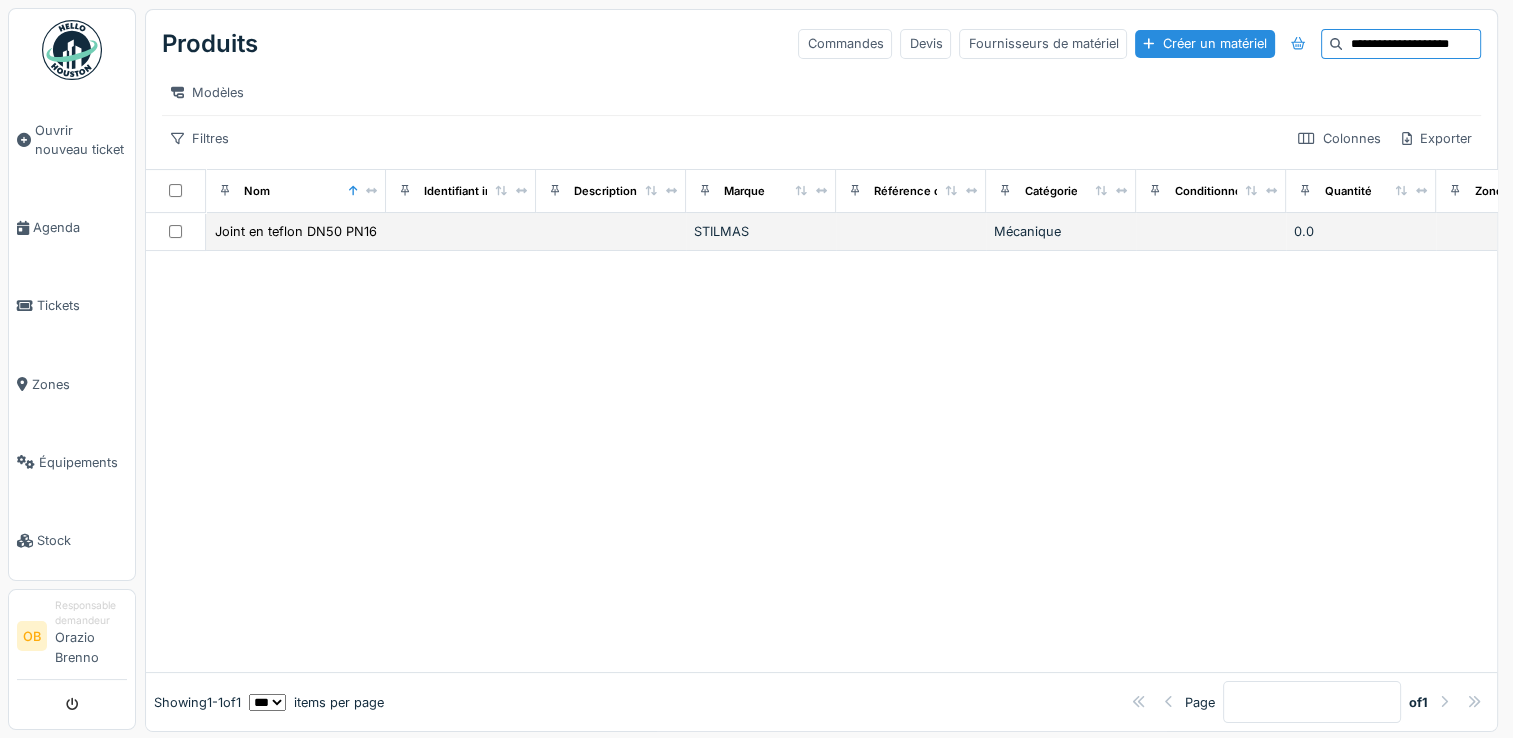 type on "**********" 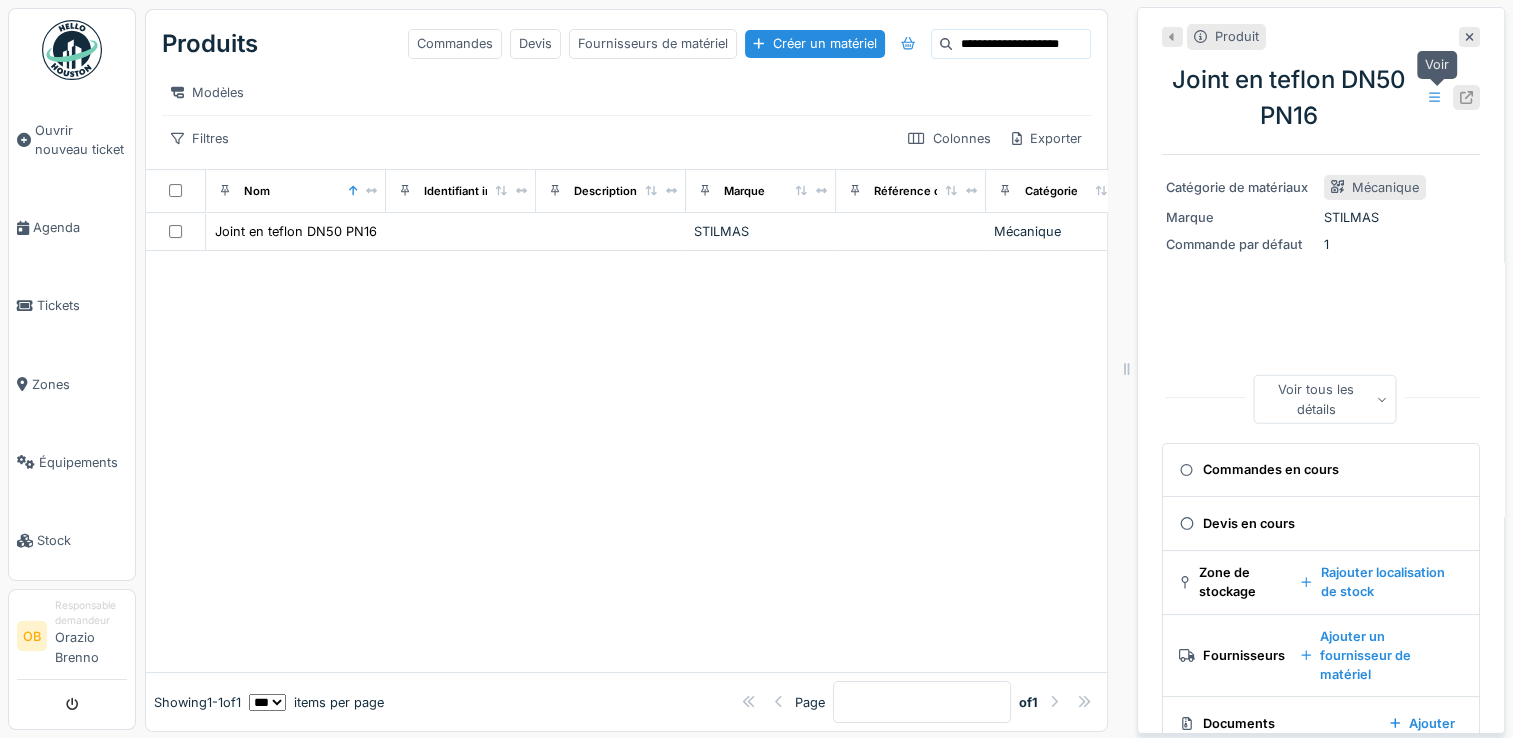 click 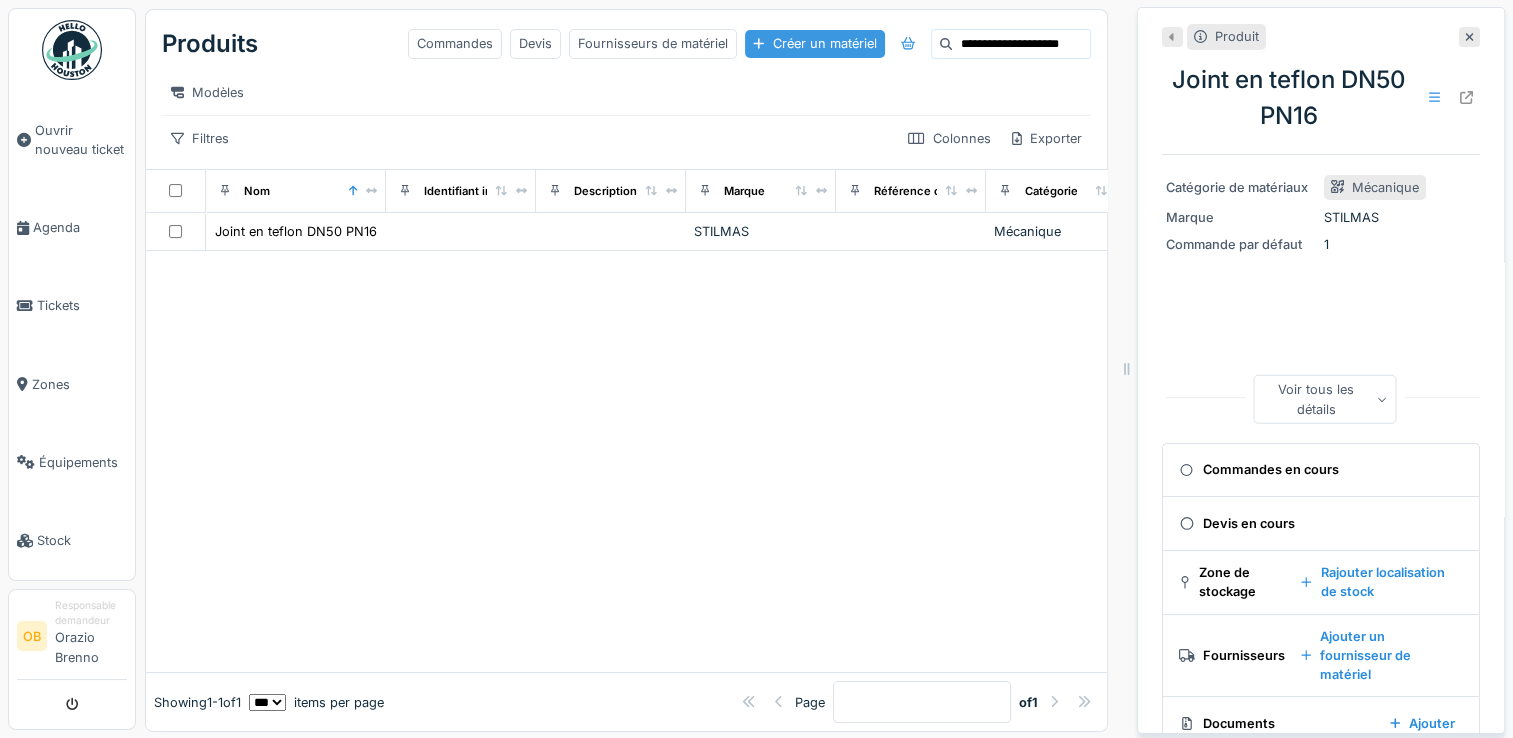 click on "Créer un matériel" at bounding box center [814, 43] 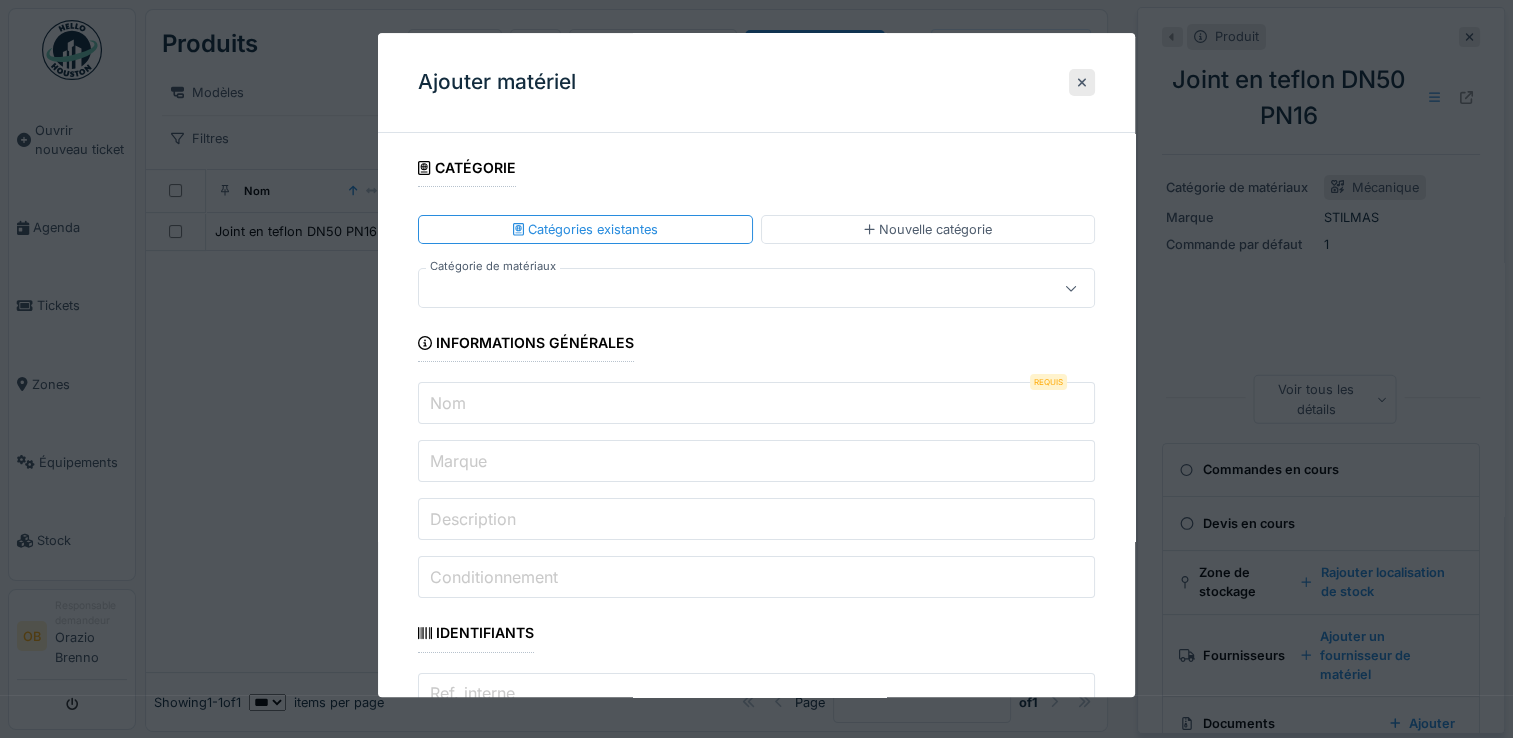 click at bounding box center [722, 289] 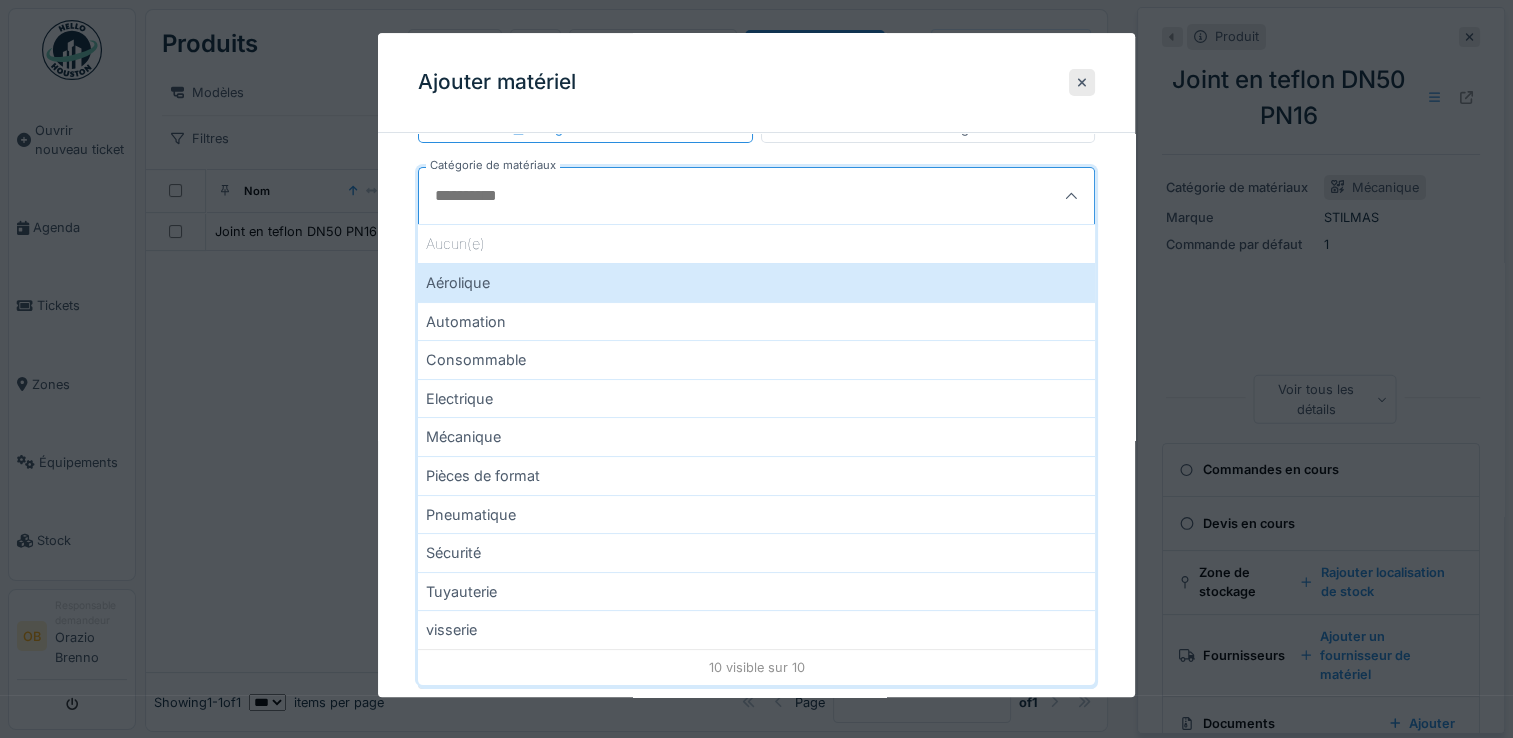 scroll, scrollTop: 133, scrollLeft: 0, axis: vertical 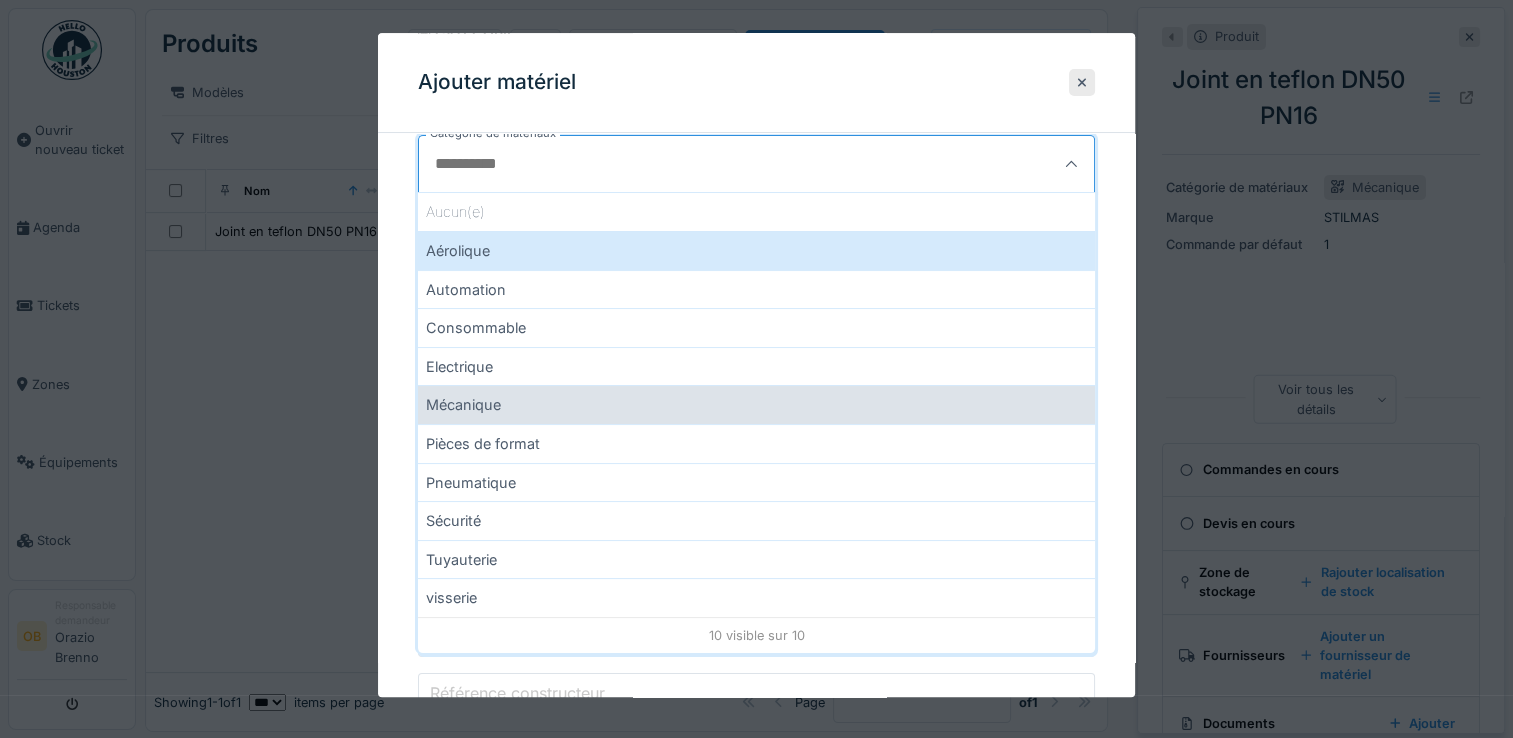 click on "Mécanique" at bounding box center [756, 405] 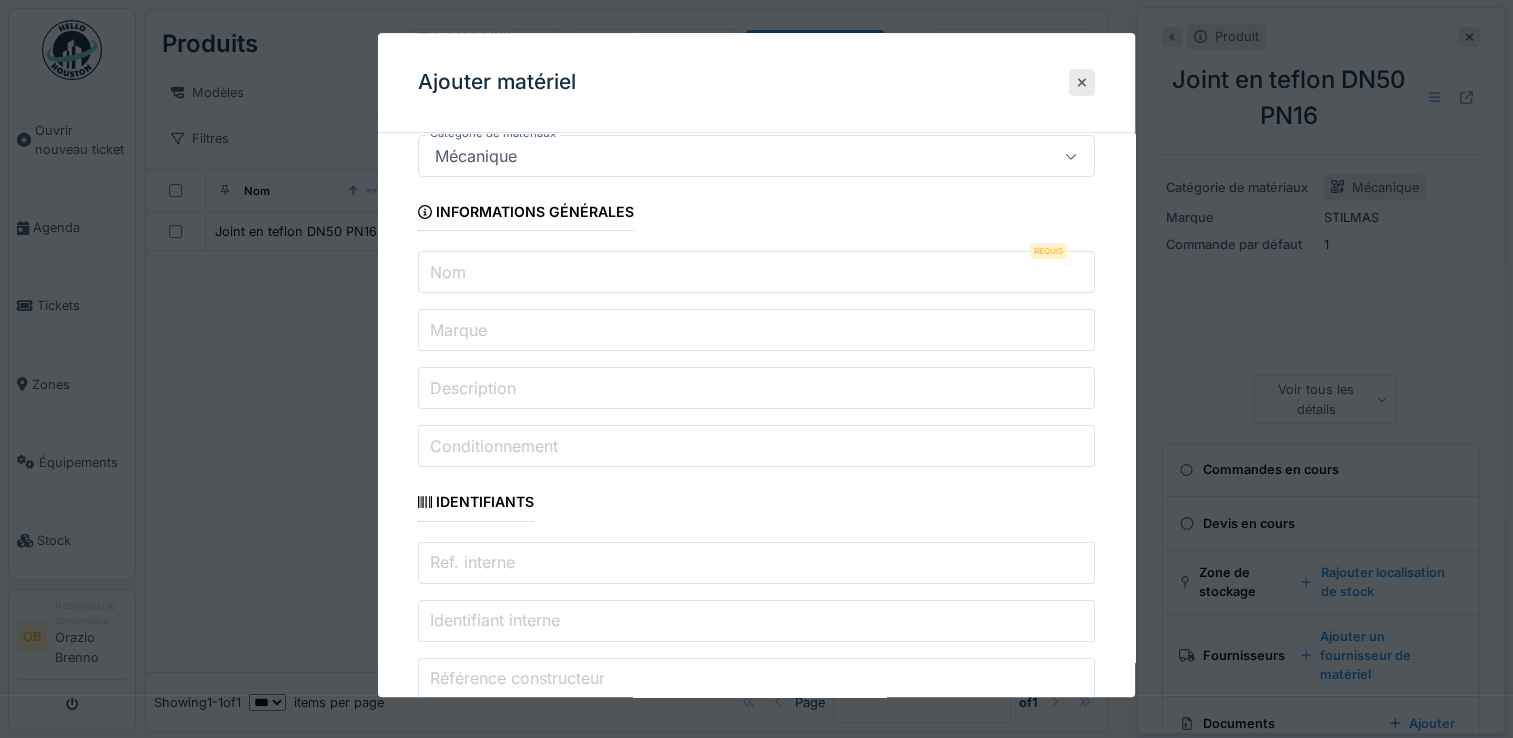 click on "Nom" at bounding box center [756, 273] 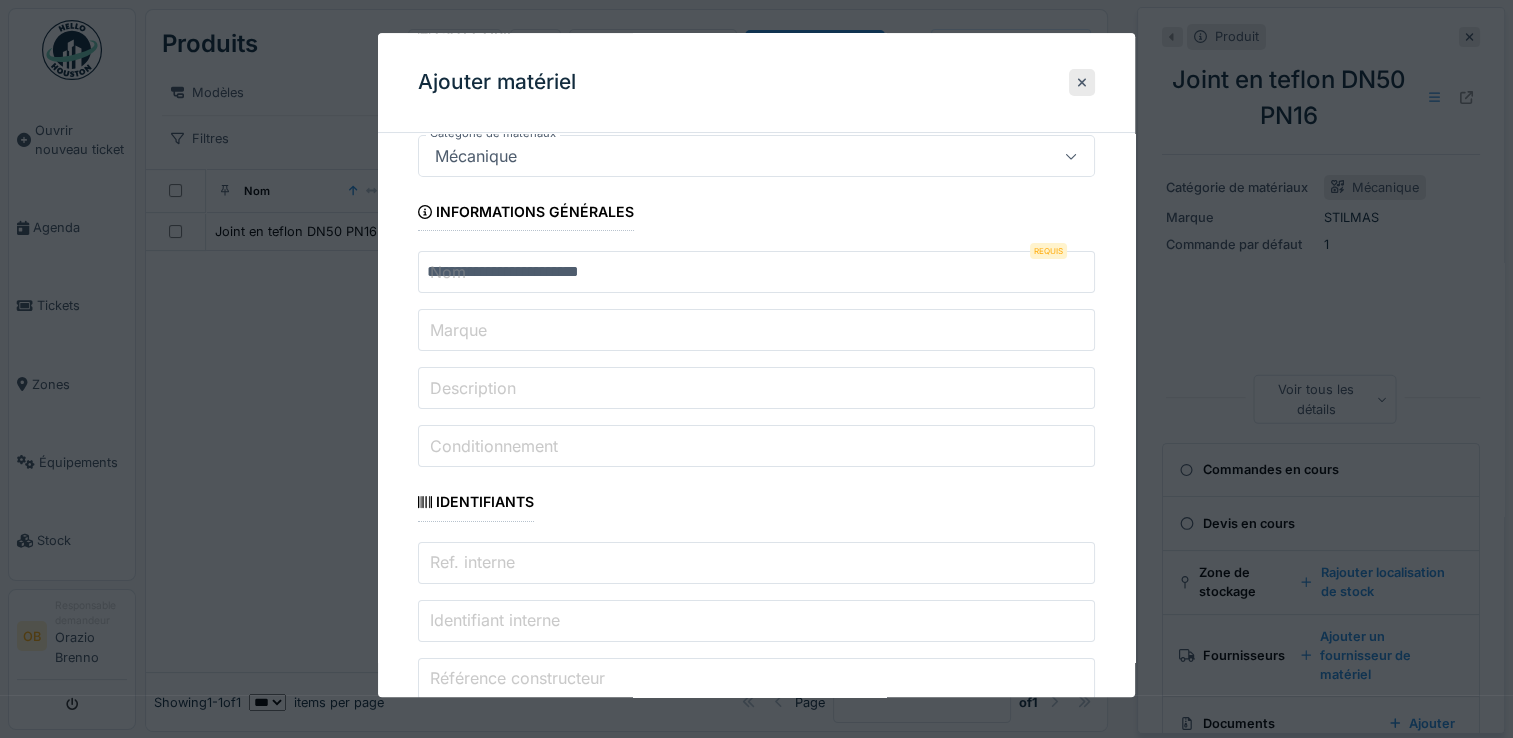 type on "*******" 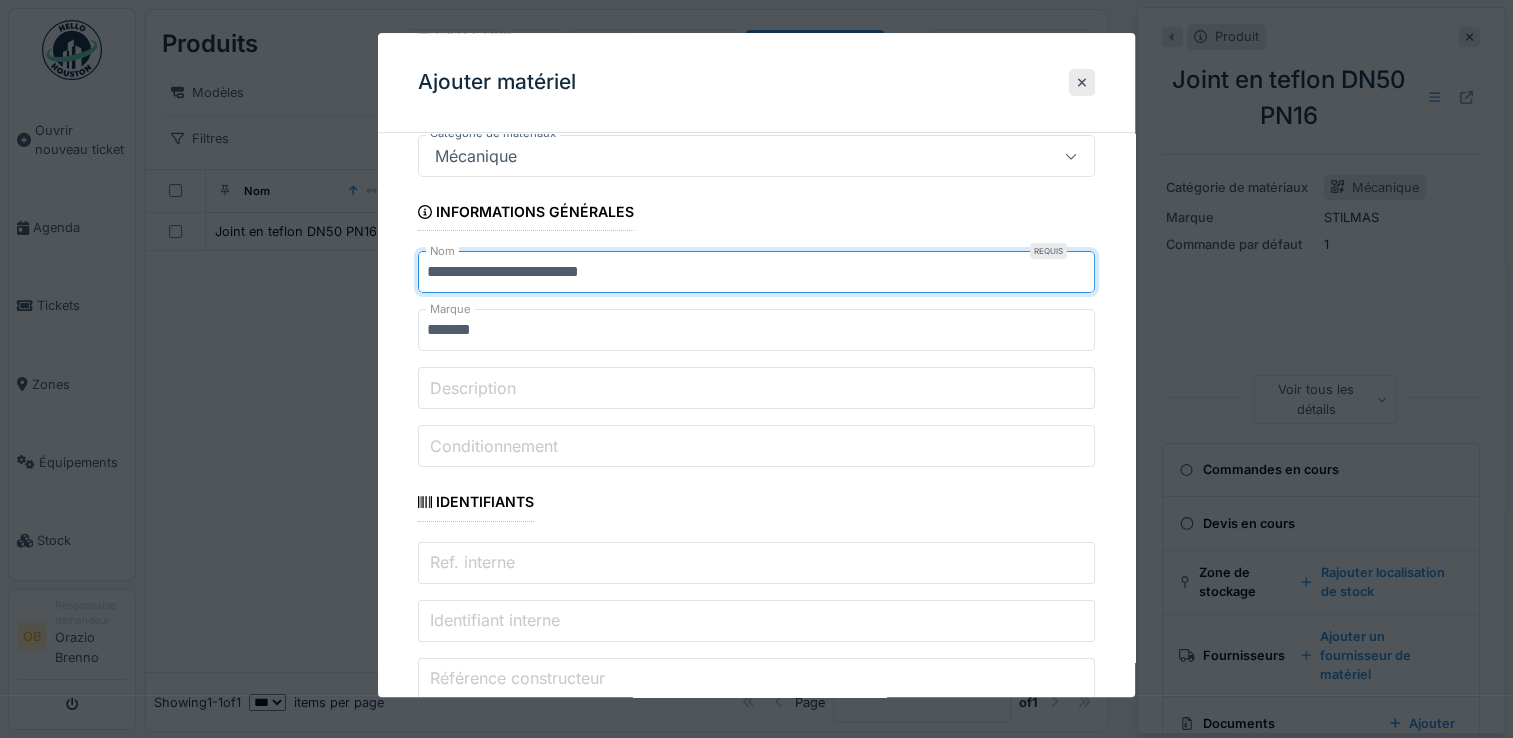 type on "**********" 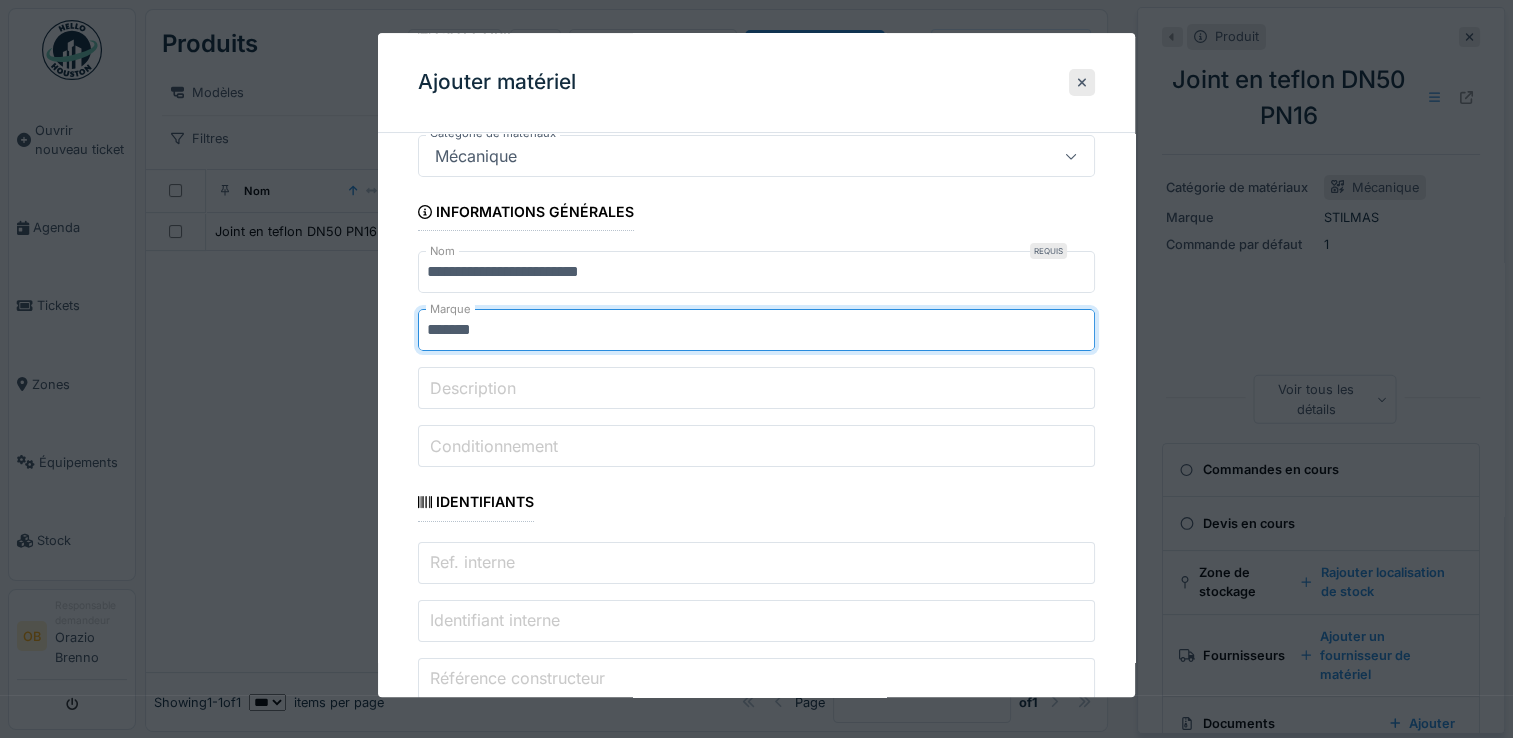 click on "**********" at bounding box center [756, 1738] 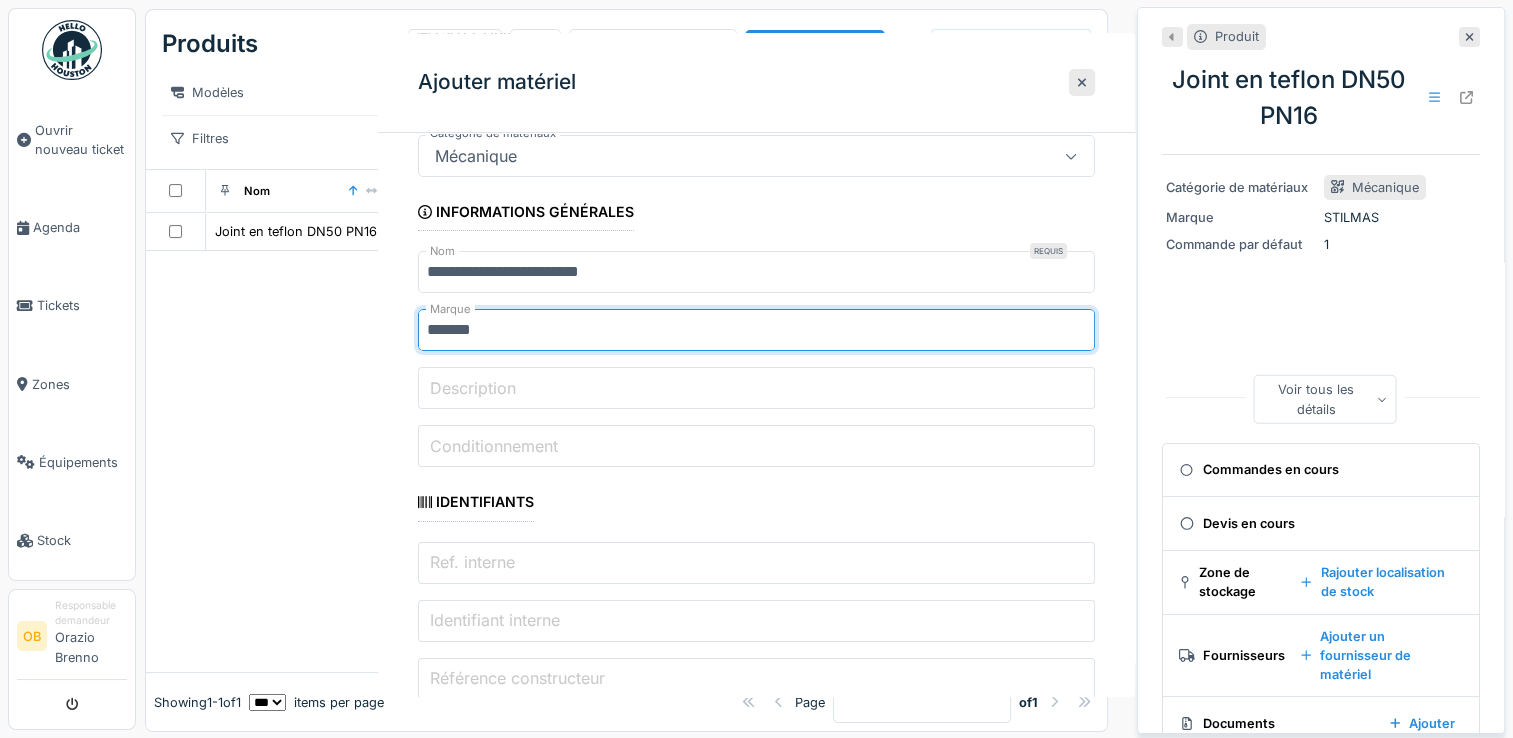 scroll, scrollTop: 0, scrollLeft: 0, axis: both 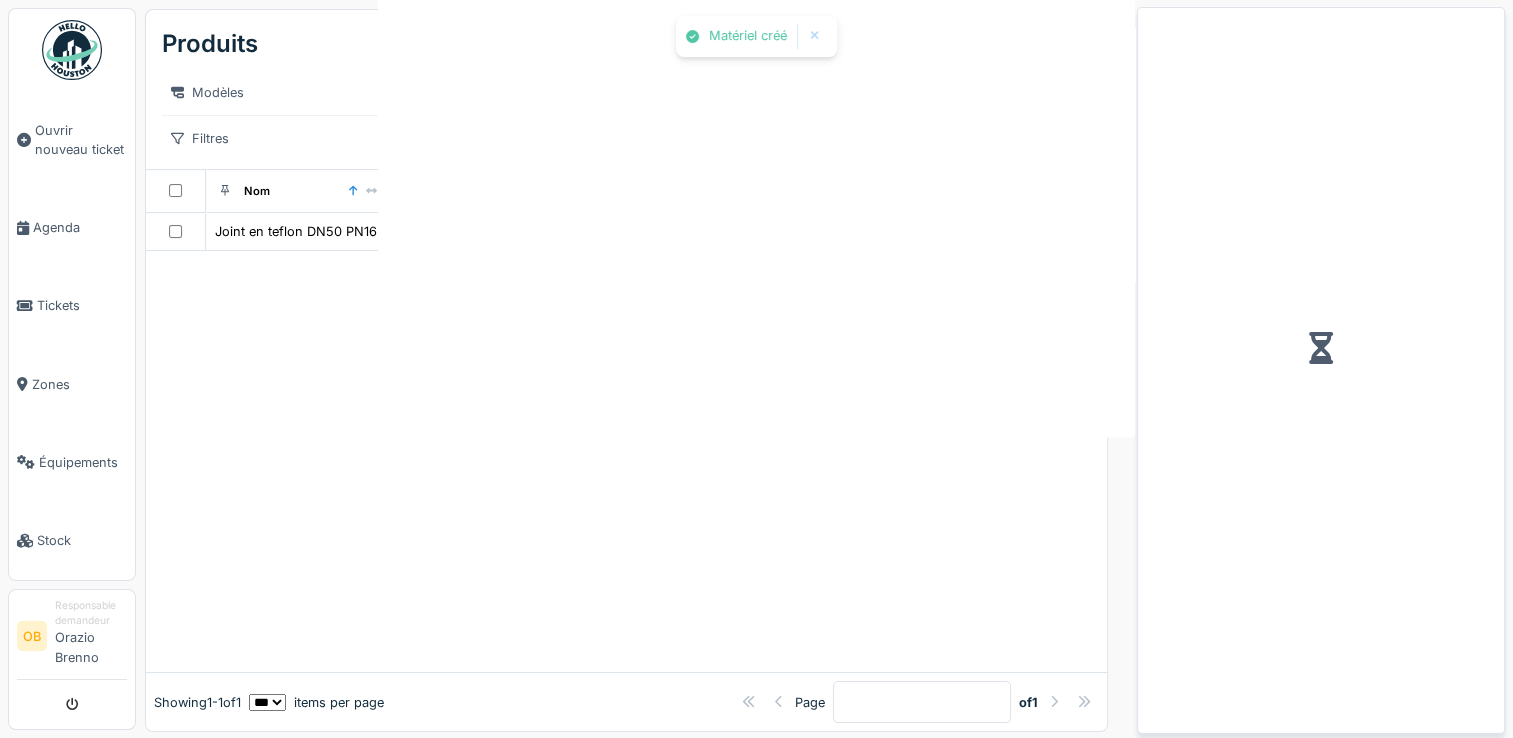 click at bounding box center (756, 106) 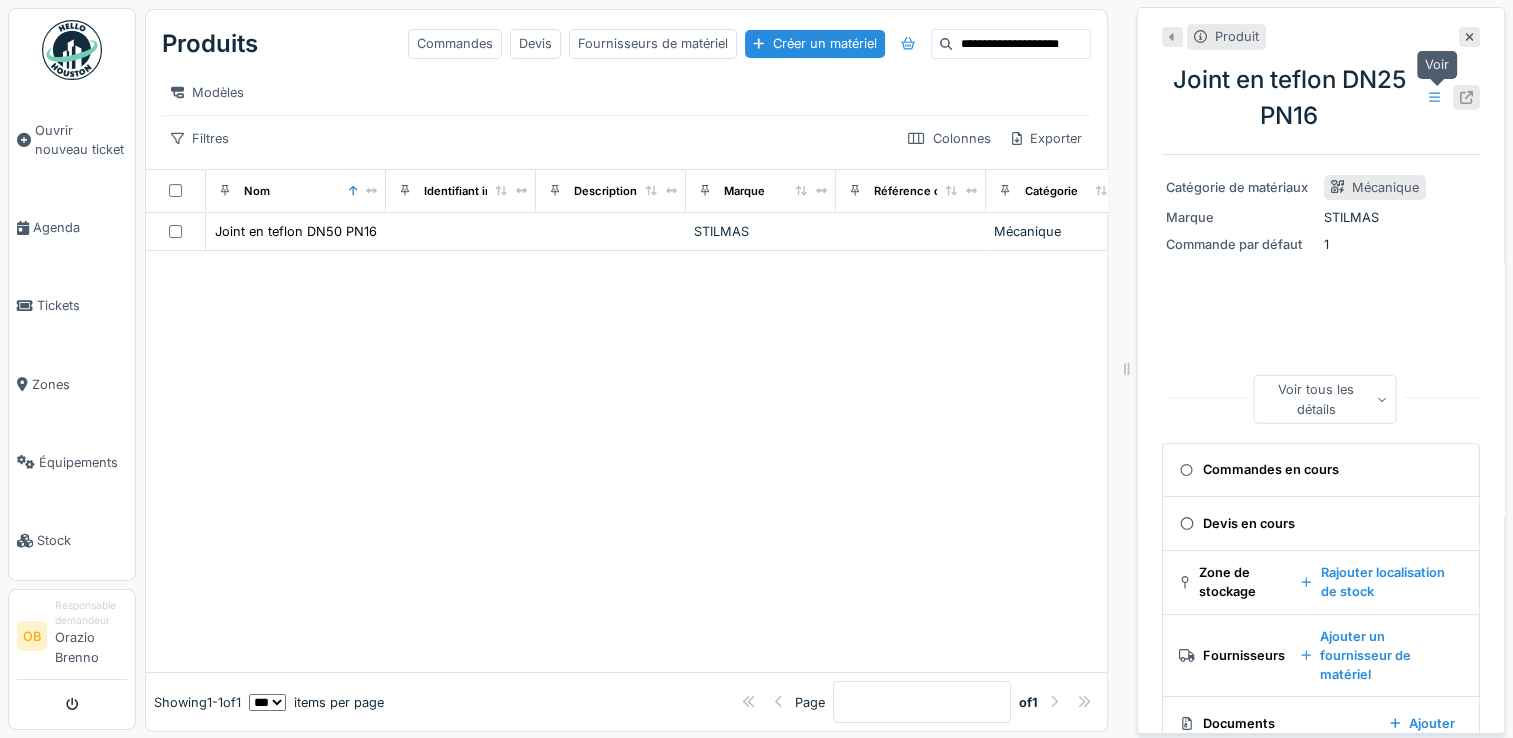 click 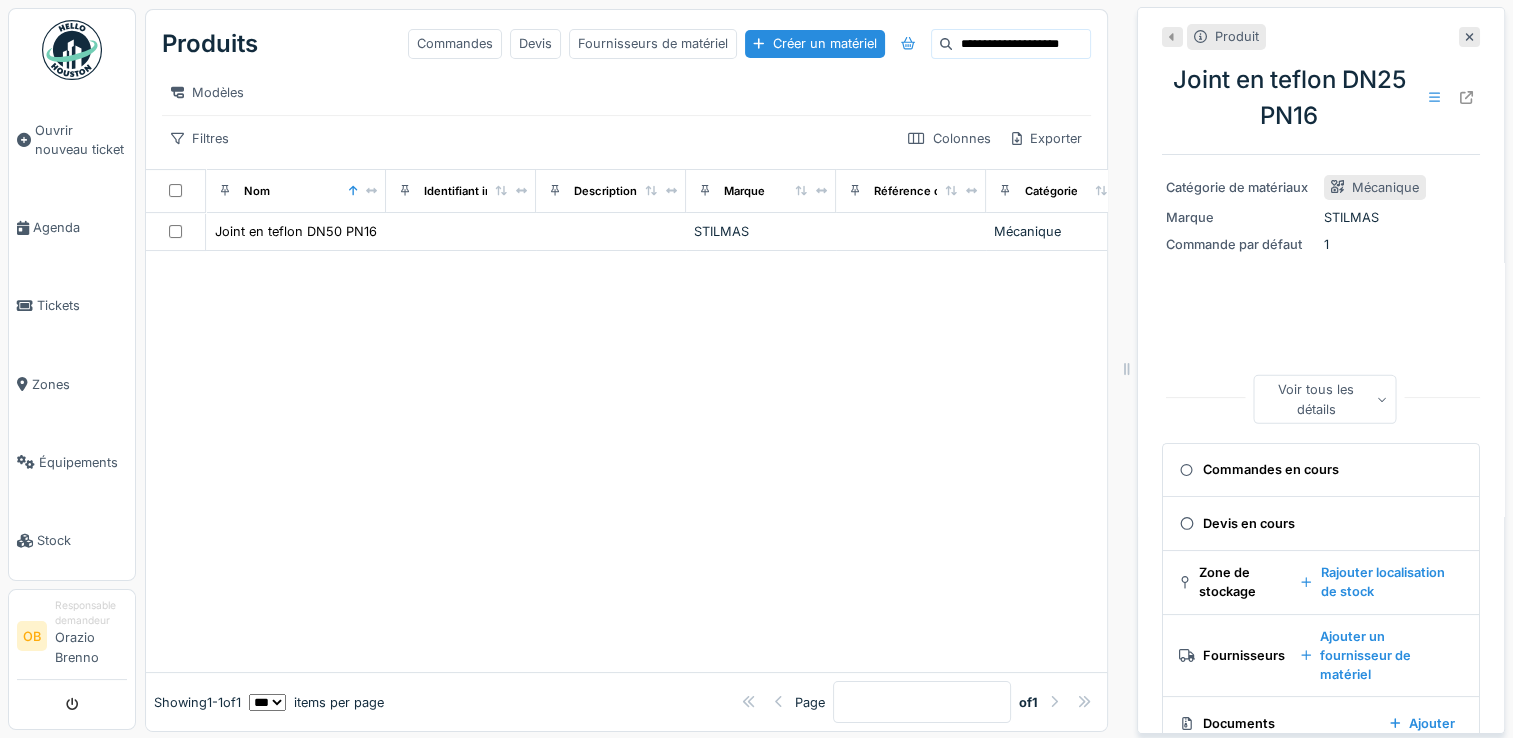 drag, startPoint x: 1048, startPoint y: 46, endPoint x: 818, endPoint y: 113, distance: 239.56001 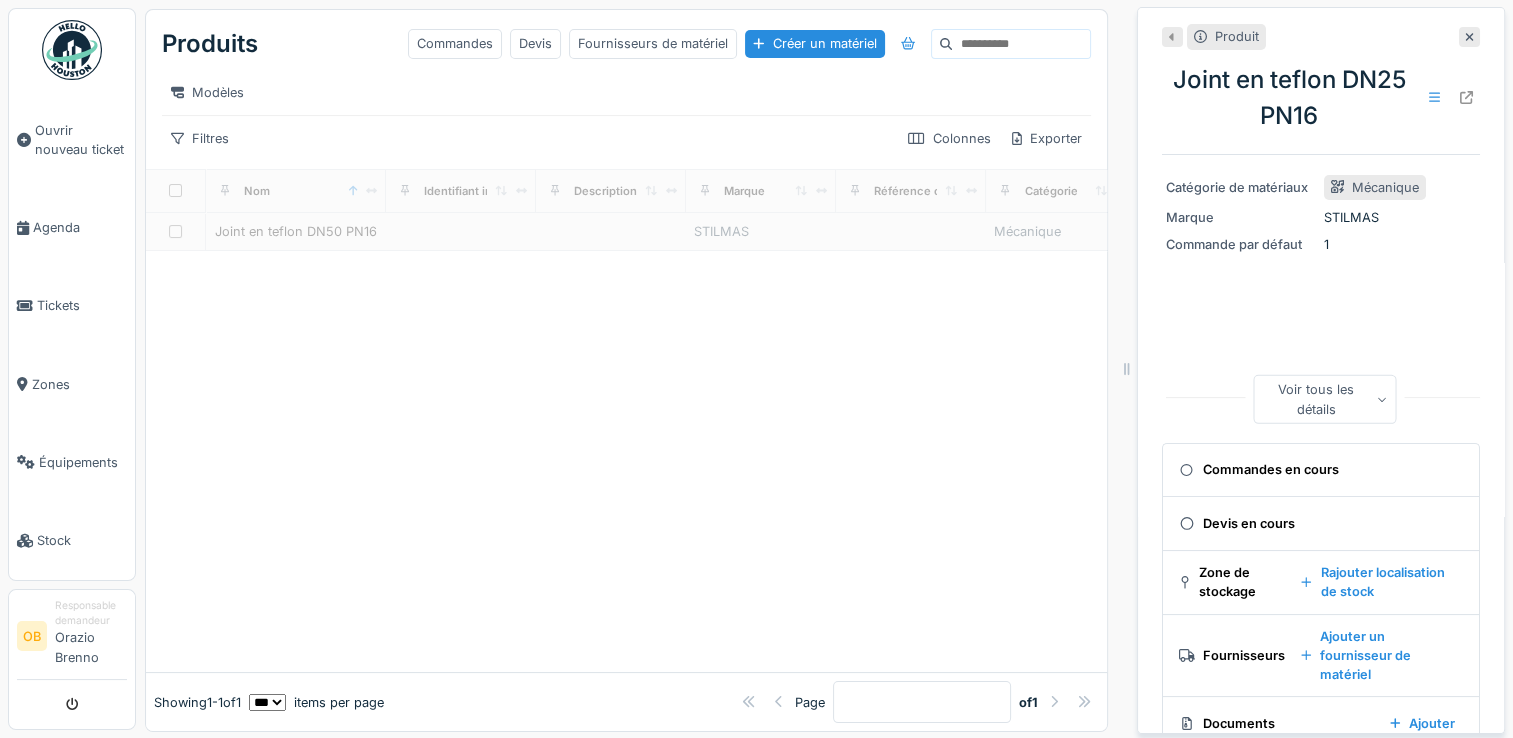 type 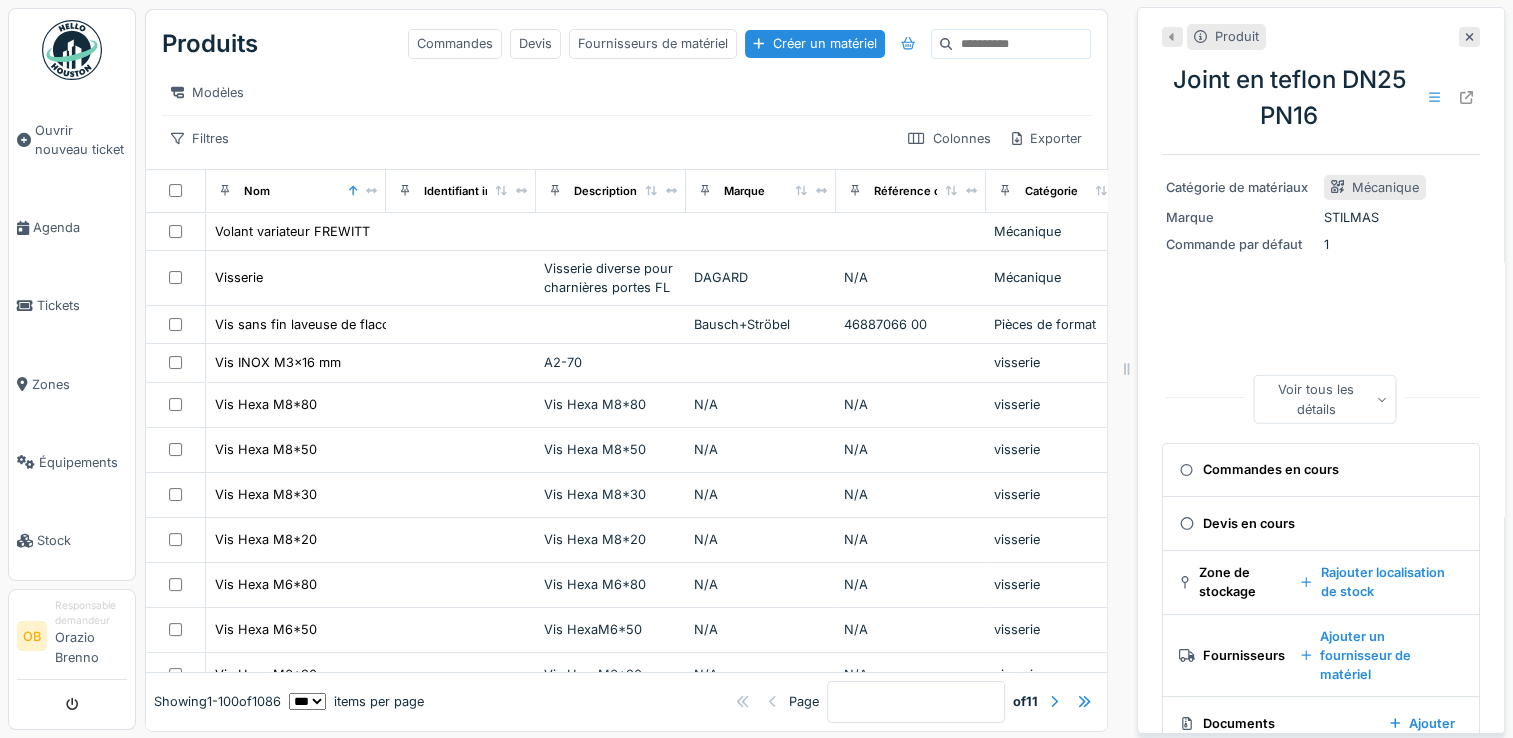 click on "Produit" at bounding box center [1321, 36] 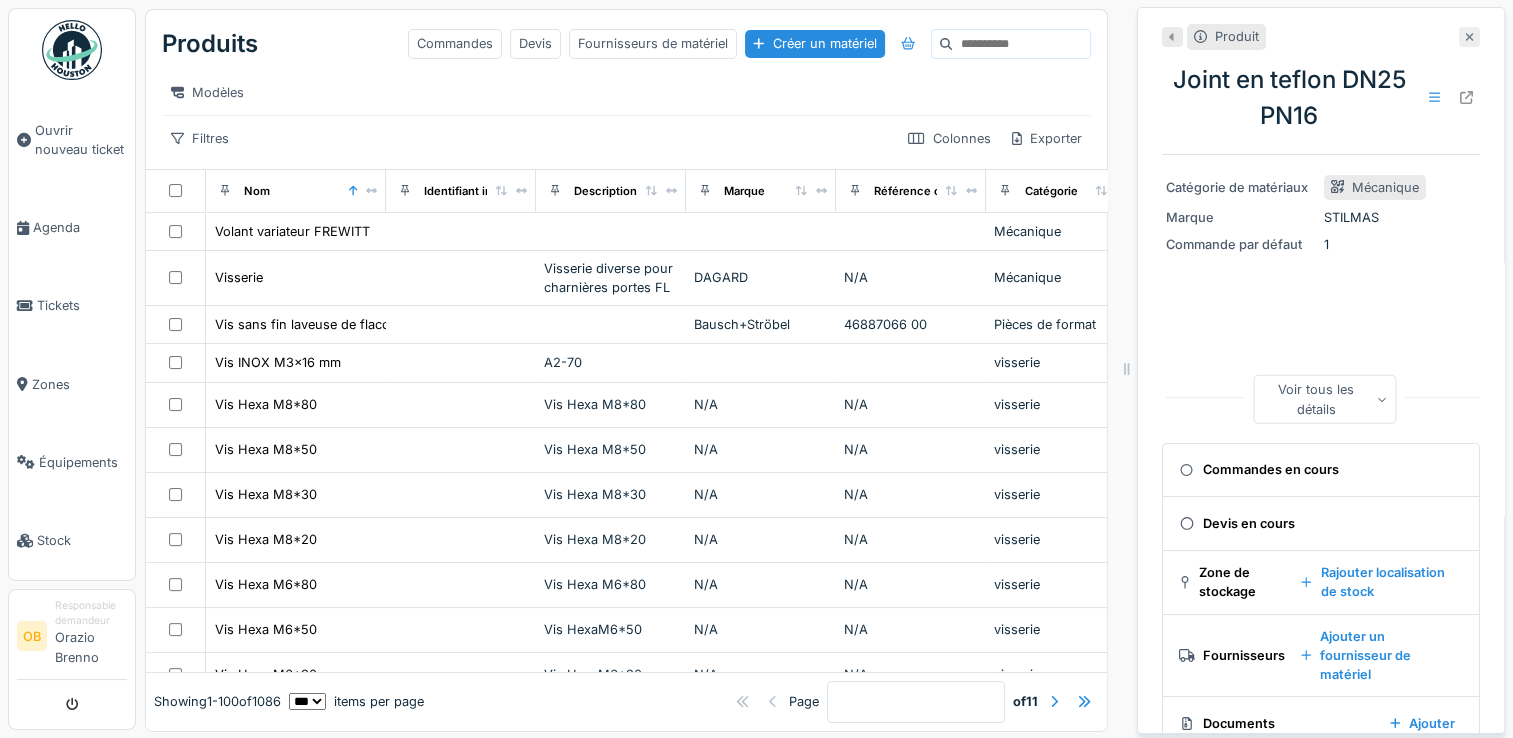 click at bounding box center (1469, 37) 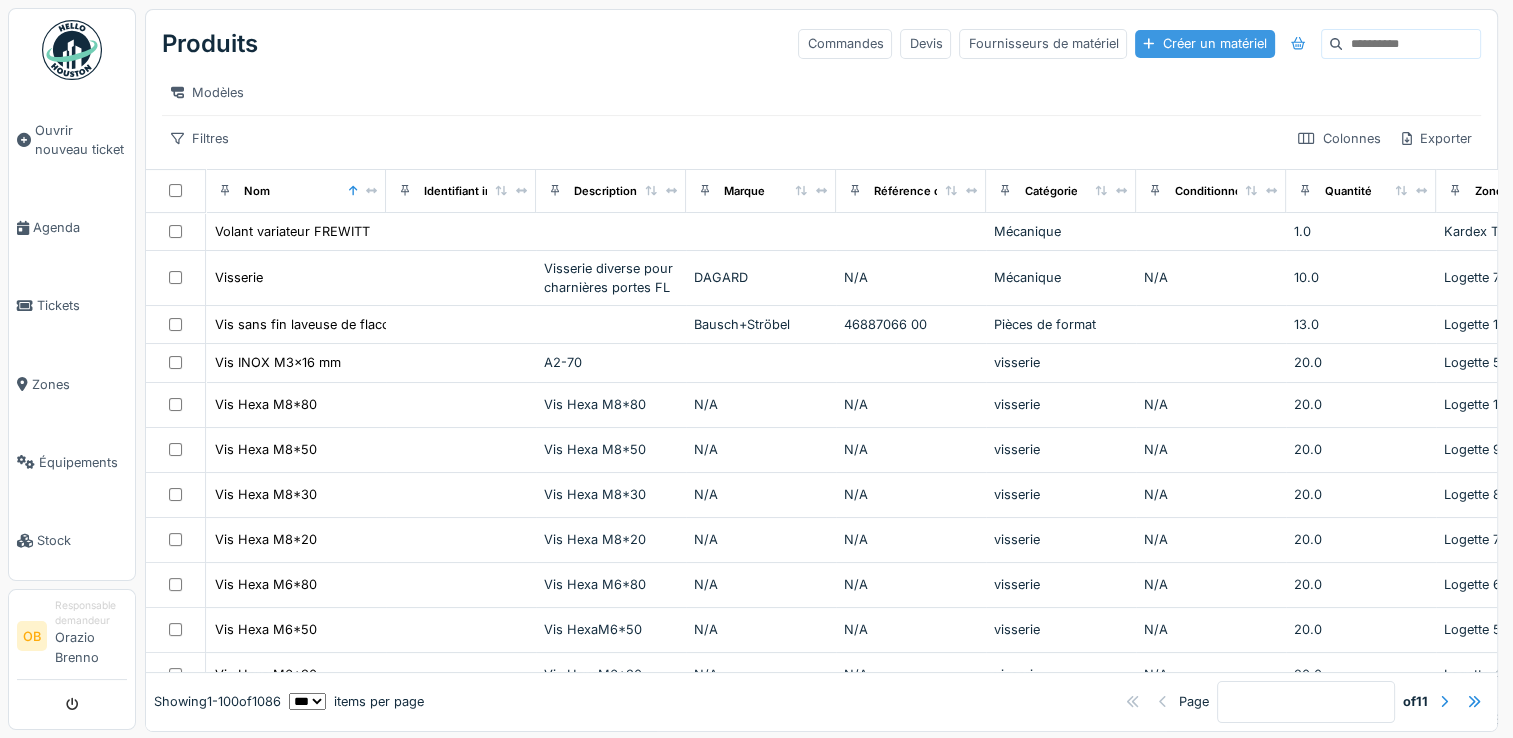 click on "Créer un matériel" at bounding box center (1204, 43) 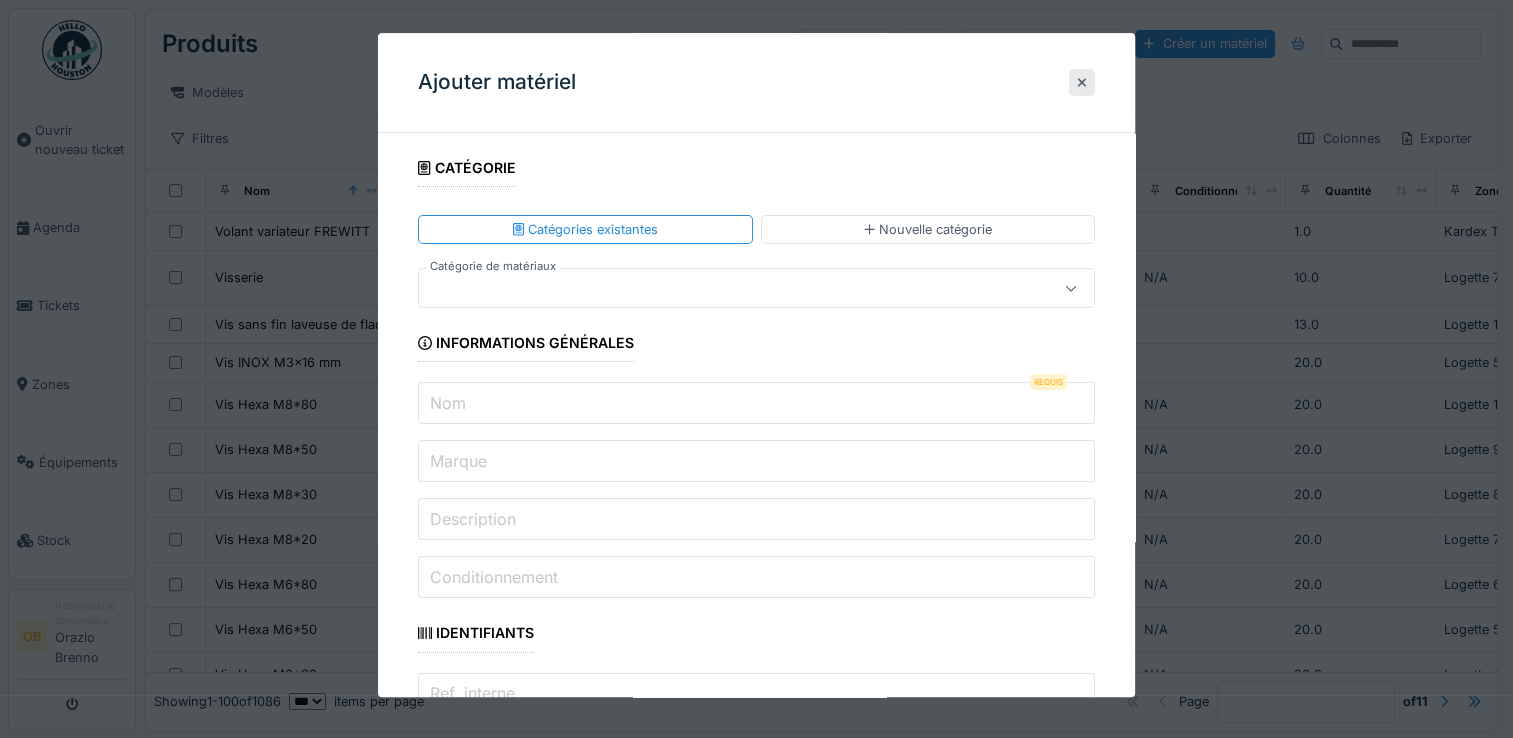 click at bounding box center (722, 289) 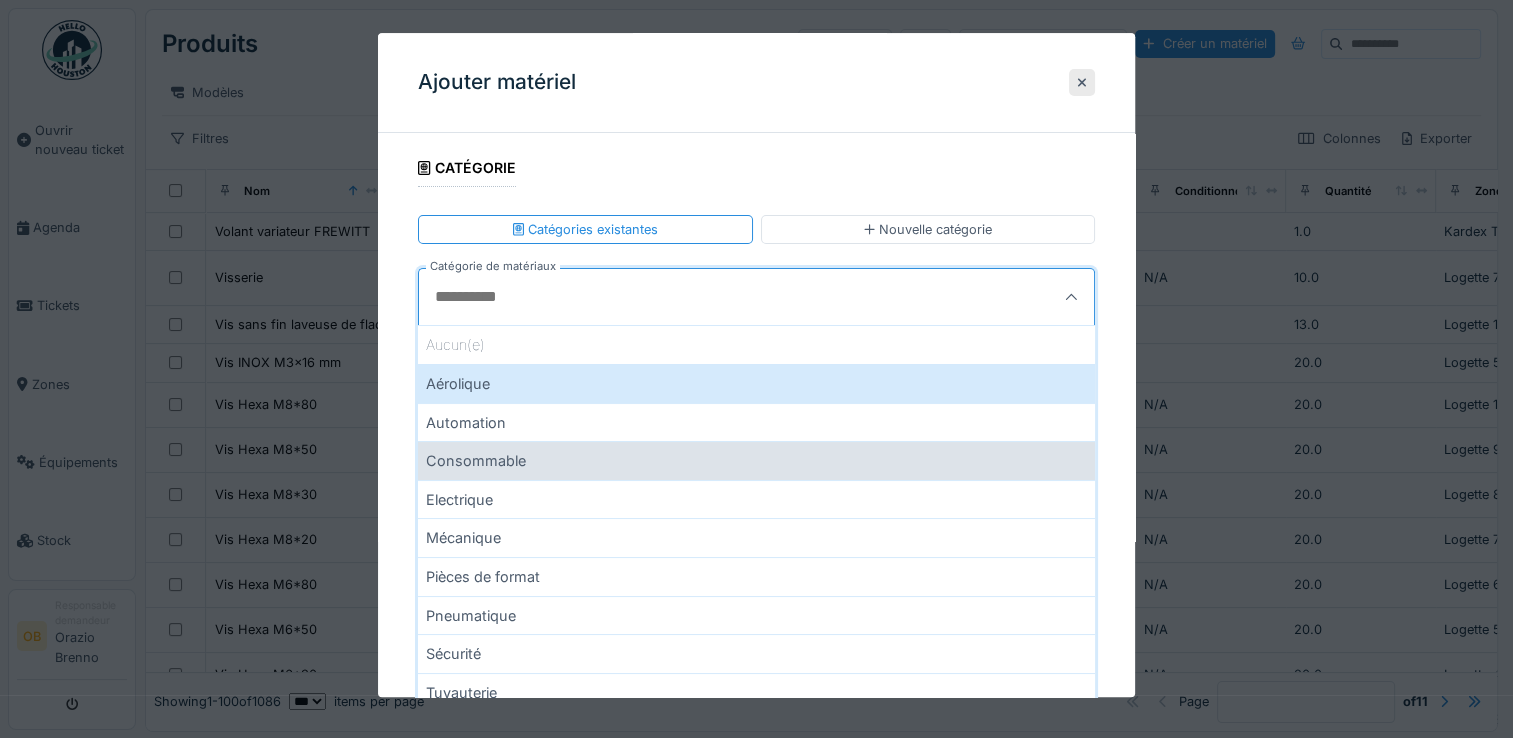 scroll, scrollTop: 133, scrollLeft: 0, axis: vertical 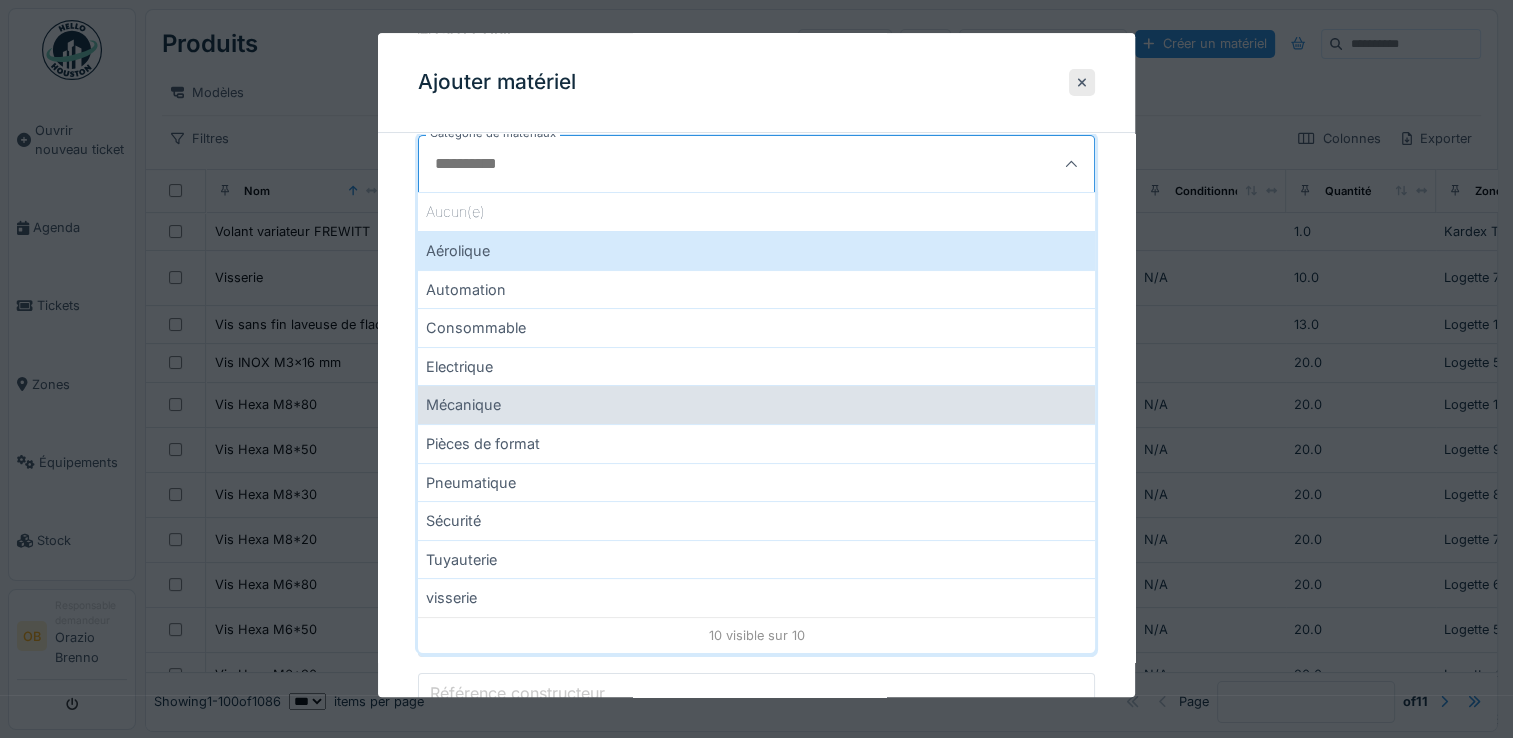click on "Mécanique" at bounding box center [756, 405] 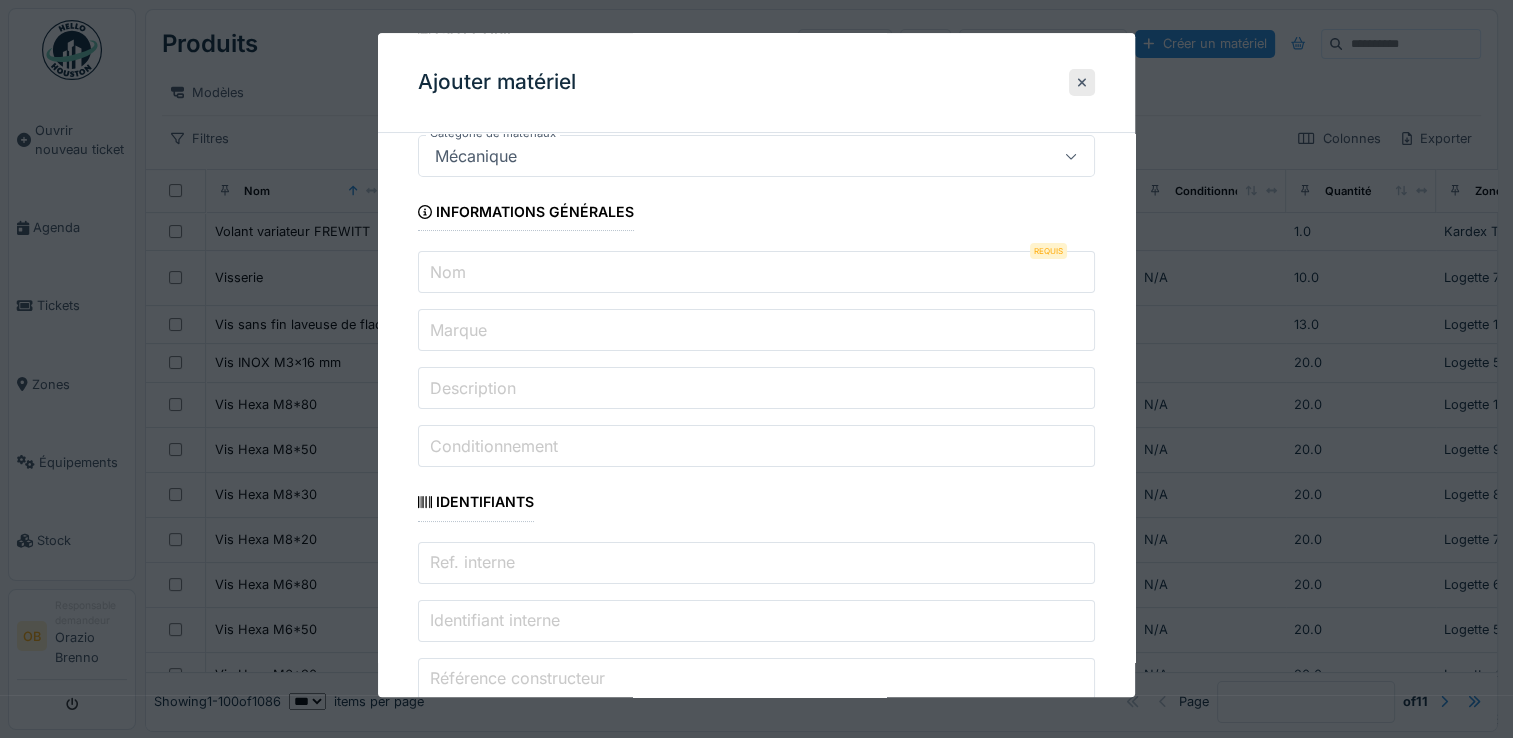 click on "Nom" at bounding box center [756, 273] 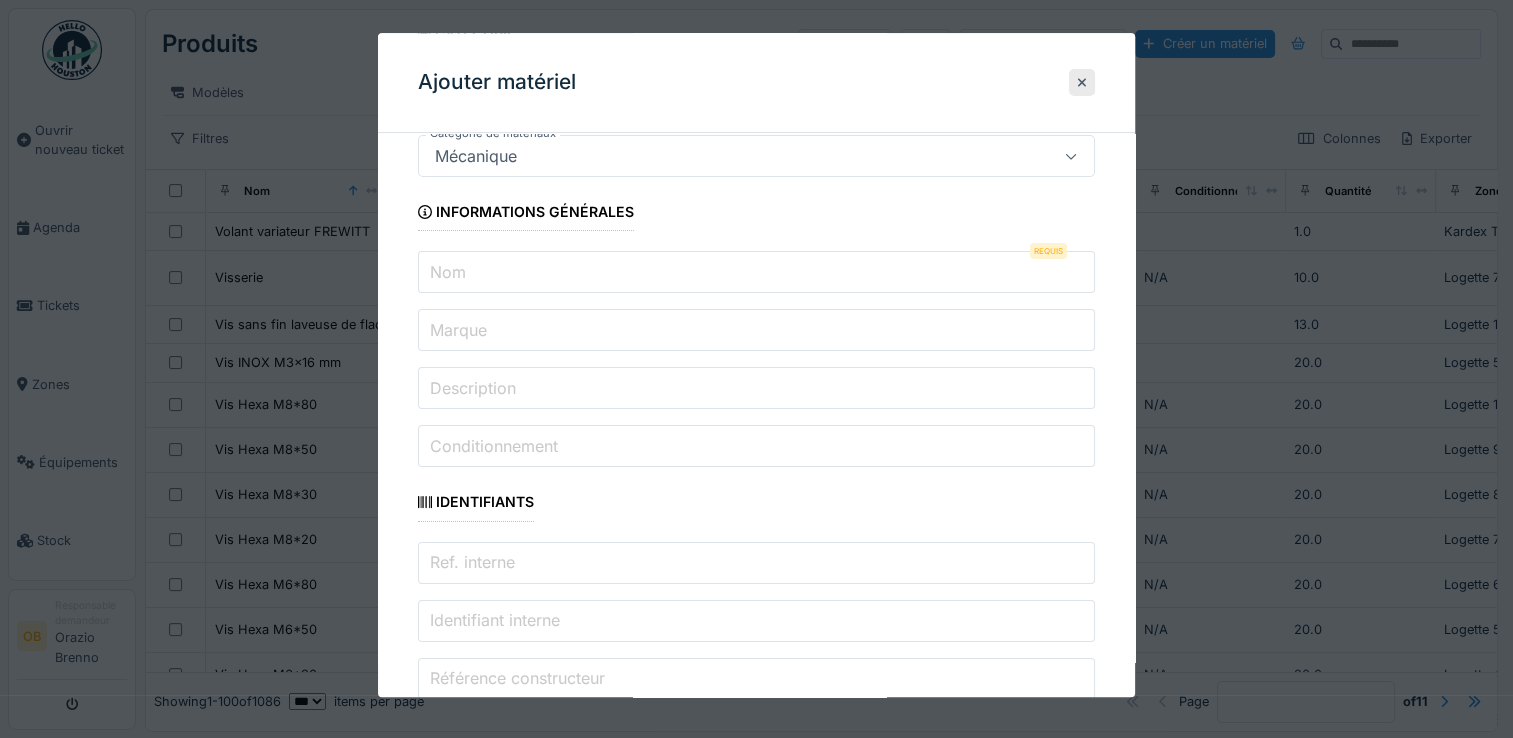 type on "**********" 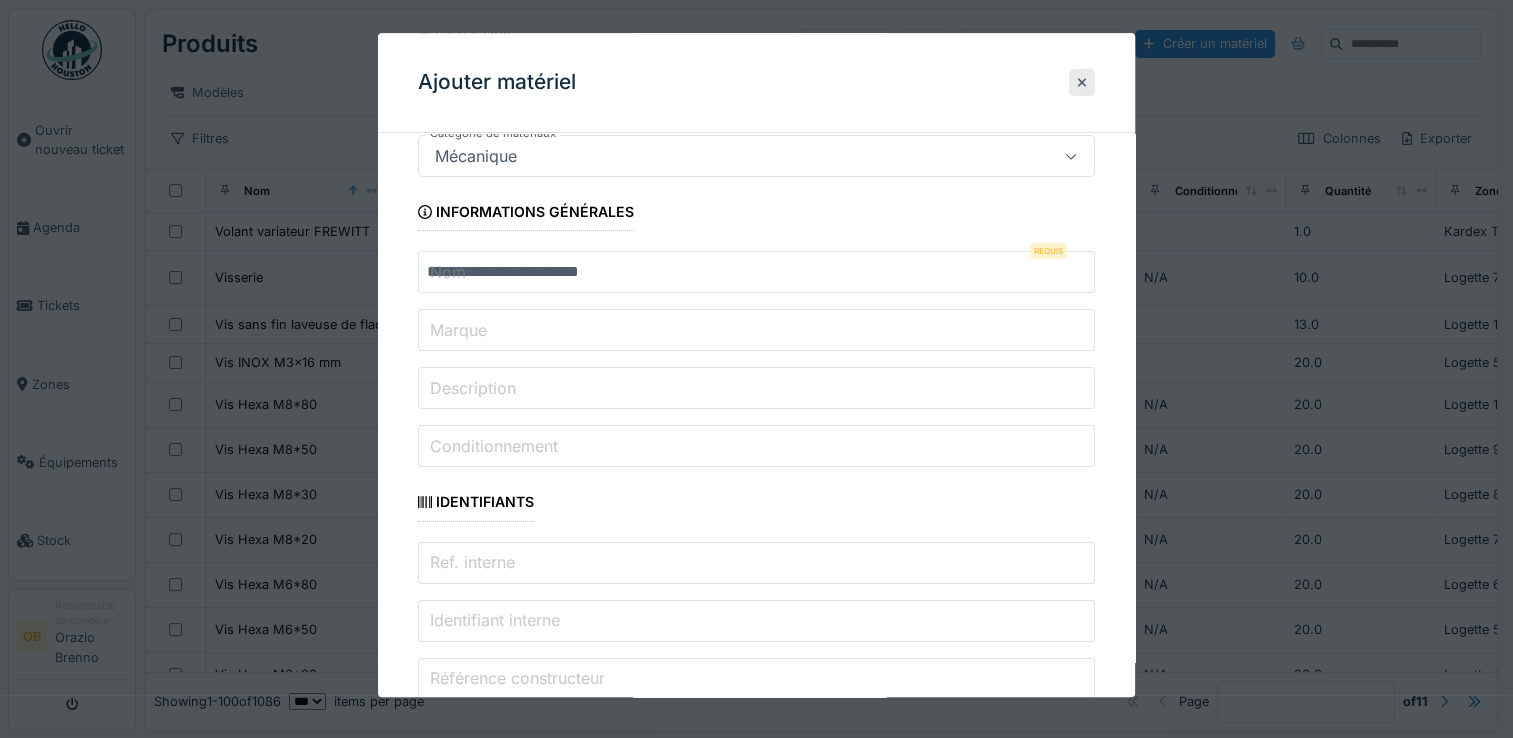 type on "*******" 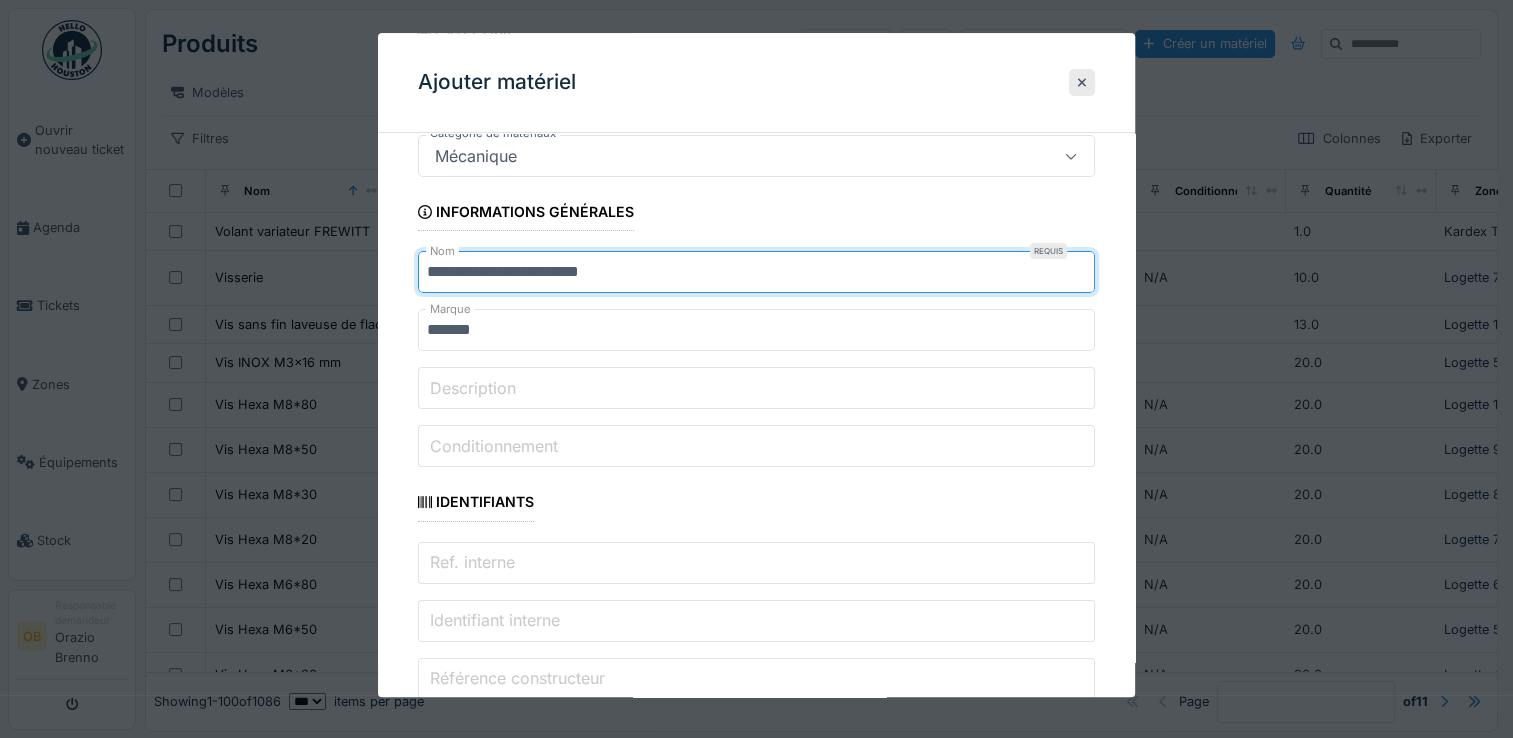 drag, startPoint x: 685, startPoint y: 259, endPoint x: 548, endPoint y: 290, distance: 140.46352 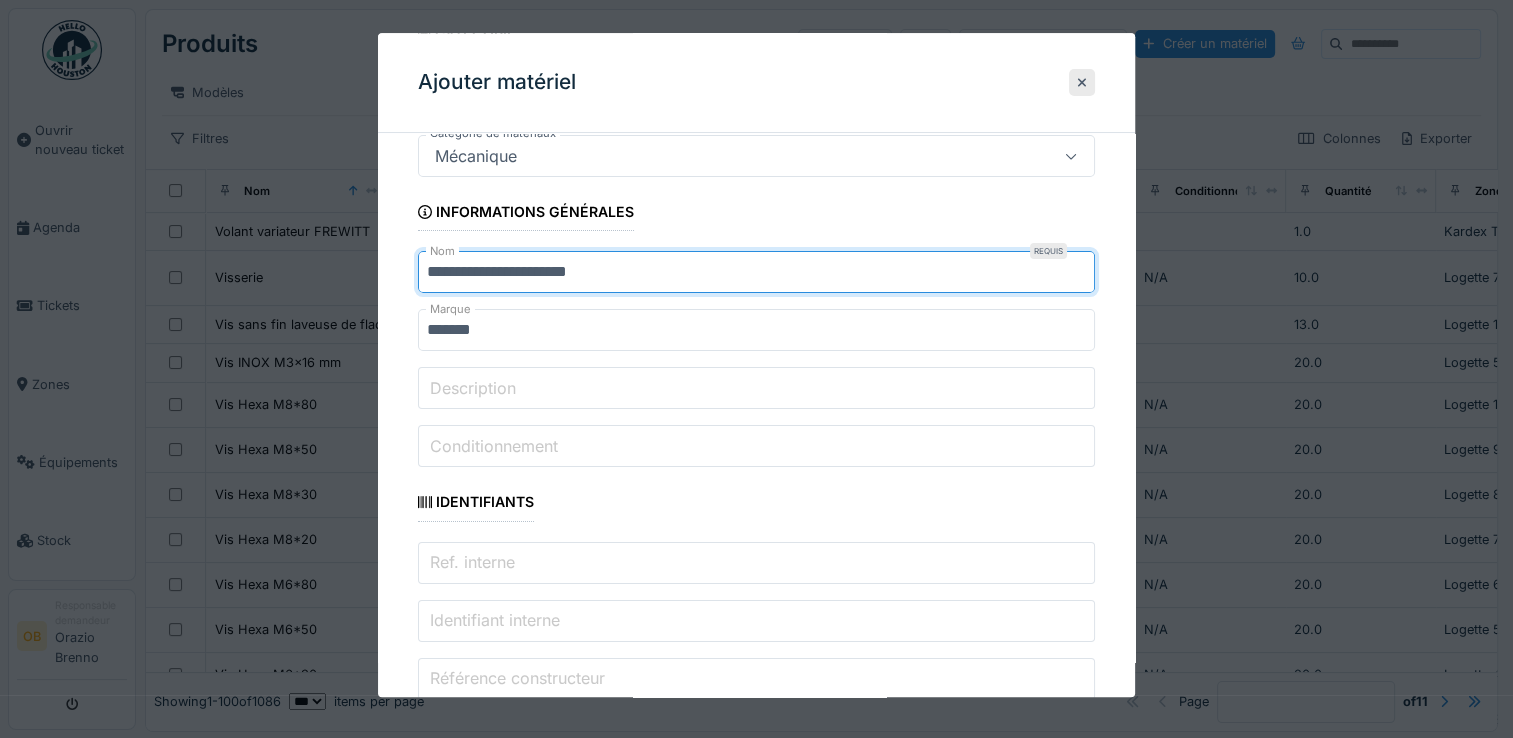 type on "**********" 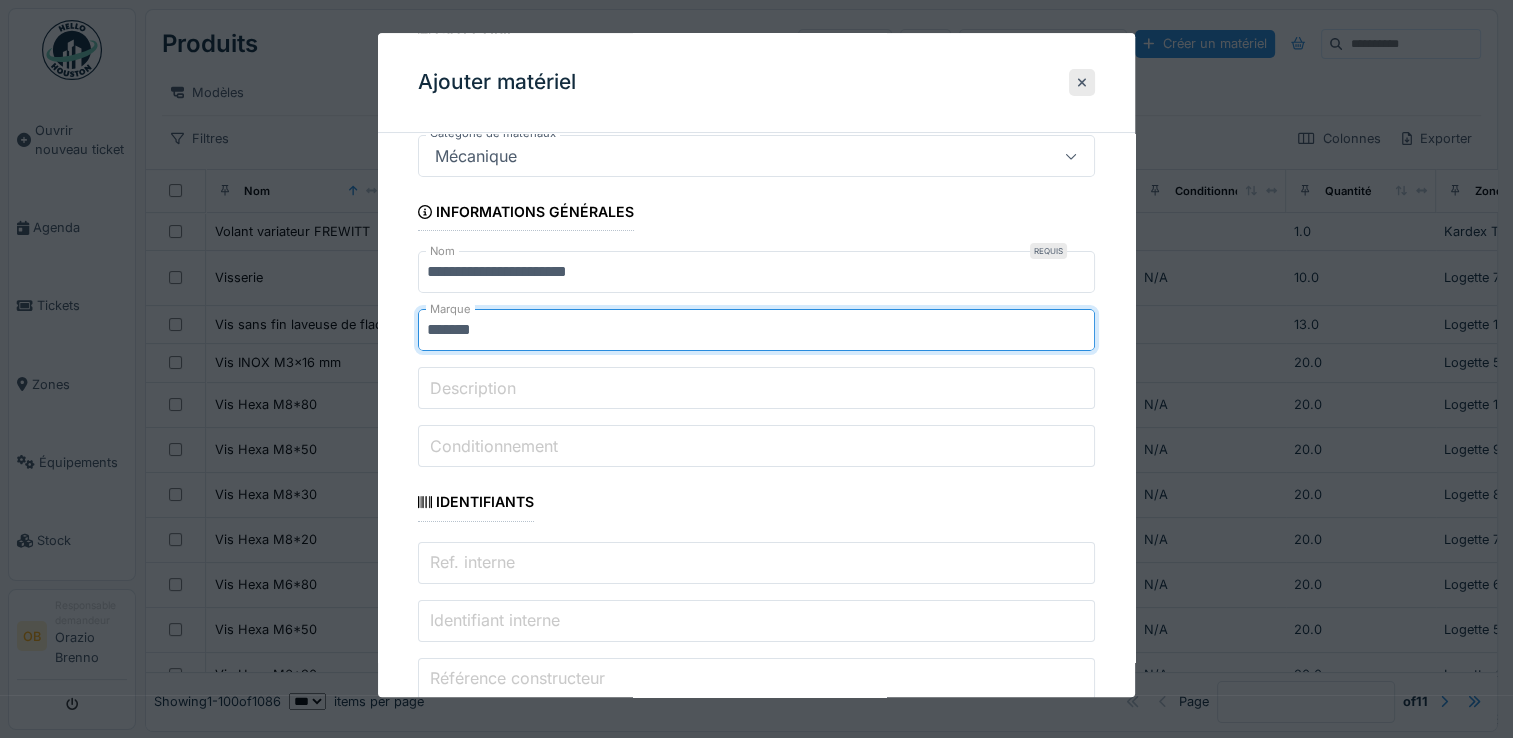 click on "*******" at bounding box center (756, 331) 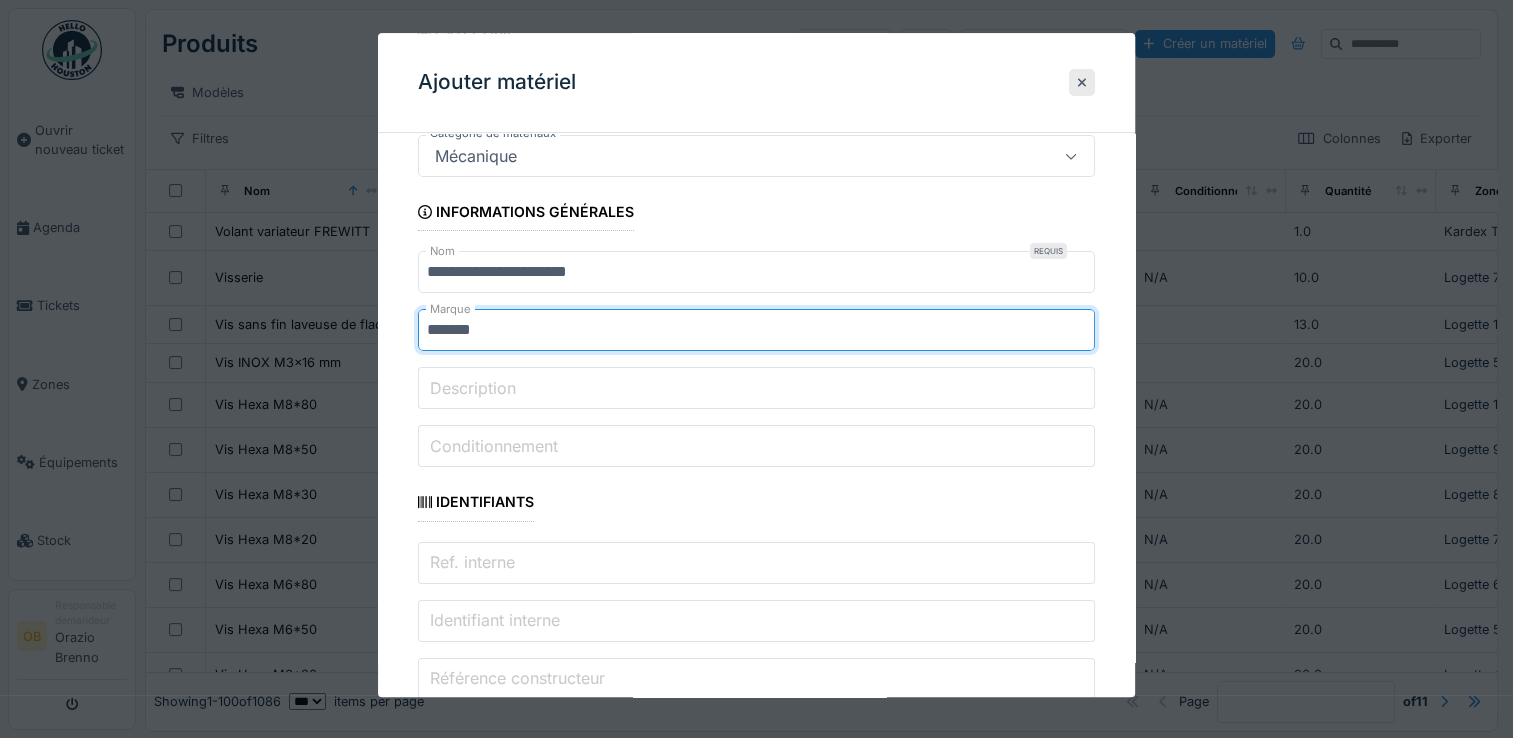 click on "**********" at bounding box center [756, 1738] 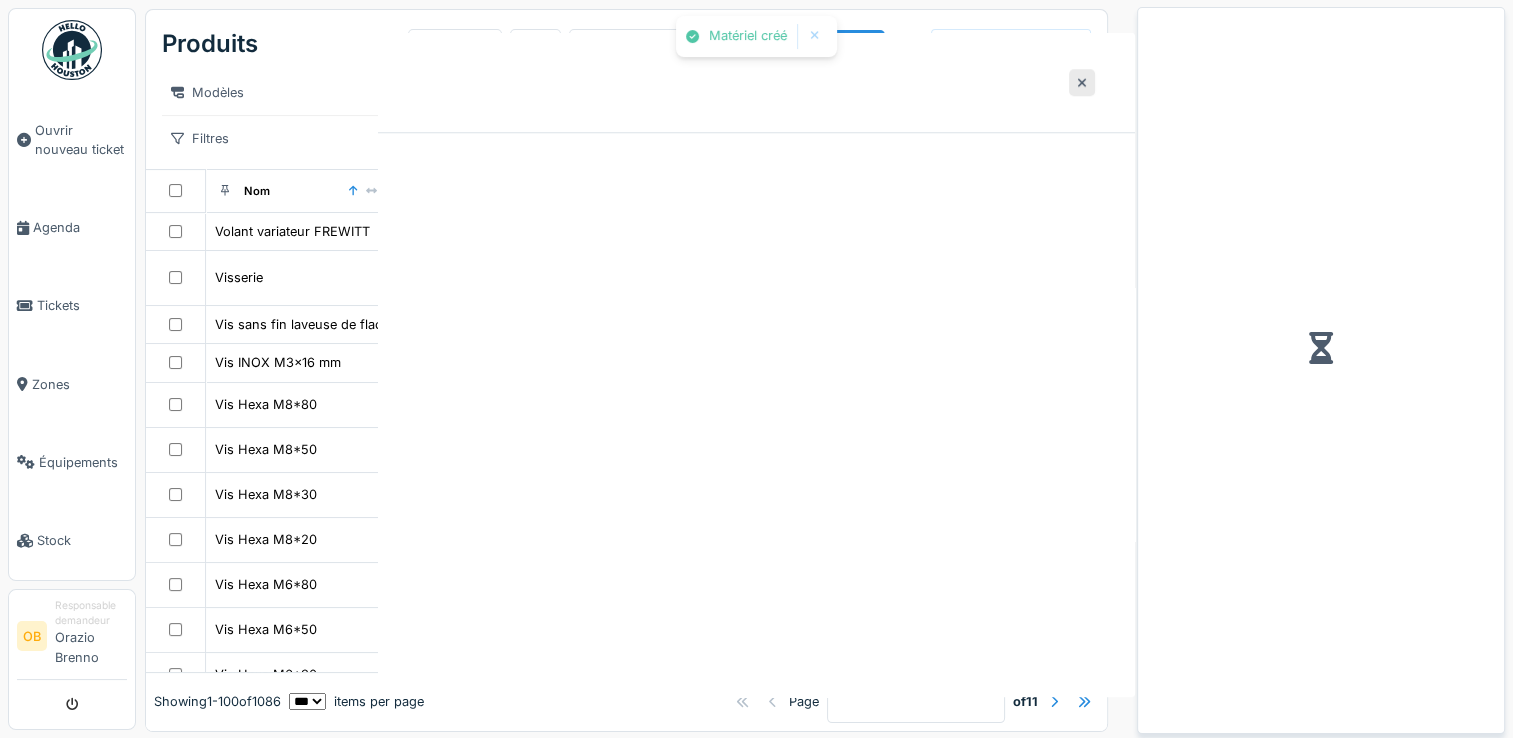 scroll, scrollTop: 0, scrollLeft: 0, axis: both 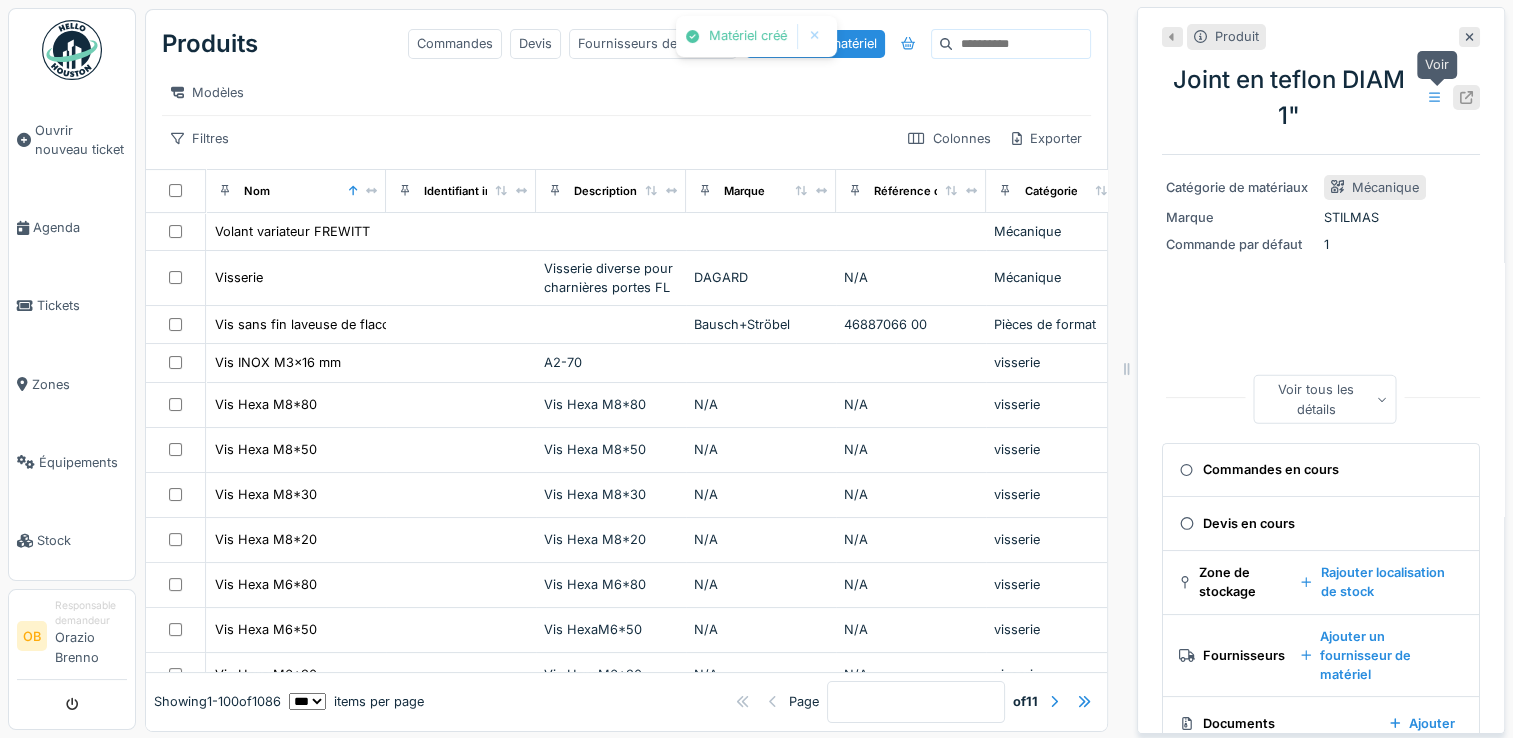 click at bounding box center (1466, 97) 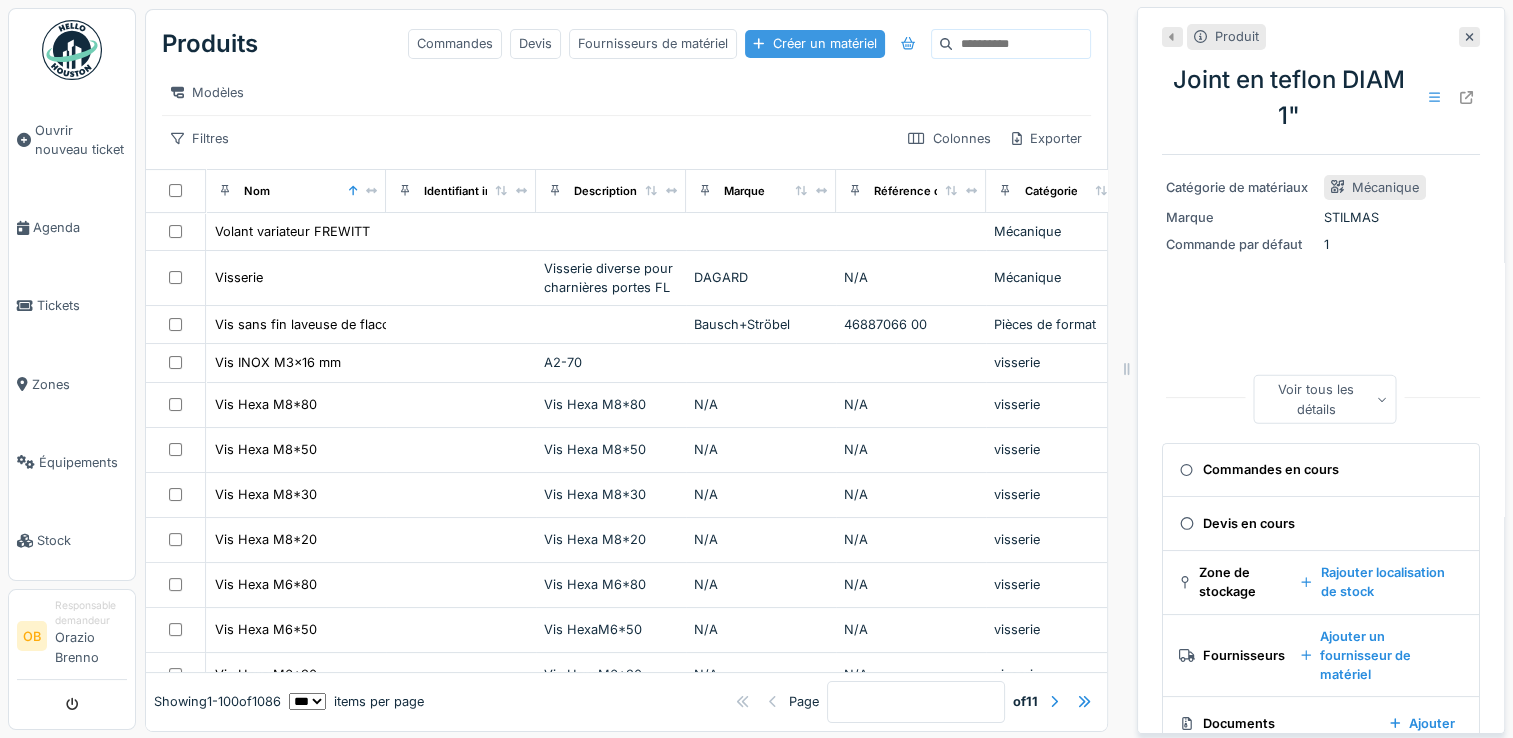 click on "Créer un matériel" at bounding box center (814, 43) 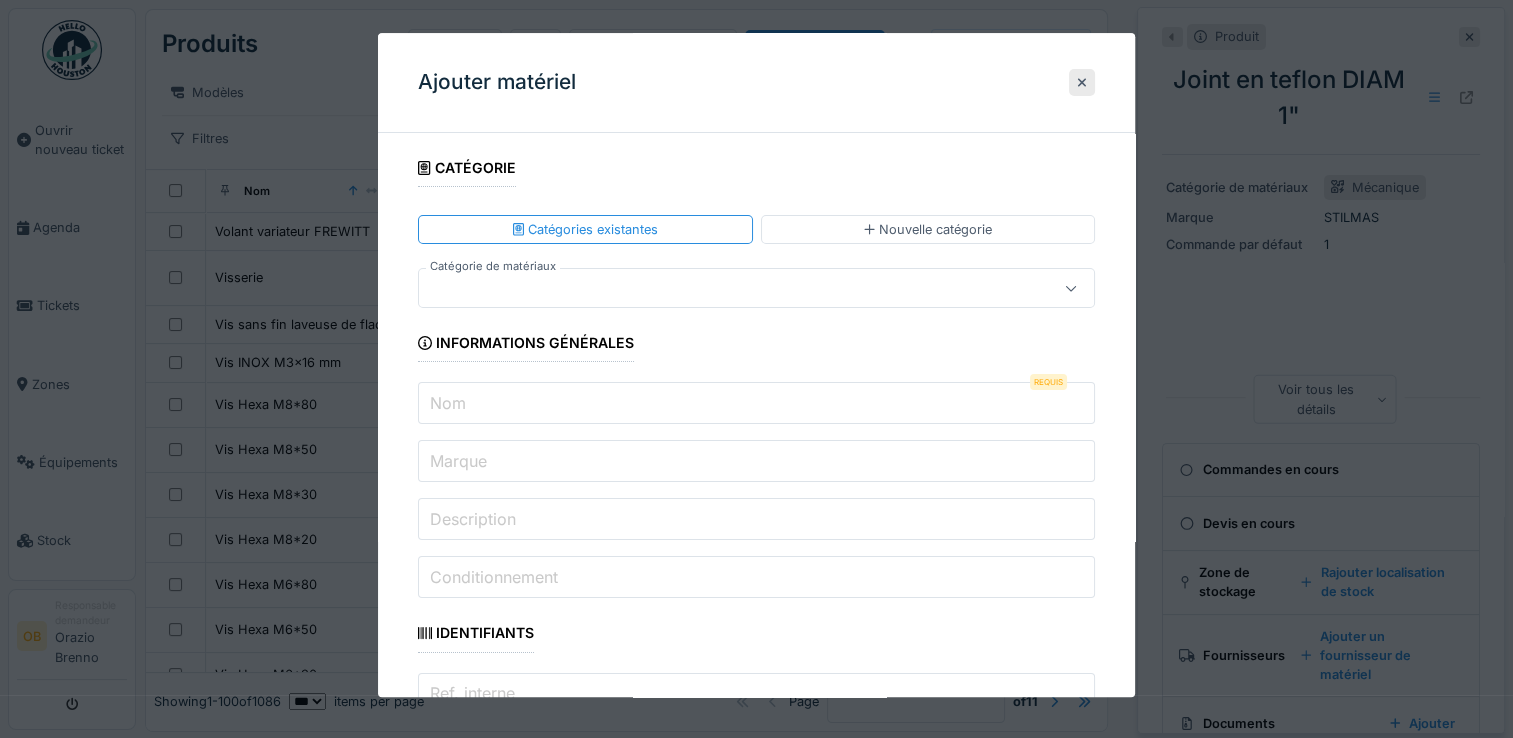 click on "Nom" at bounding box center (756, 404) 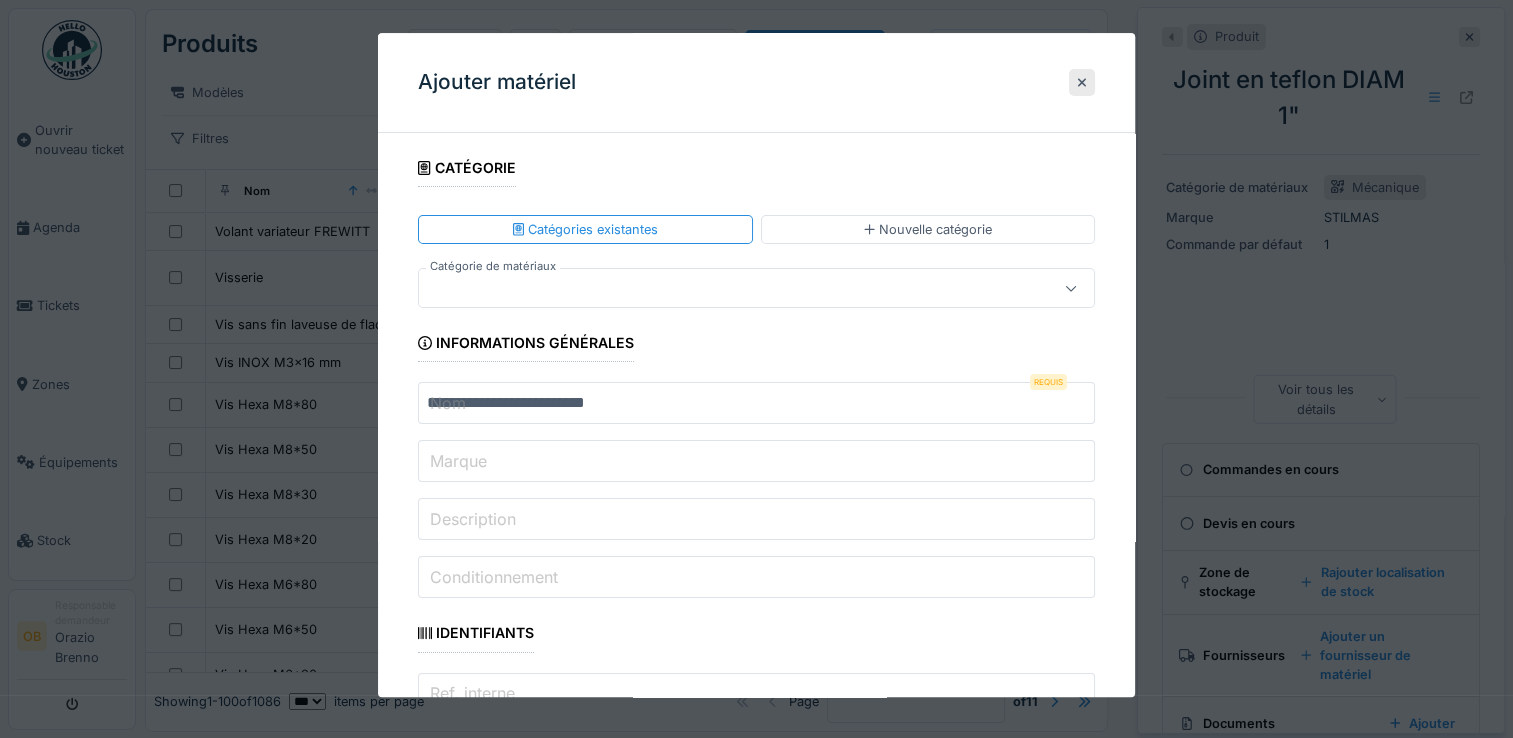 type on "*******" 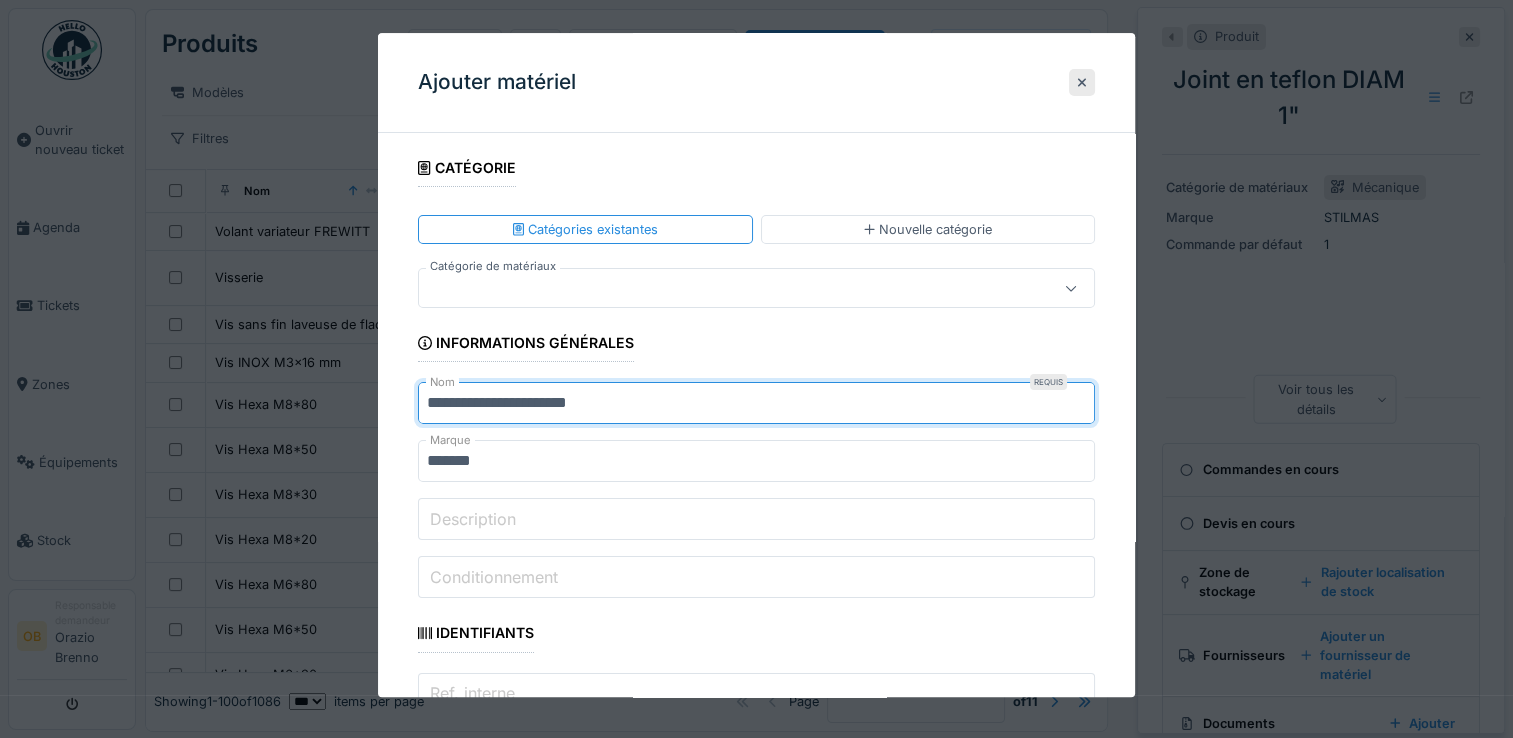 type on "**********" 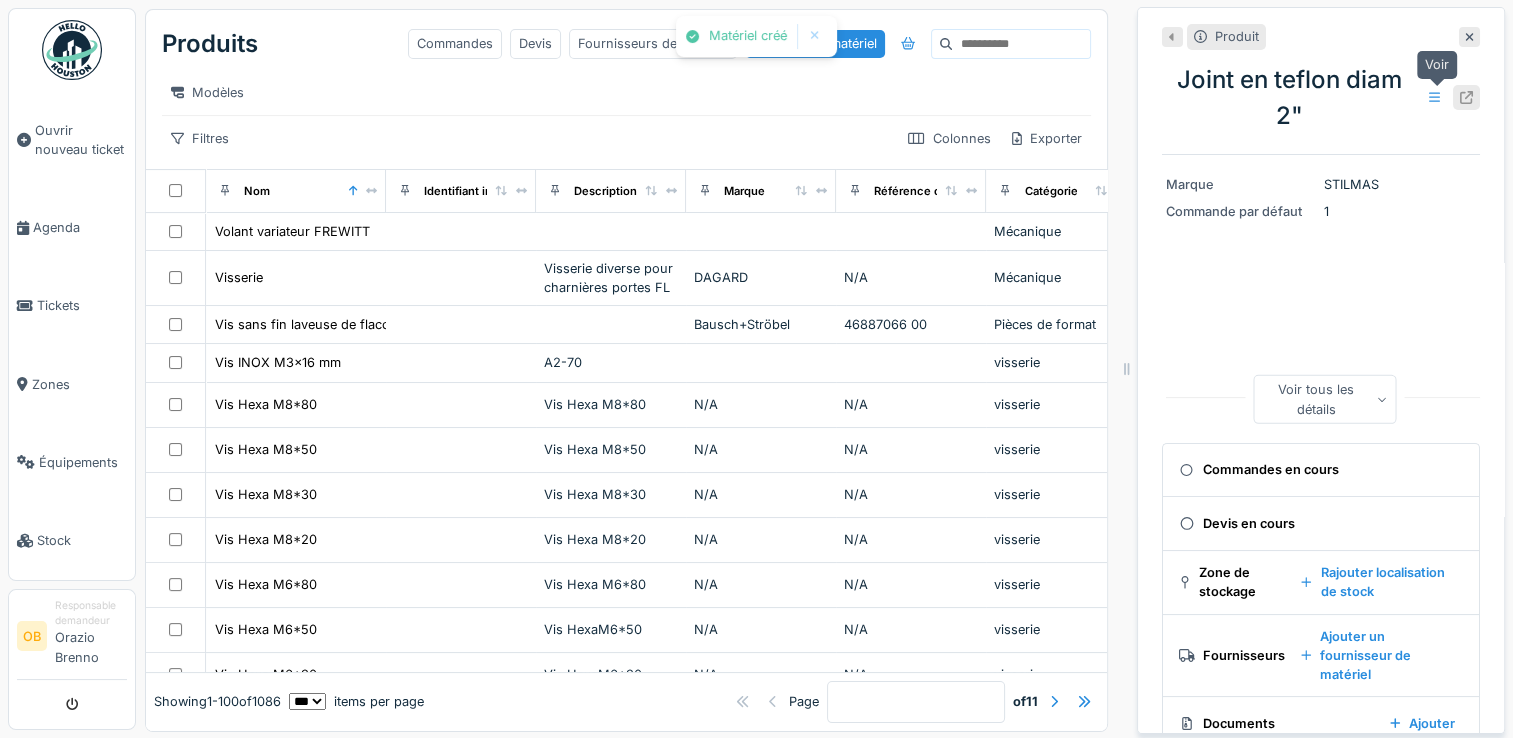 click 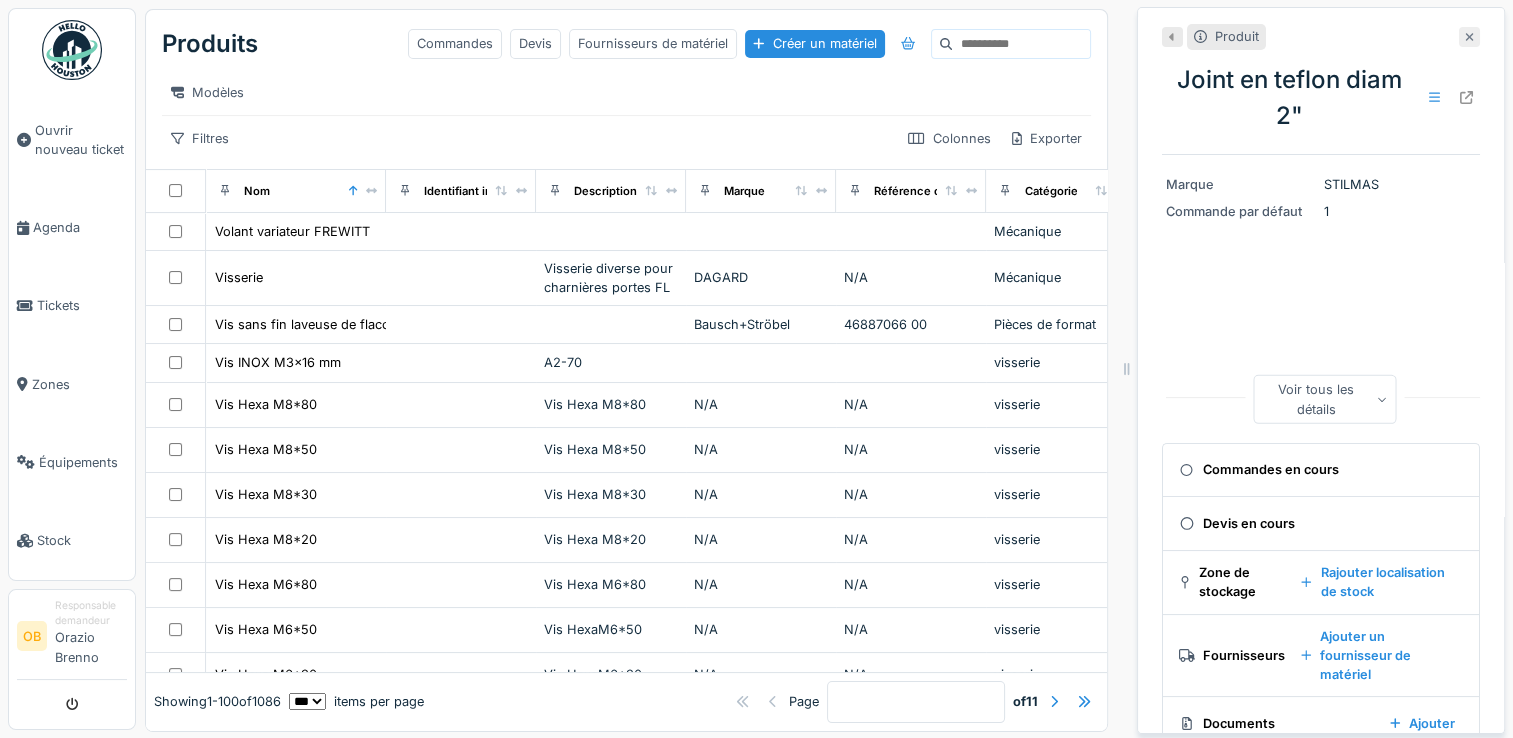 click 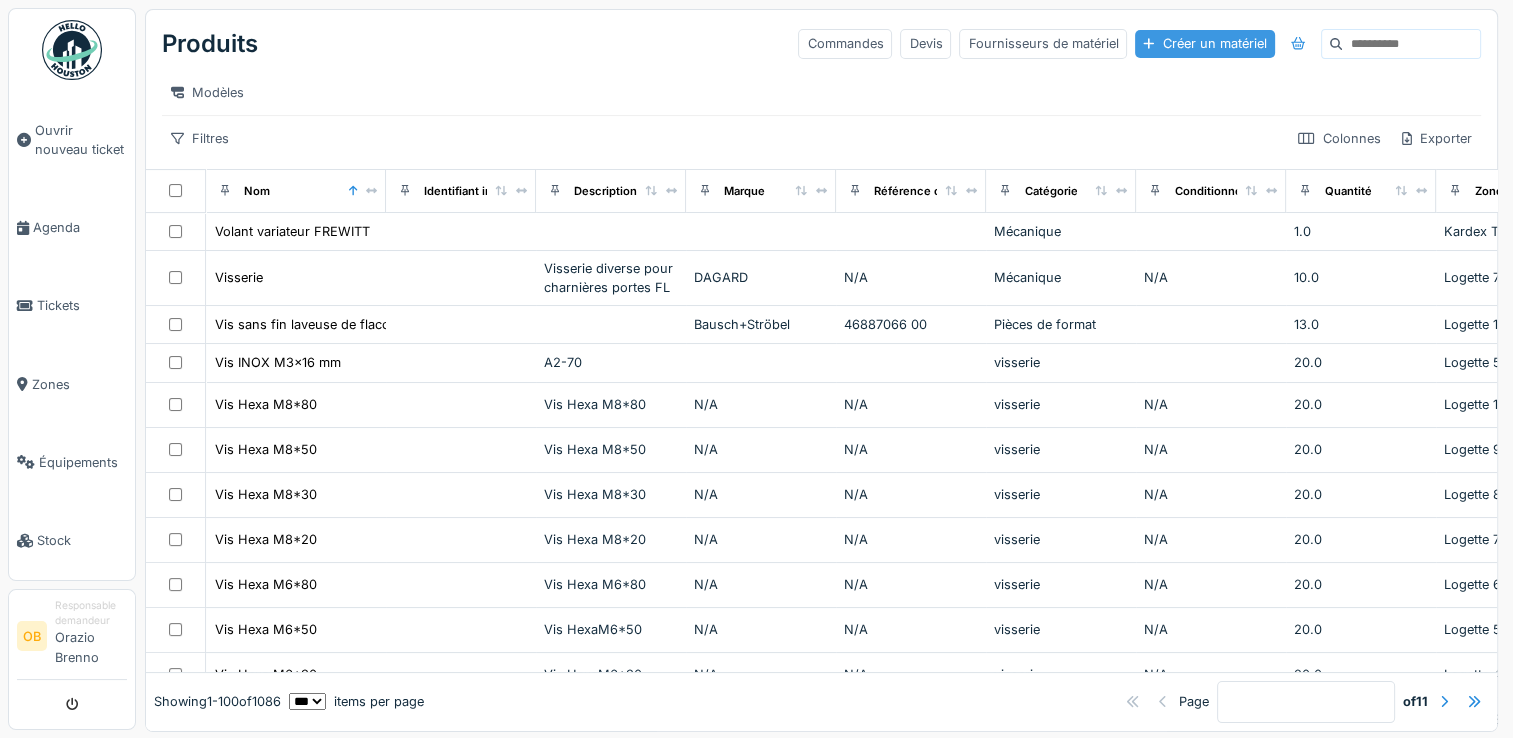 click on "Créer un matériel" at bounding box center (1204, 43) 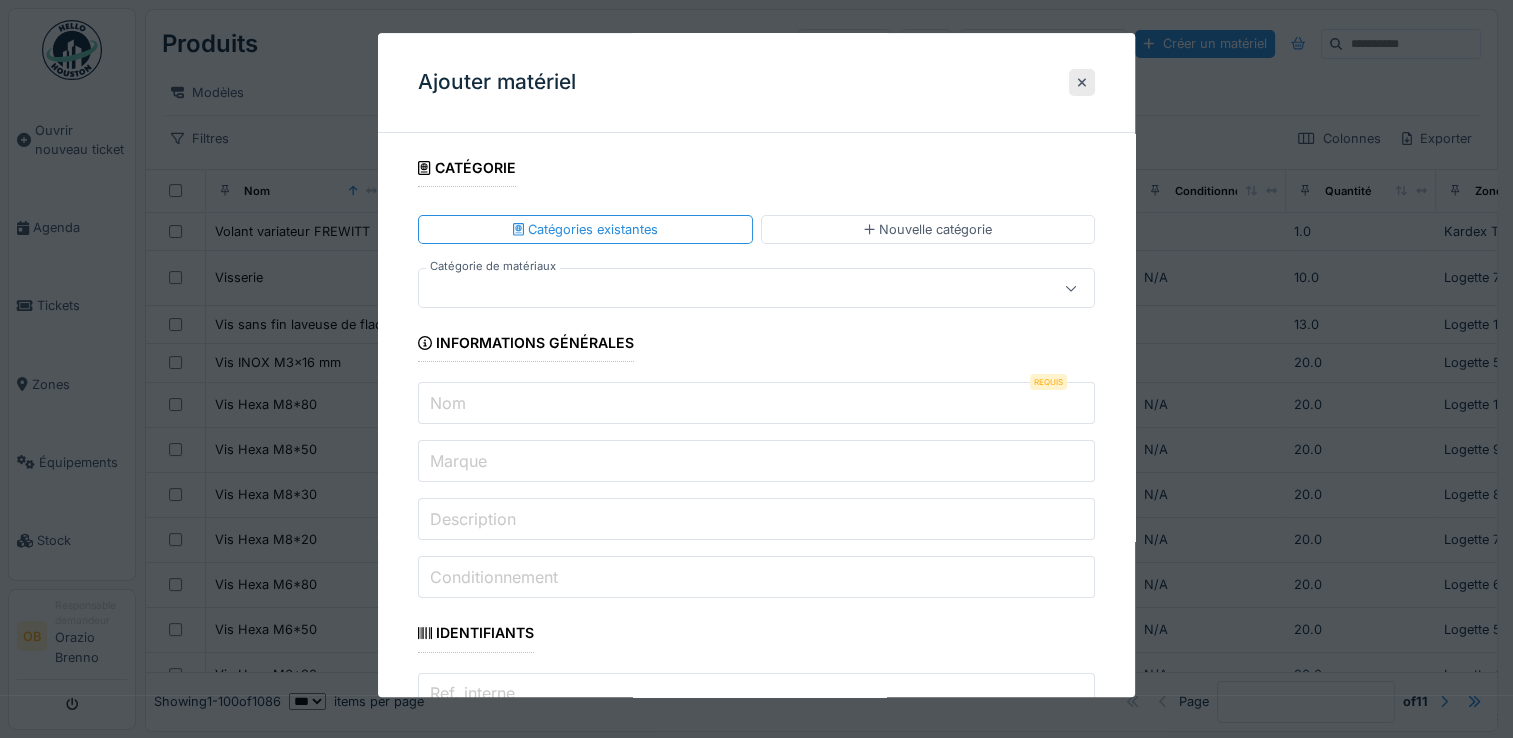 click on "Nom" at bounding box center [756, 404] 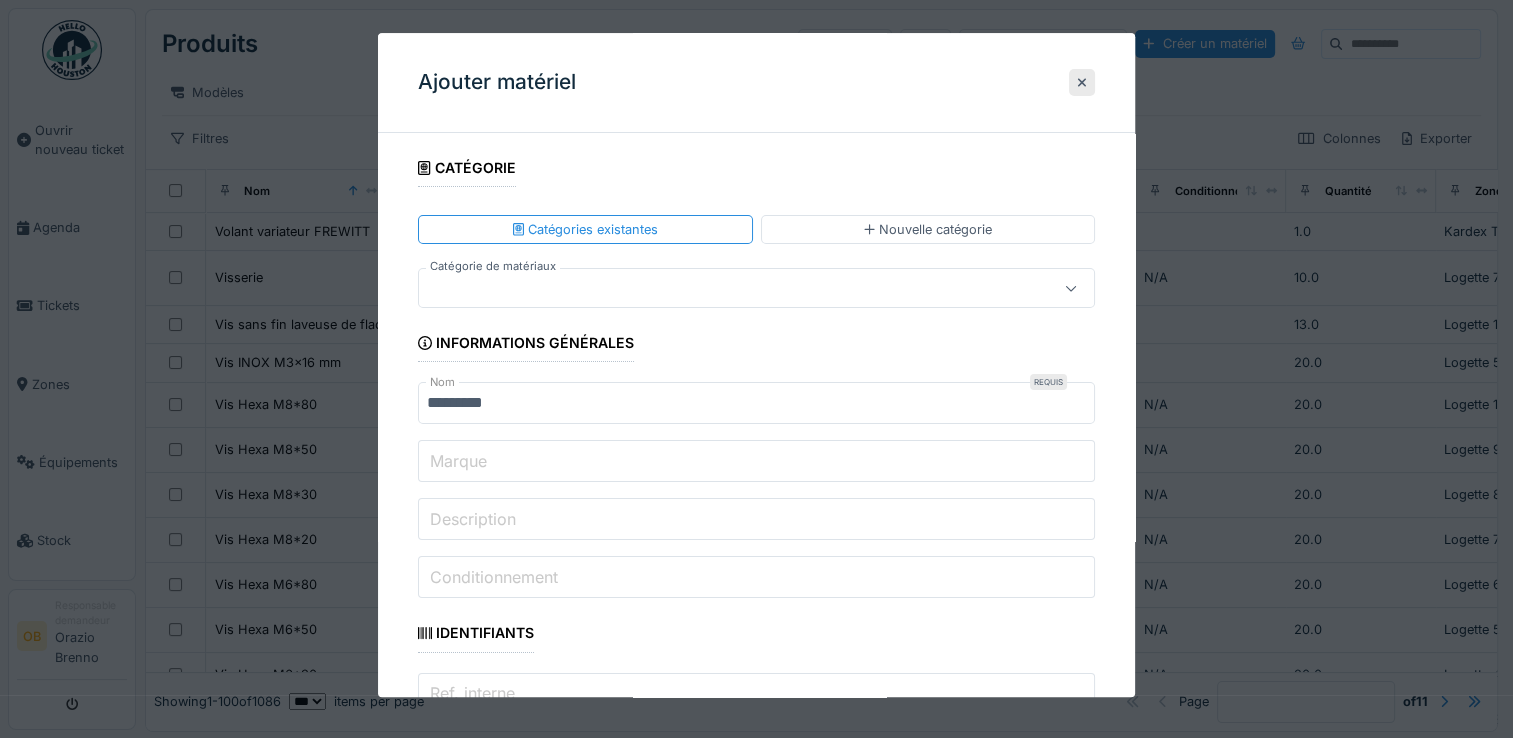 click on "Marque" at bounding box center (756, 462) 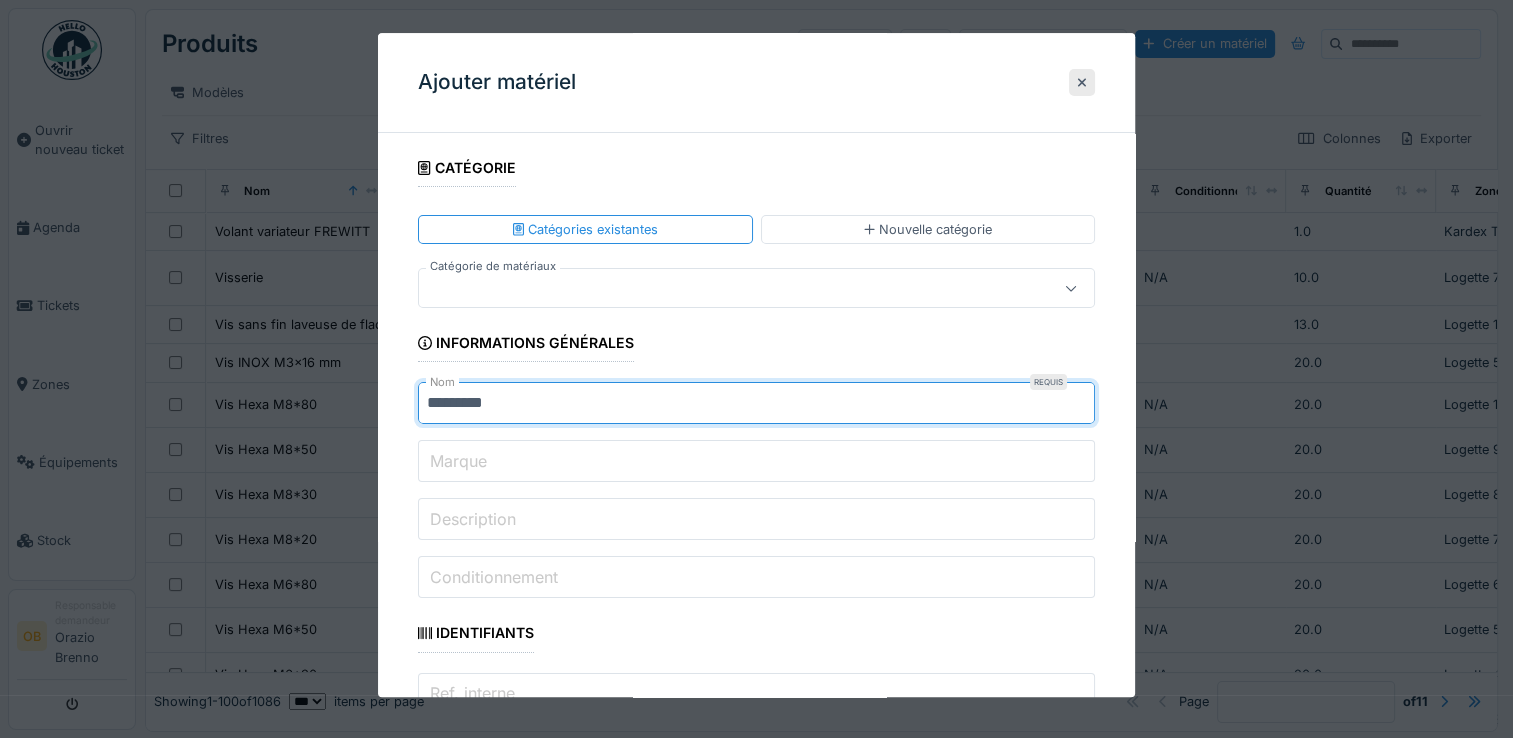 click on "*********" at bounding box center (756, 404) 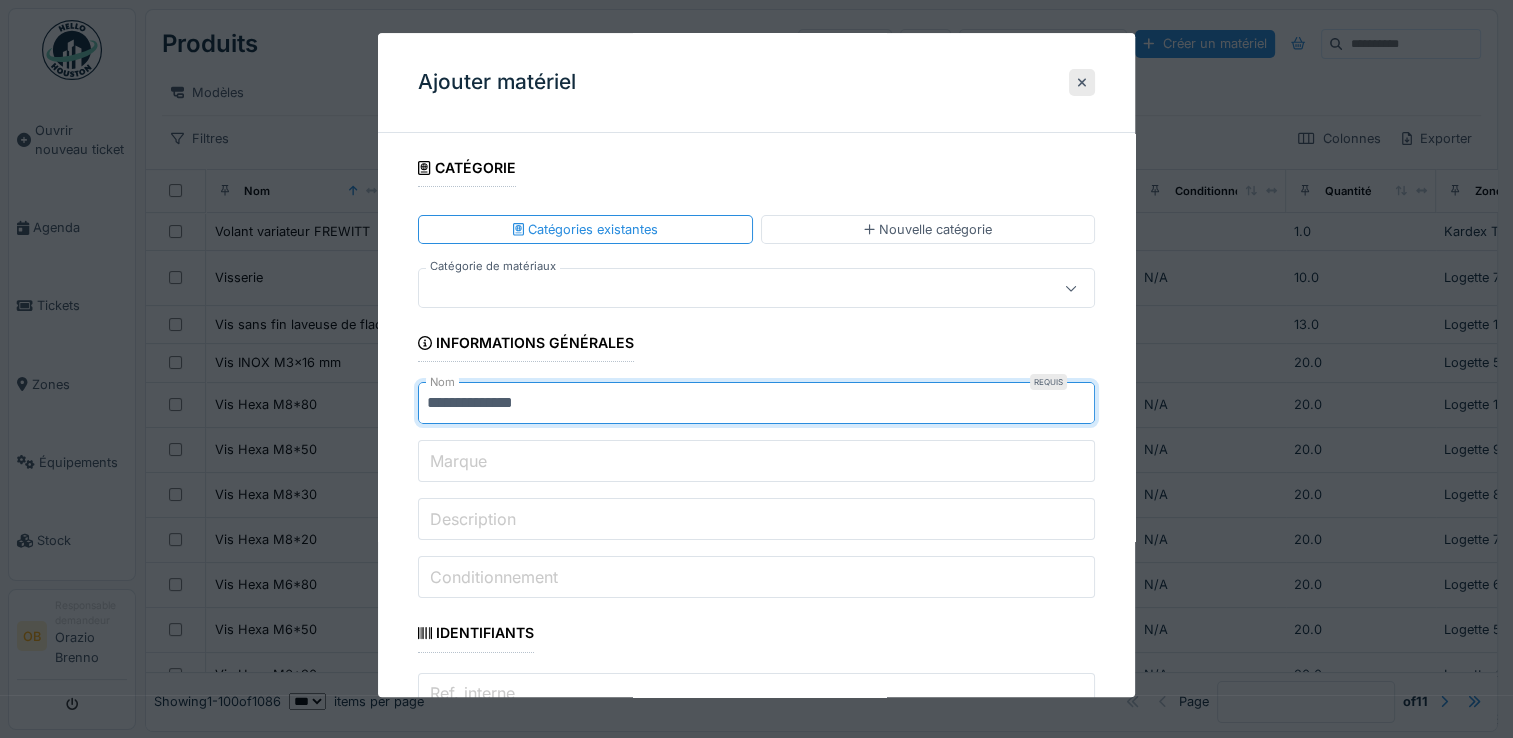 type on "**********" 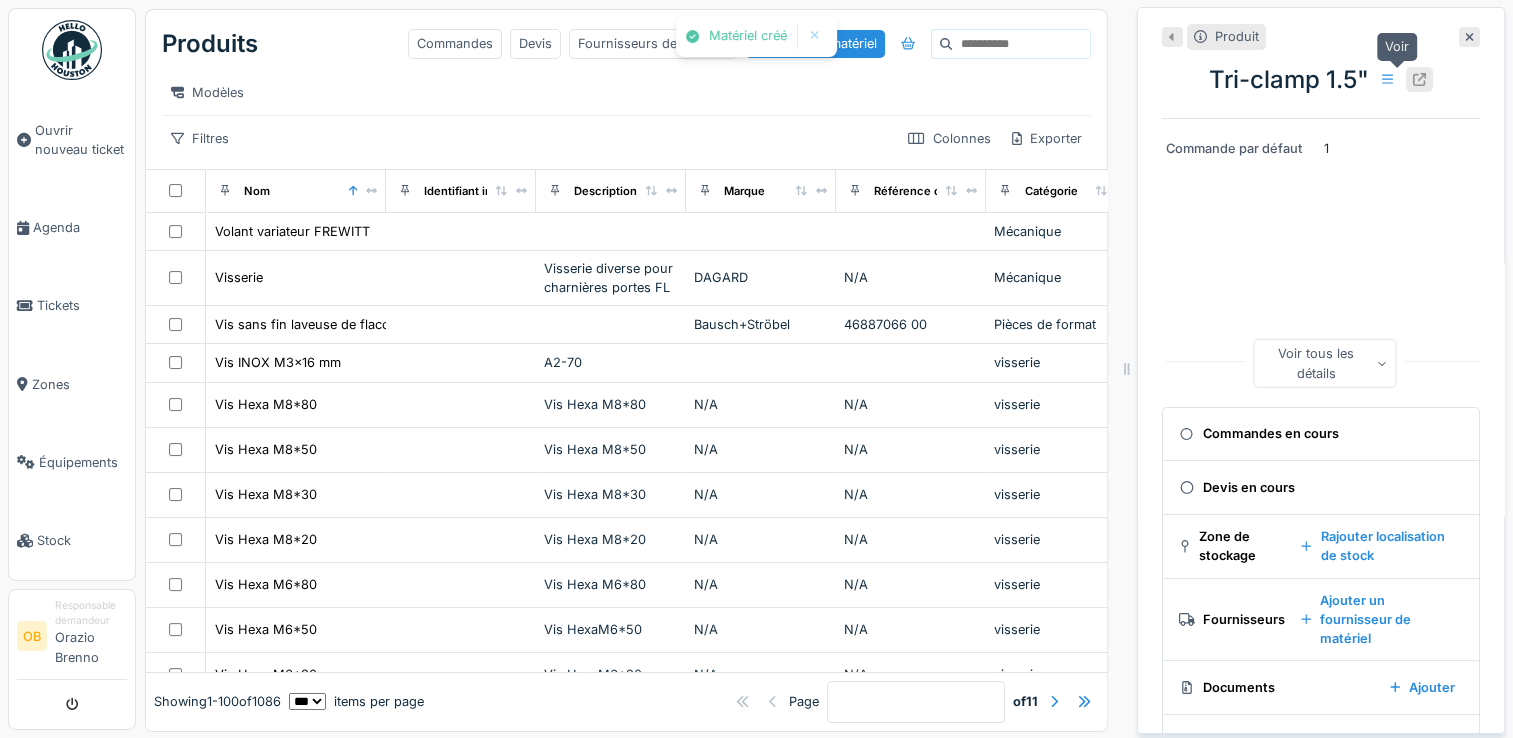 click at bounding box center [1419, 79] 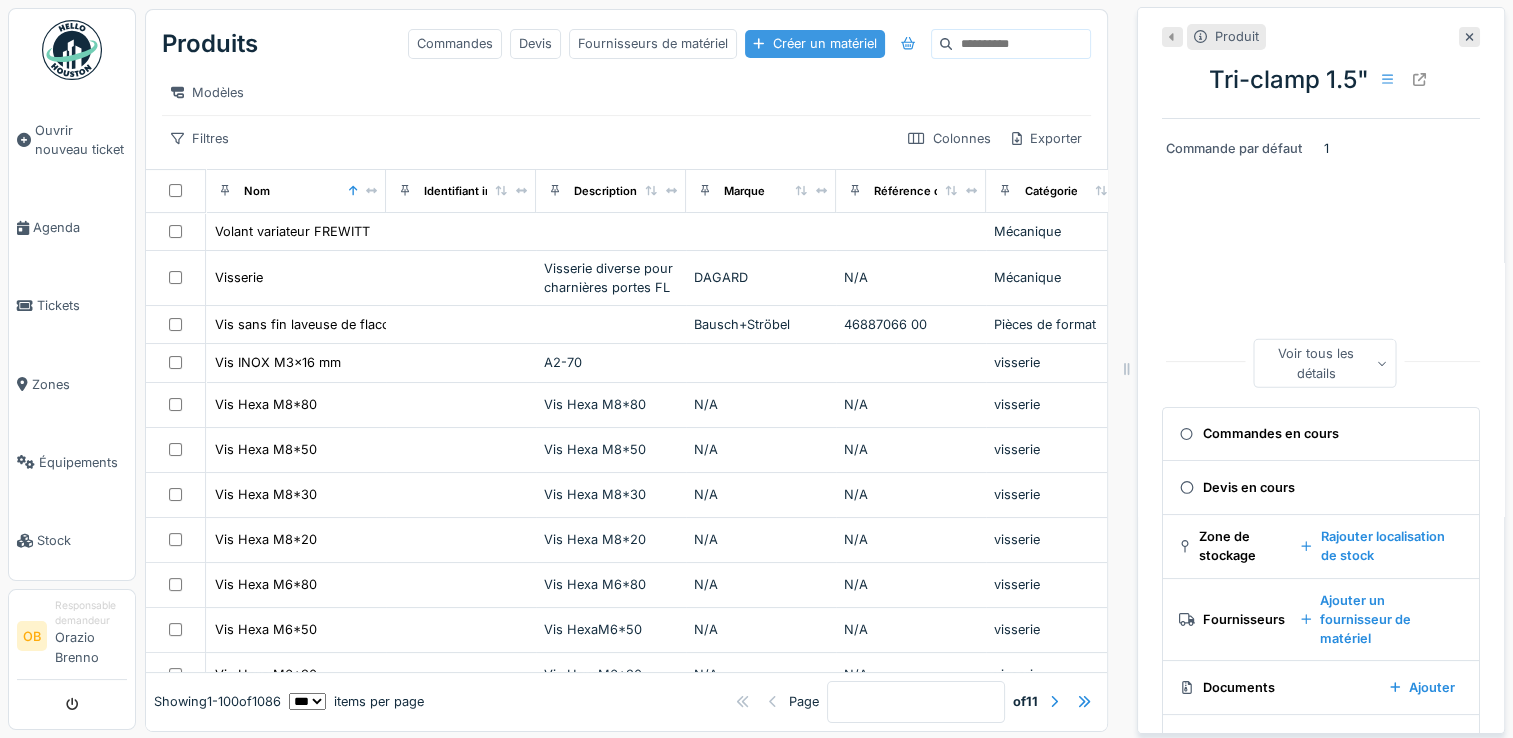 click on "Créer un matériel" at bounding box center [814, 43] 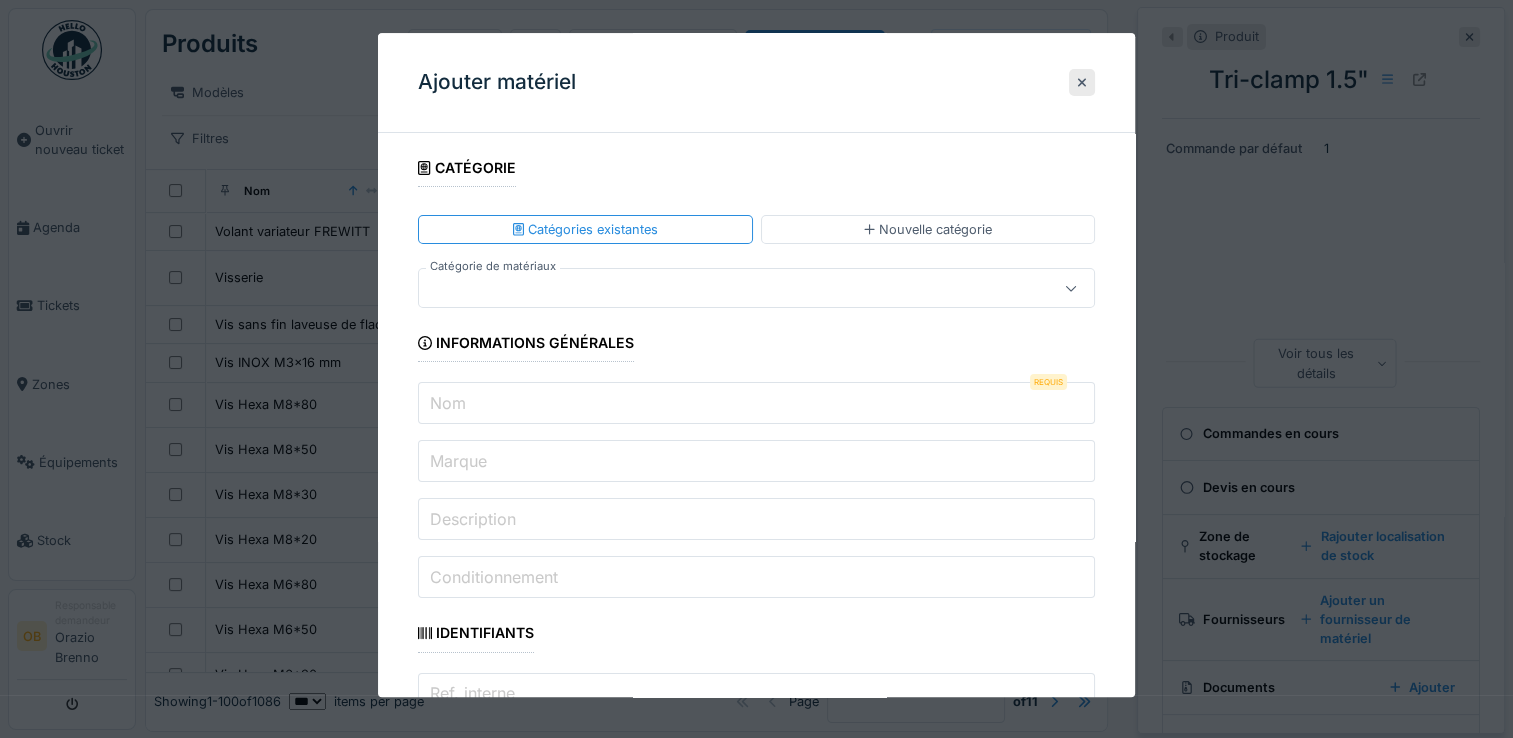click at bounding box center (722, 289) 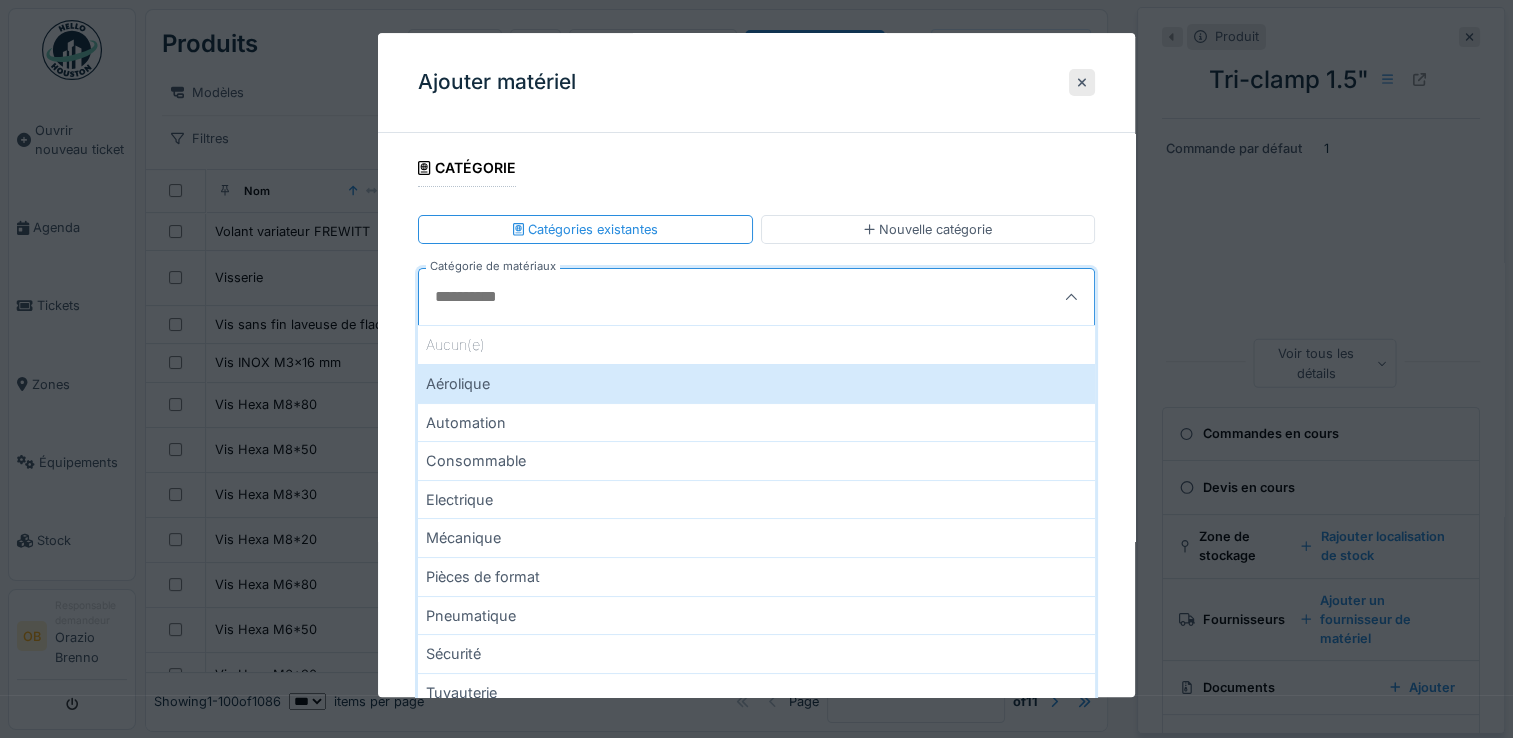 click on "Mécanique" at bounding box center [756, 538] 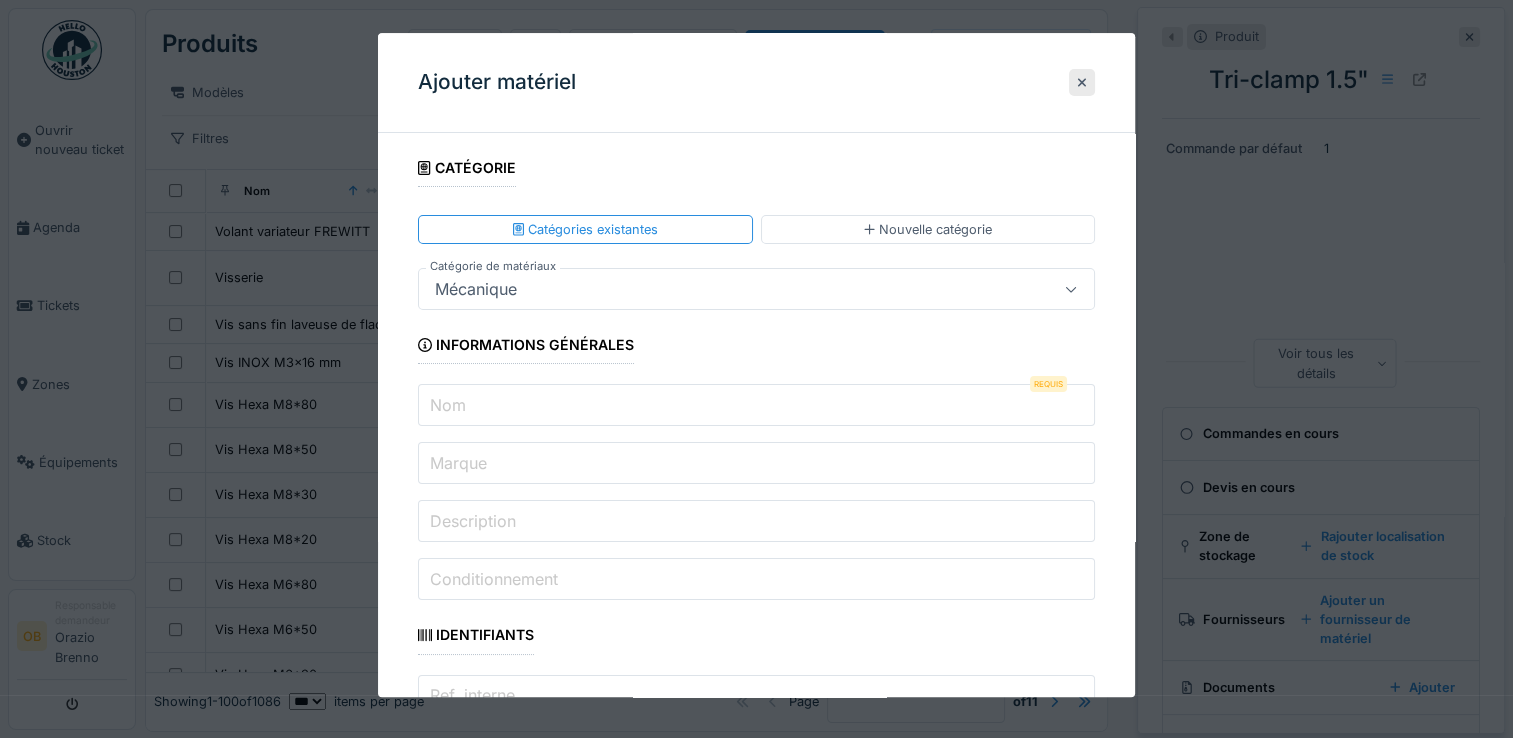 type on "***" 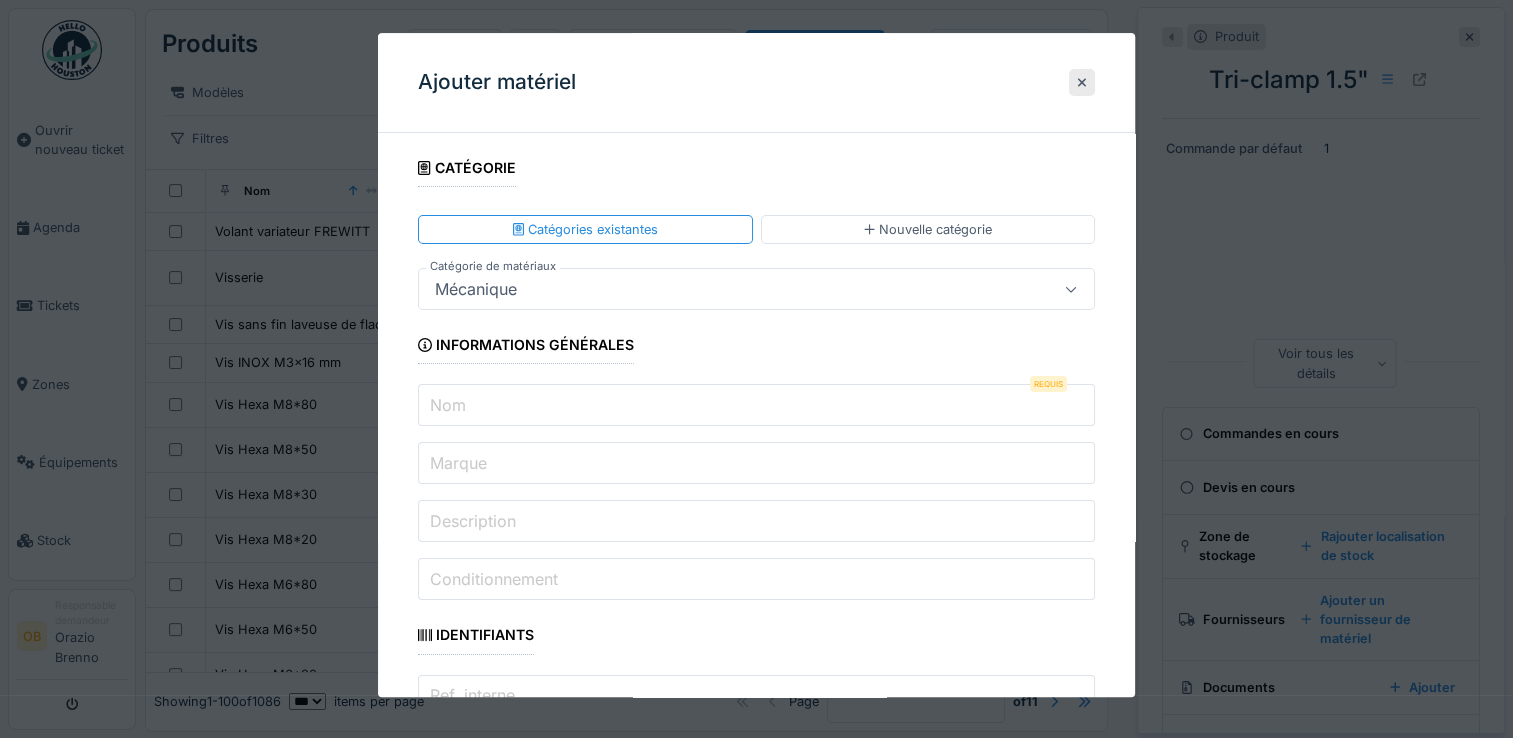 click on "Nom" at bounding box center [448, 405] 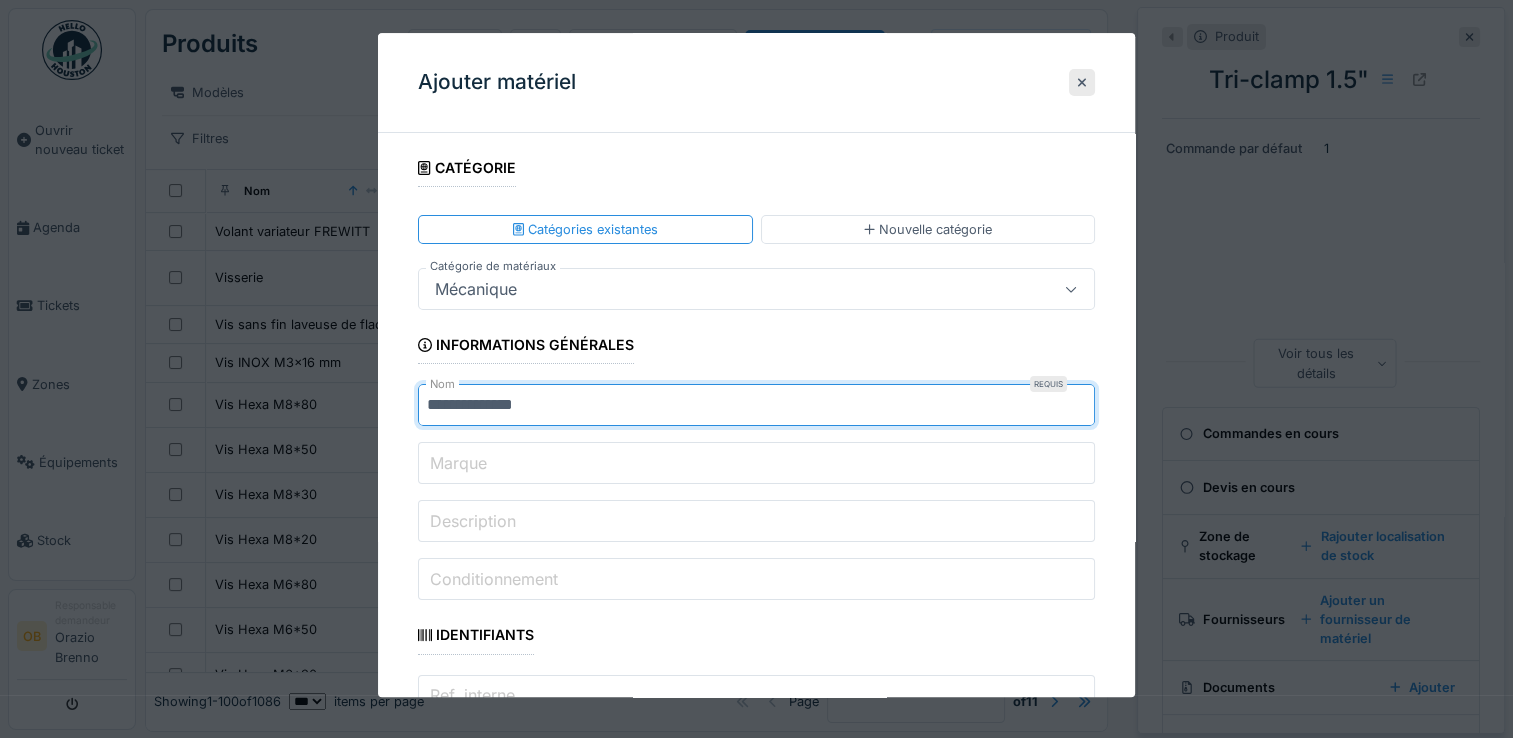 type on "**********" 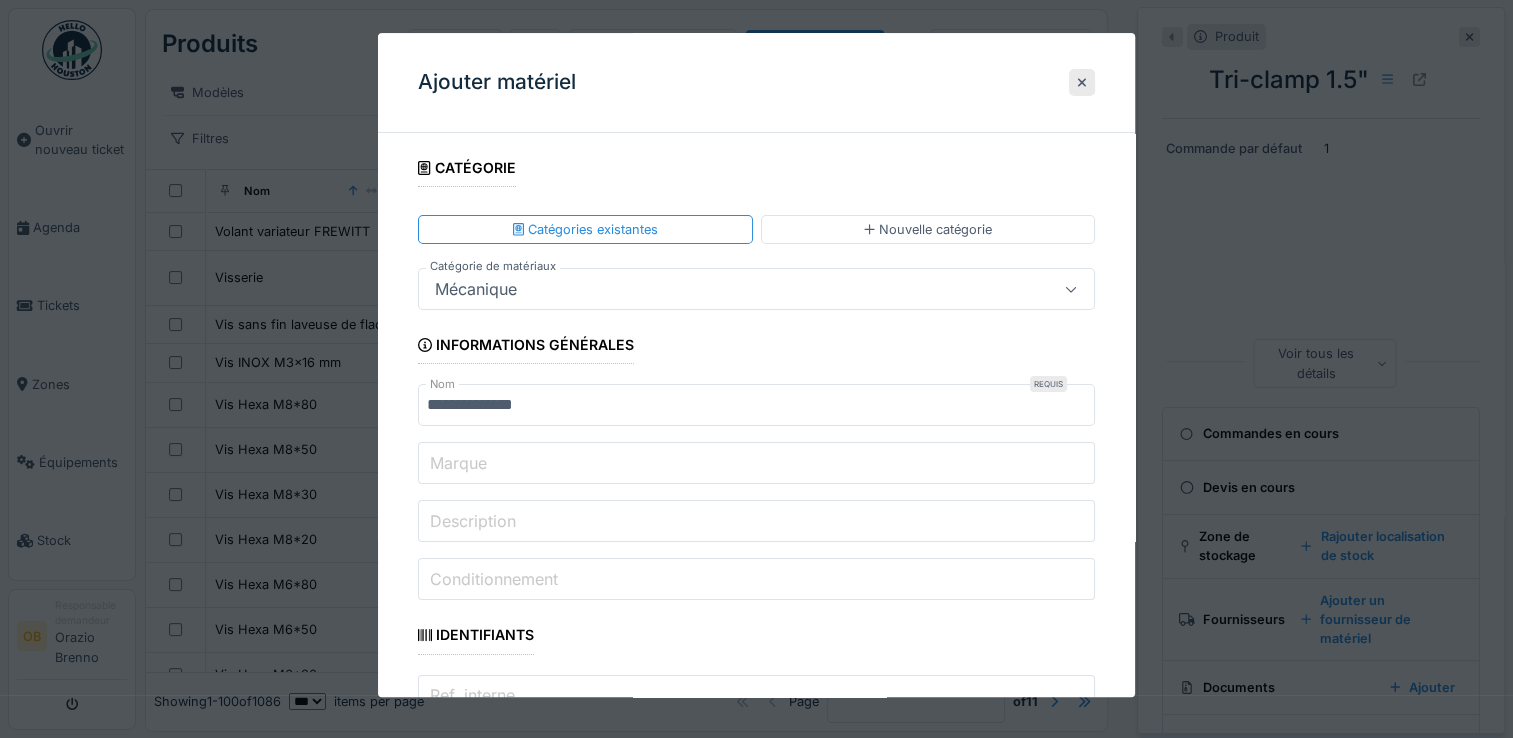 drag, startPoint x: 854, startPoint y: 422, endPoint x: 839, endPoint y: 409, distance: 19.849434 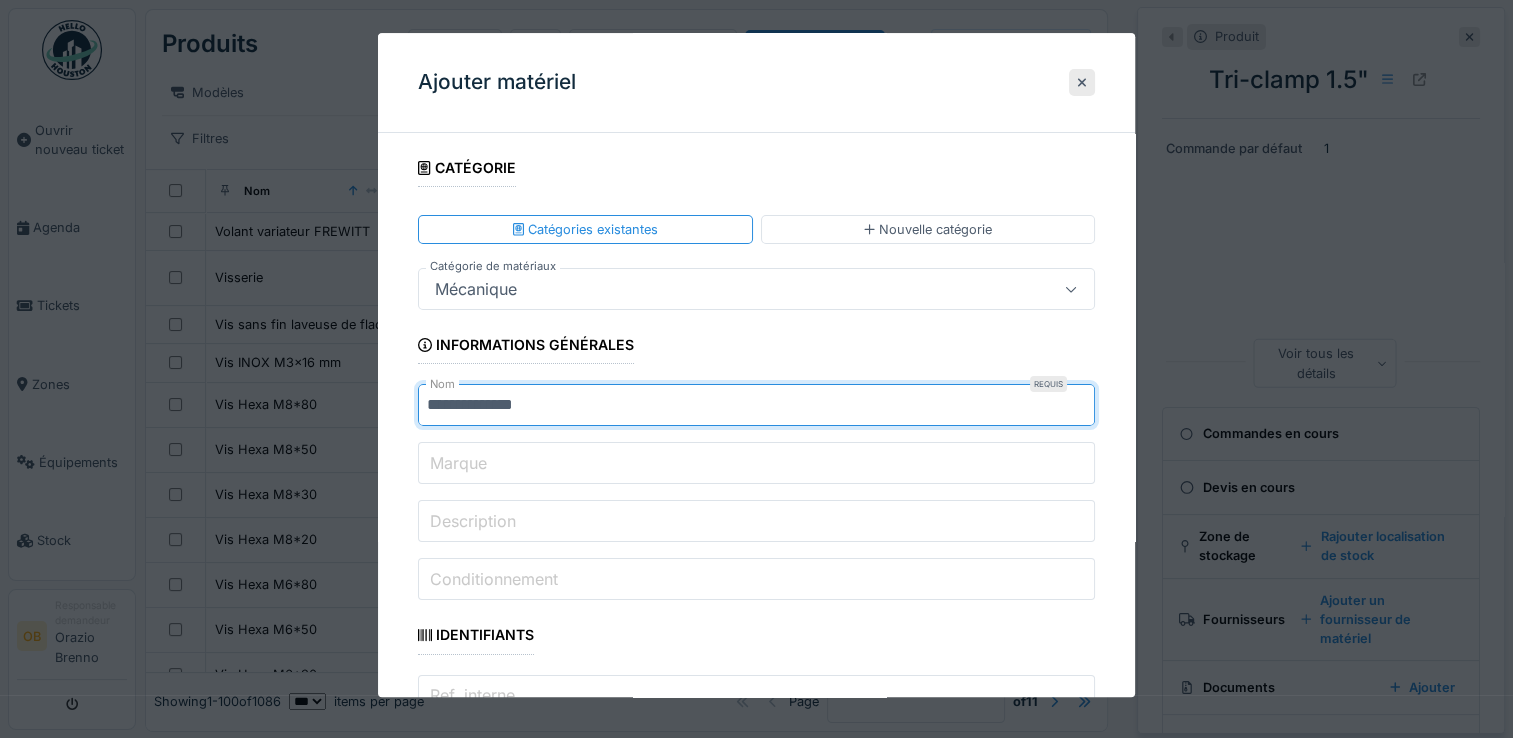 click on "**********" at bounding box center (756, 1871) 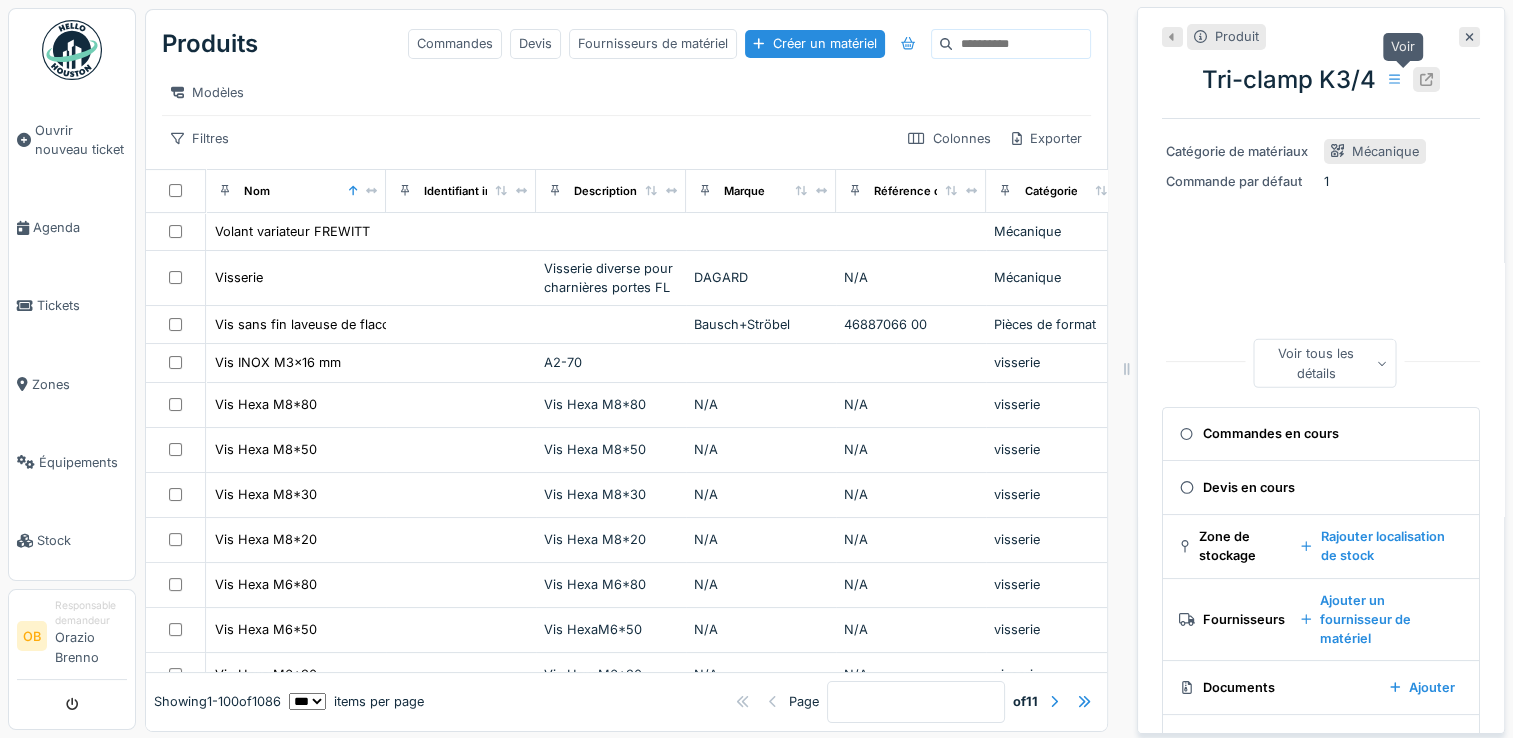 click 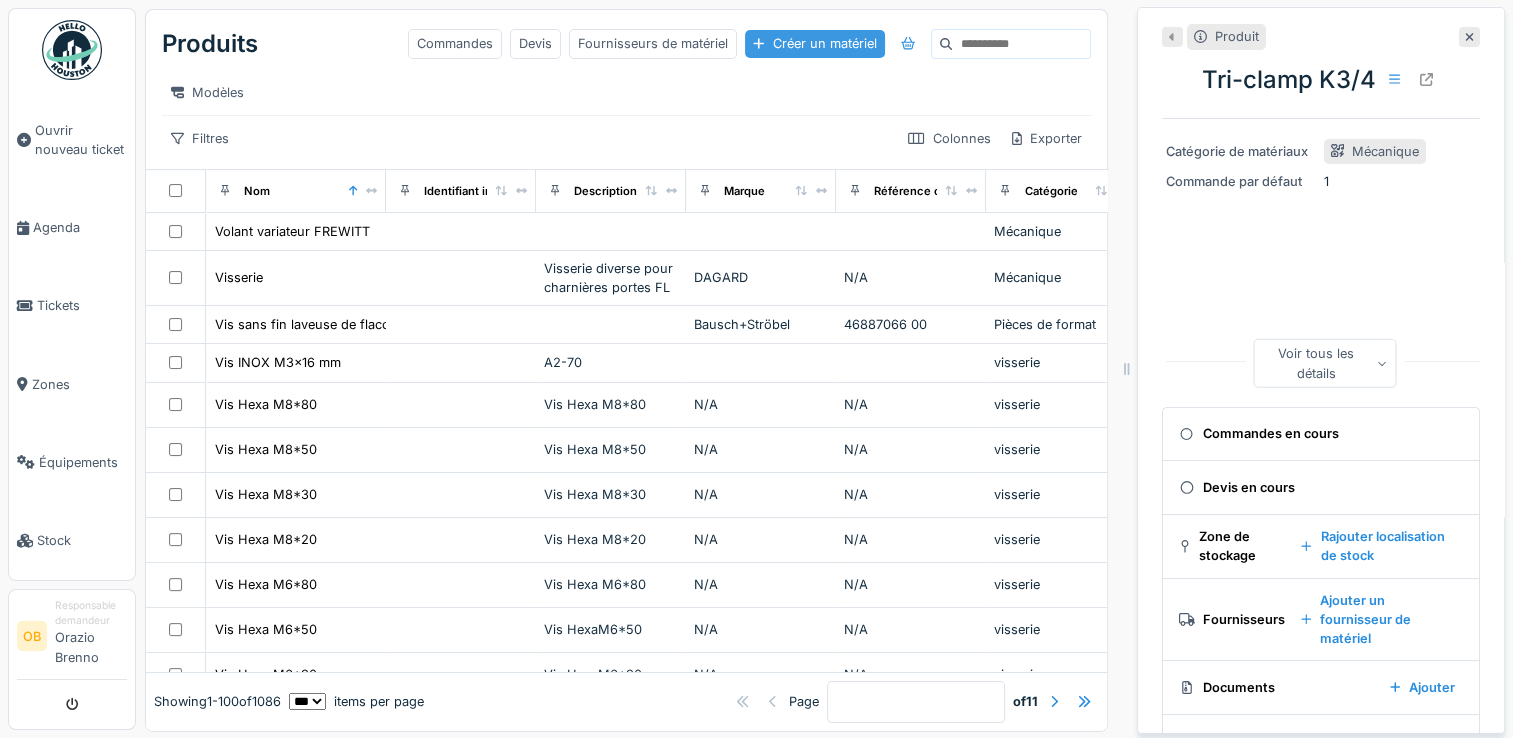 click on "Créer un matériel" at bounding box center [814, 43] 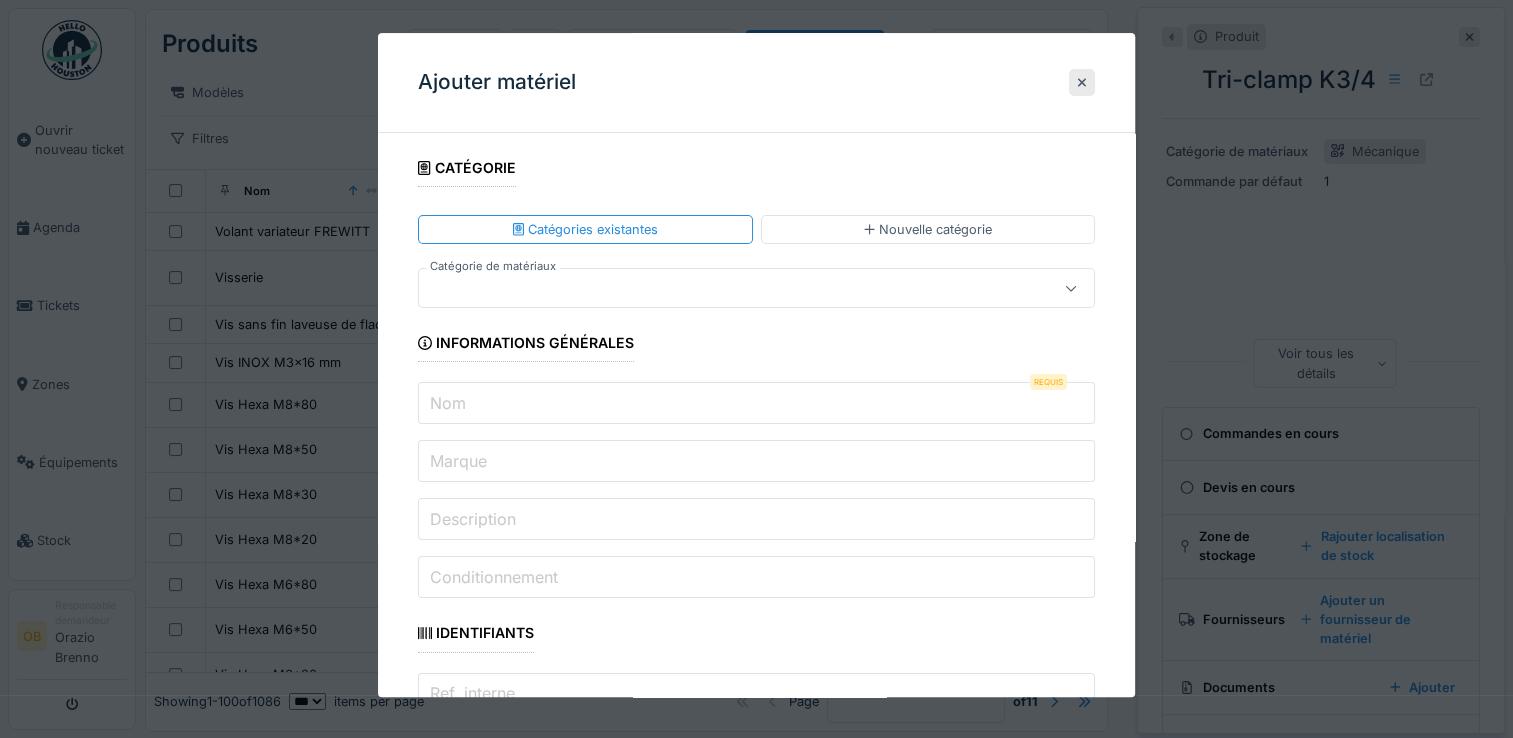 paste on "**********" 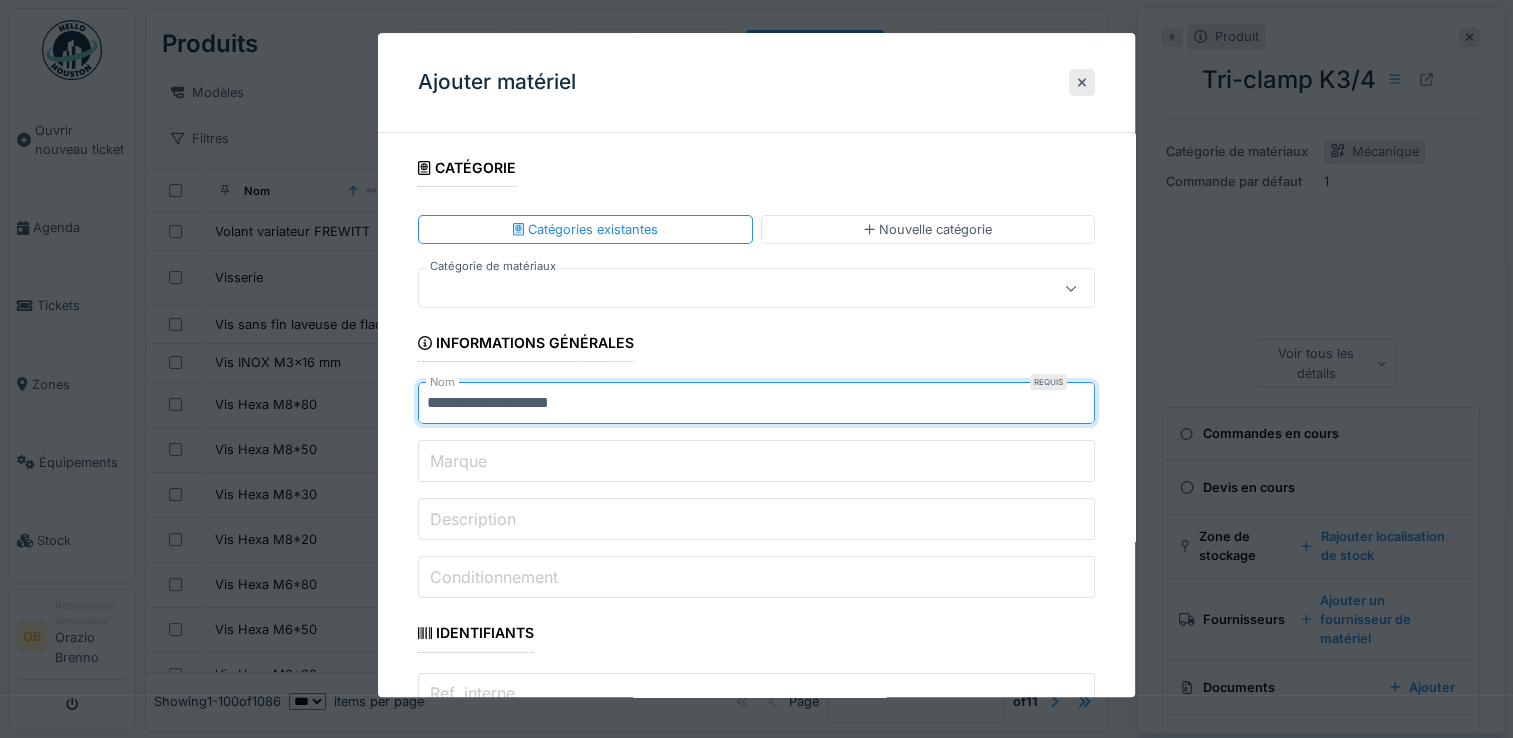 type on "**********" 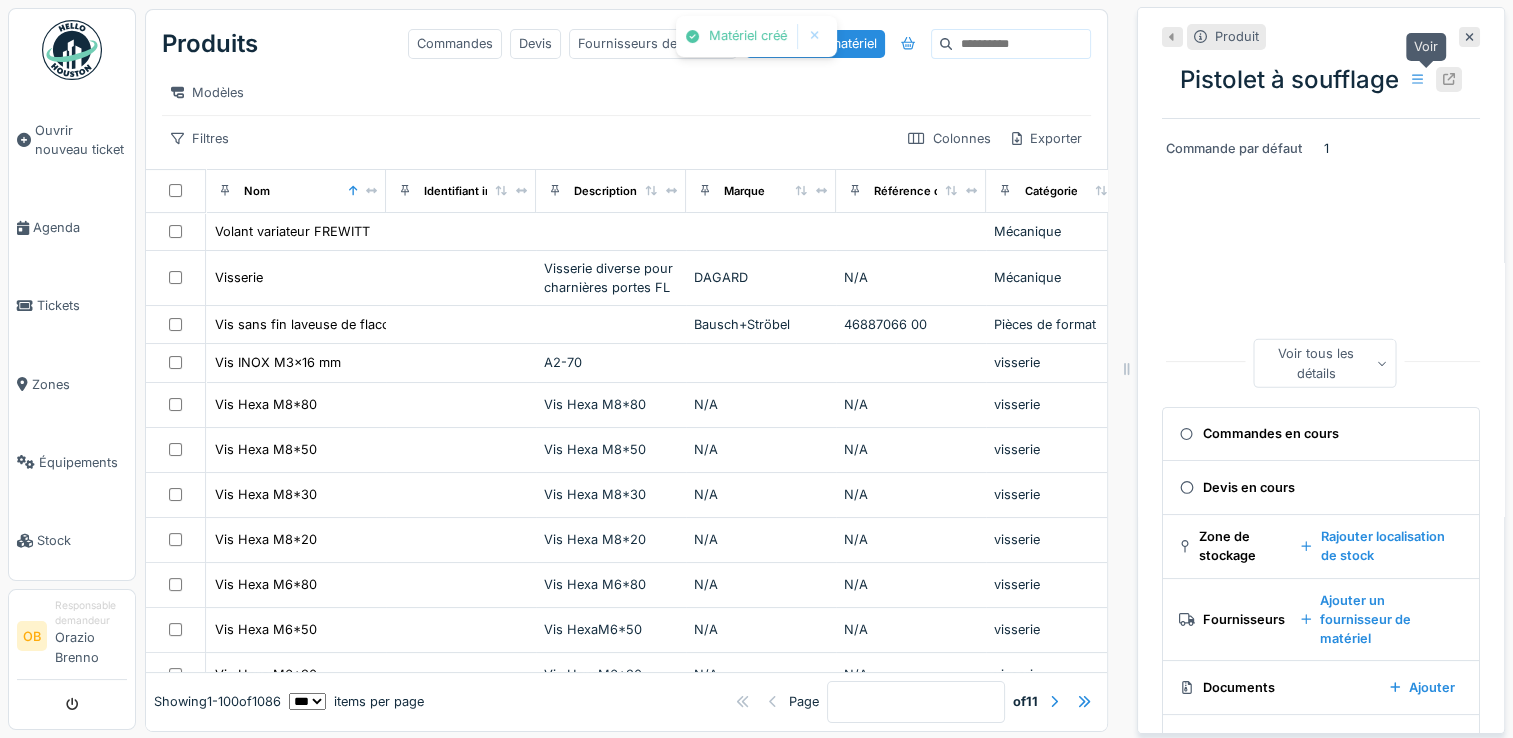 click at bounding box center [1449, 79] 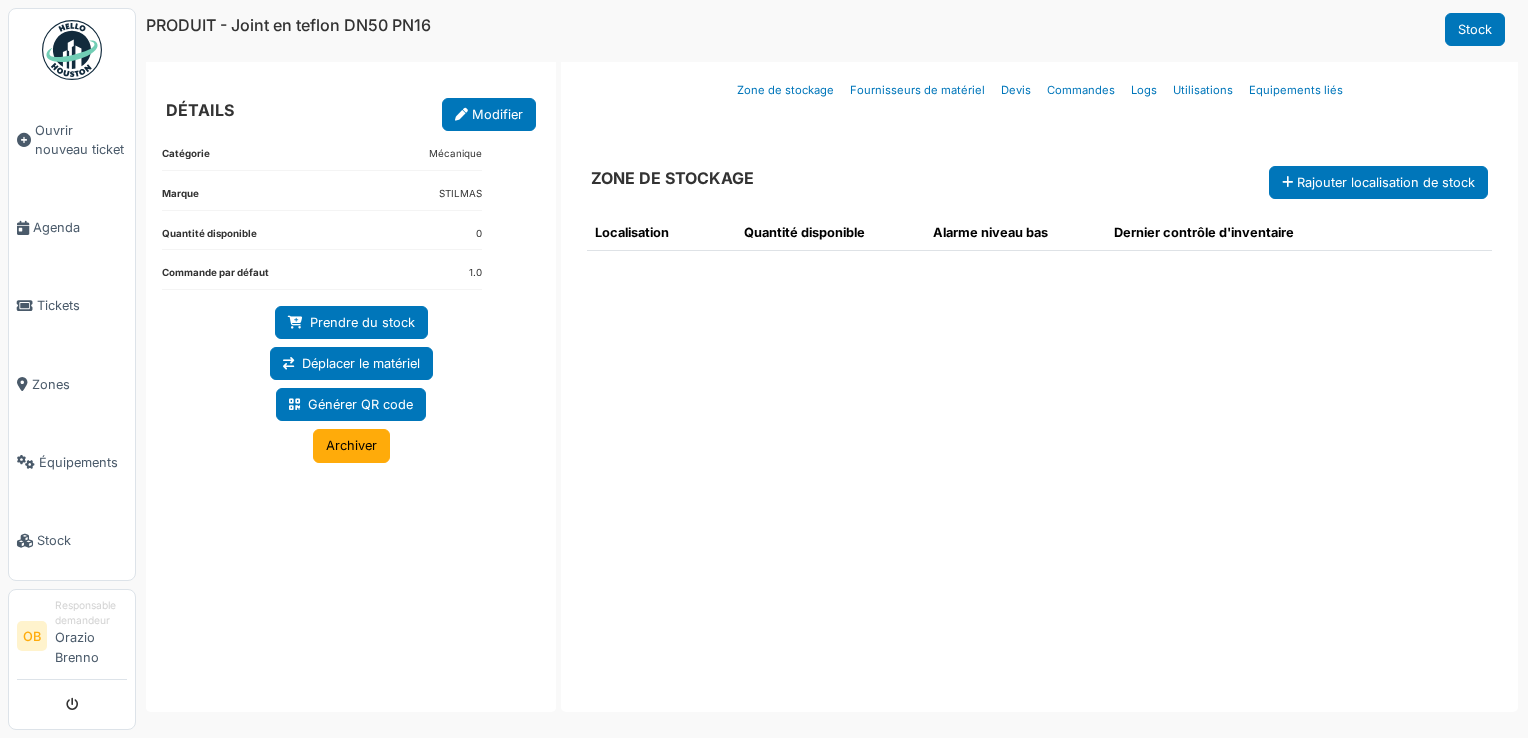 scroll, scrollTop: 0, scrollLeft: 0, axis: both 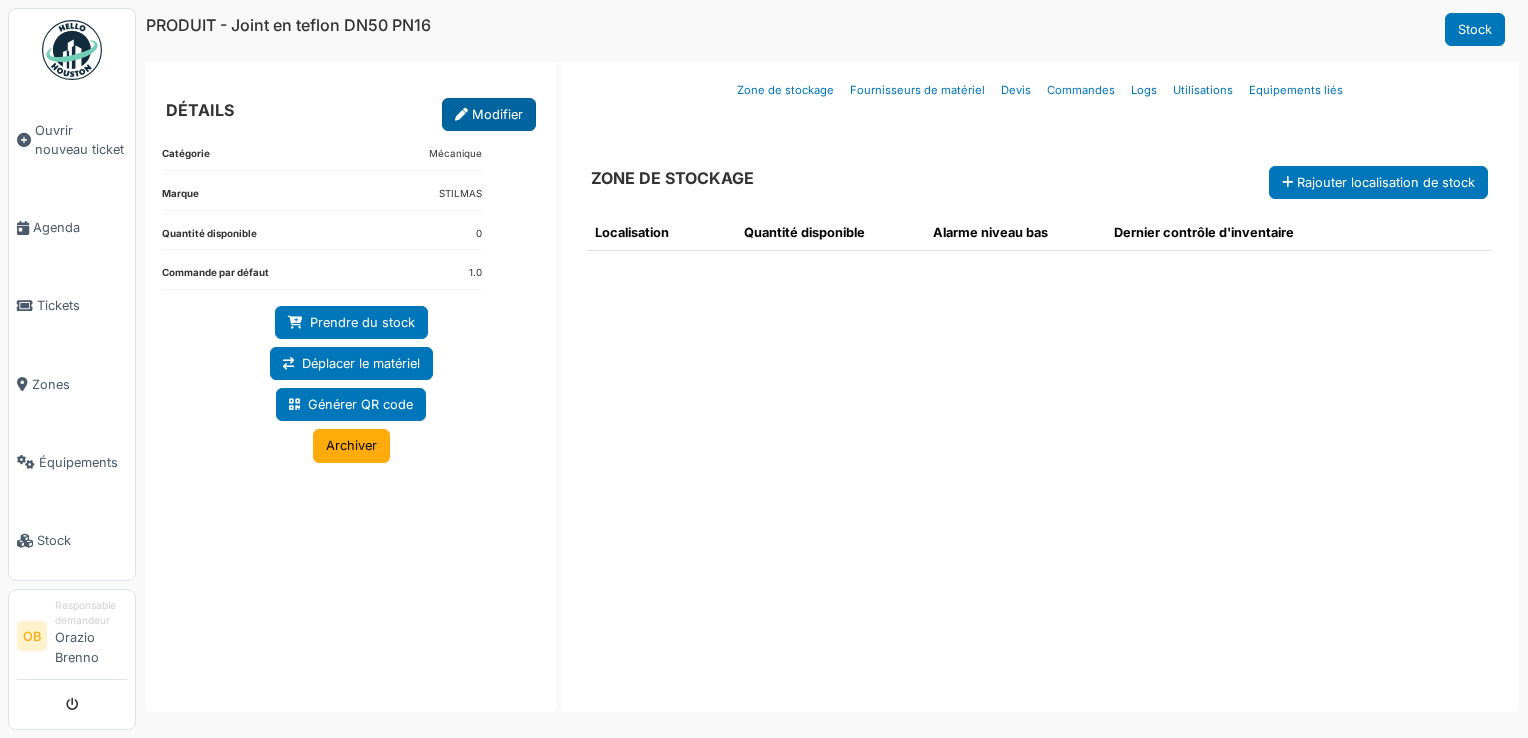 click on "Modifier" at bounding box center (489, 114) 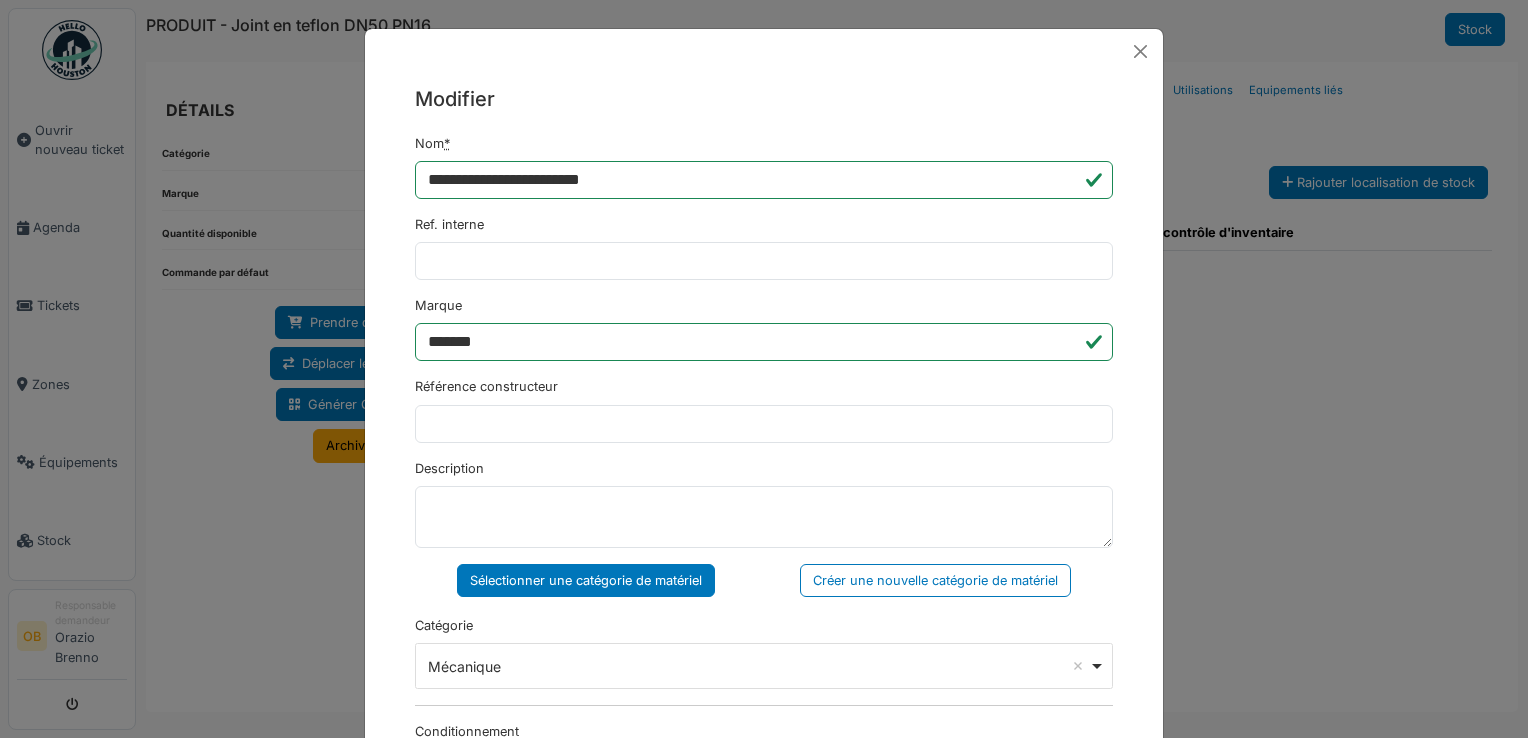 click on "**********" at bounding box center [764, 708] 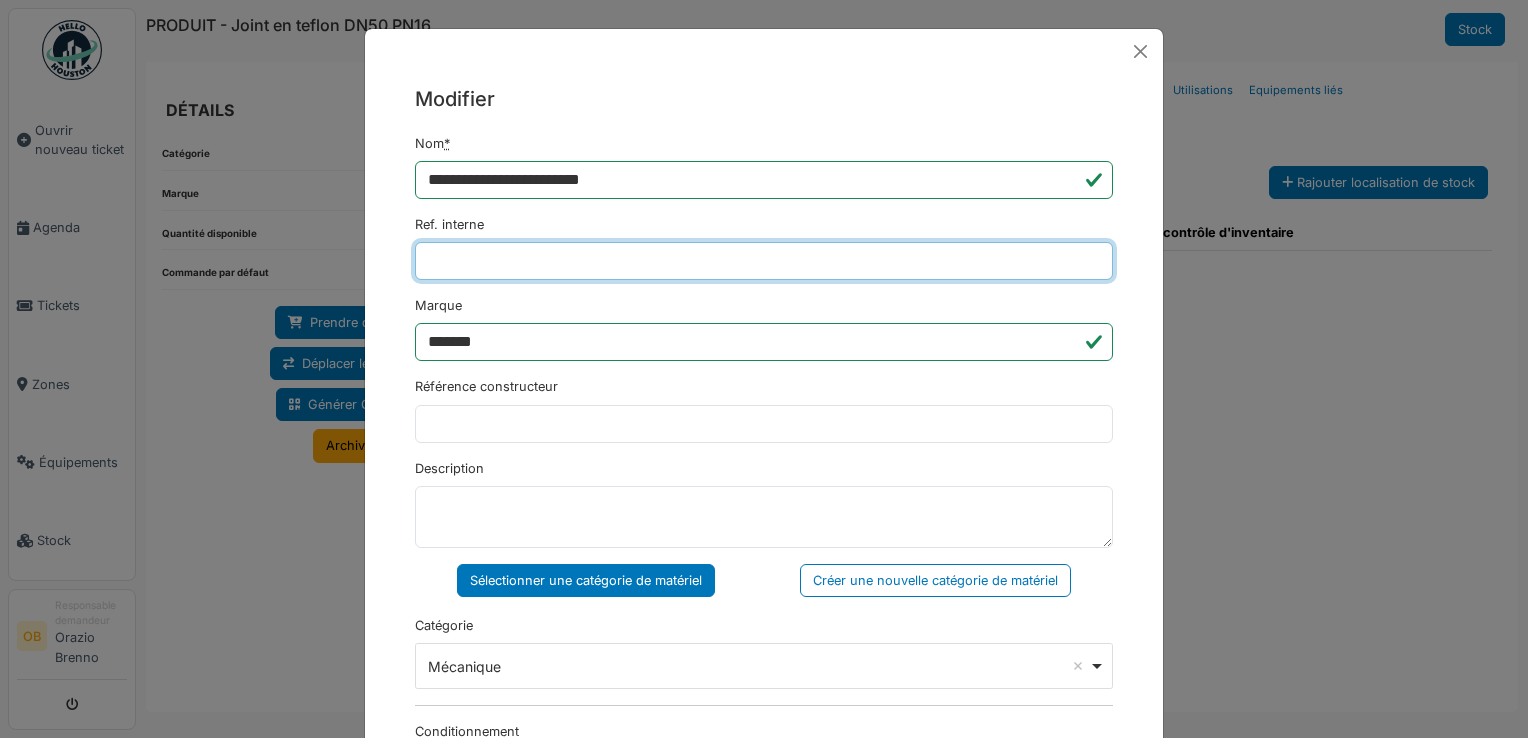 click on "Ref. interne" at bounding box center (764, 261) 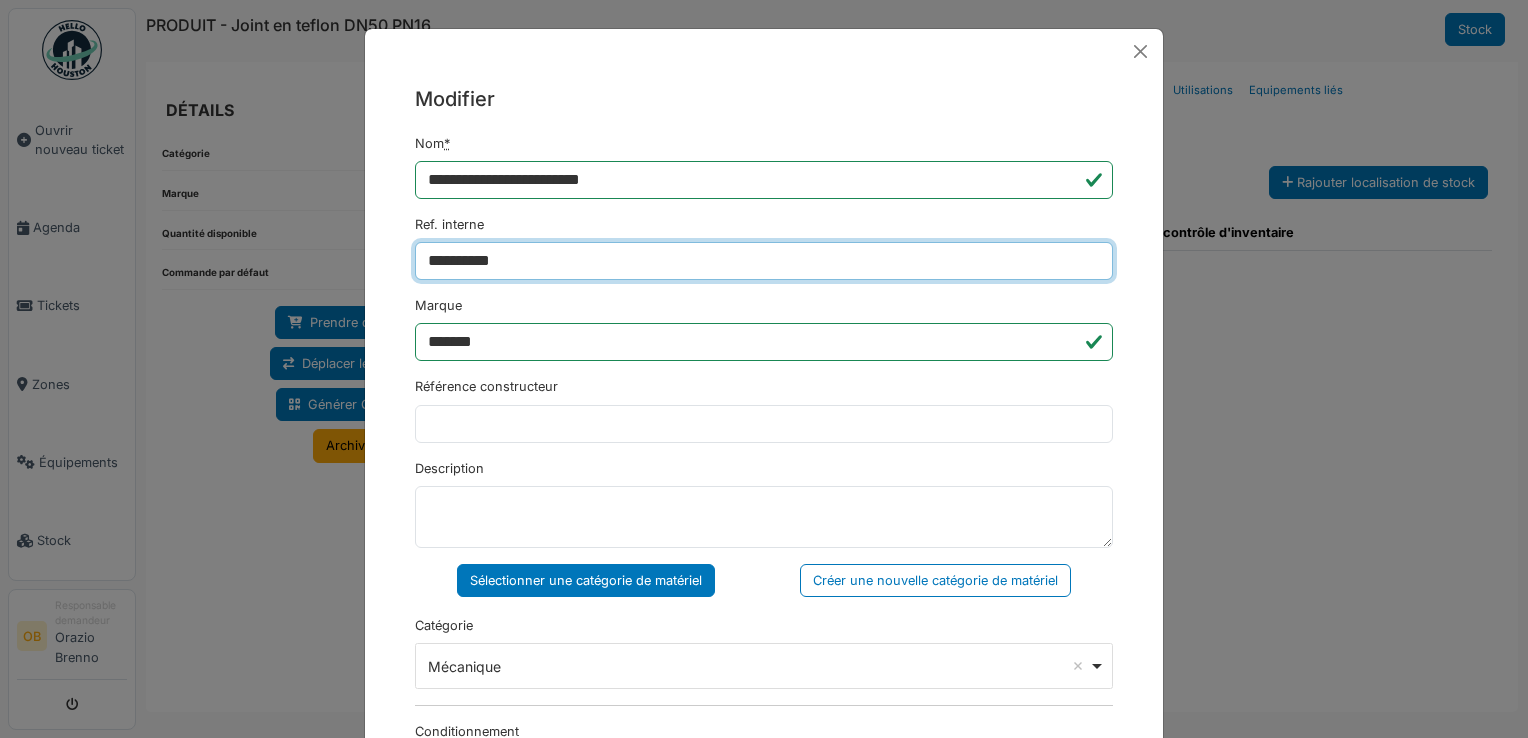 type on "**********" 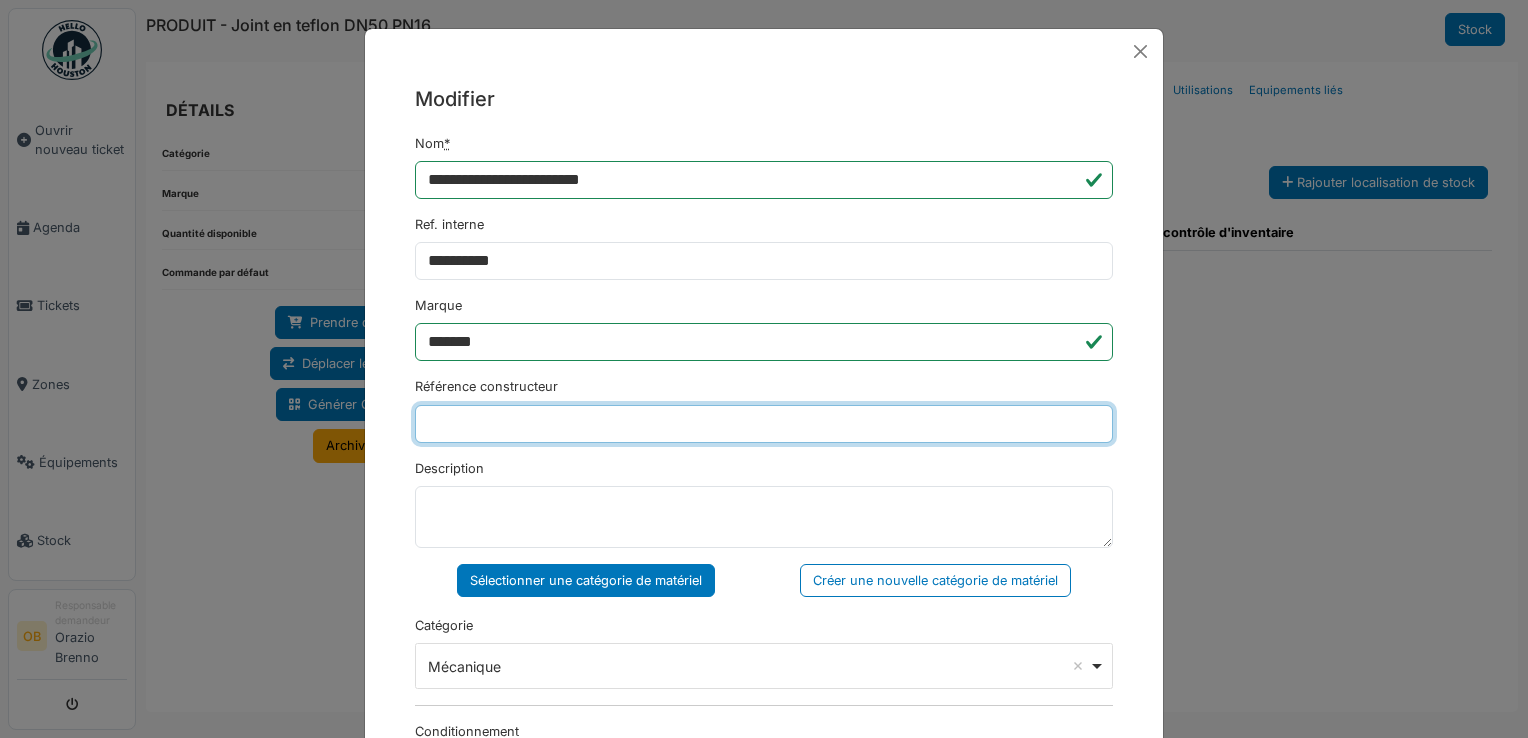 click on "Référence constructeur" at bounding box center [764, 424] 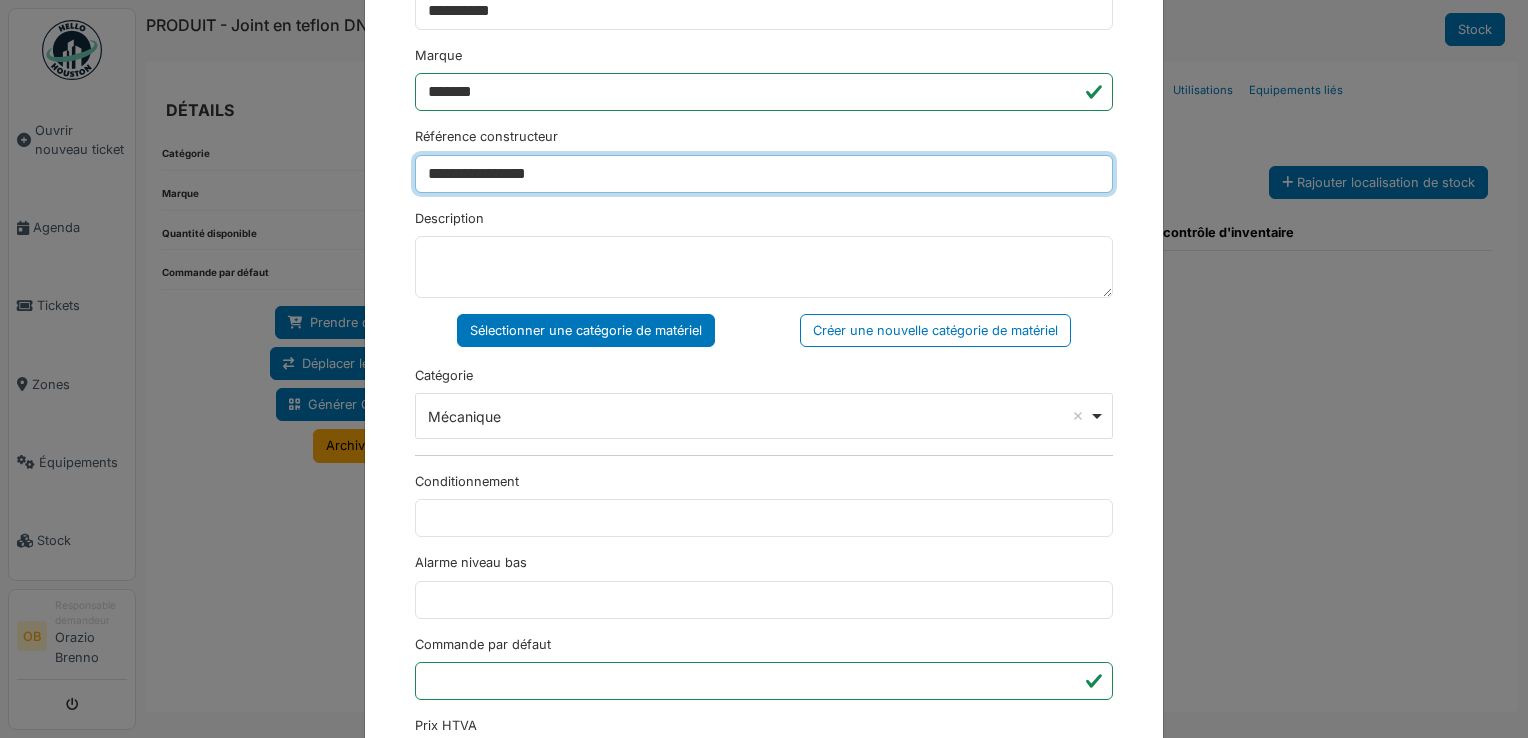 scroll, scrollTop: 650, scrollLeft: 0, axis: vertical 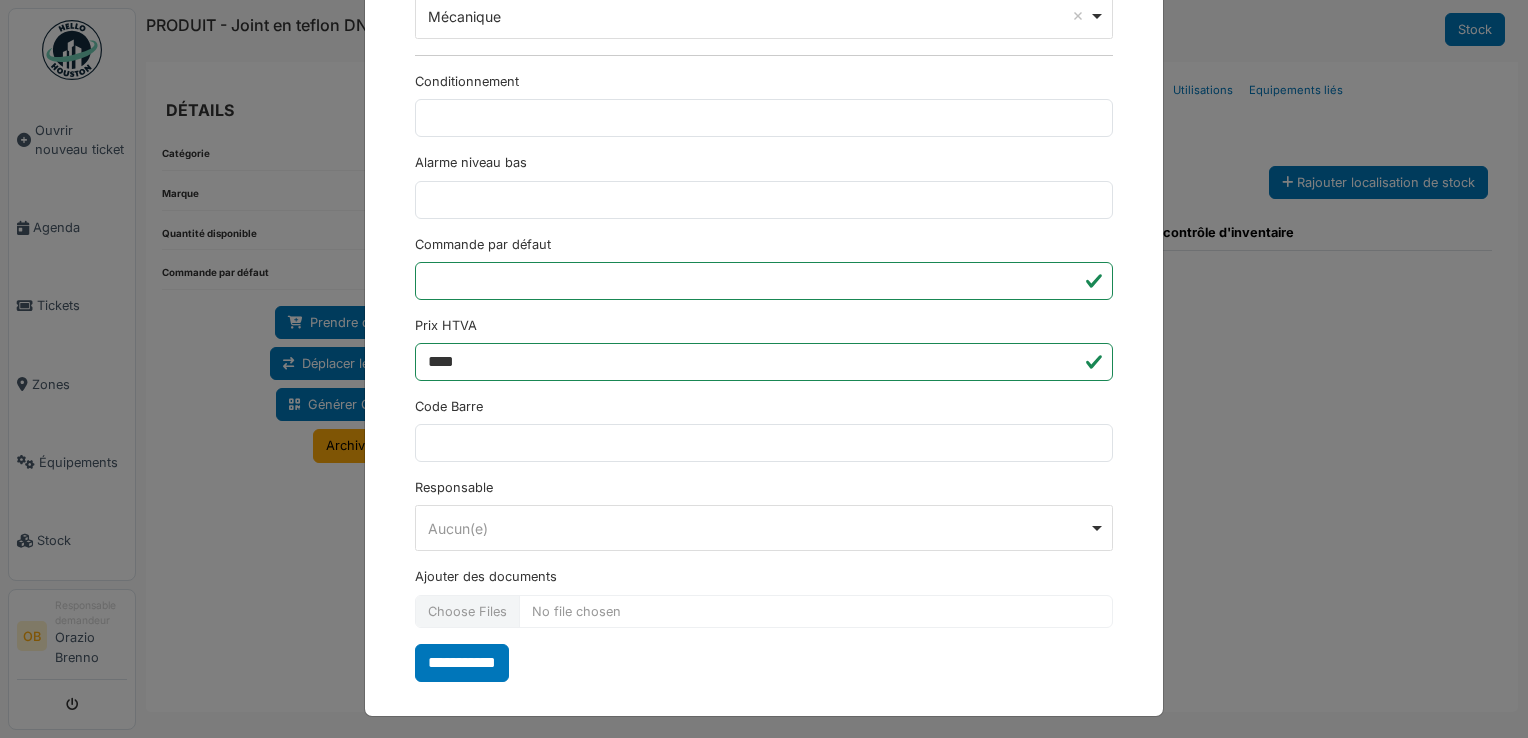 type on "**********" 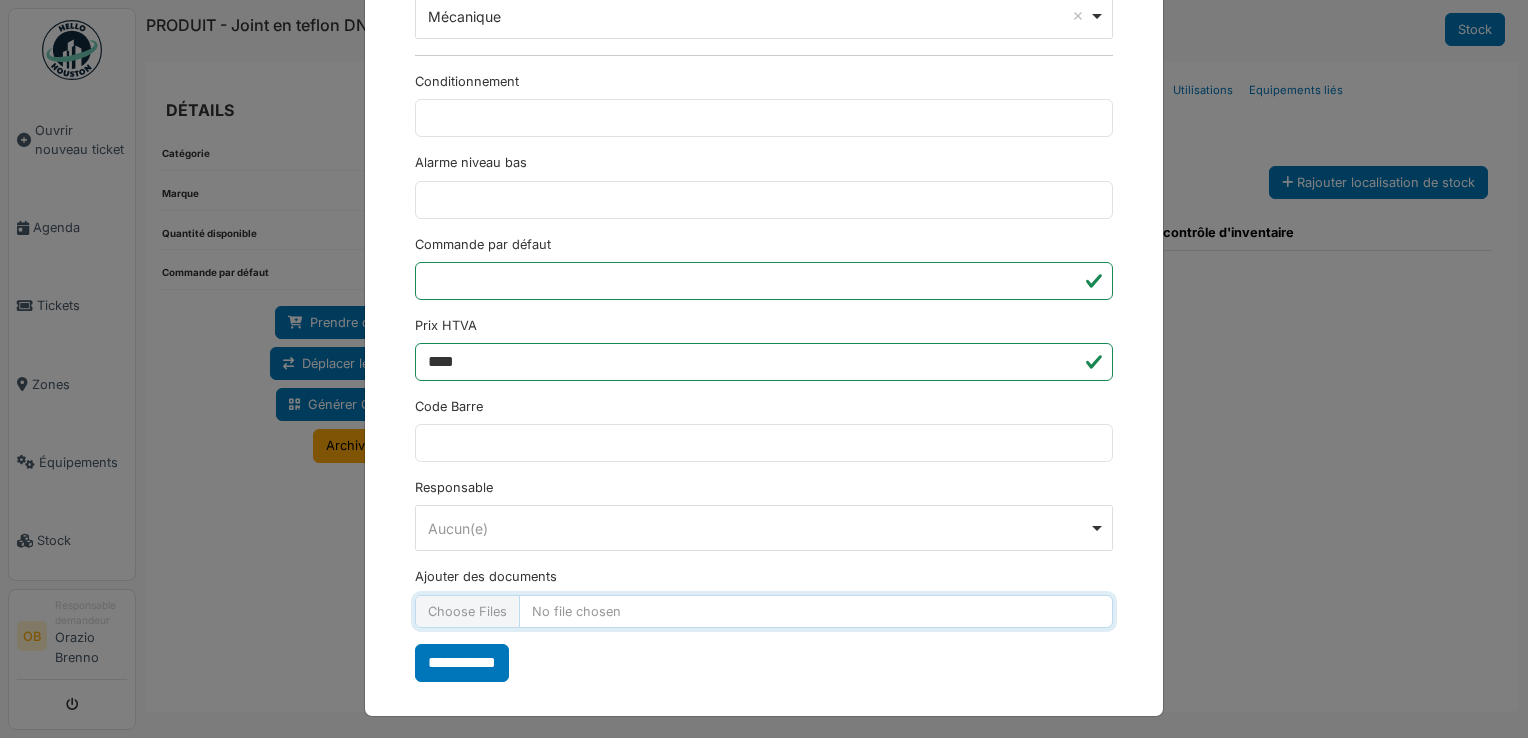 click on "Ajouter des documents" at bounding box center (764, 611) 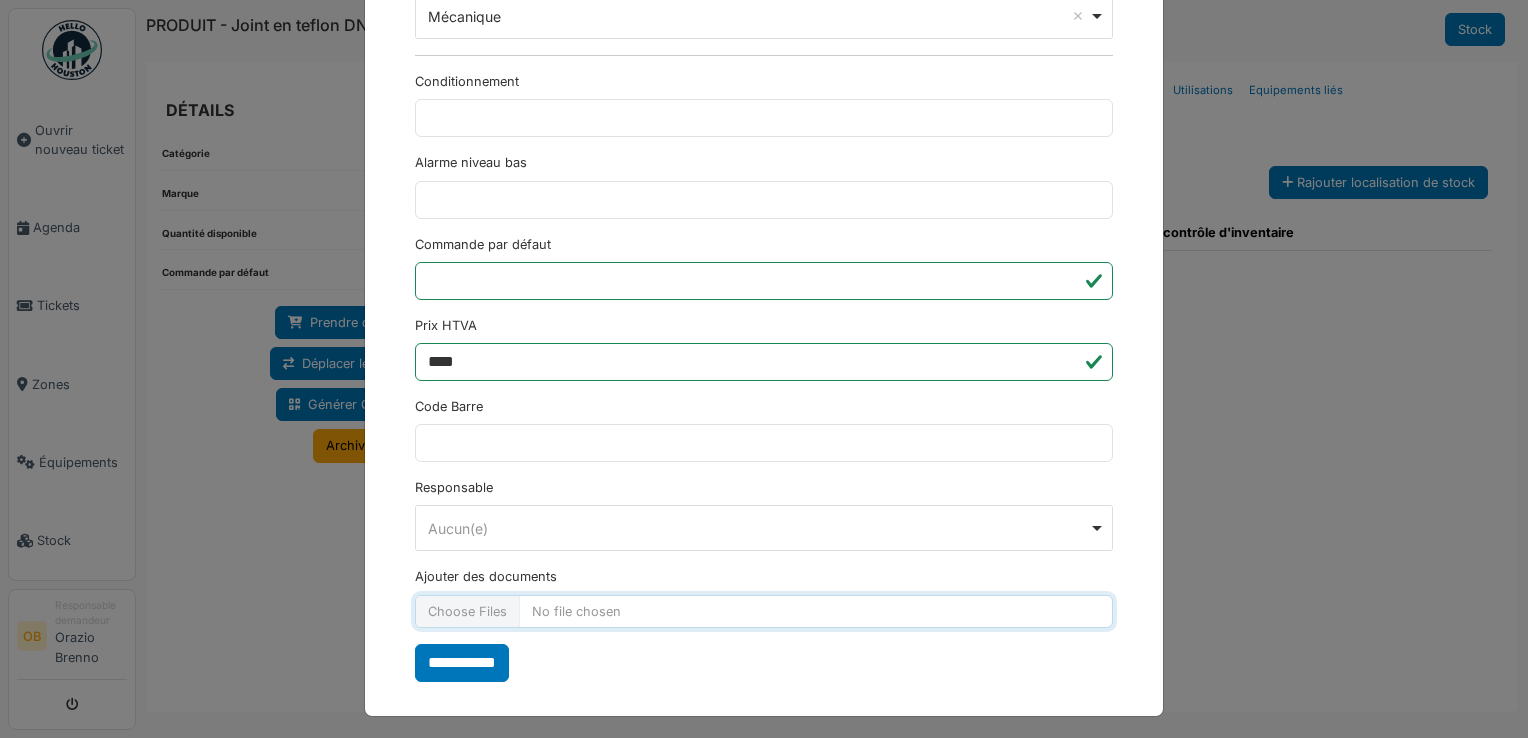 type on "**********" 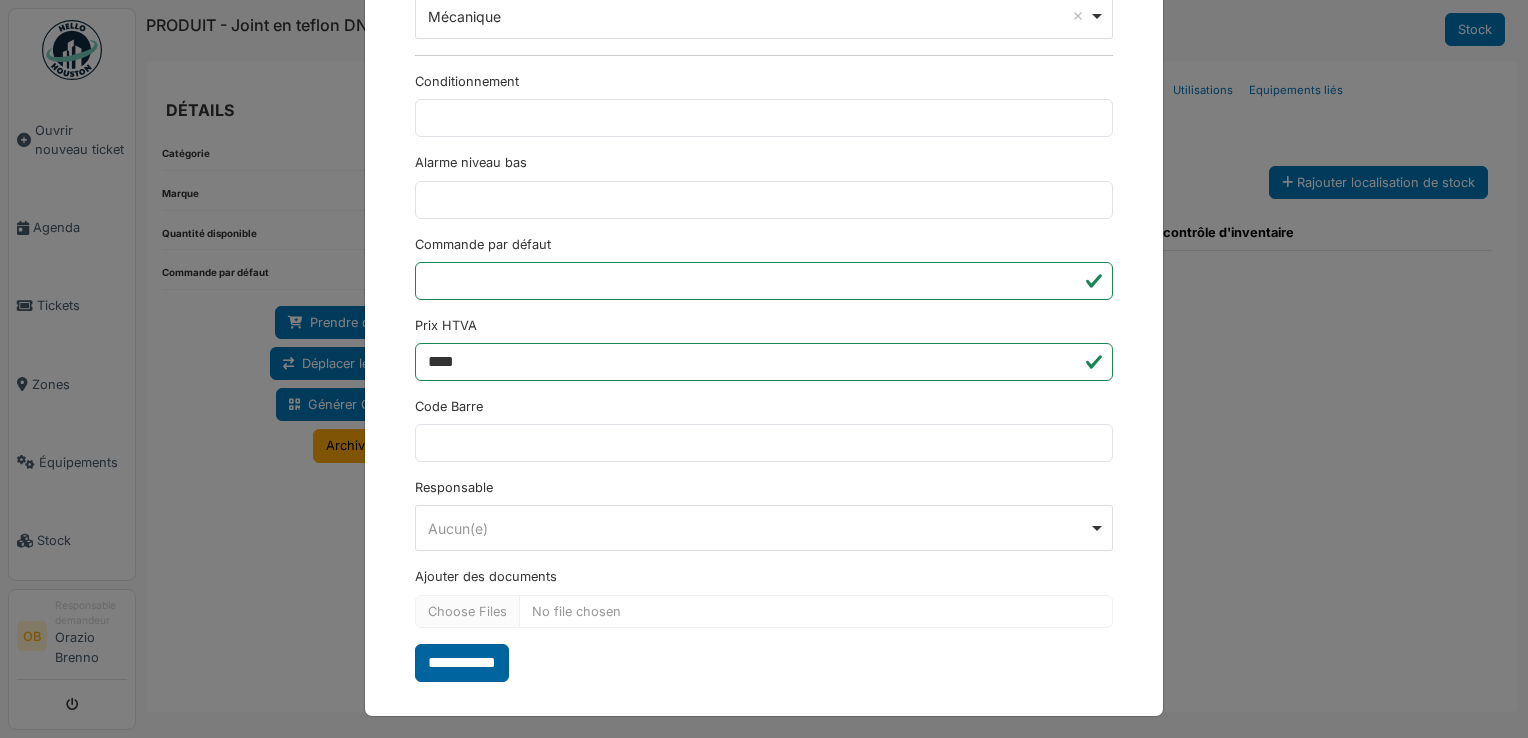 click on "**********" at bounding box center [462, 663] 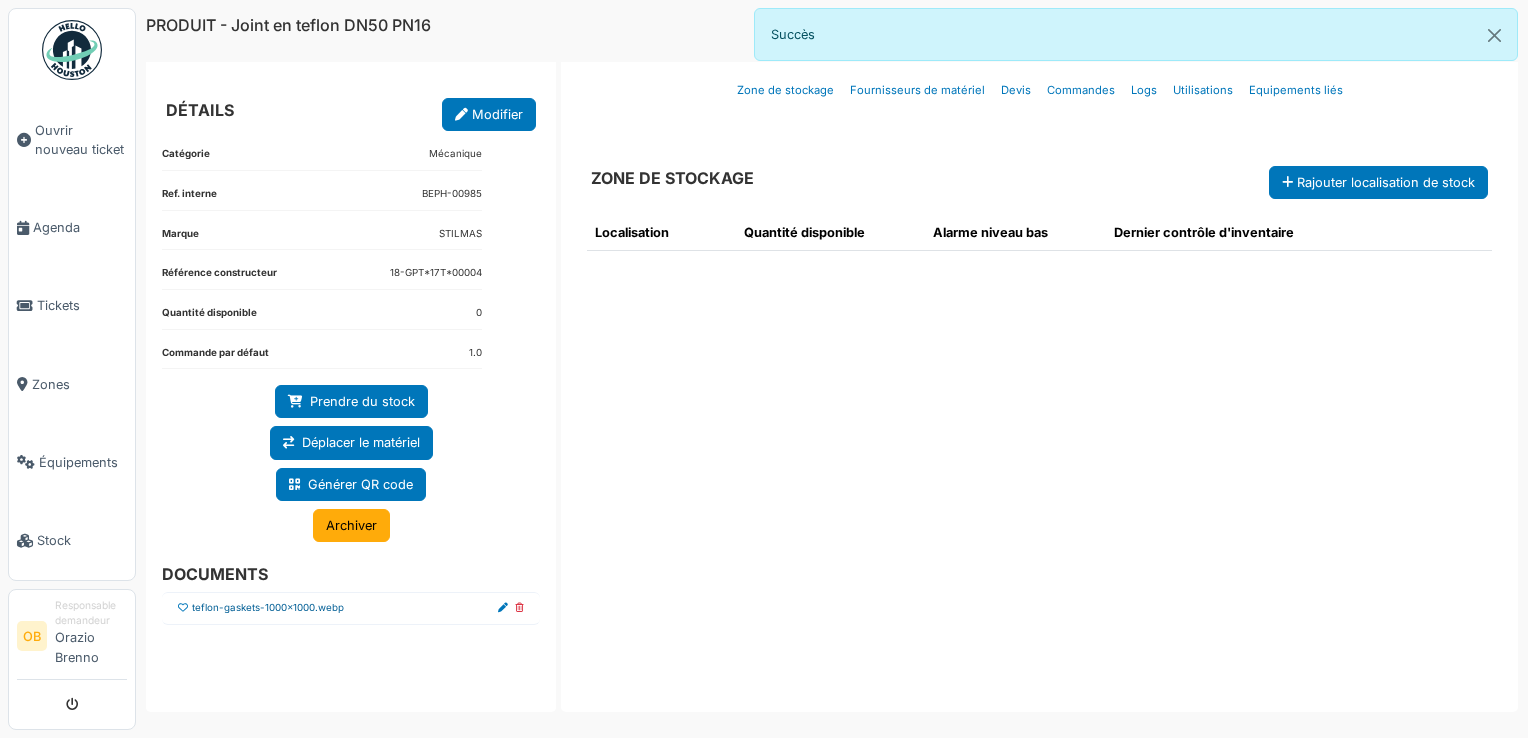 click on "teflon-gaskets-1000x1000.webp" at bounding box center [268, 608] 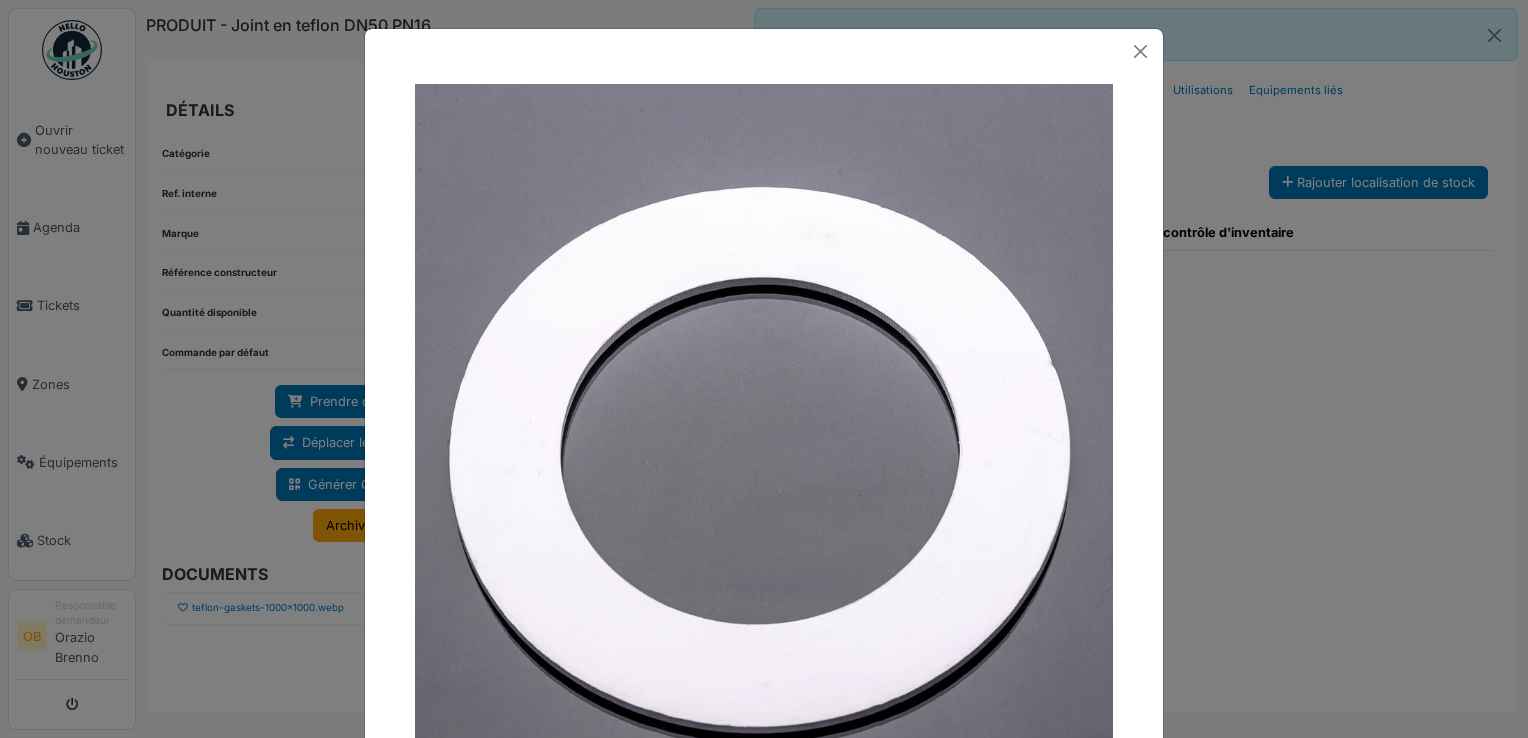 click at bounding box center (764, 369) 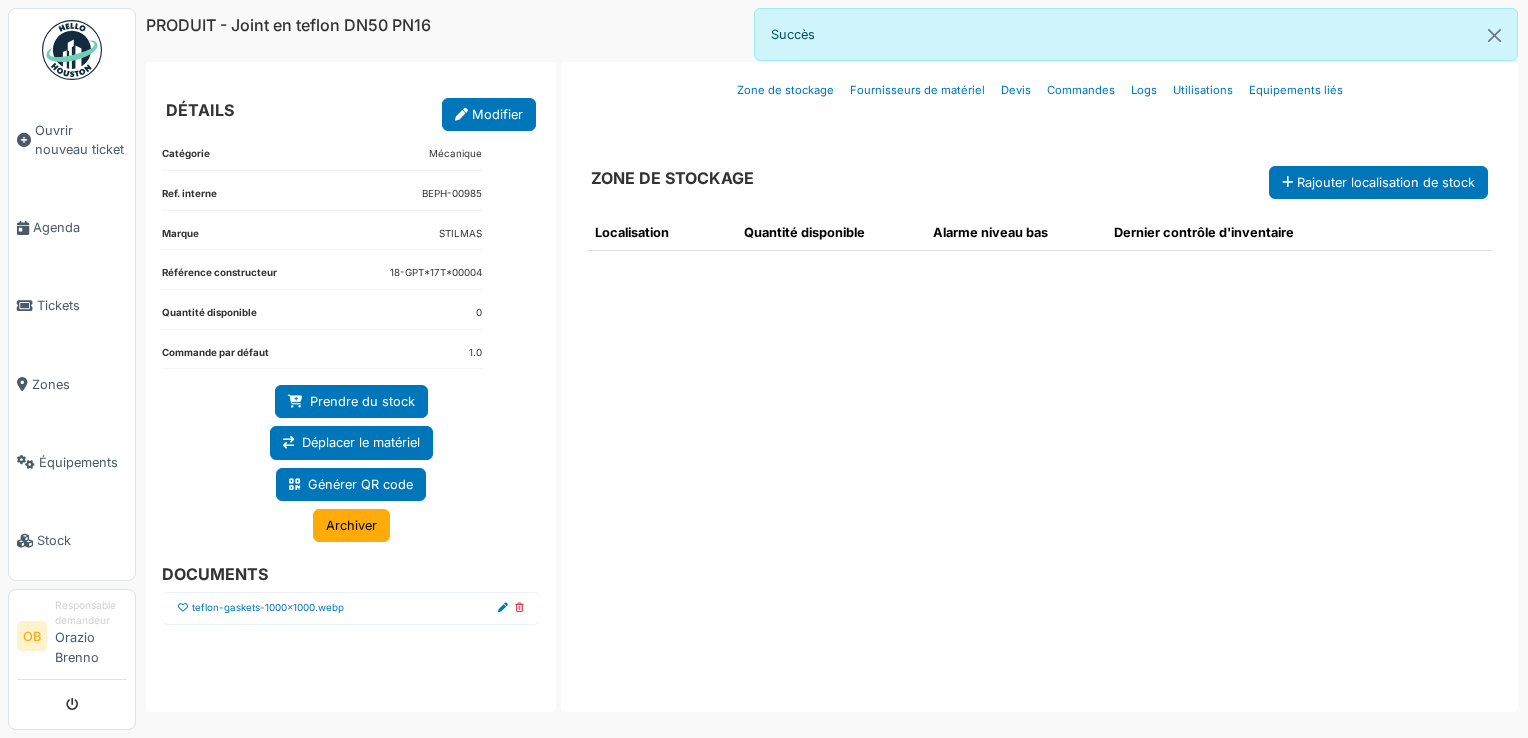 click at bounding box center (183, 608) 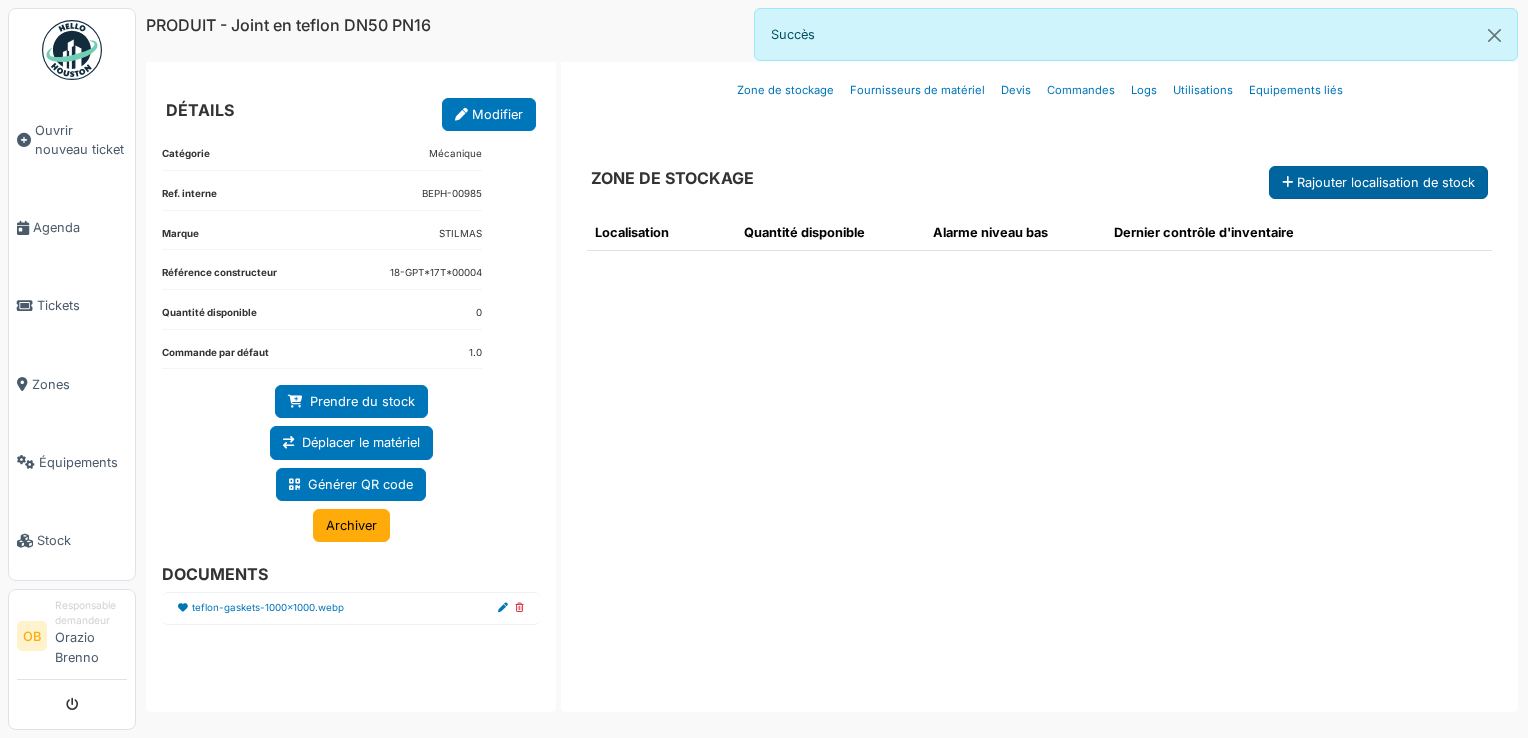 click on "Rajouter localisation de stock" at bounding box center (1378, 182) 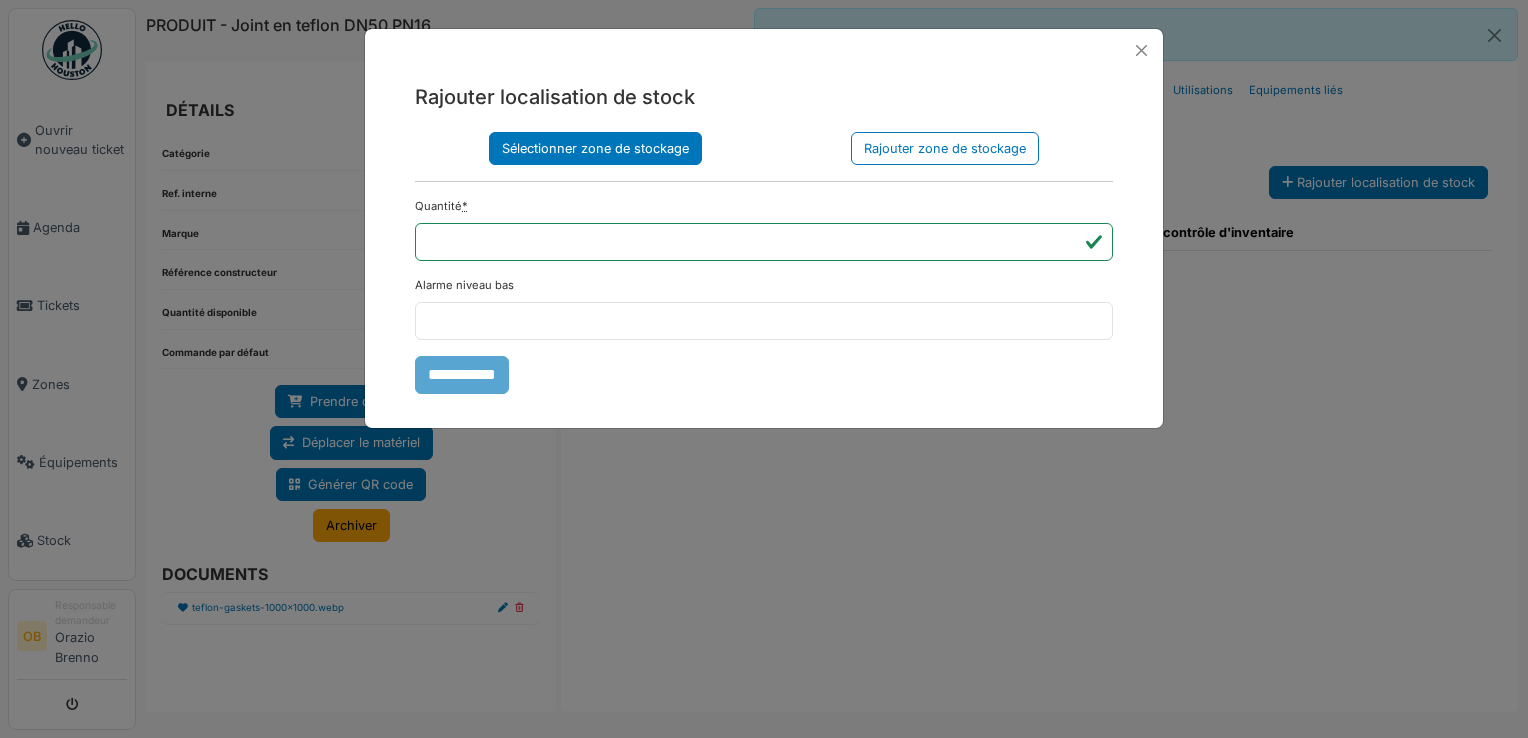 click on "Sélectionner zone de stockage" at bounding box center (595, 148) 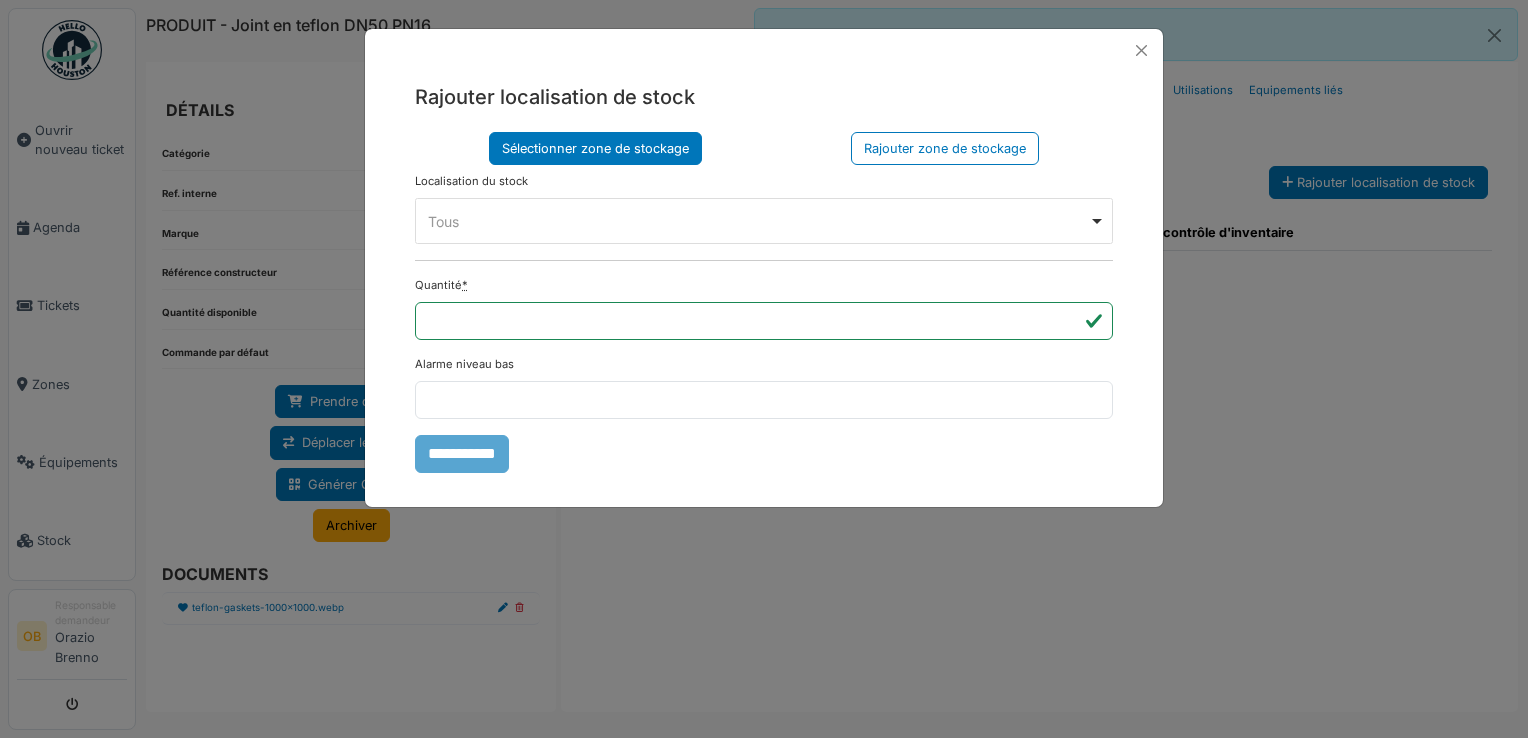 click on "Tous Remove item" at bounding box center (758, 221) 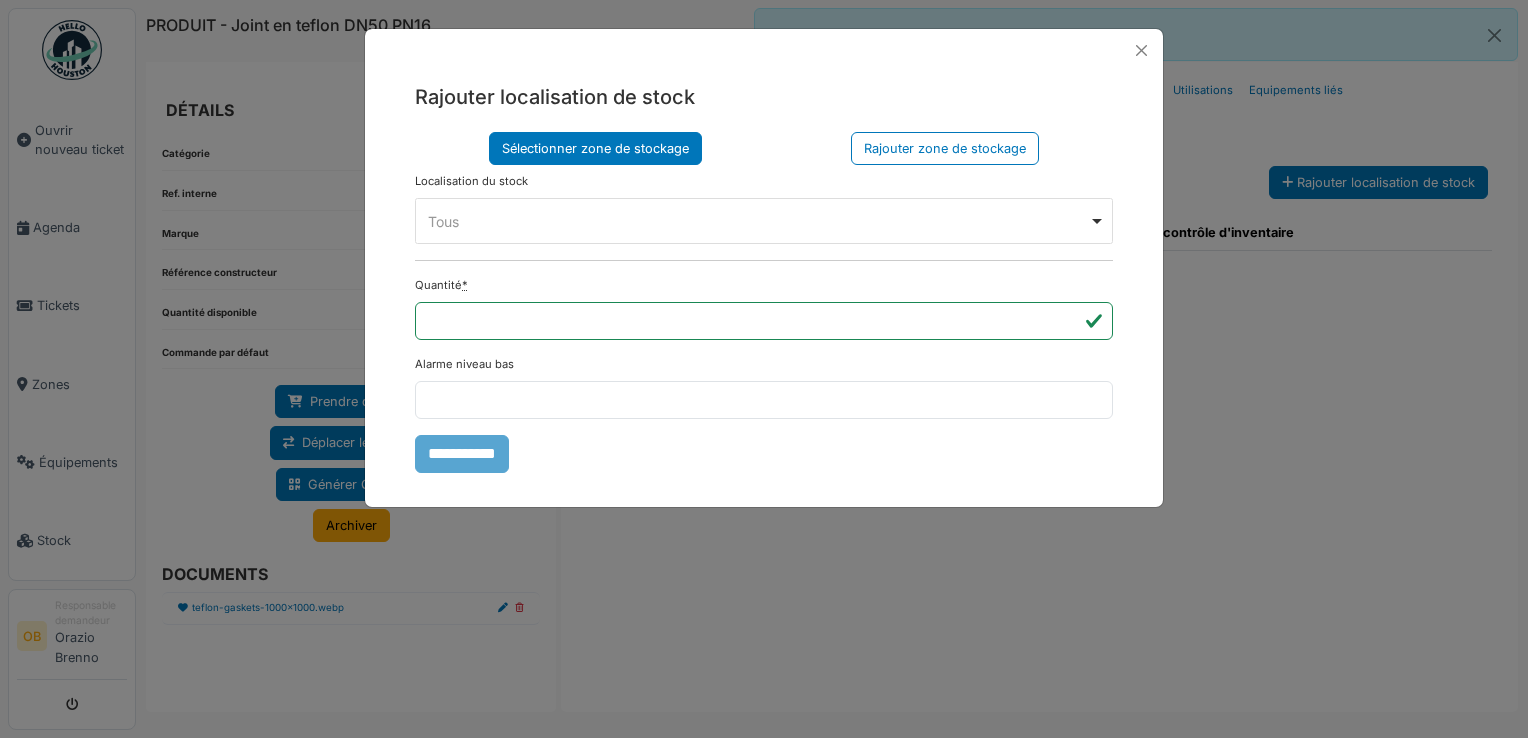 click on "Tous Remove item" at bounding box center (758, 221) 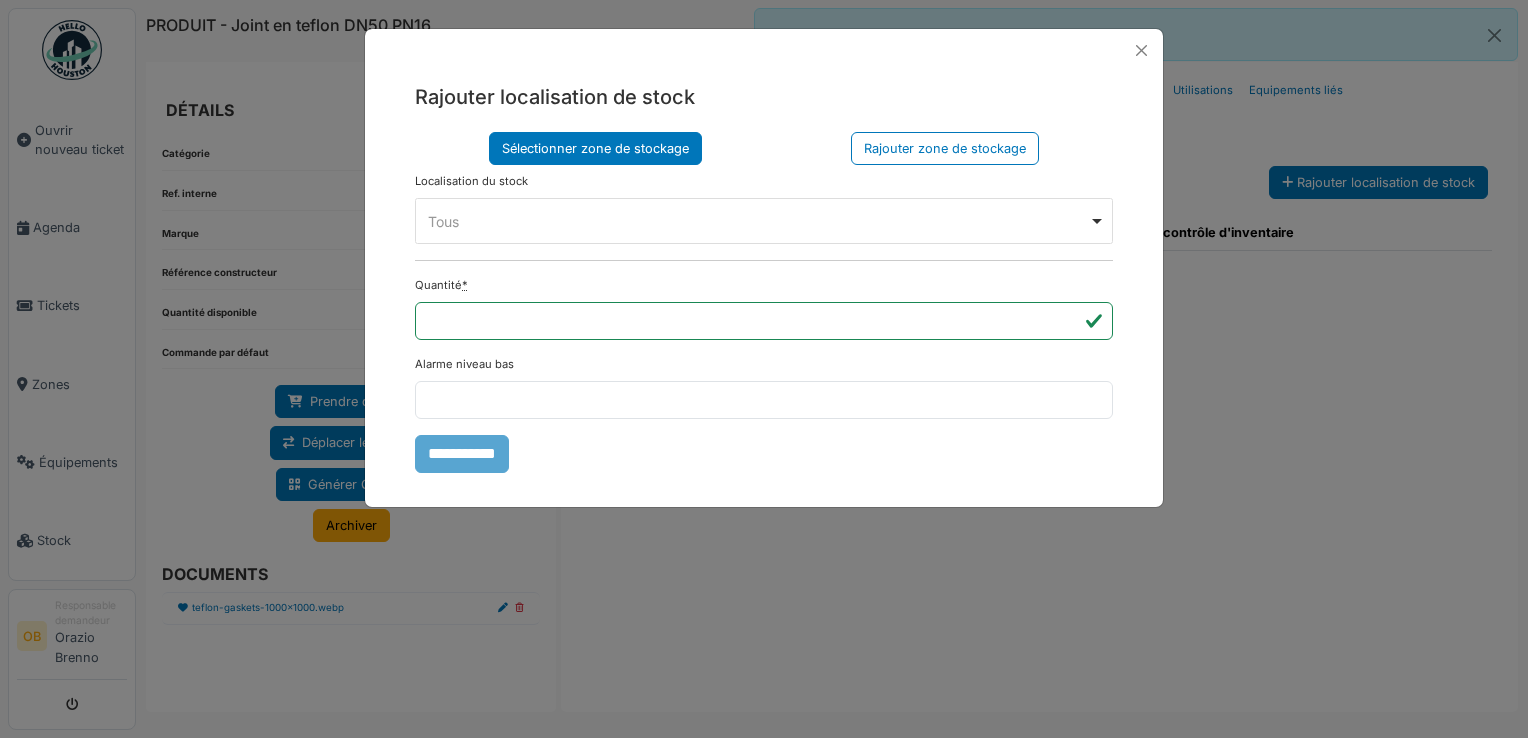click on "Sélectionner zone de stockage
Rajouter zone de stockage
Localisation du stock
Zone de stockage parente
**** Tous Remove item Tous Armoire 1 Armoire 2 Kardex Tiroir 1 Kardex Tiroir 2 Kardex Tiroir 3 Kardex Tiroir 4 Kardex Tiroir 5 Kardex Tiroir 6 Kardex Tiroir 7 Kardex Tiroir 8 Kardex Tiroir 9 Kardex Tiroir 10 Kardex Tiroir 11 Kardex Tiroir 12 Kardex Tiroir 13 Kardex Tiroir 14 Kardex Tiroir 15 Kardex Tiroir 16 Kardex Tiroir 17 Kardex Tiroir 18 Kardex Tiroir 19 Kardex Tiroir 20 Kardex Tiroir 21 Kardex Tiroir 22 Kardex Tiroir 23 Kardex Tiroir 24 Kardex Tiroir 25 Kardex Tiroir 26 Kardex Tiroir 27 Kardex Tiroir 28 Kardex Tiroir 29 Kardex Tiroir 30 Kardex Tiroir 31 Kardex Tiroir 32 Kardex Tiroir 33 Kardex Tiroir 34 Kardex Tiroir 35 Kardex Tiroir 36 Kardex Tiroir 37 Kardex Tiroir 38" at bounding box center (764, 188) 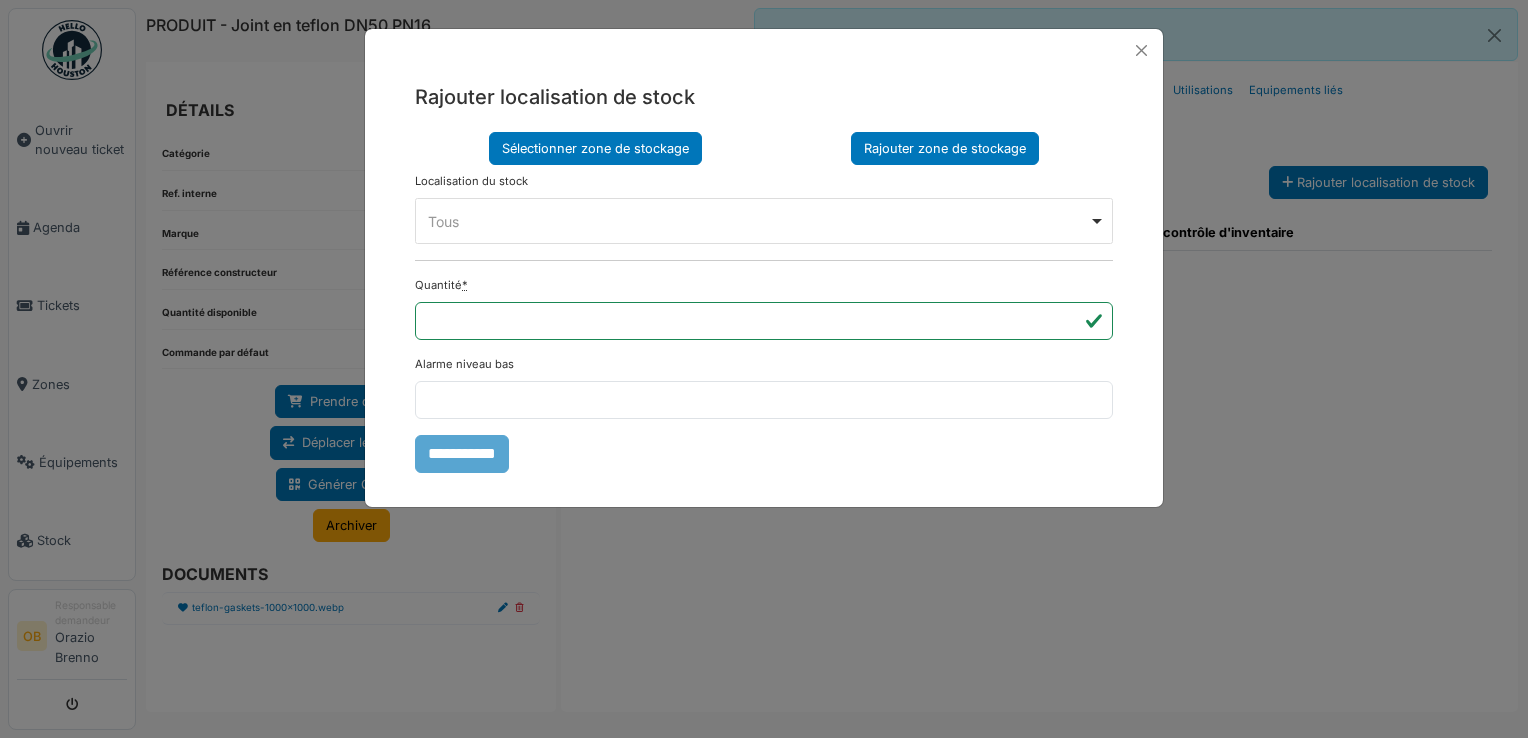 click on "Rajouter zone de stockage" at bounding box center [945, 148] 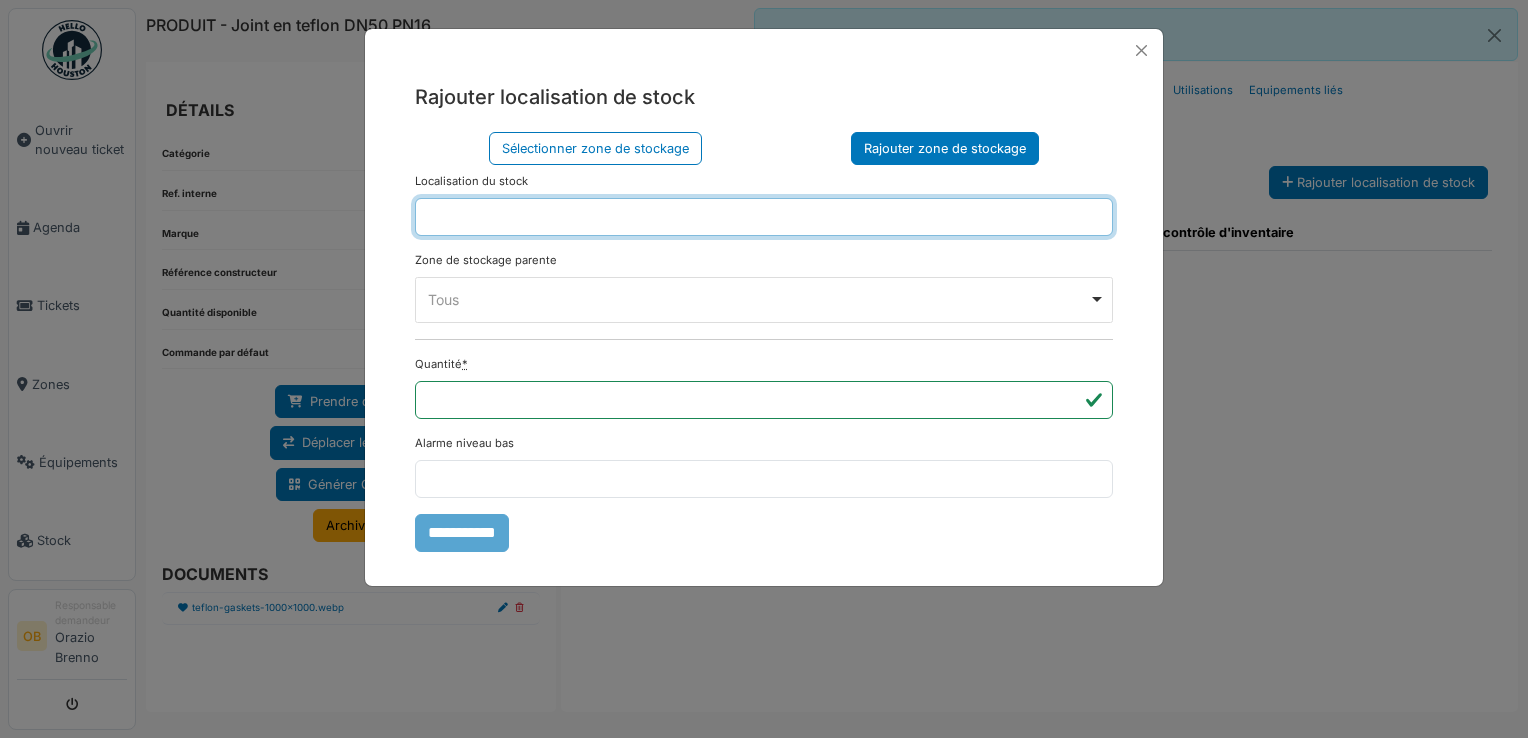 click at bounding box center [764, 217] 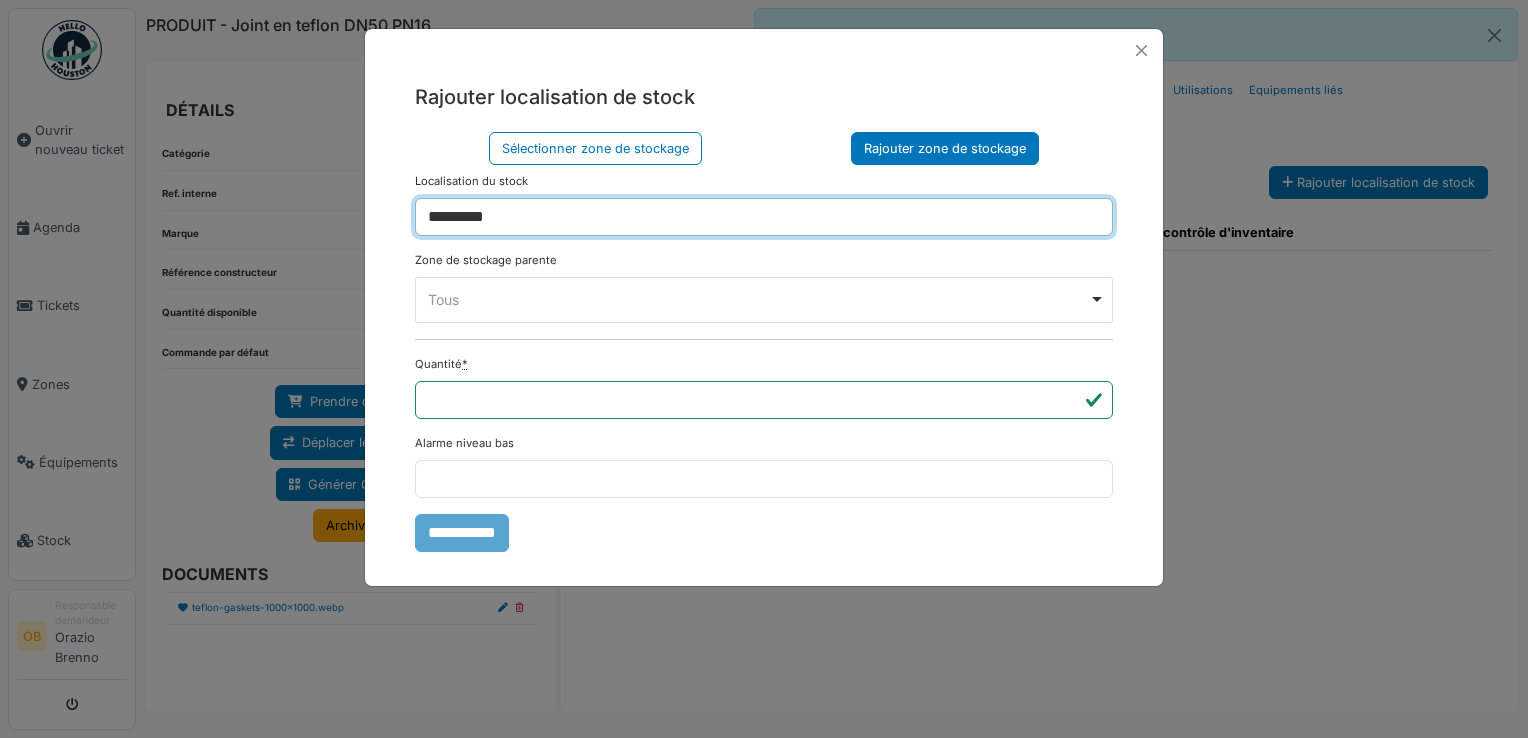 click on "Tous Remove item" at bounding box center (758, 299) 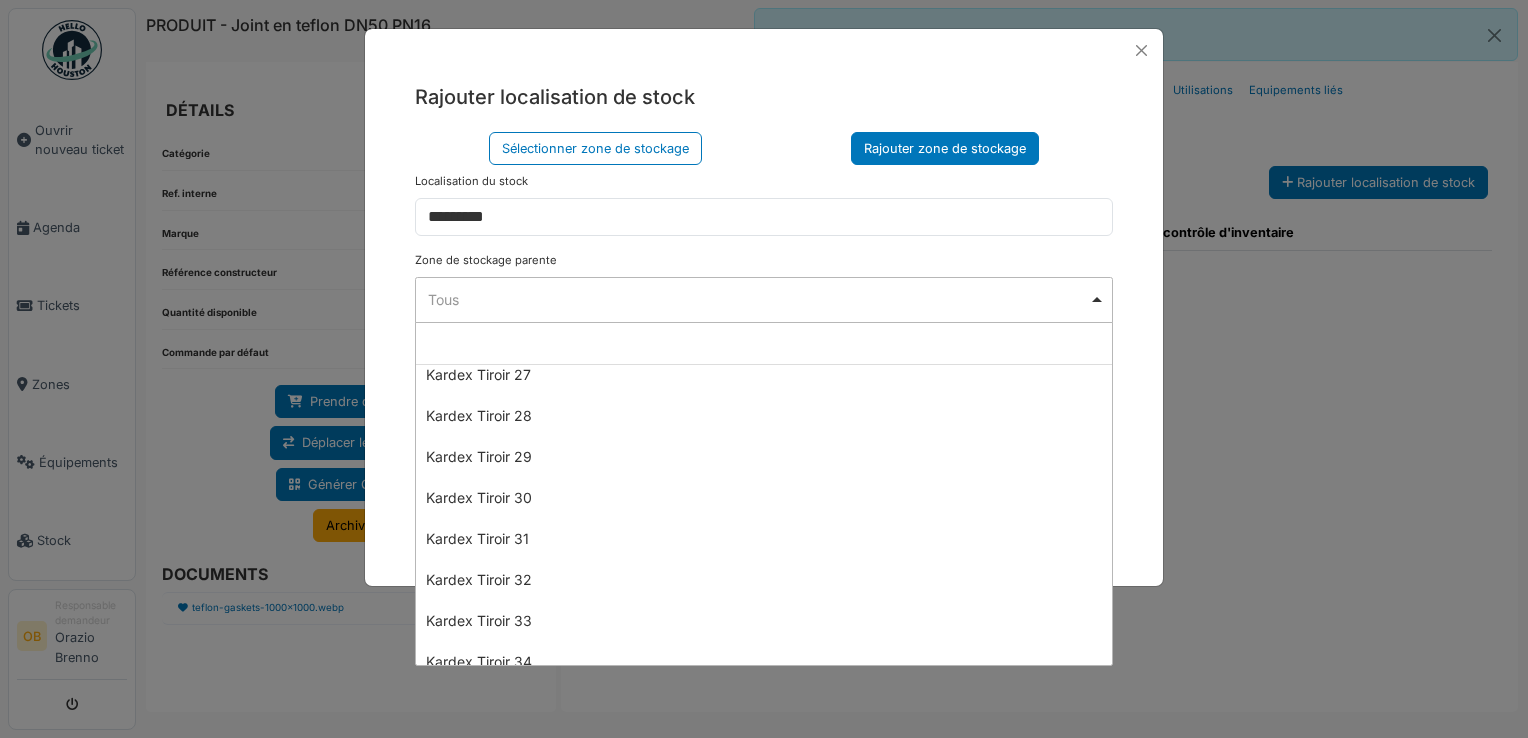 scroll, scrollTop: 1333, scrollLeft: 0, axis: vertical 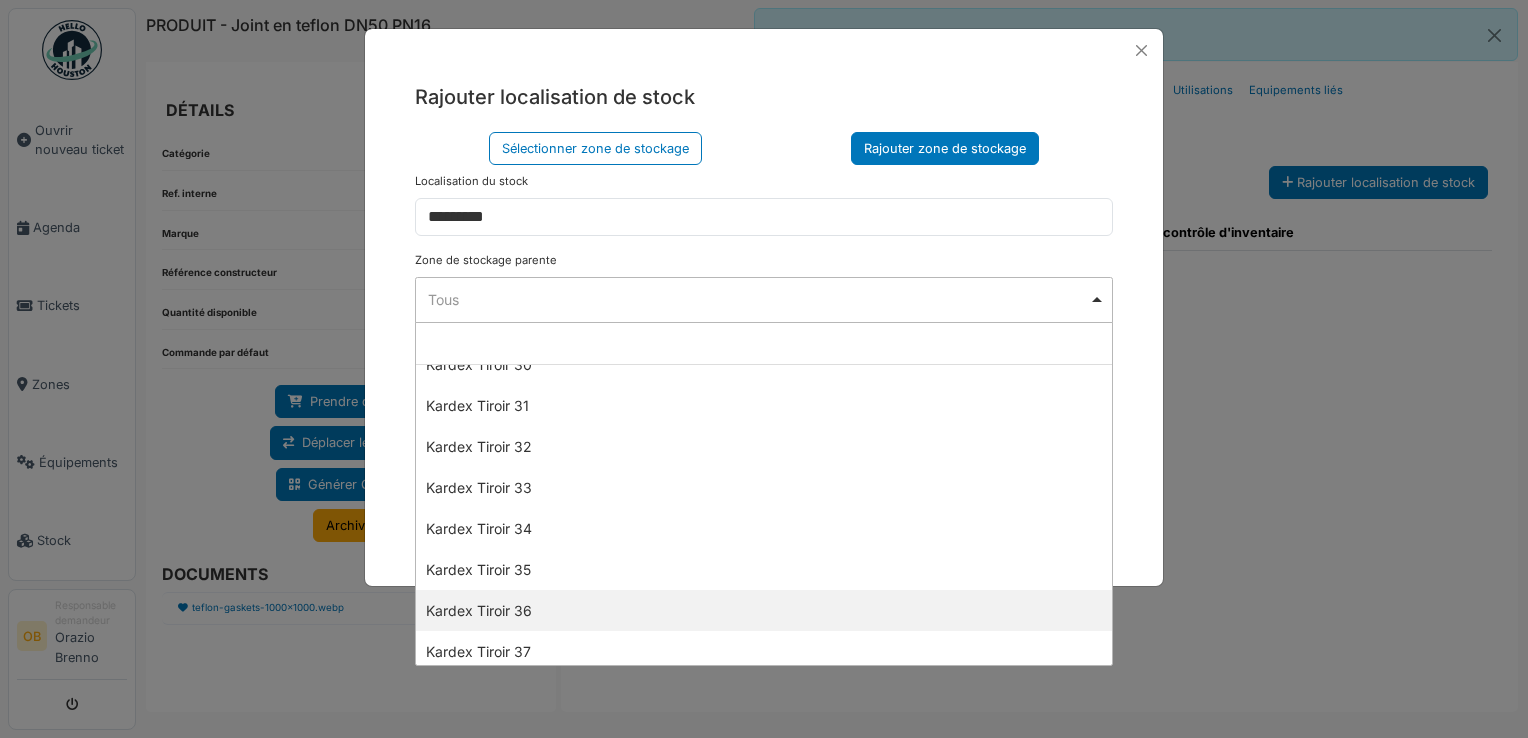 select on "****" 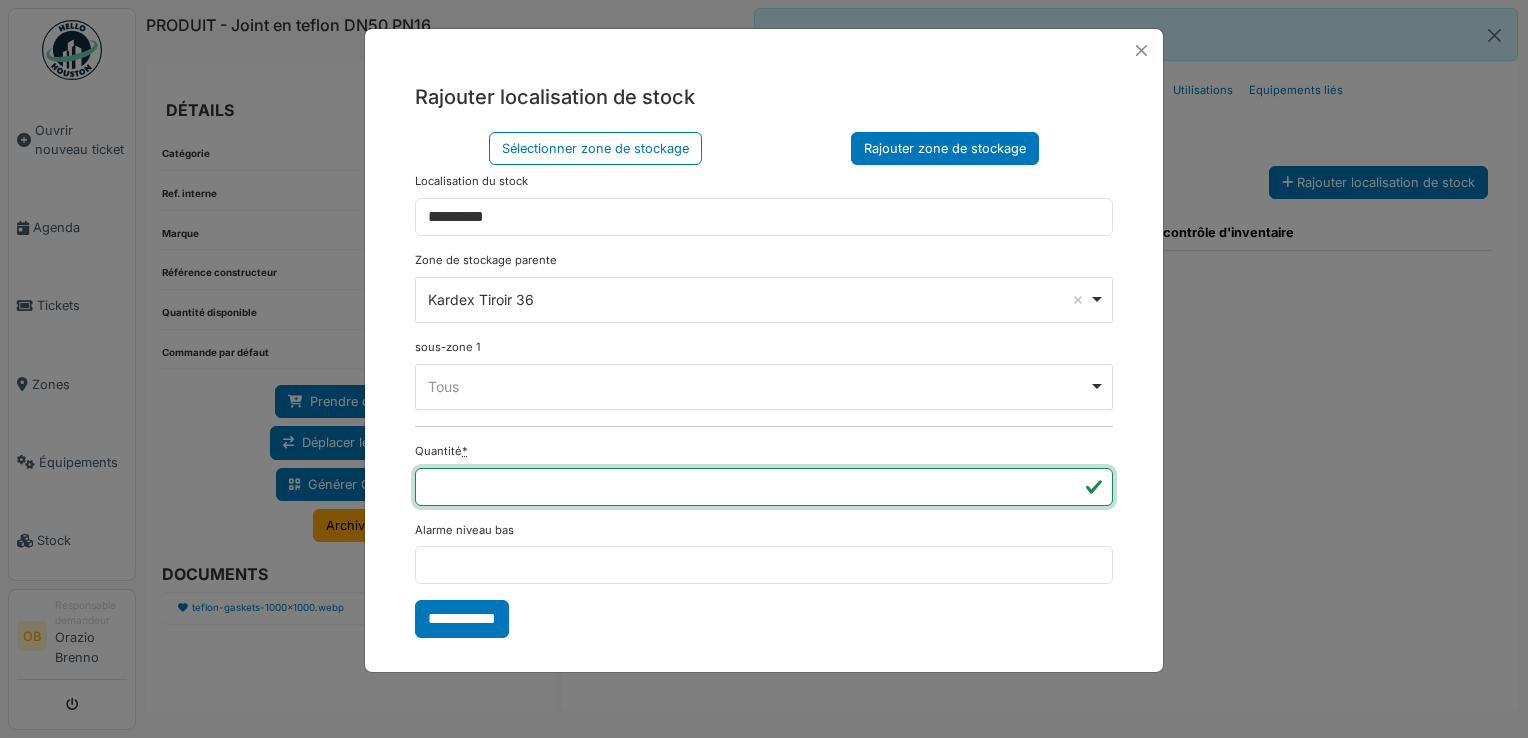 drag, startPoint x: 1056, startPoint y: 472, endPoint x: 1067, endPoint y: 474, distance: 11.18034 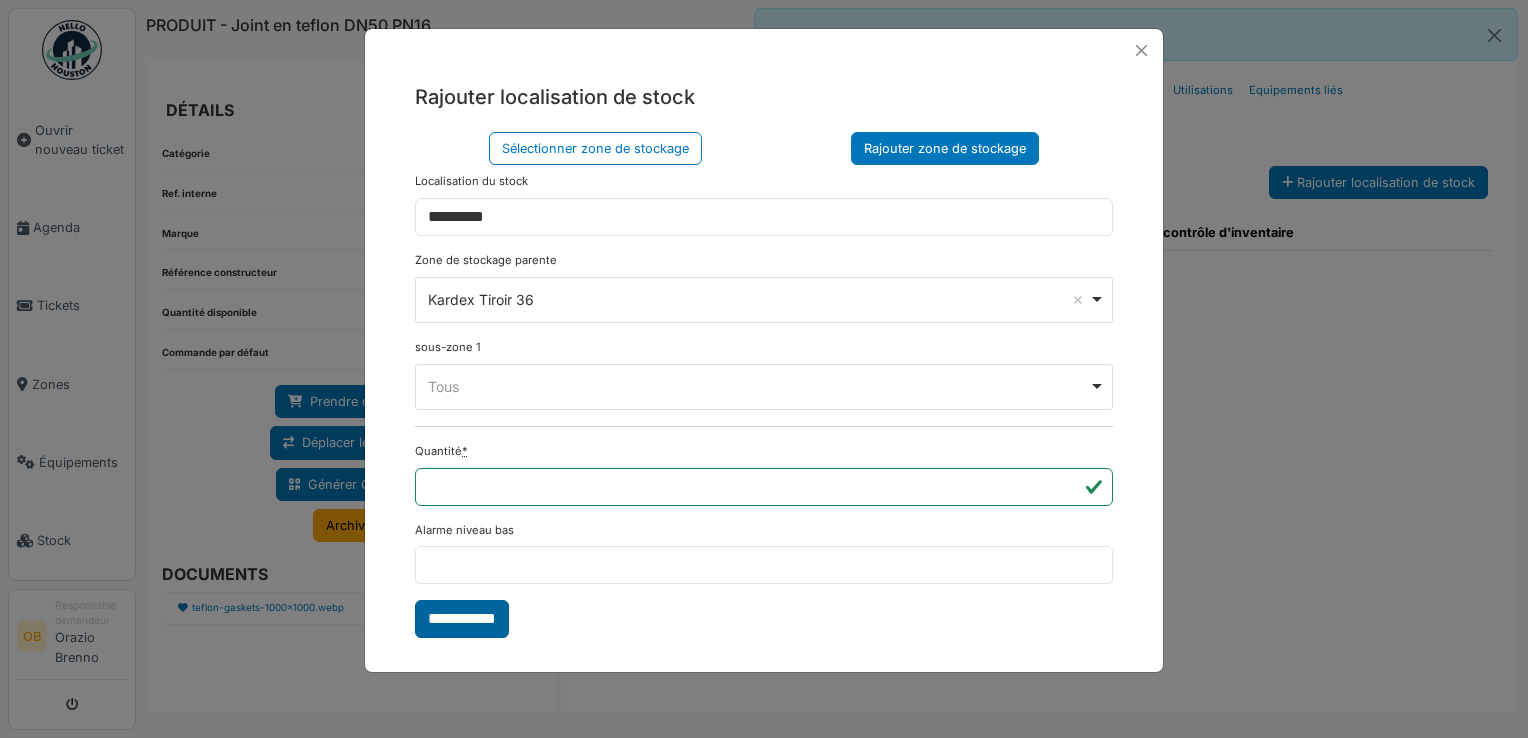 click on "**********" at bounding box center (462, 619) 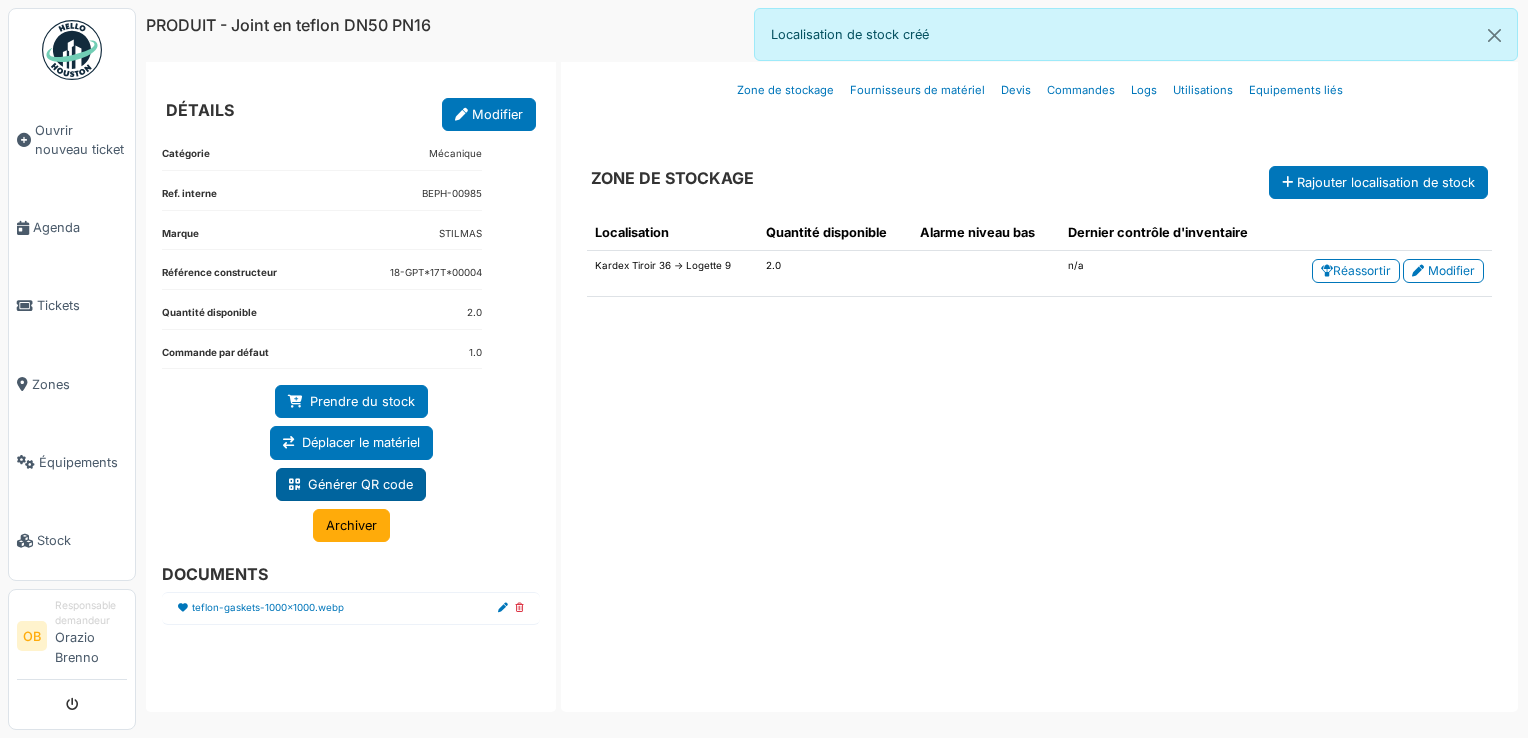 click at bounding box center [294, 485] 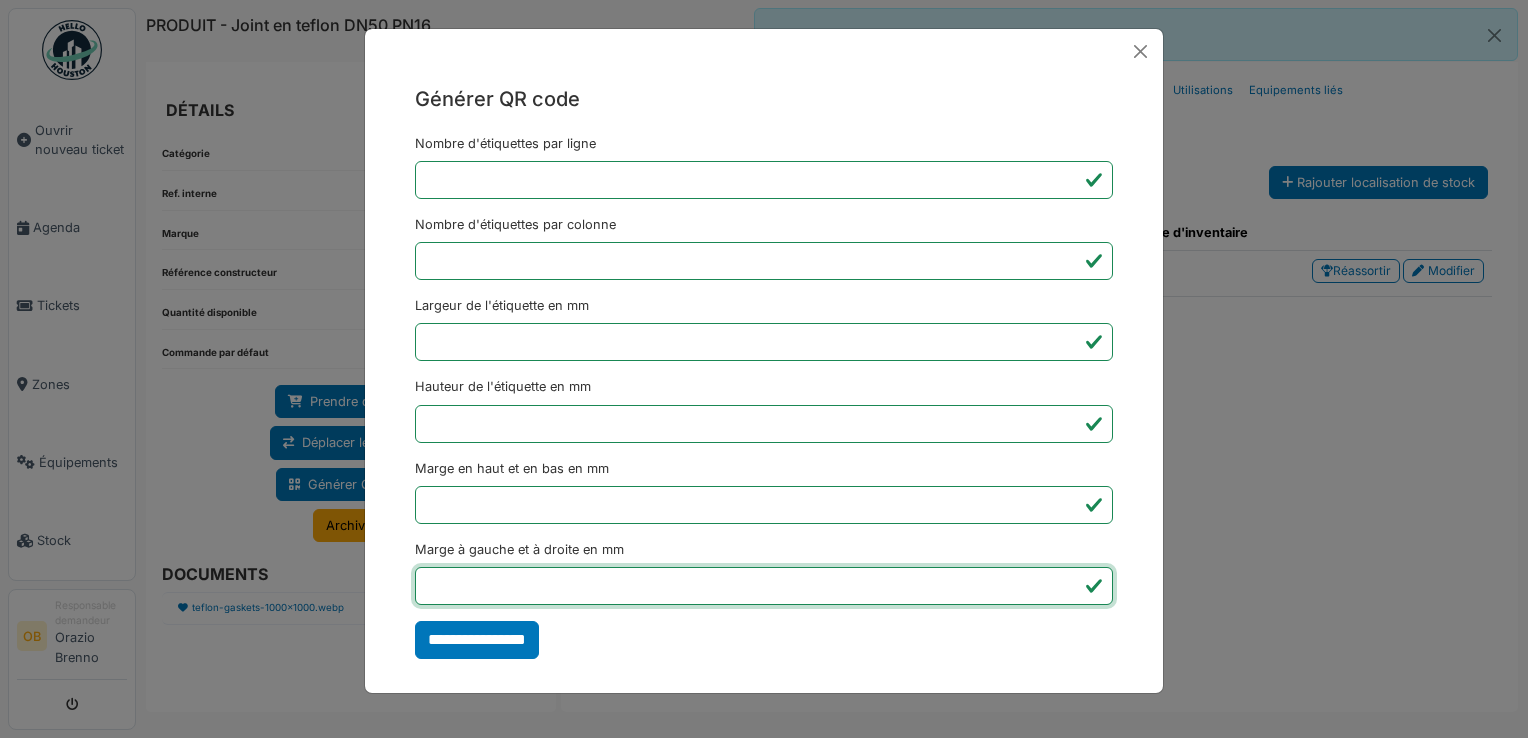 click on "*" at bounding box center [764, 586] 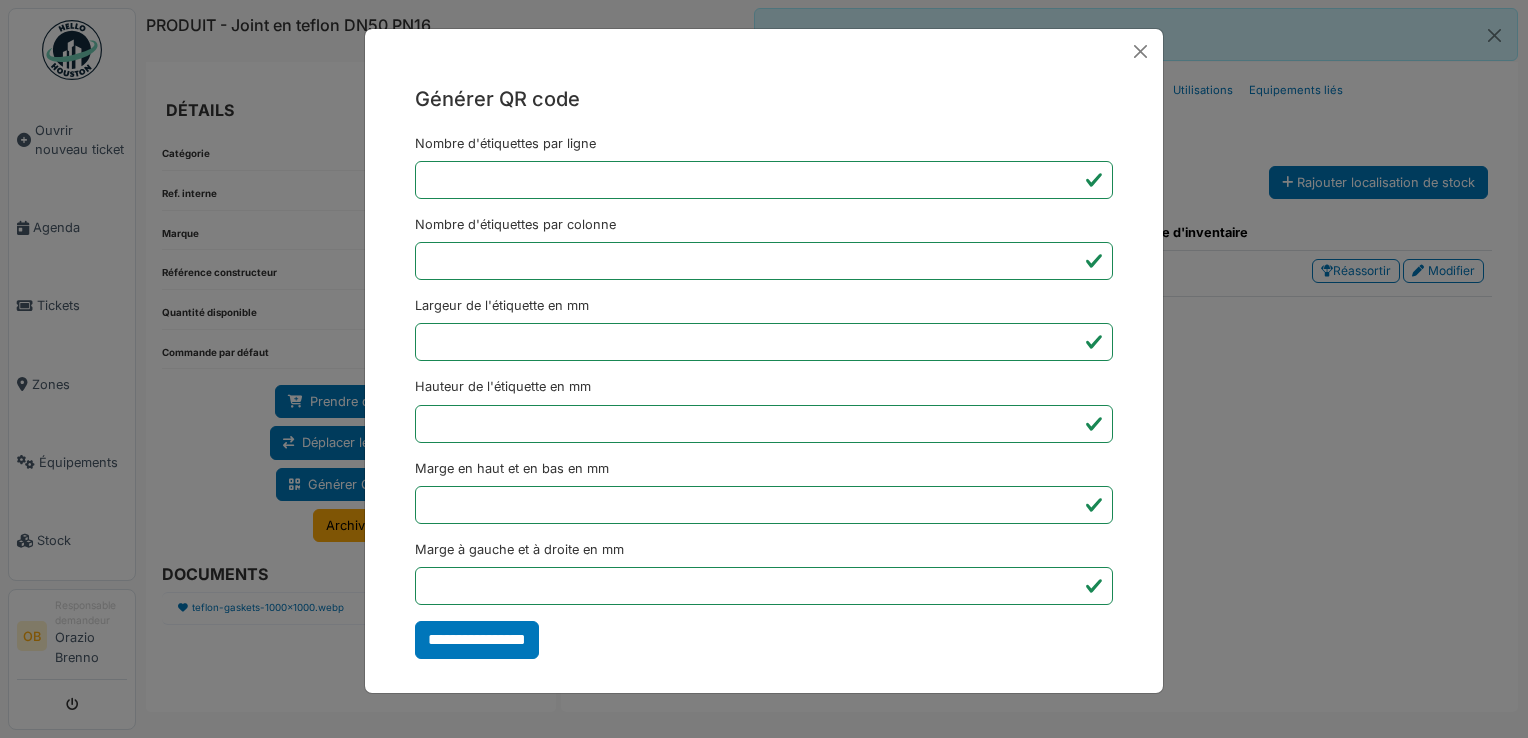 type on "*******" 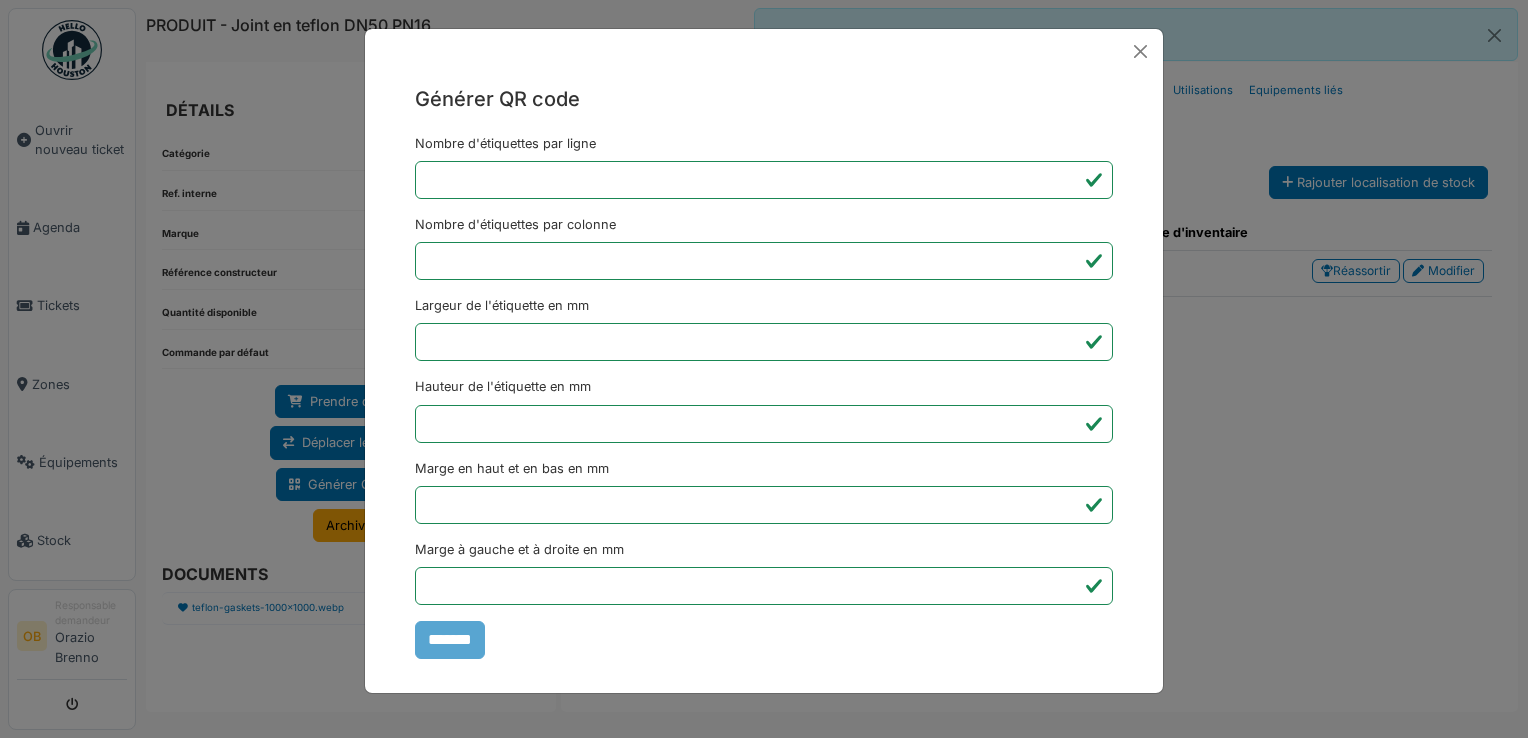 click on "Générer QR code
Nombre d'étiquettes par ligne
*
Nombre d'étiquettes par colonne
*
Largeur de l'étiquette en mm
**
Hauteur de l'étiquette en mm
**
Marge en haut et en bas en mm
*
Marge à gauche et à droite en mm
***
*******" at bounding box center (764, 369) 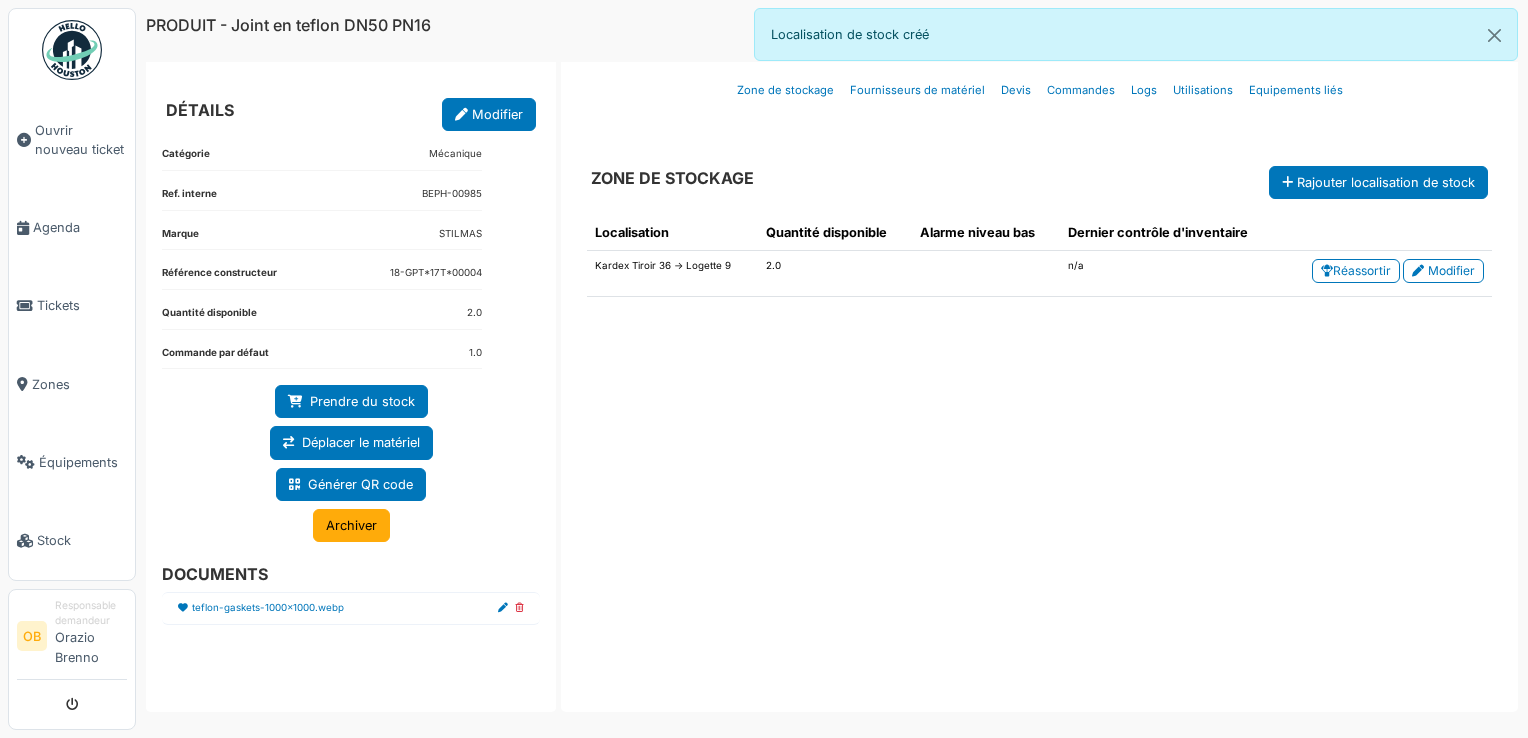 drag, startPoint x: 729, startPoint y: 445, endPoint x: 1112, endPoint y: 480, distance: 384.5959 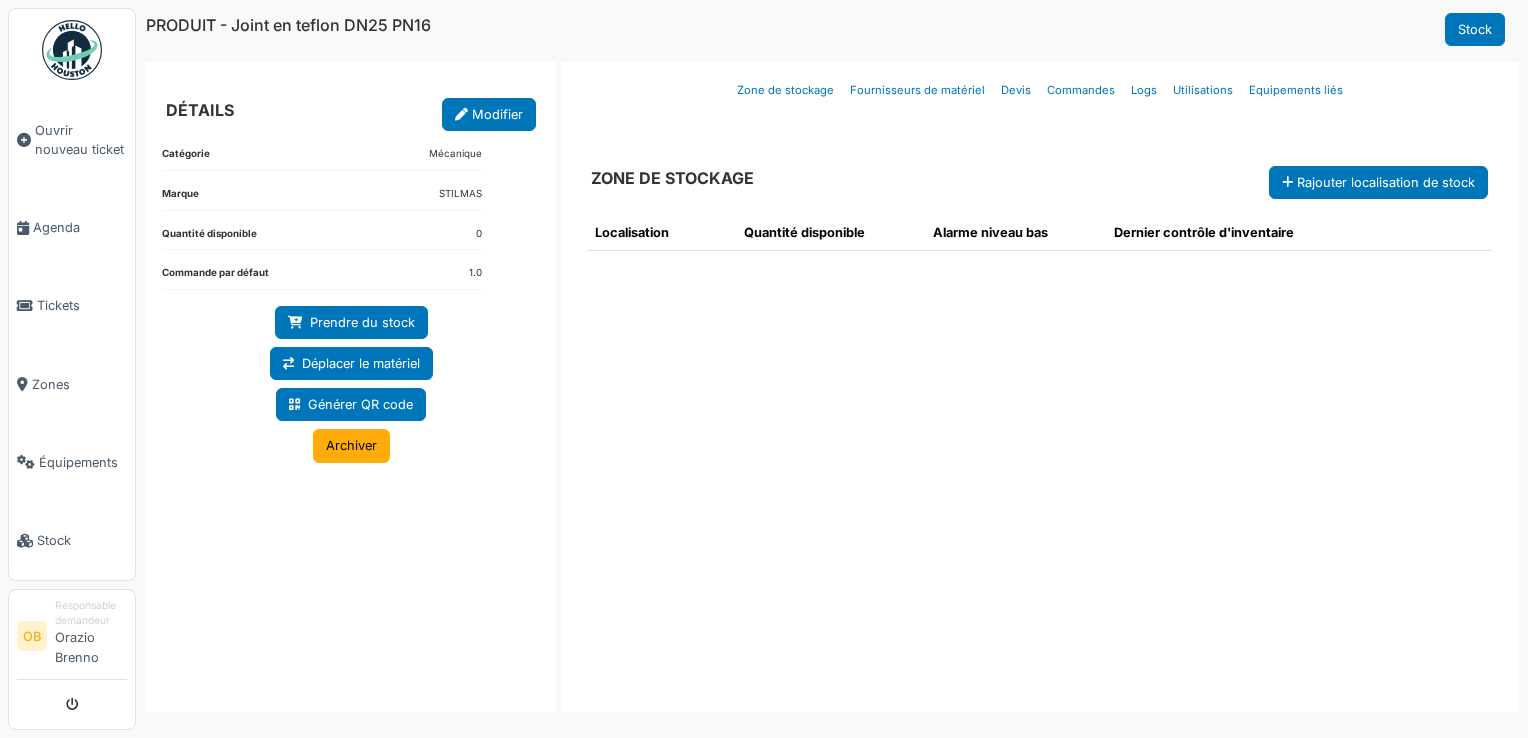 scroll, scrollTop: 0, scrollLeft: 0, axis: both 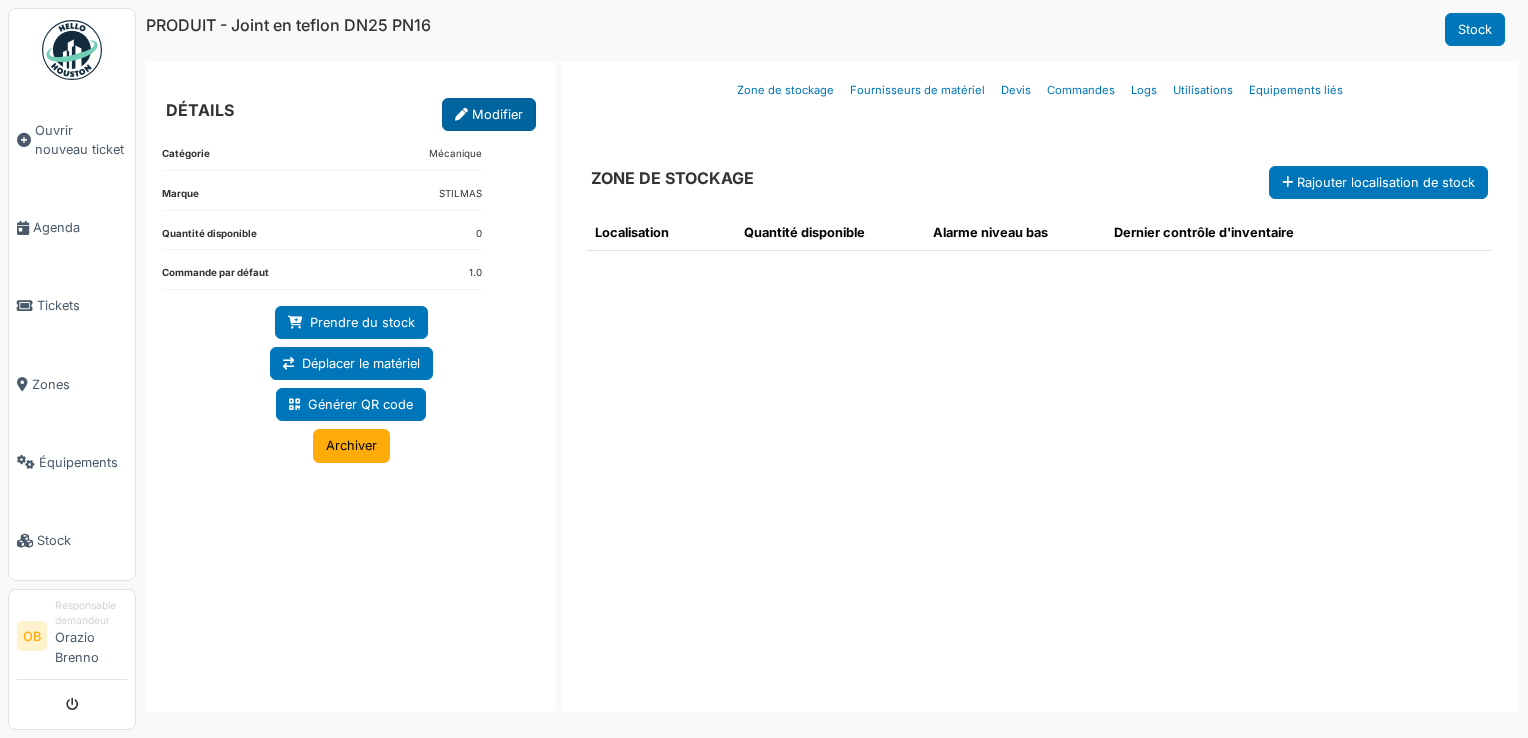 click on "Modifier" at bounding box center [489, 114] 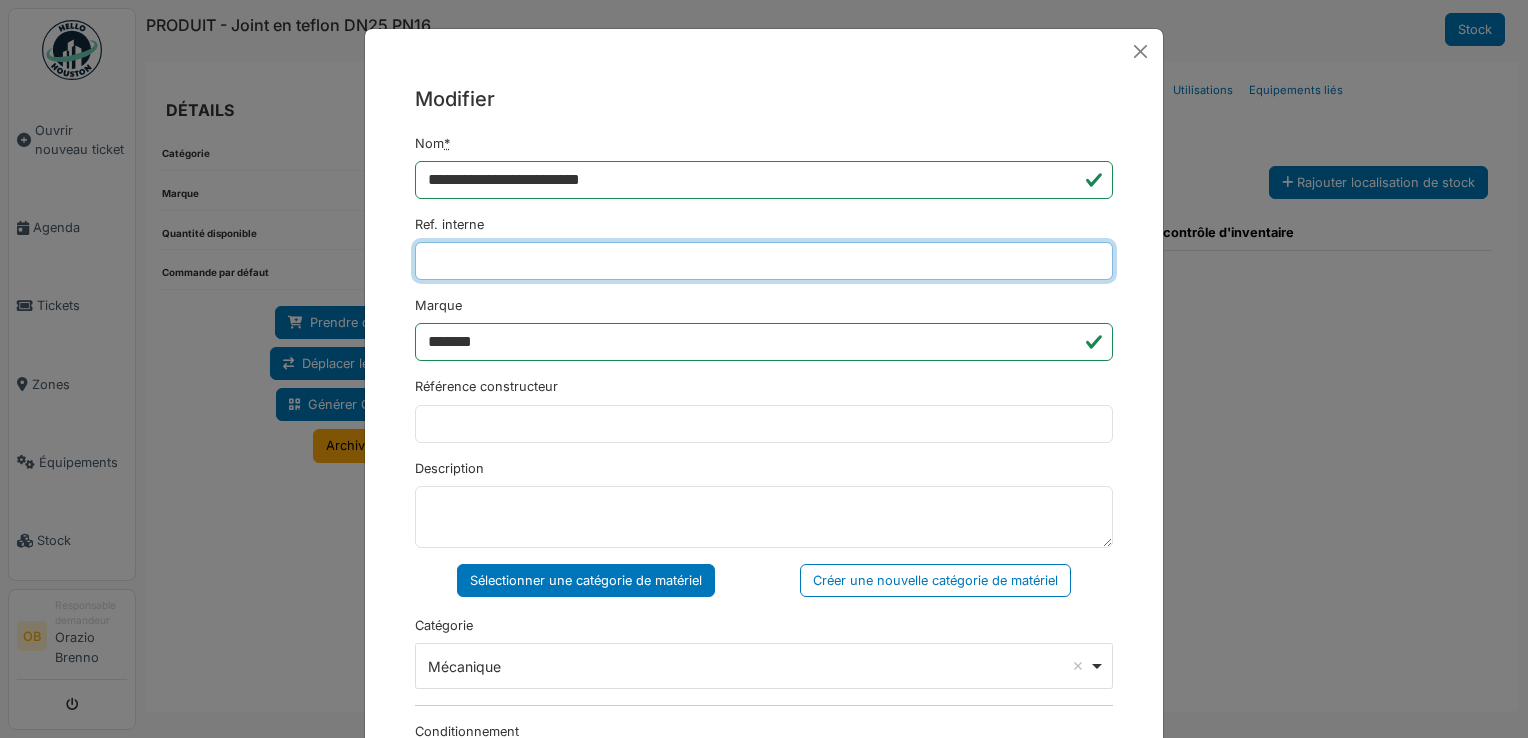 drag, startPoint x: 529, startPoint y: 245, endPoint x: 539, endPoint y: 247, distance: 10.198039 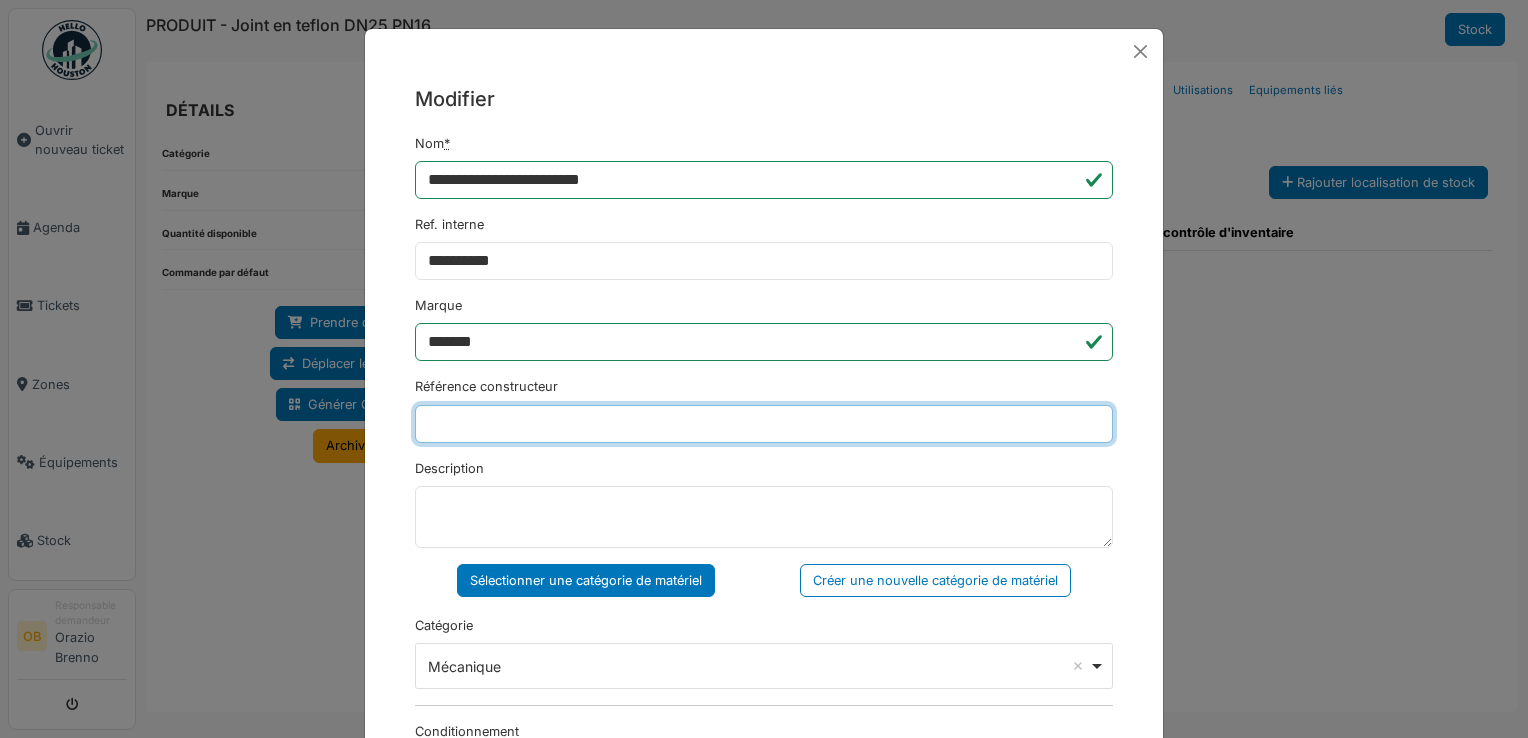 type on "**********" 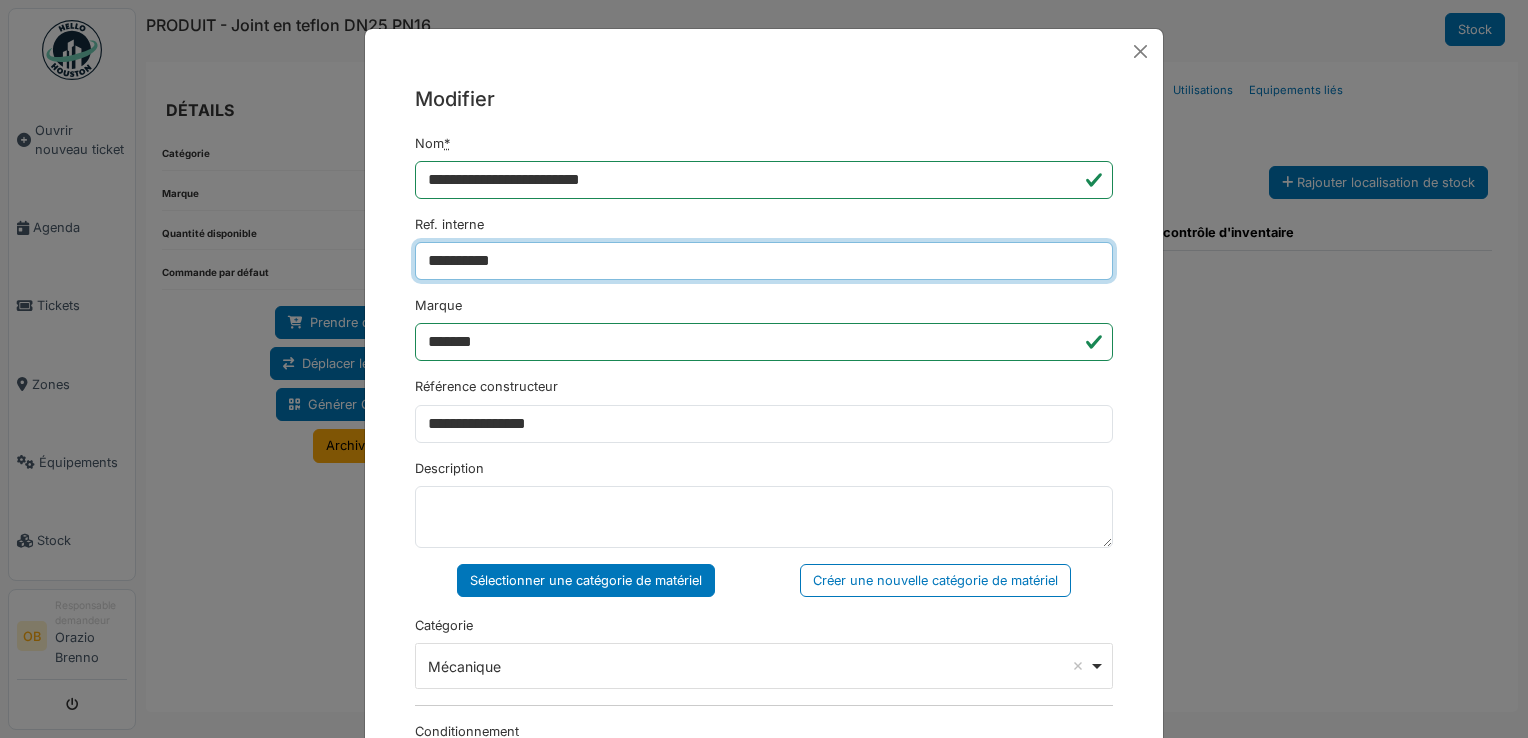 type on "**********" 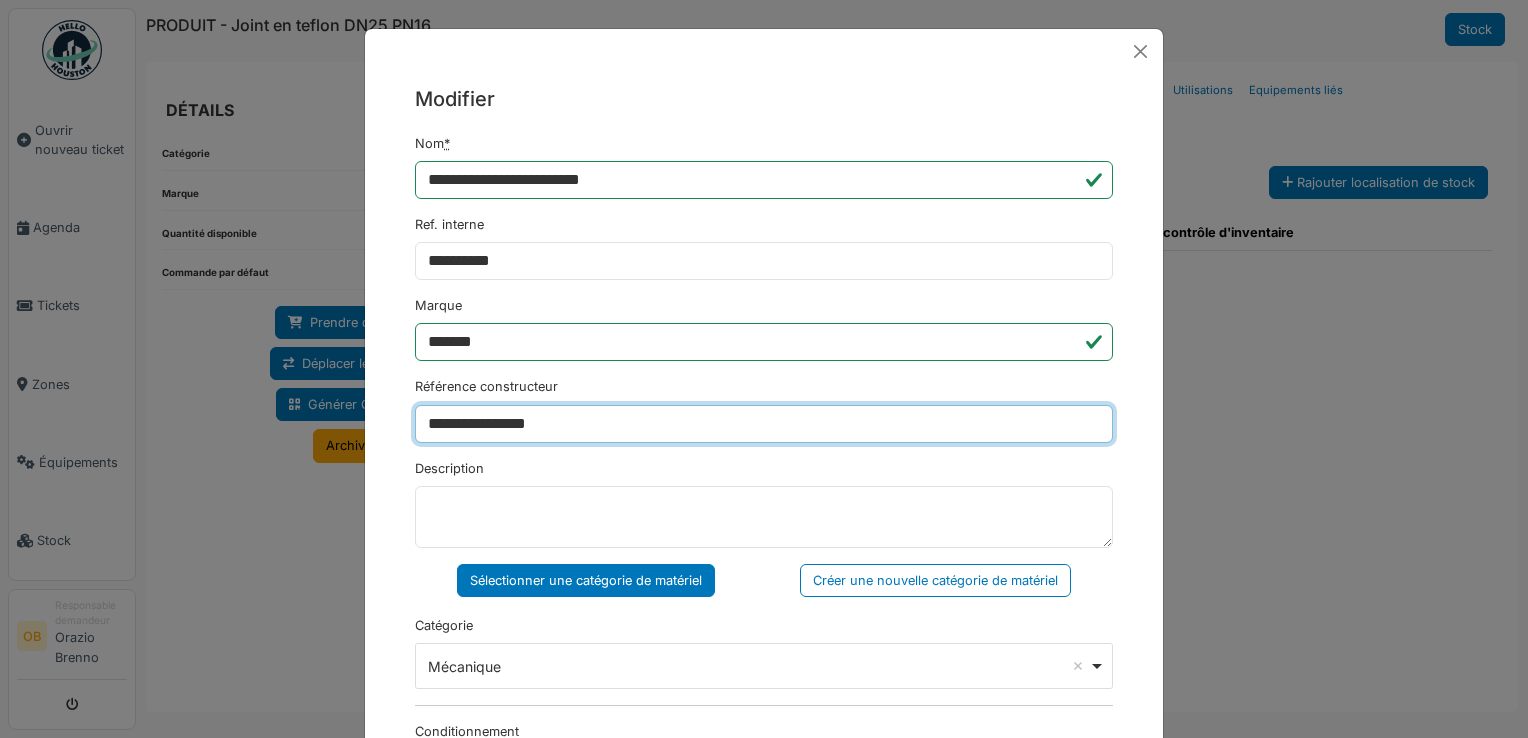 click on "**********" at bounding box center (764, 424) 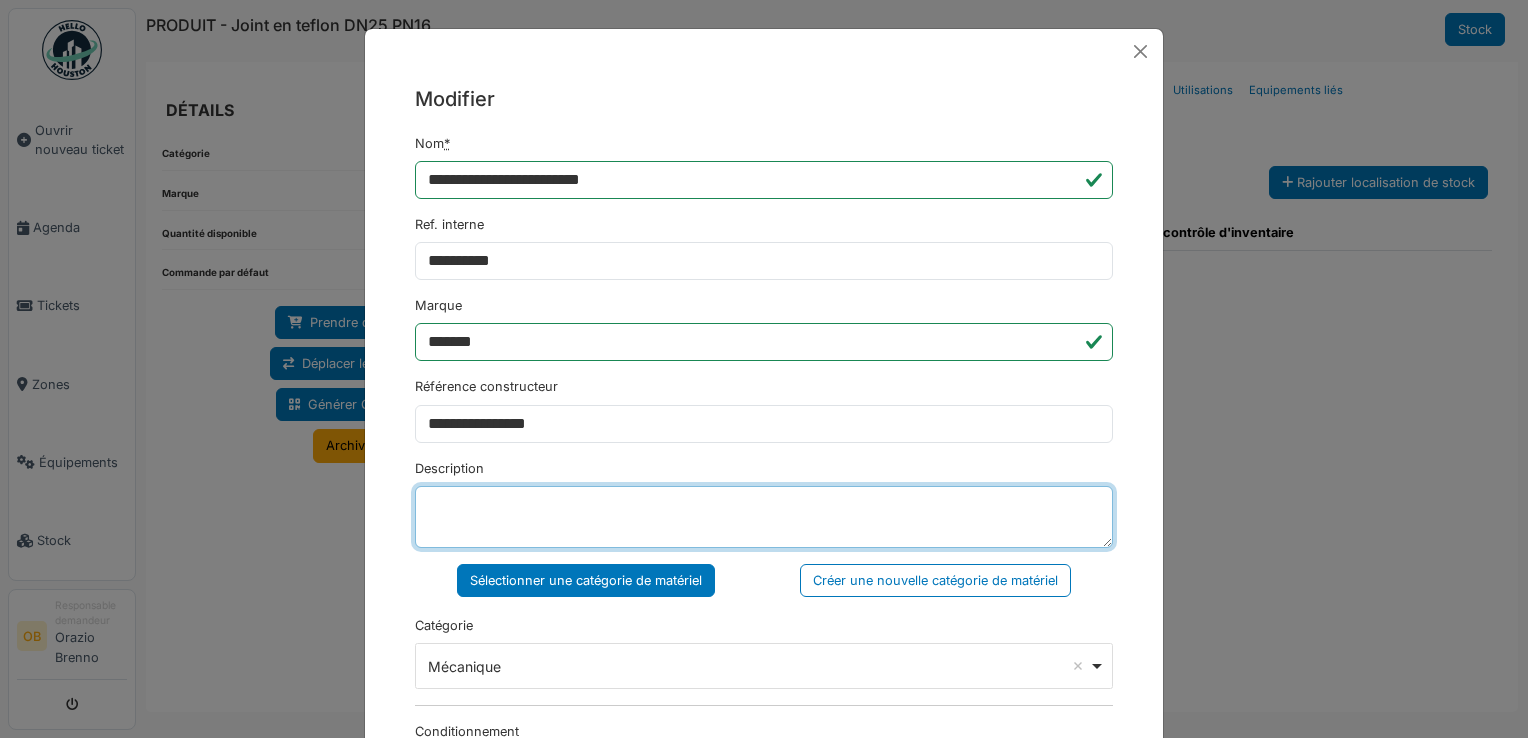 click on "Description" at bounding box center [764, 517] 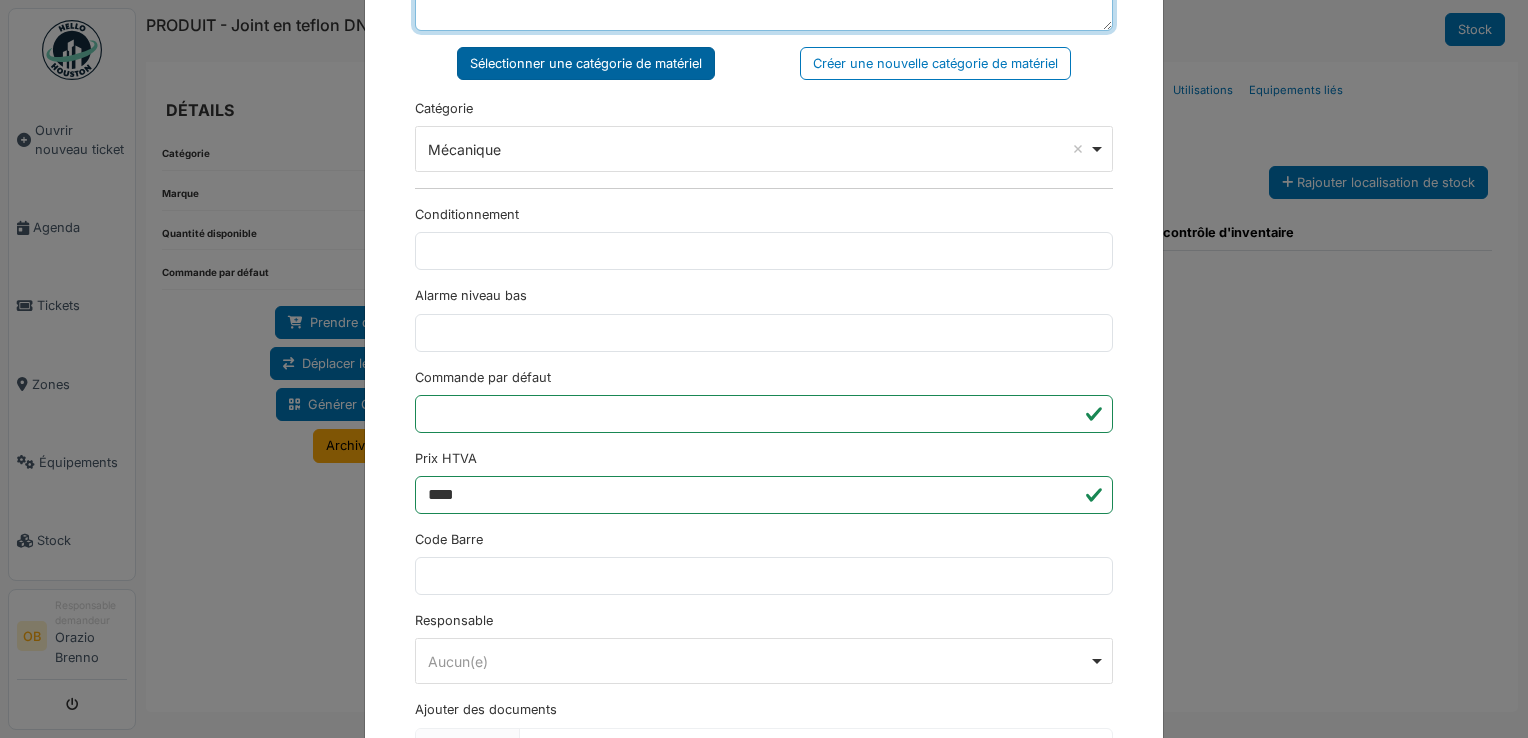 scroll, scrollTop: 650, scrollLeft: 0, axis: vertical 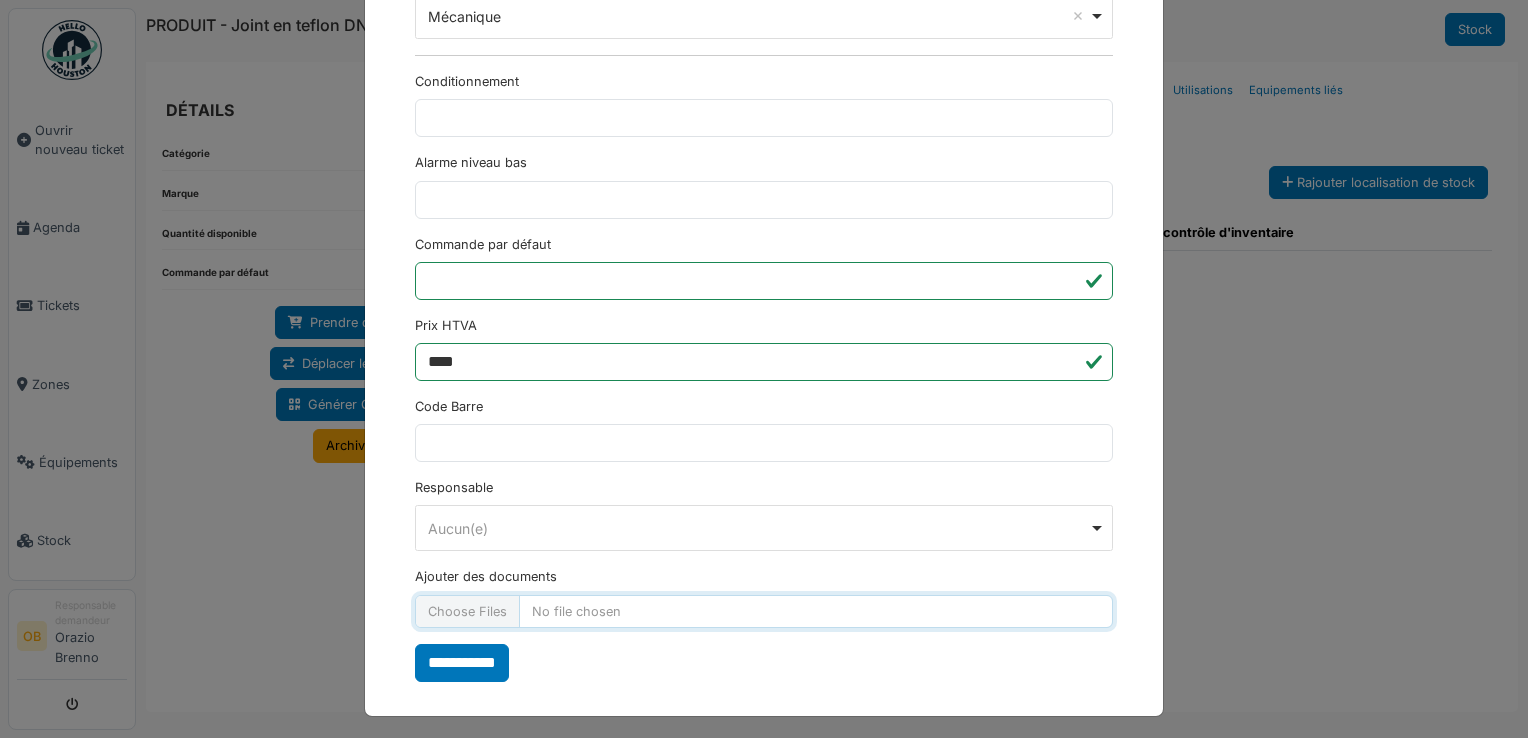 click on "Ajouter des documents" at bounding box center (764, 611) 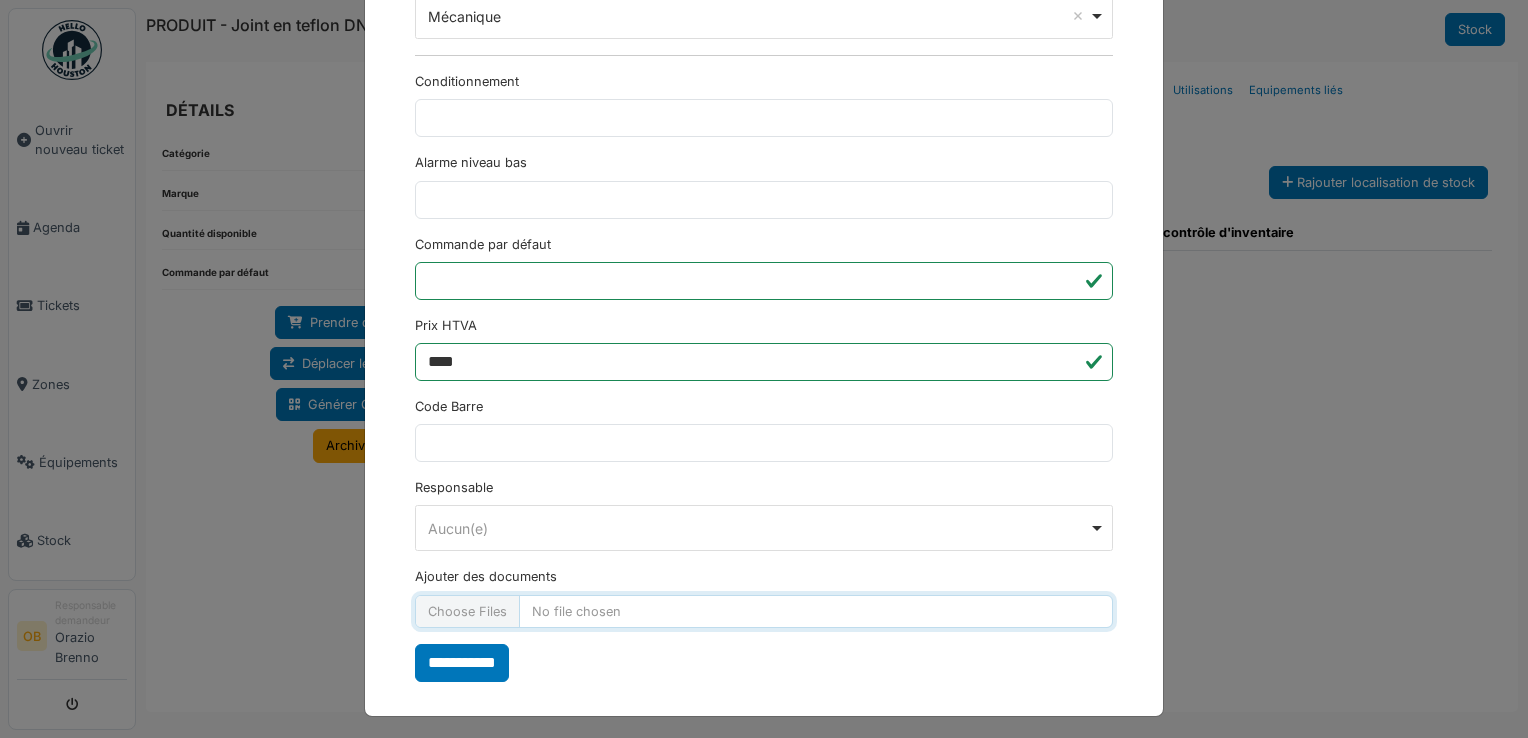 type on "**********" 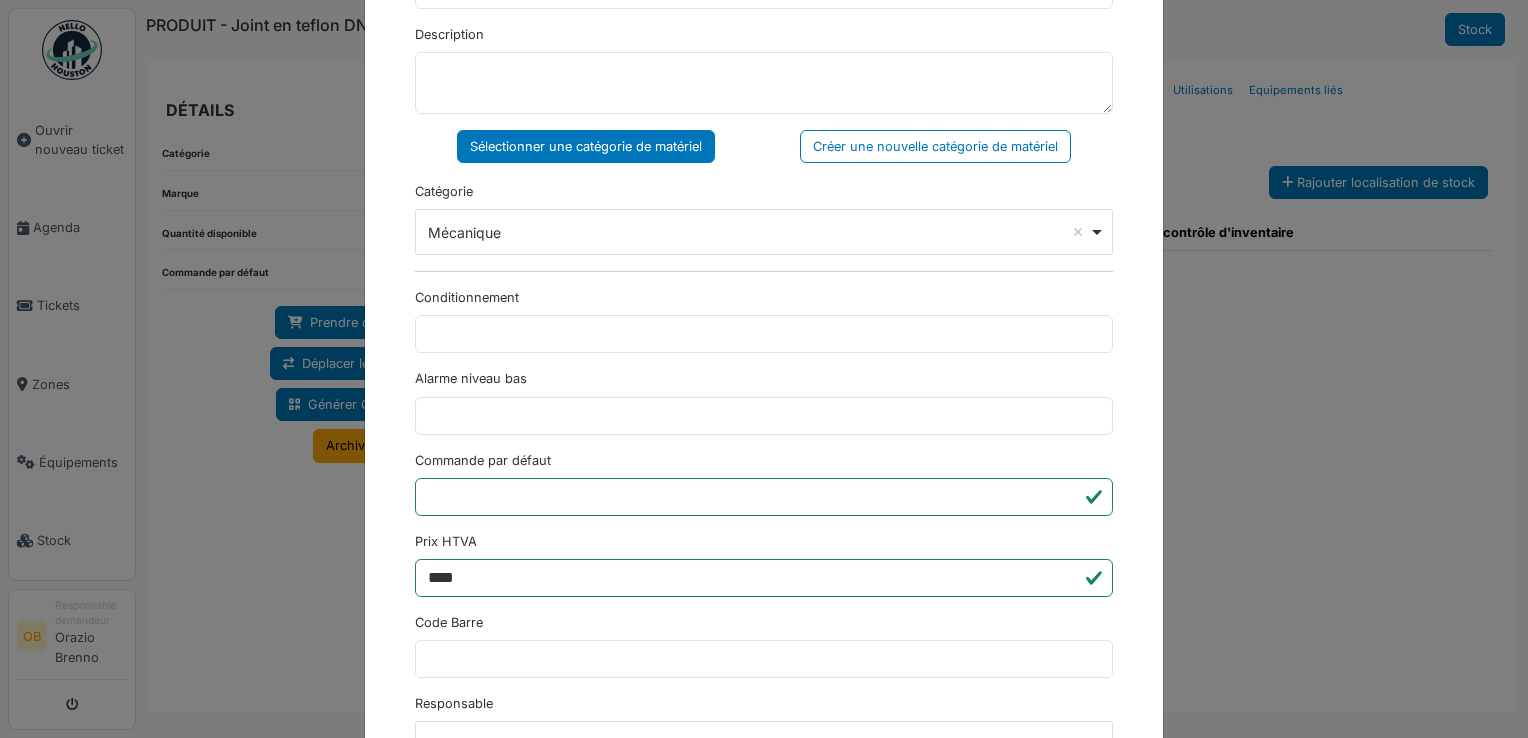scroll, scrollTop: 650, scrollLeft: 0, axis: vertical 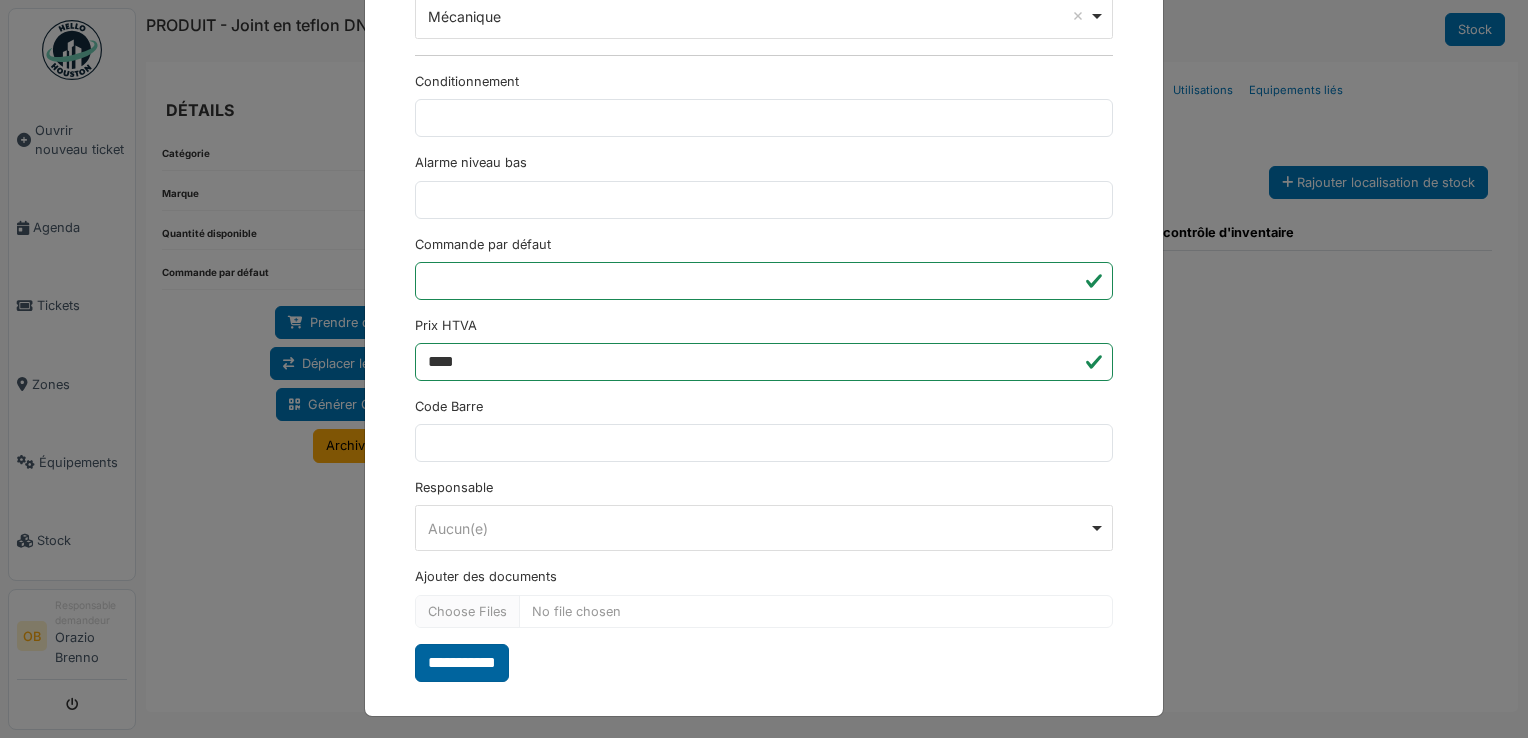 click on "**********" at bounding box center [462, 663] 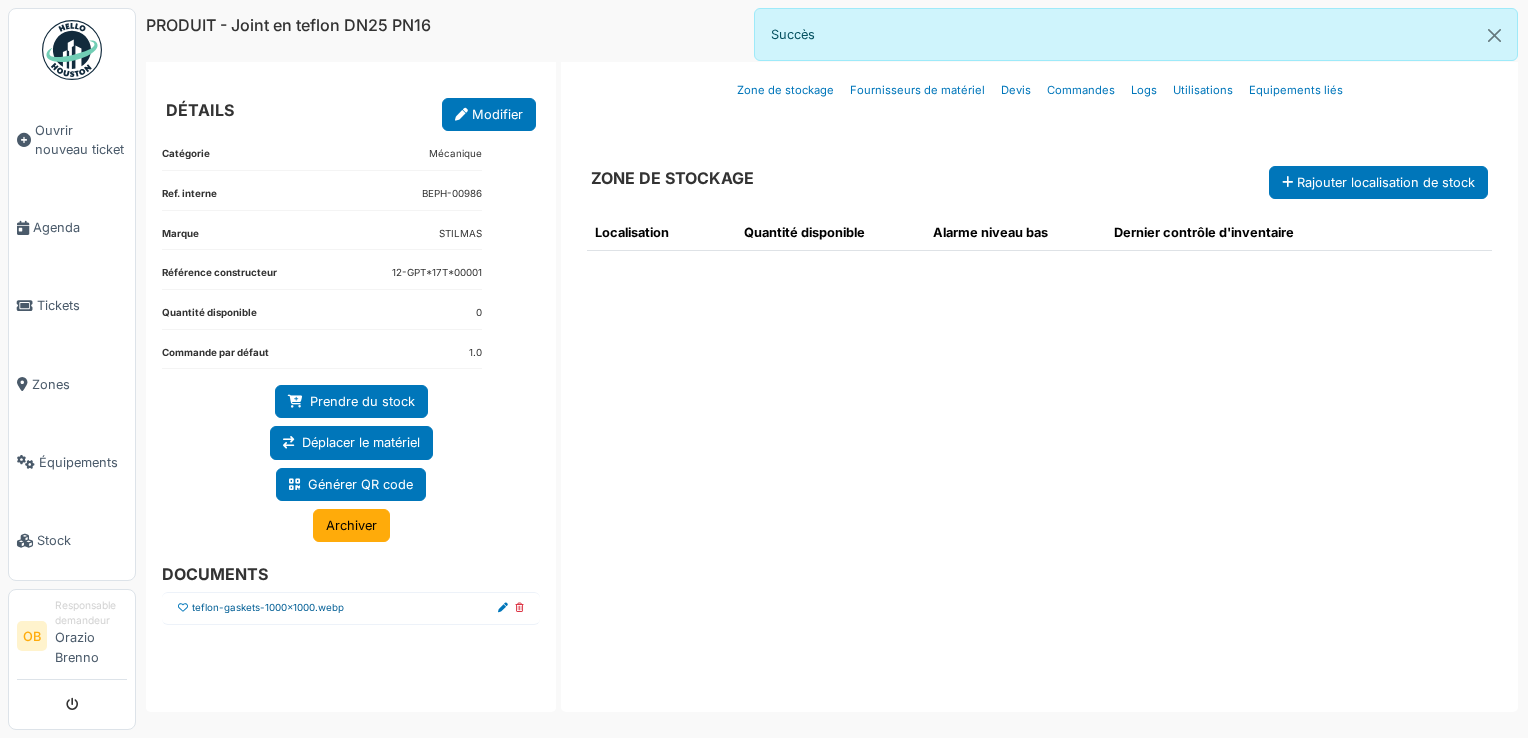 click on "teflon-gaskets-1000x1000.webp" at bounding box center (268, 608) 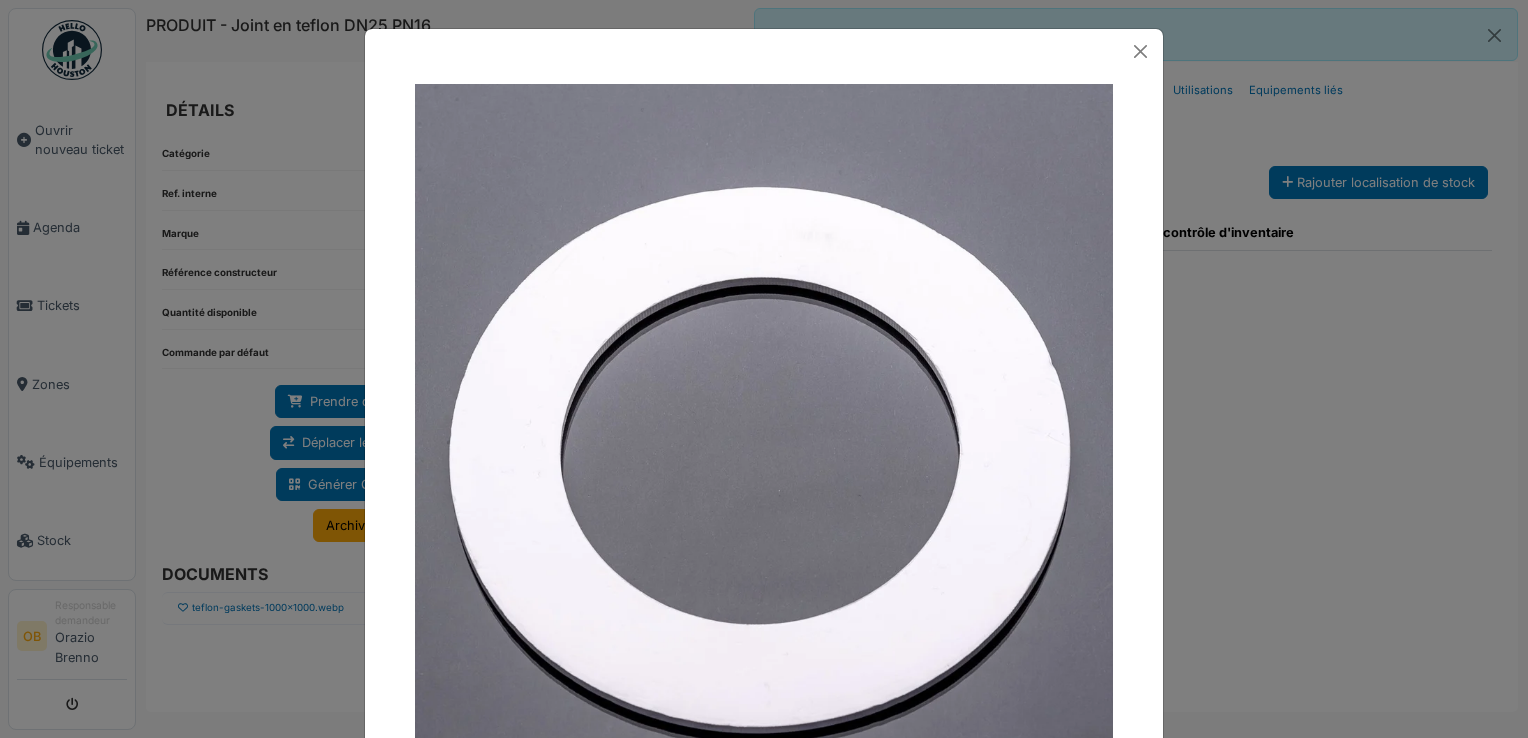 click at bounding box center [764, 369] 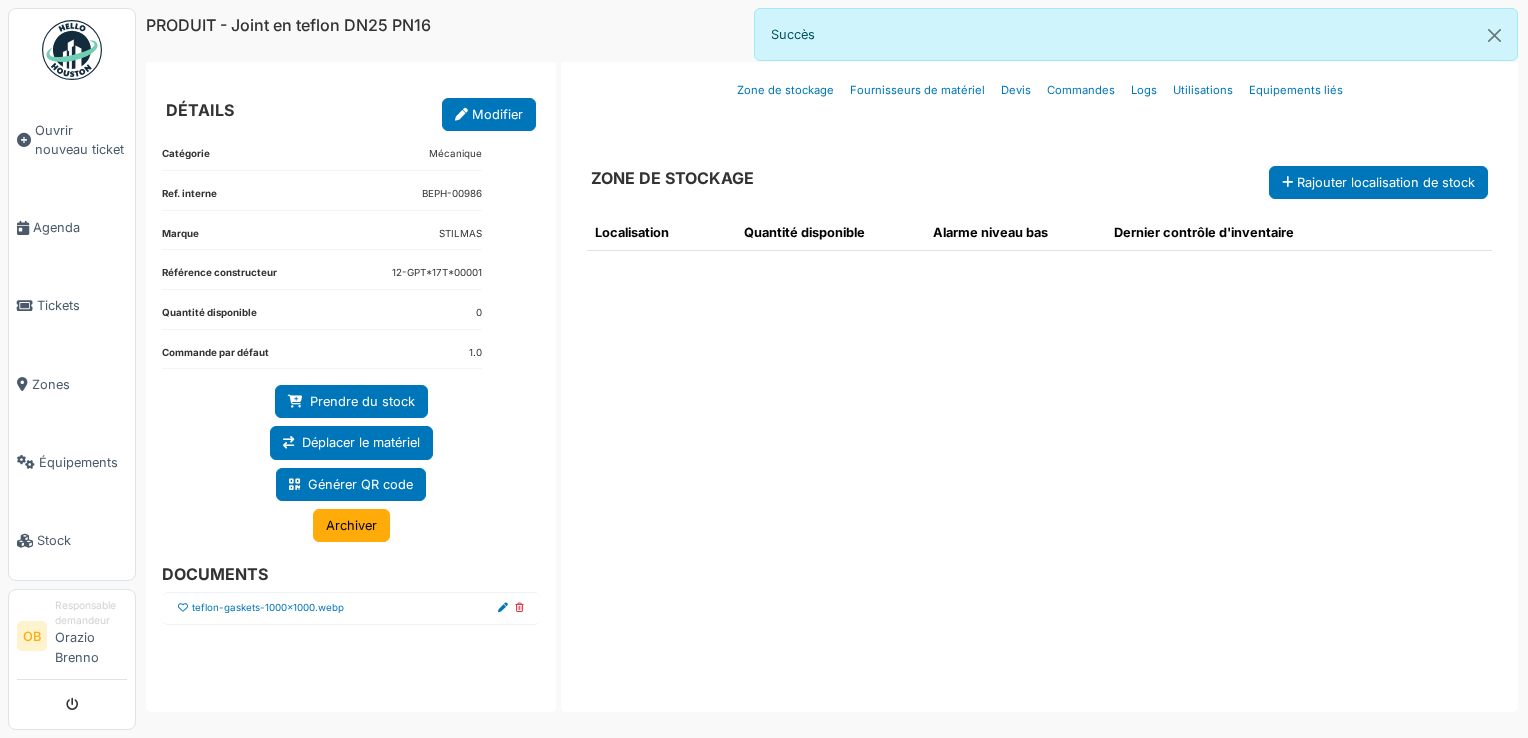 click at bounding box center (183, 608) 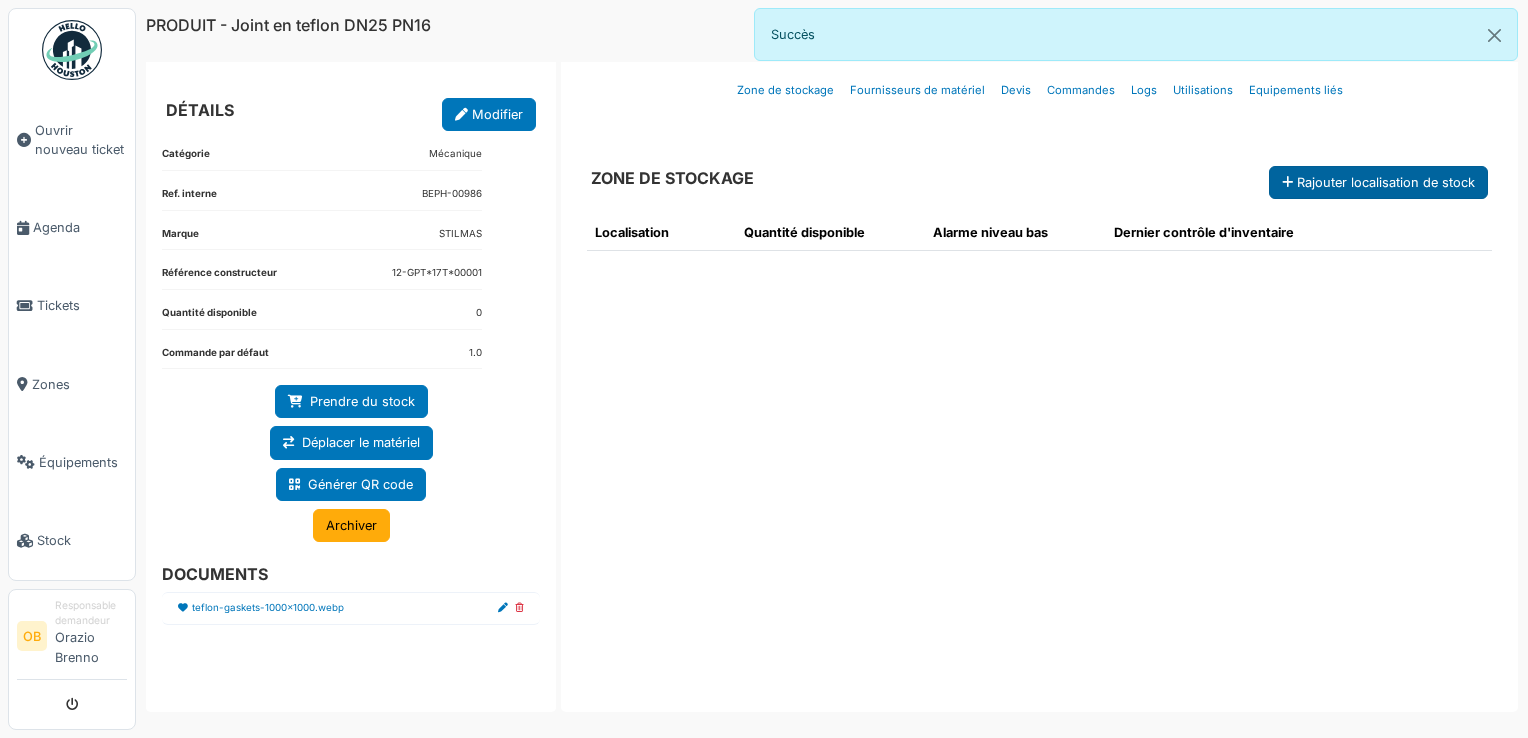 click on "Rajouter localisation de stock" at bounding box center (1378, 182) 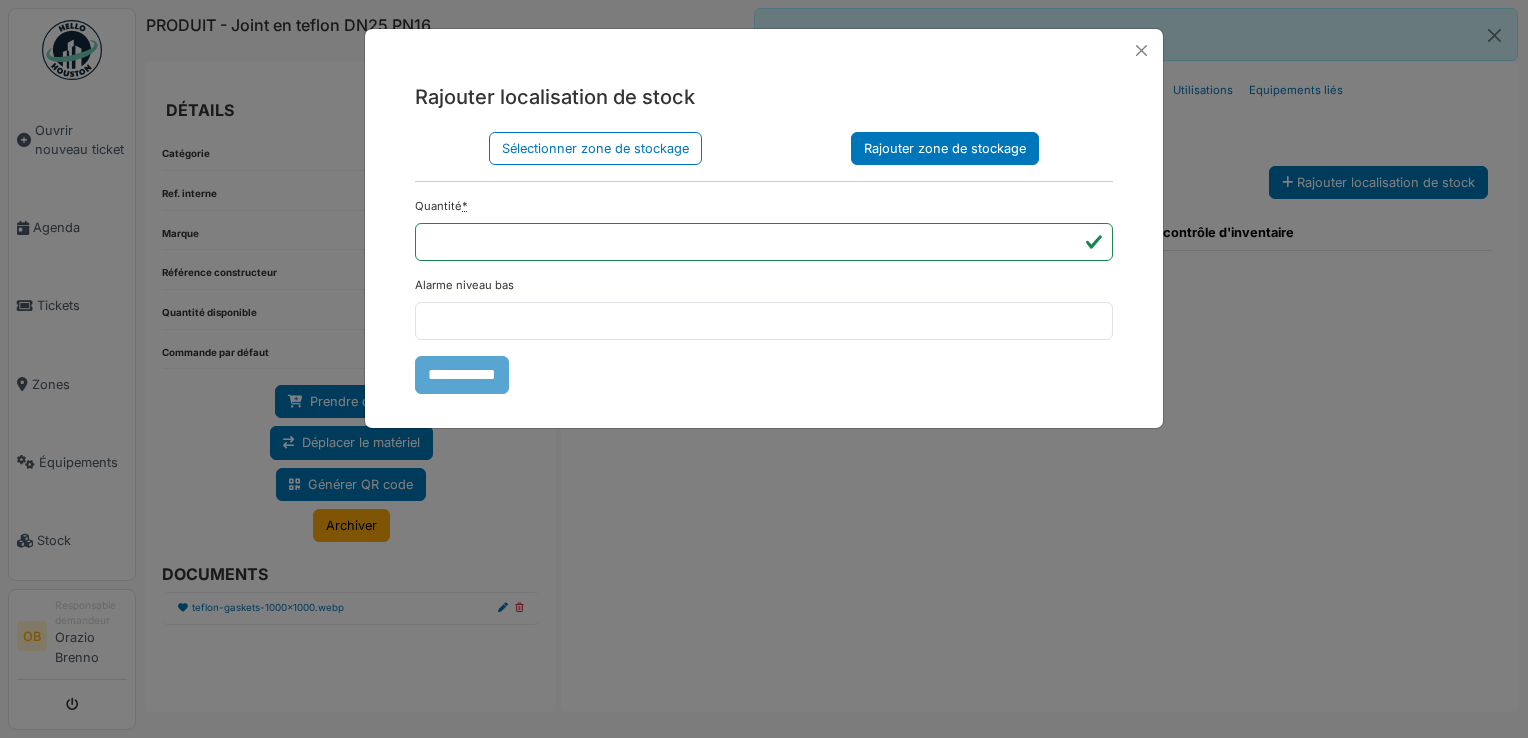 click on "Rajouter zone de stockage" at bounding box center [945, 148] 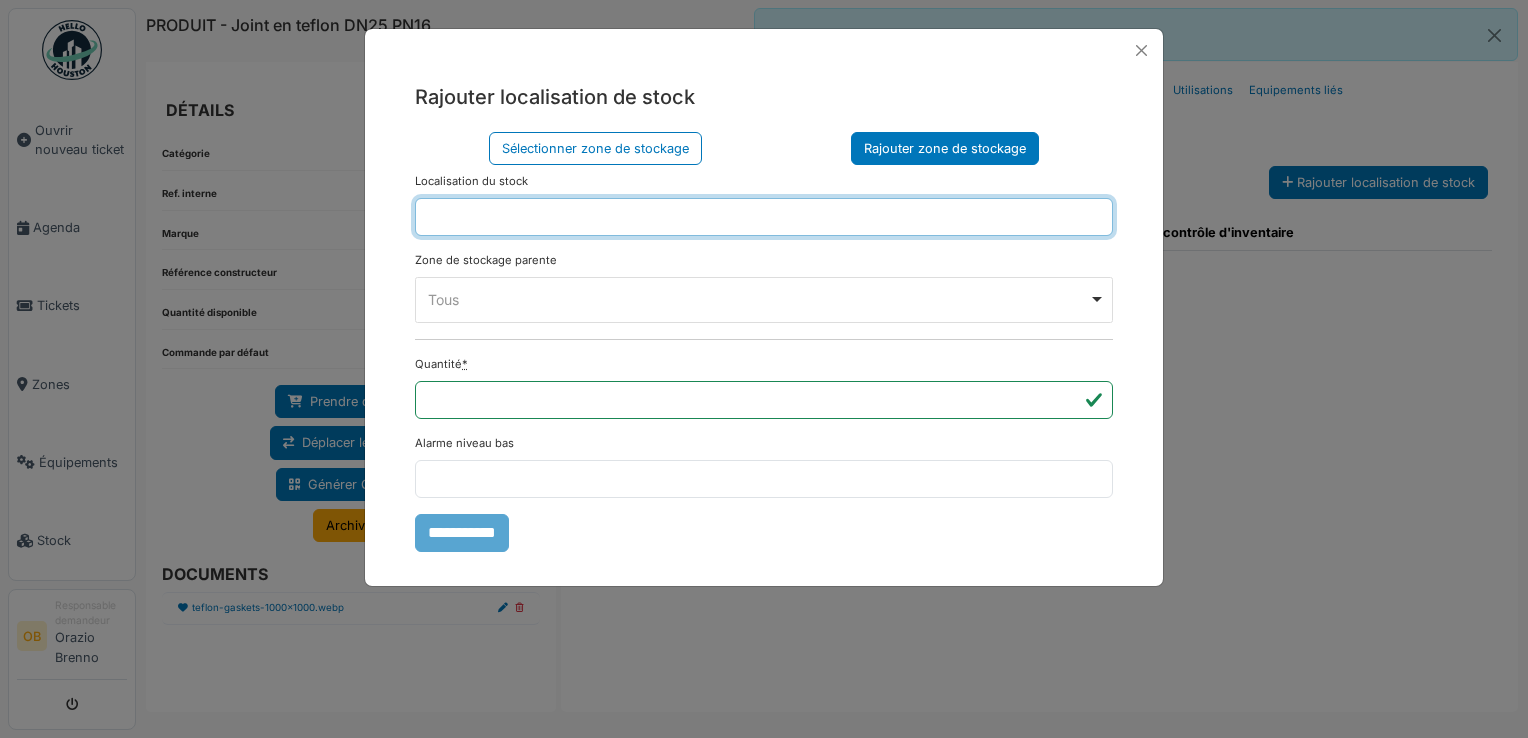 click at bounding box center [764, 217] 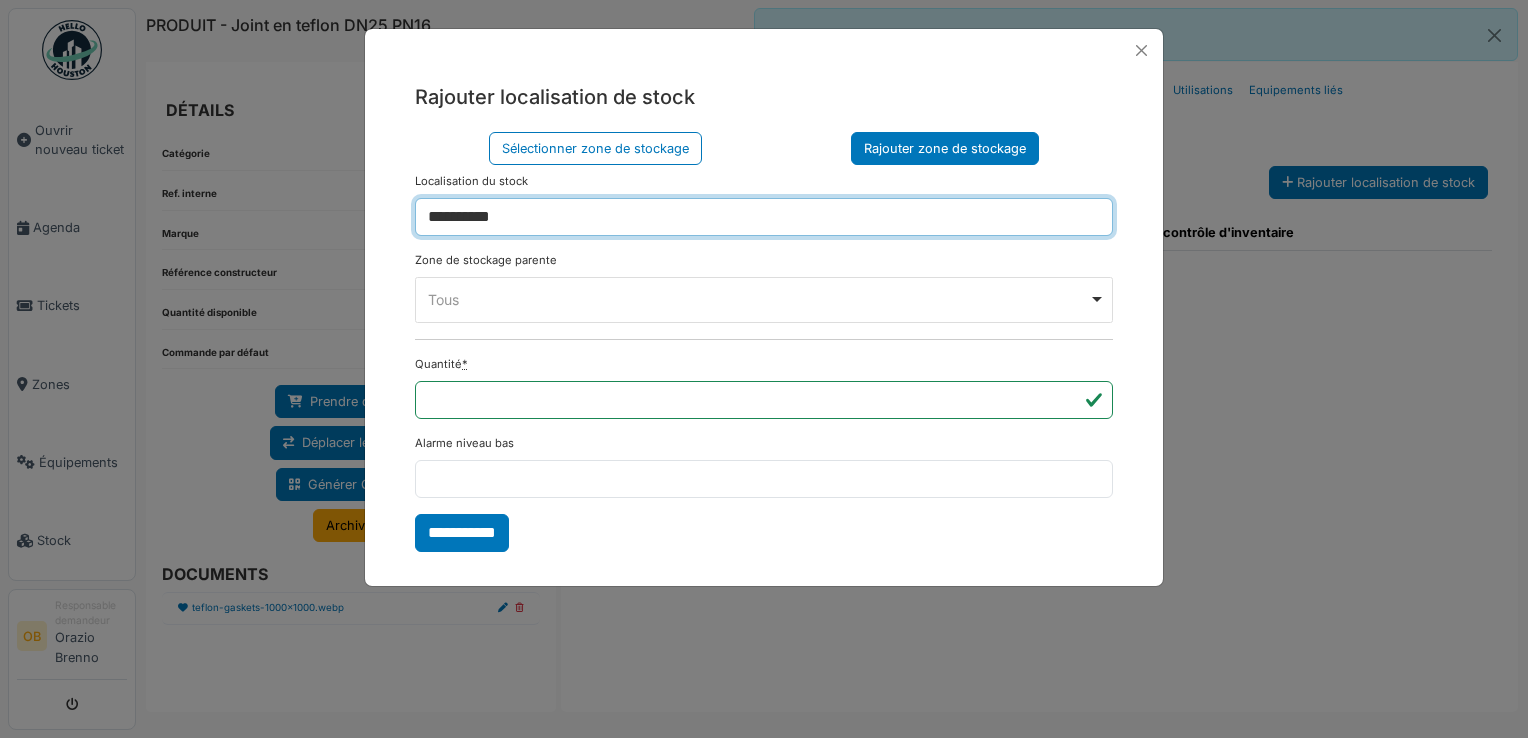 click on "Tous Remove item" at bounding box center (764, 299) 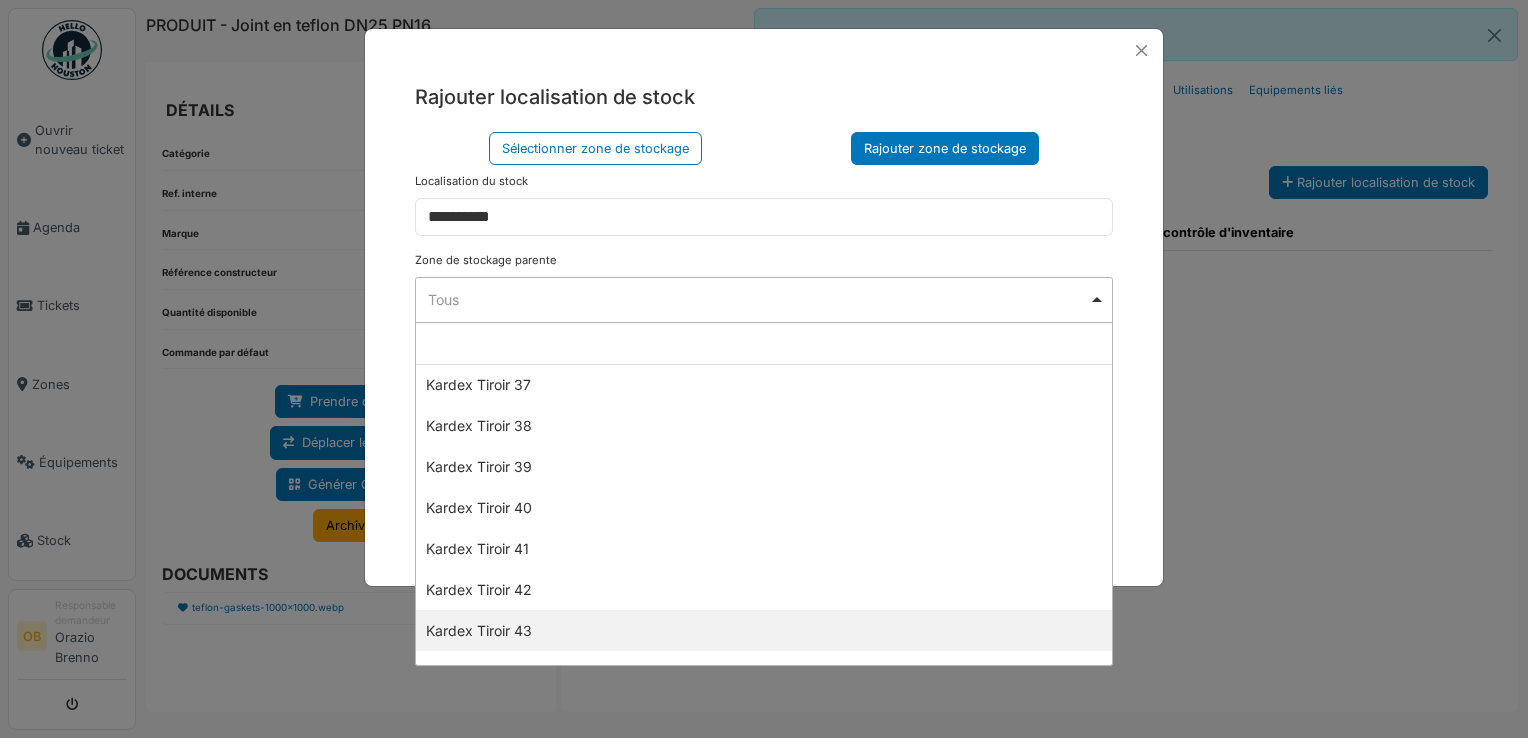 scroll, scrollTop: 1466, scrollLeft: 0, axis: vertical 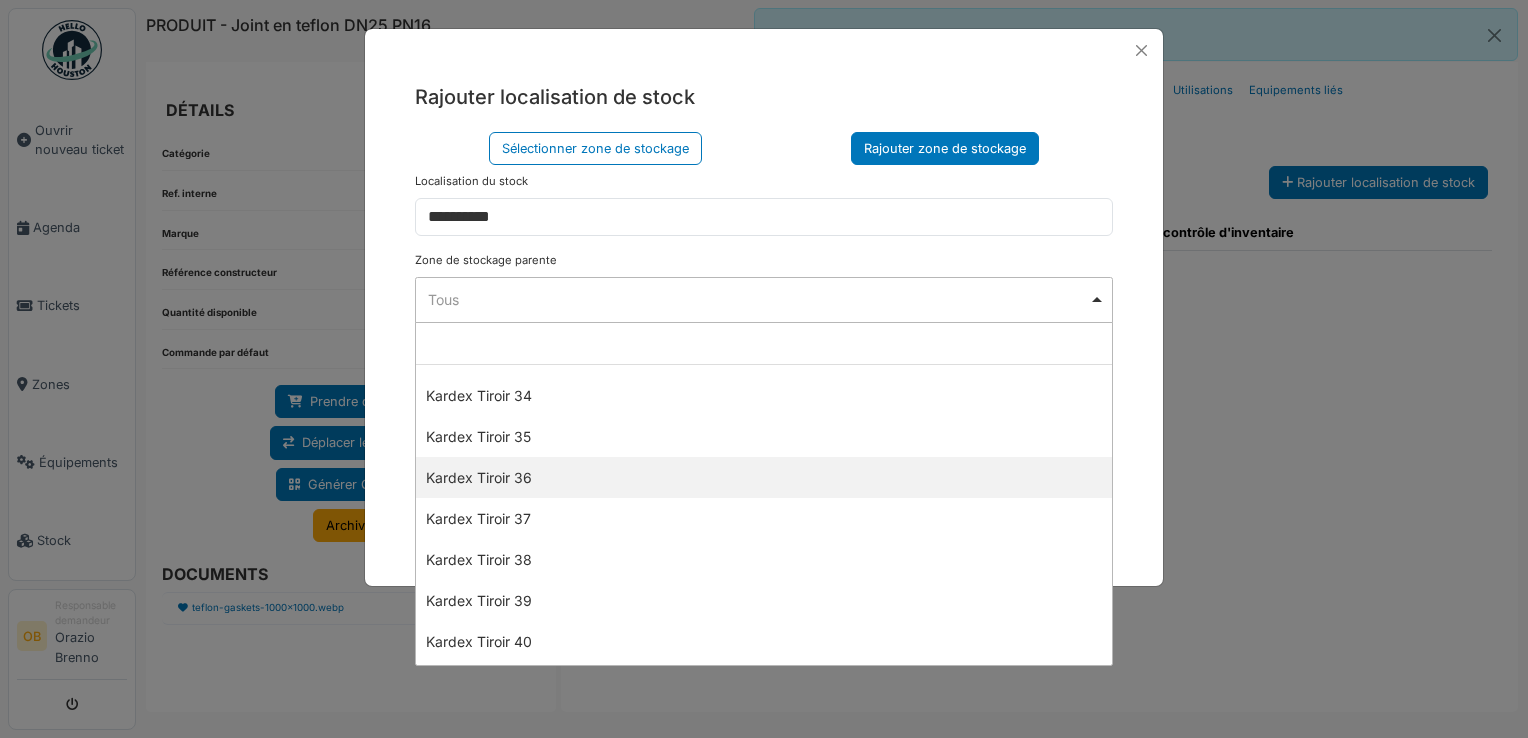 select on "****" 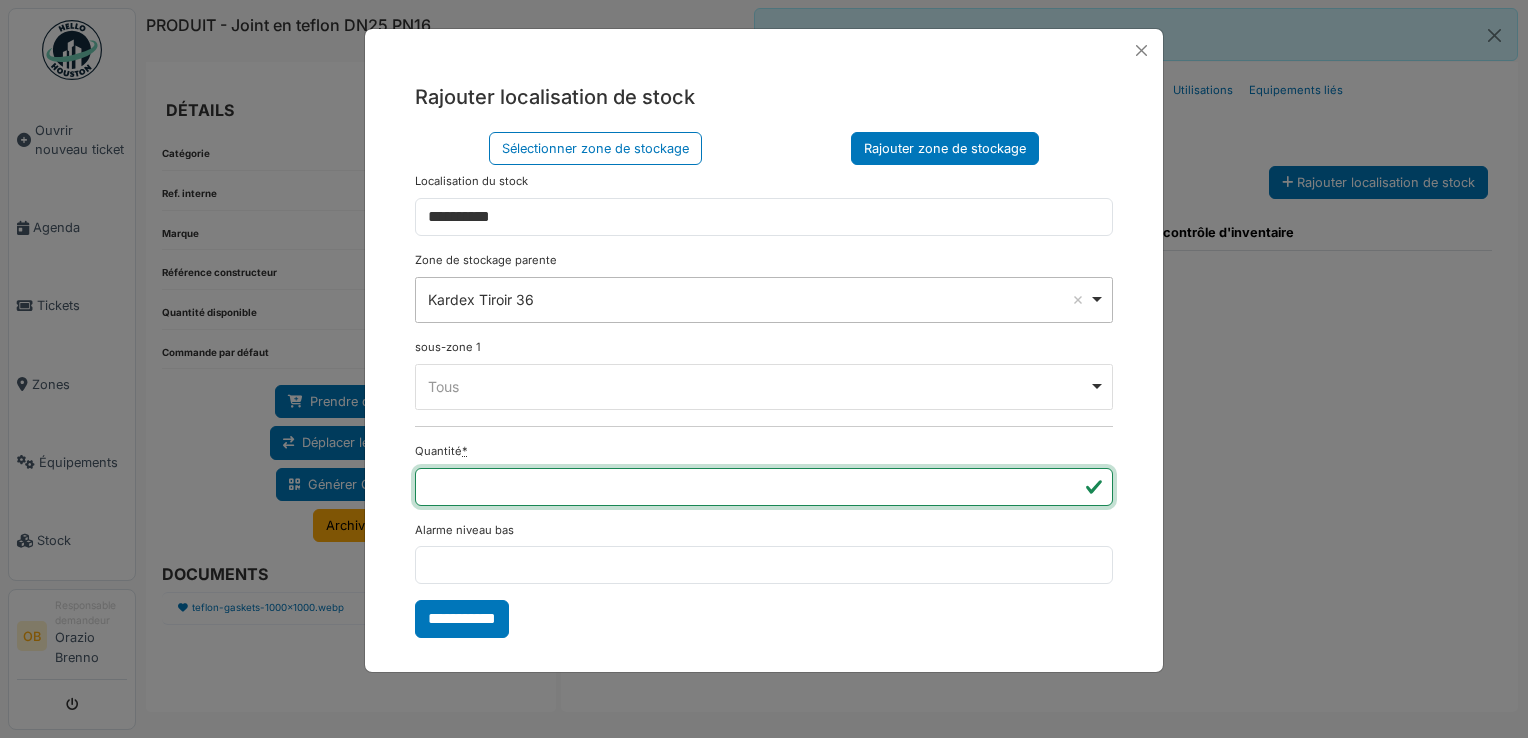 click on "*" at bounding box center [764, 487] 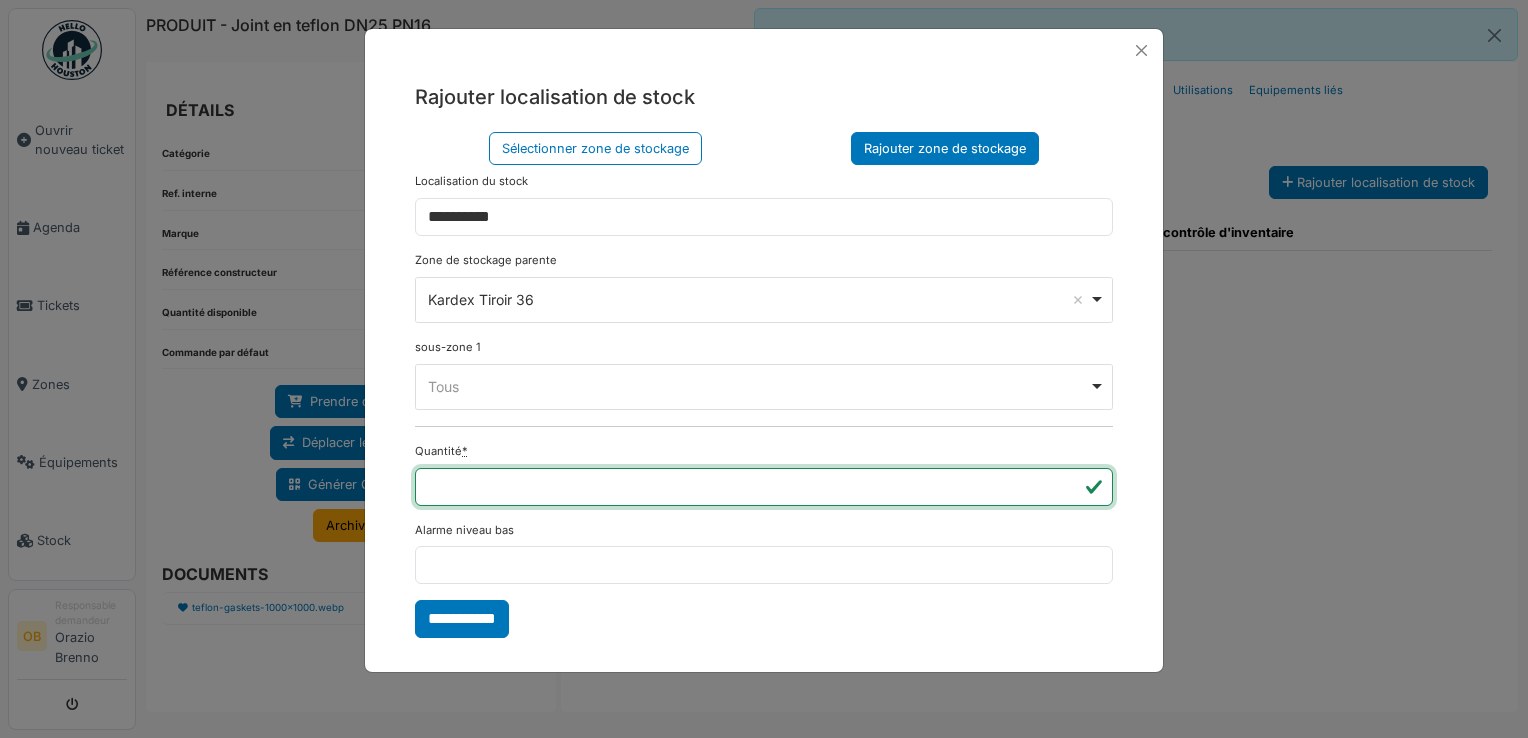 click on "*" at bounding box center (764, 487) 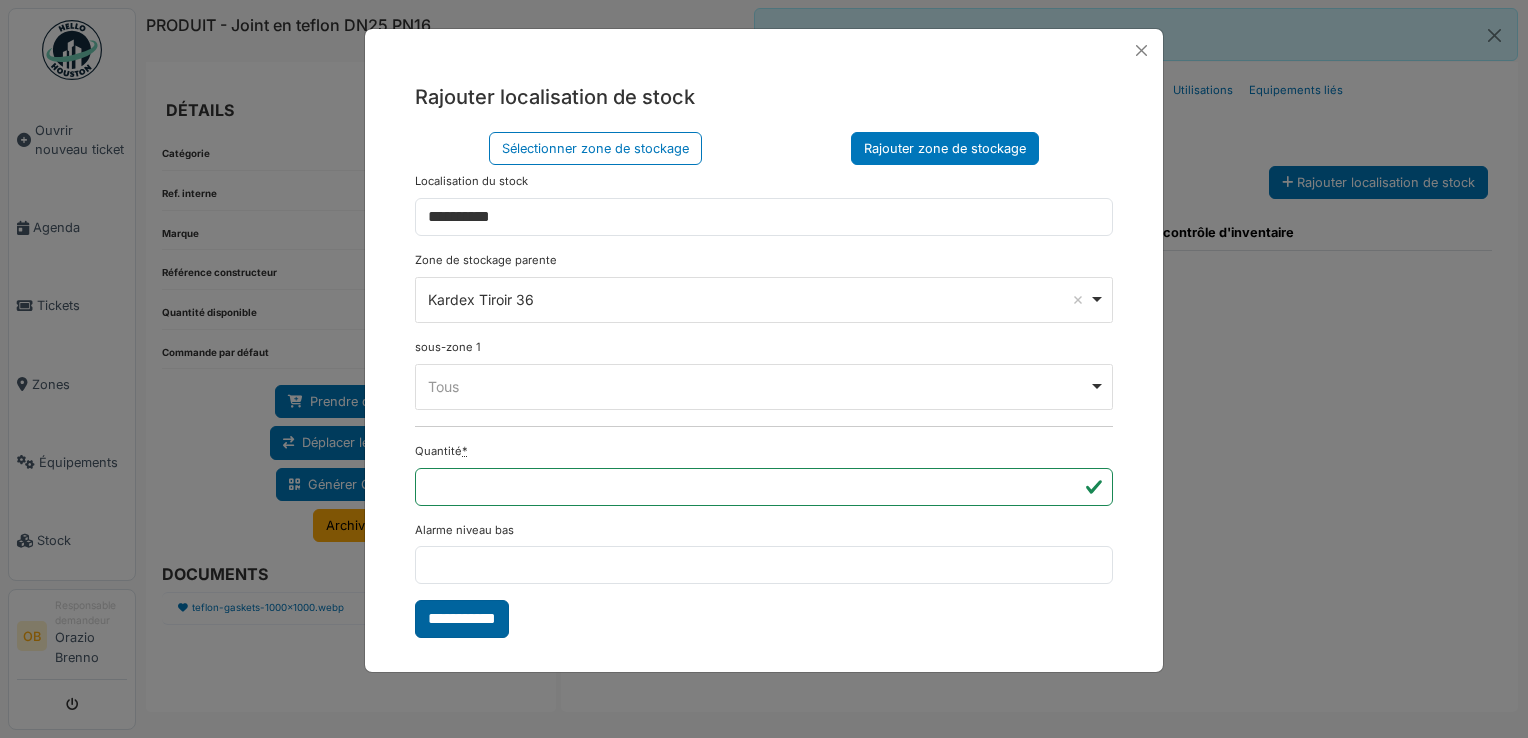 click on "**********" at bounding box center [462, 619] 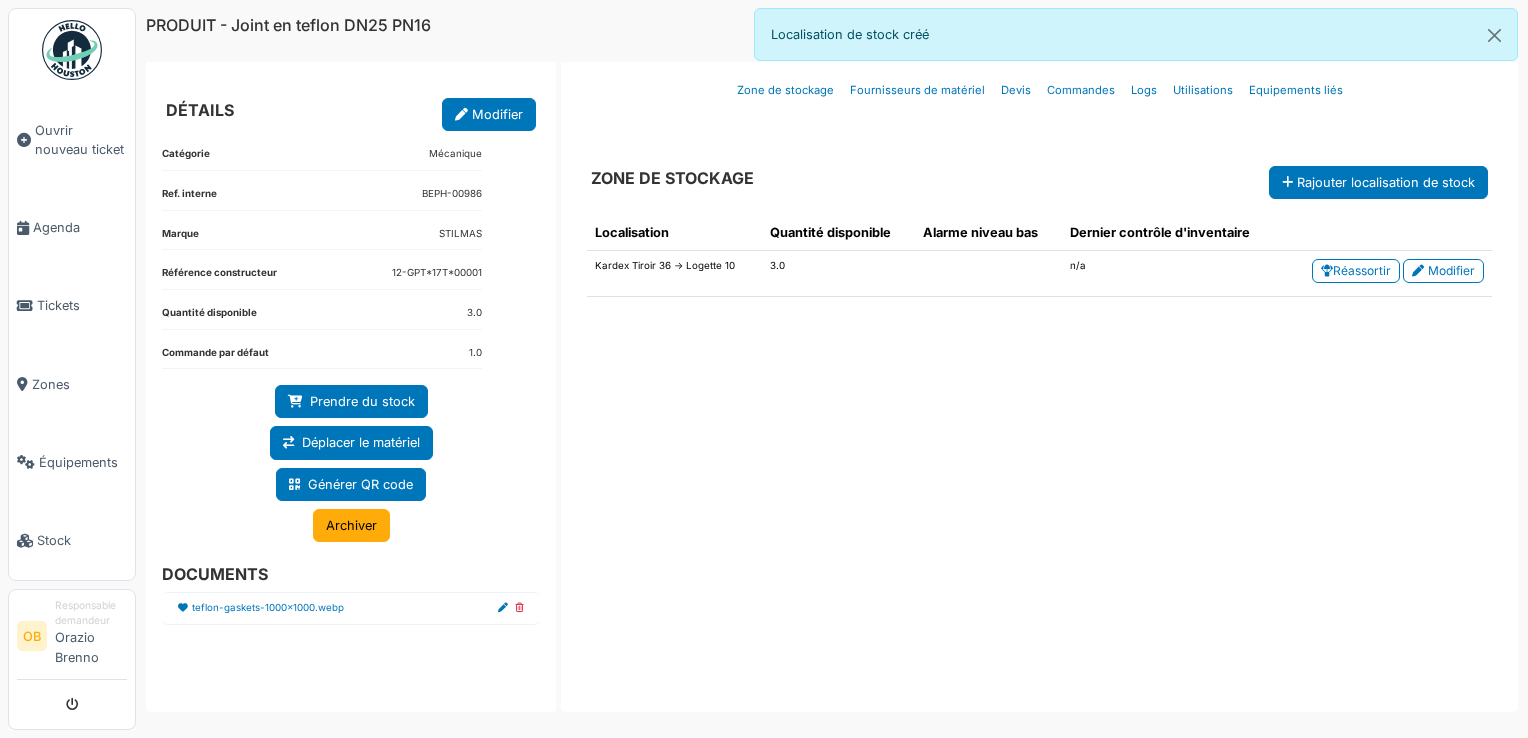 click on "Catégorie
Mécanique
Ref. interne
BEPH-00986
Marque
STILMAS
Référence constructeur
12-GPT*17T*00001
Quantité disponible
3.0
Commande par défaut
1.0
Prendre du stock
Déplacer le matériel
Générer QR code
Archiver
DOCUMENTS" at bounding box center (351, 416) 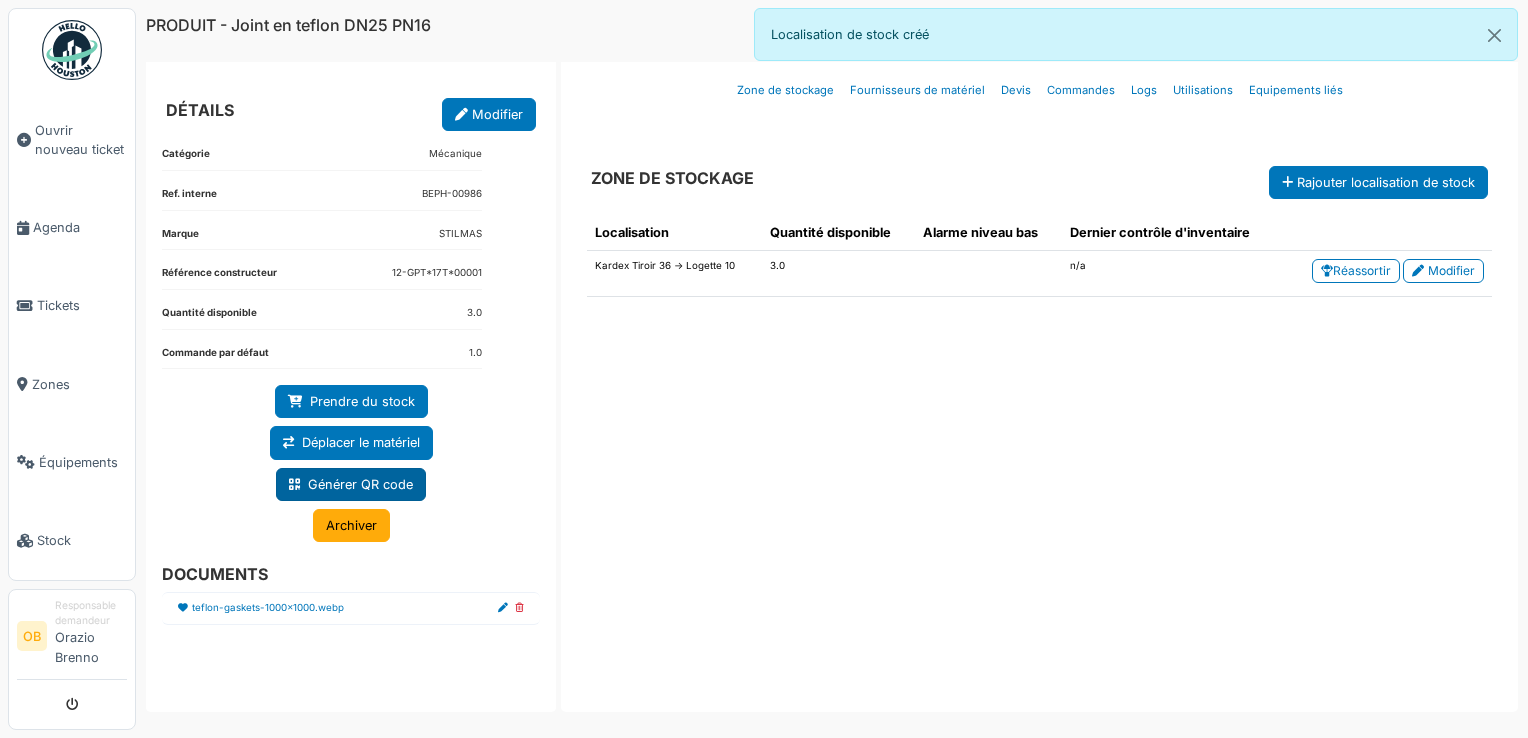 click on "Générer QR code" at bounding box center [351, 484] 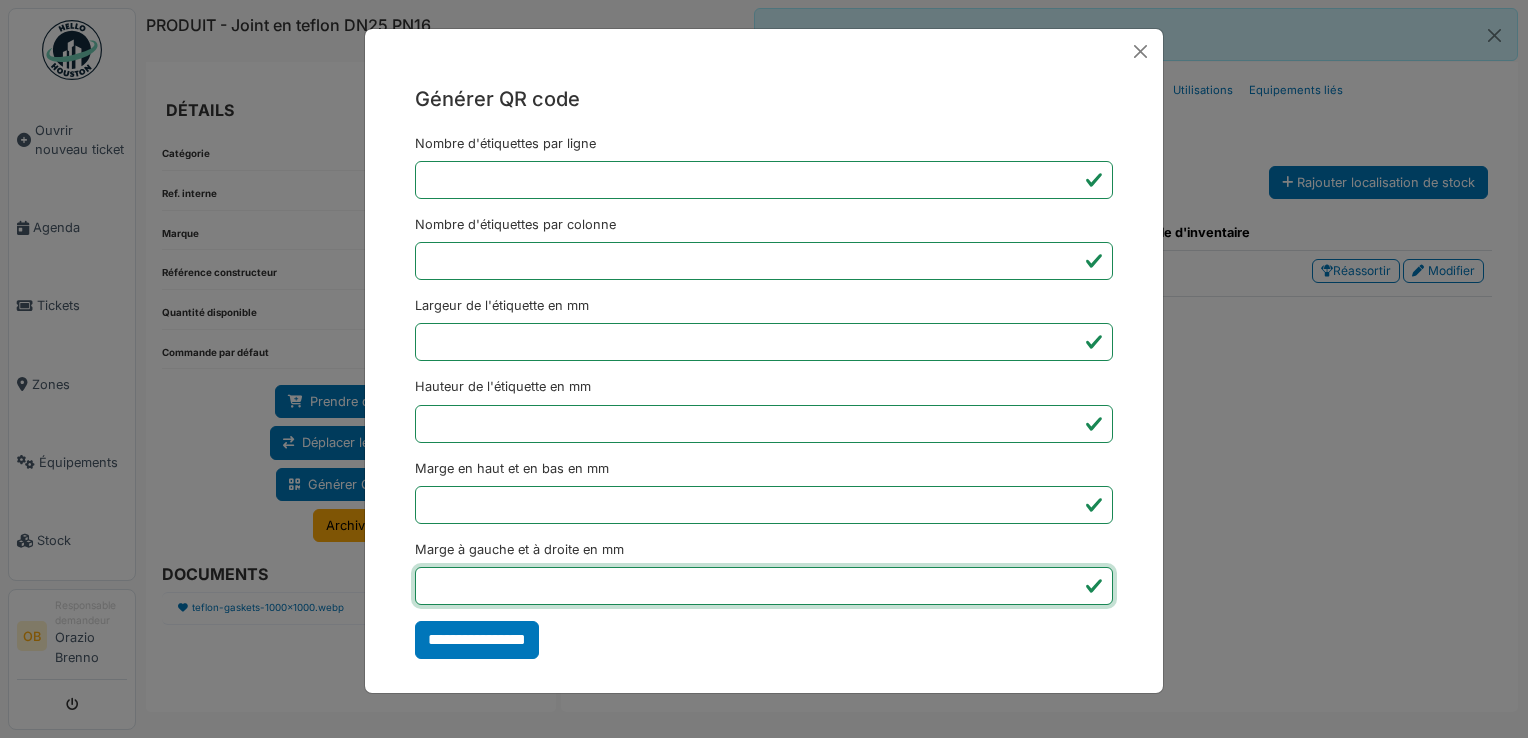 click on "*" at bounding box center (764, 586) 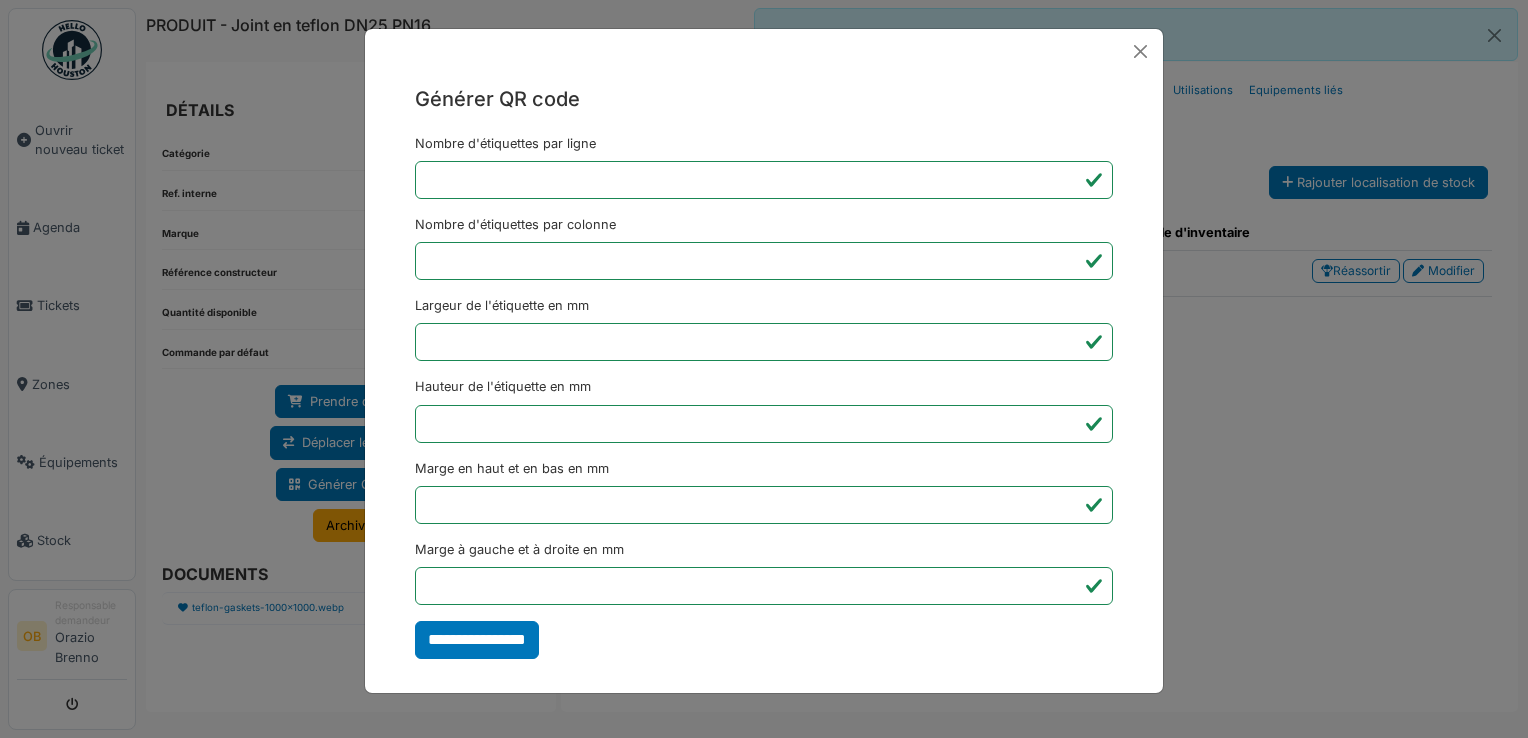 type on "*******" 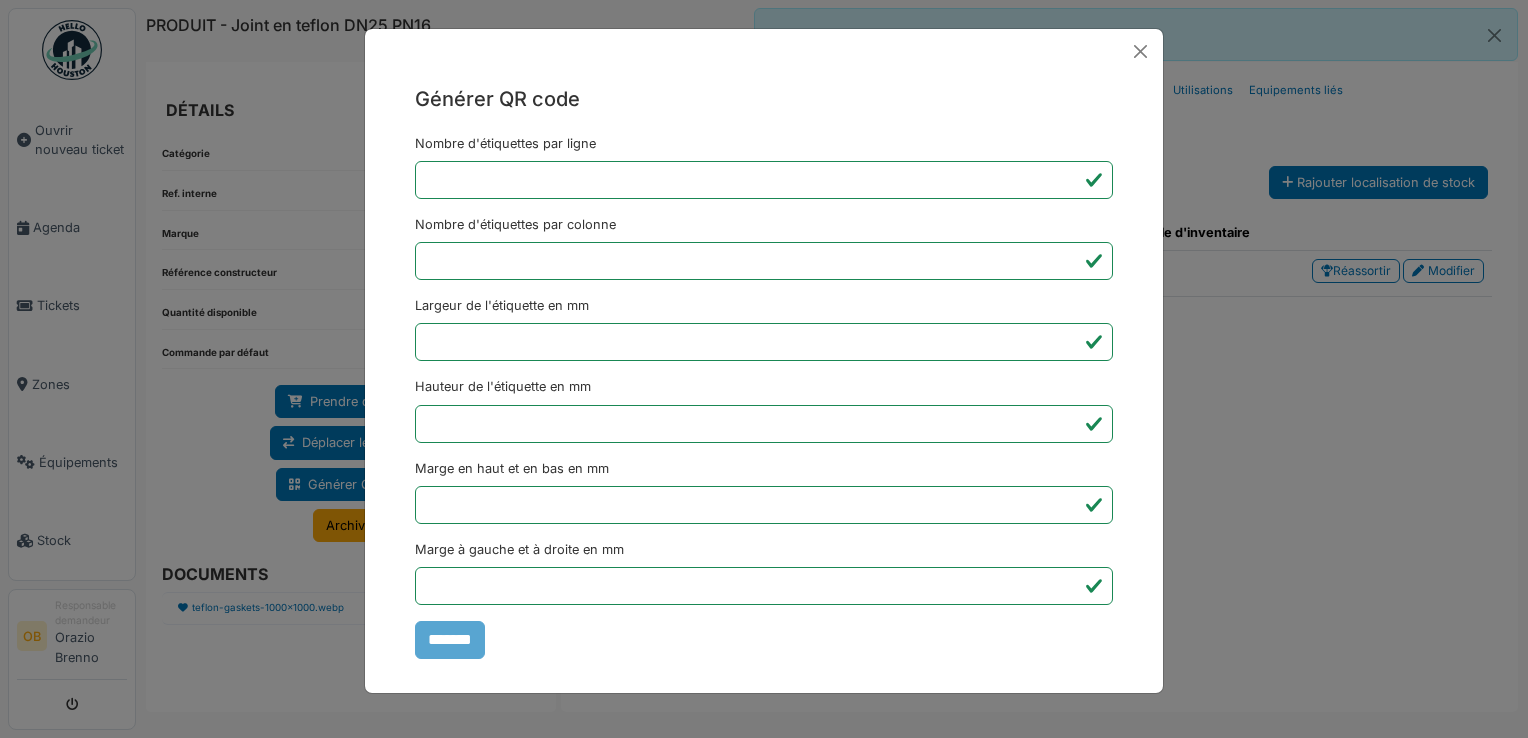 click on "Générer QR code
Nombre d'étiquettes par ligne
*
Nombre d'étiquettes par colonne
*
Largeur de l'étiquette en mm
**
Hauteur de l'étiquette en mm
**
Marge en haut et en bas en mm
*
Marge à gauche et à droite en mm
***
*******" at bounding box center (764, 369) 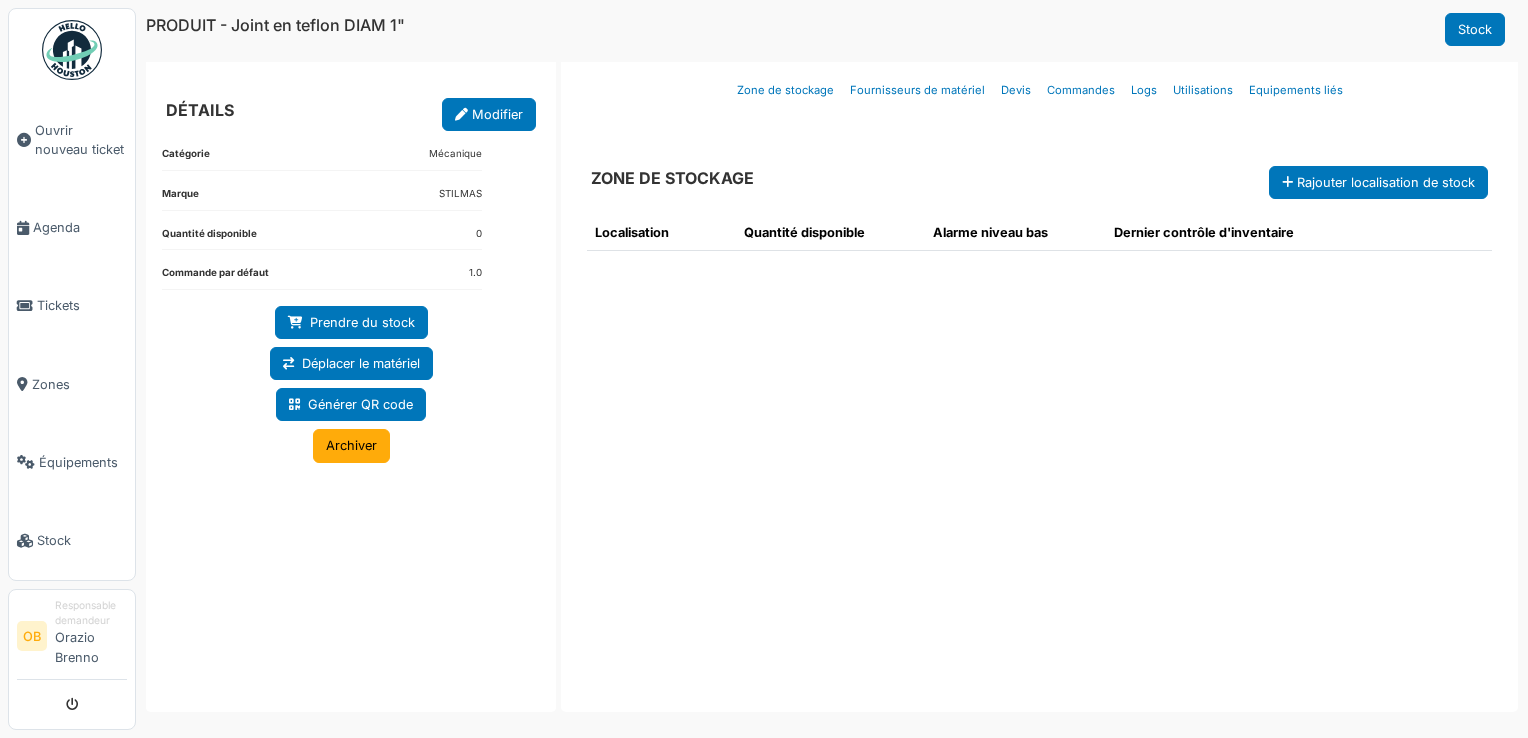click at bounding box center (461, 115) 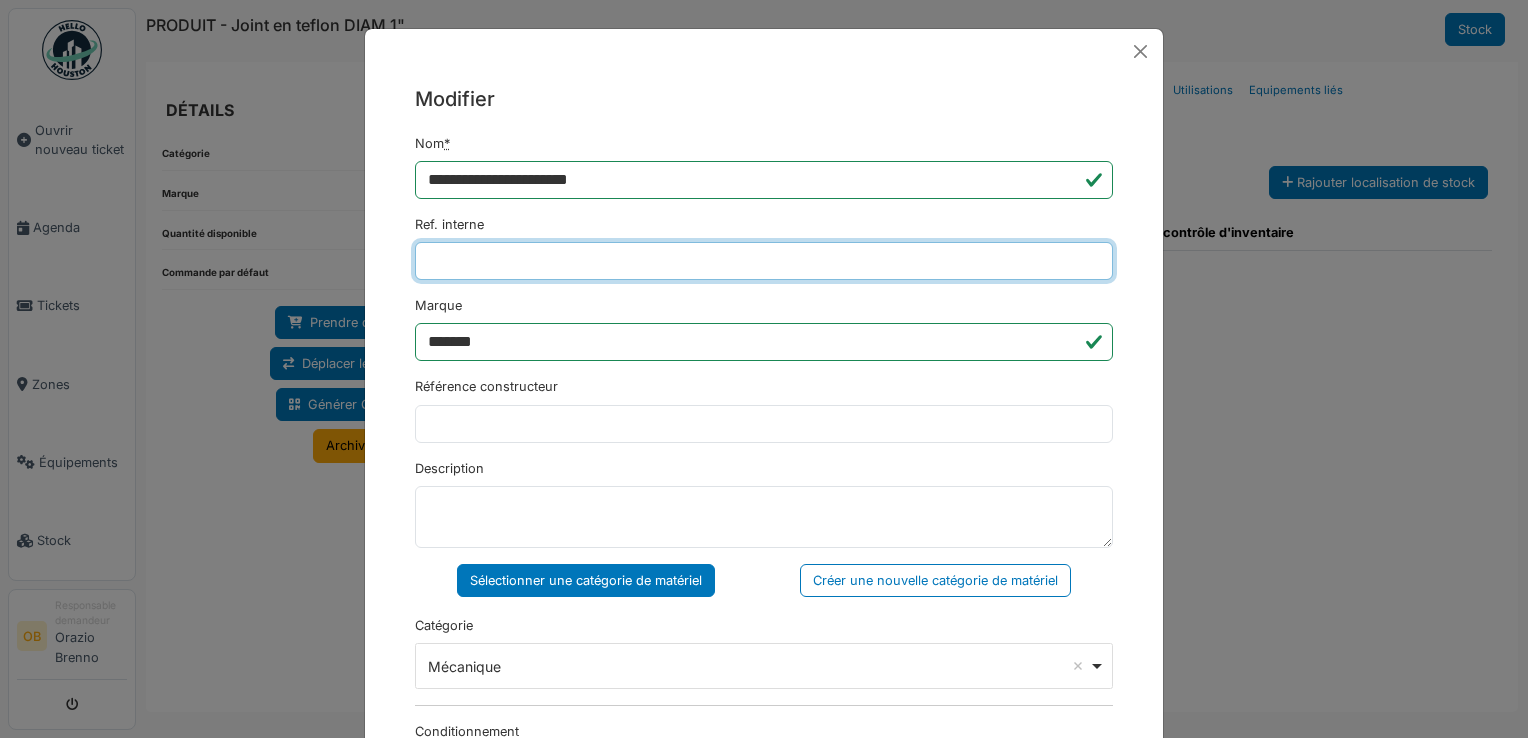 click on "Ref. interne" at bounding box center [764, 261] 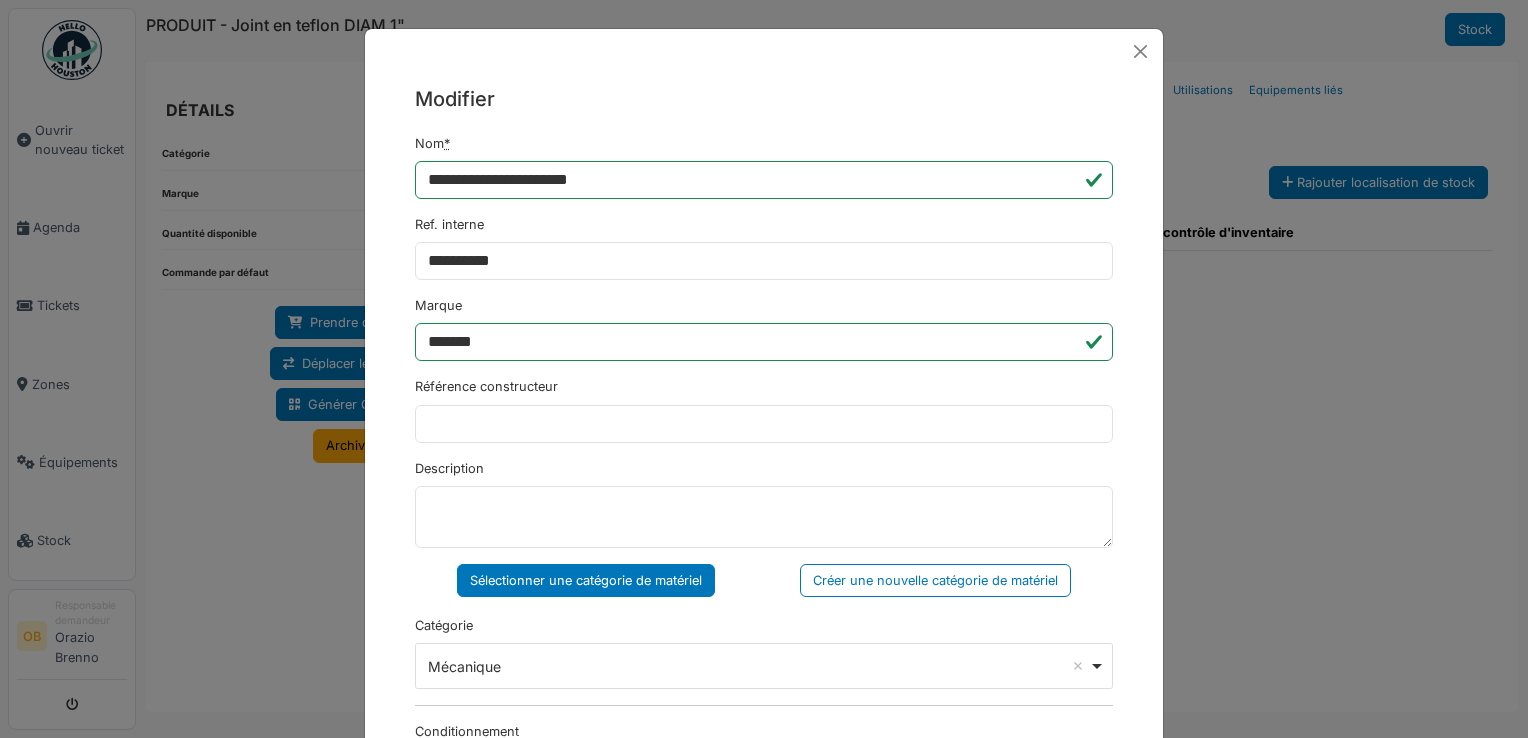 type on "**********" 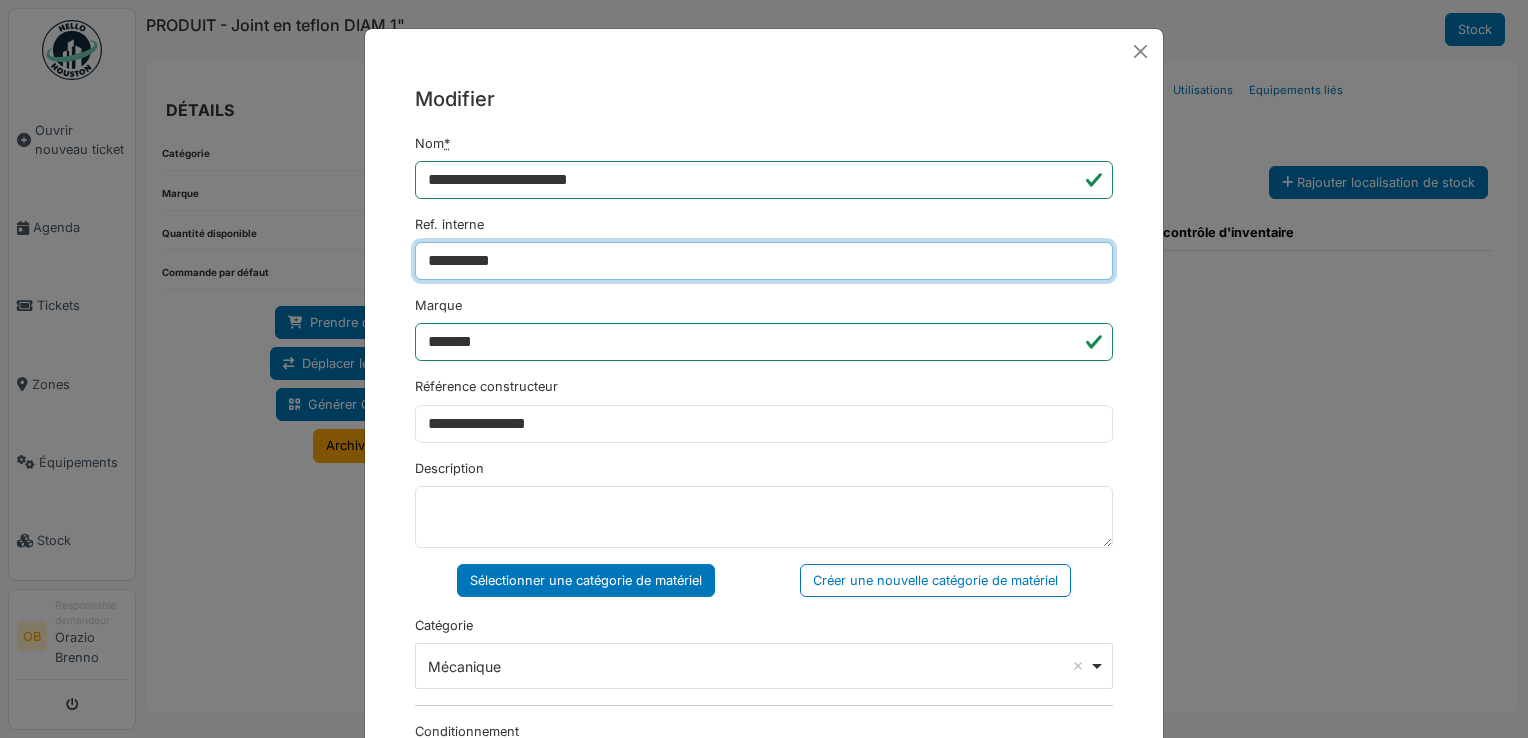 type on "**********" 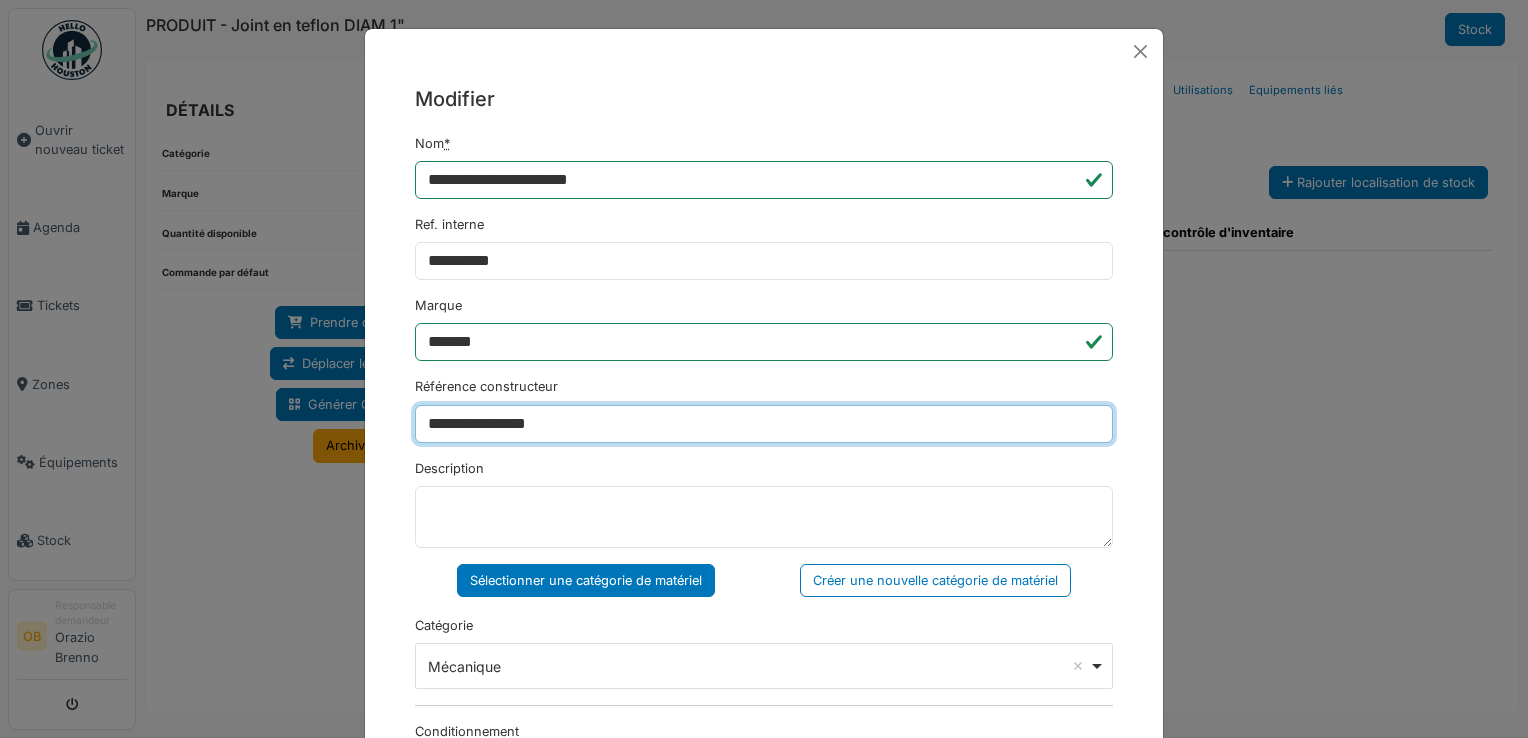 click on "**********" at bounding box center [764, 424] 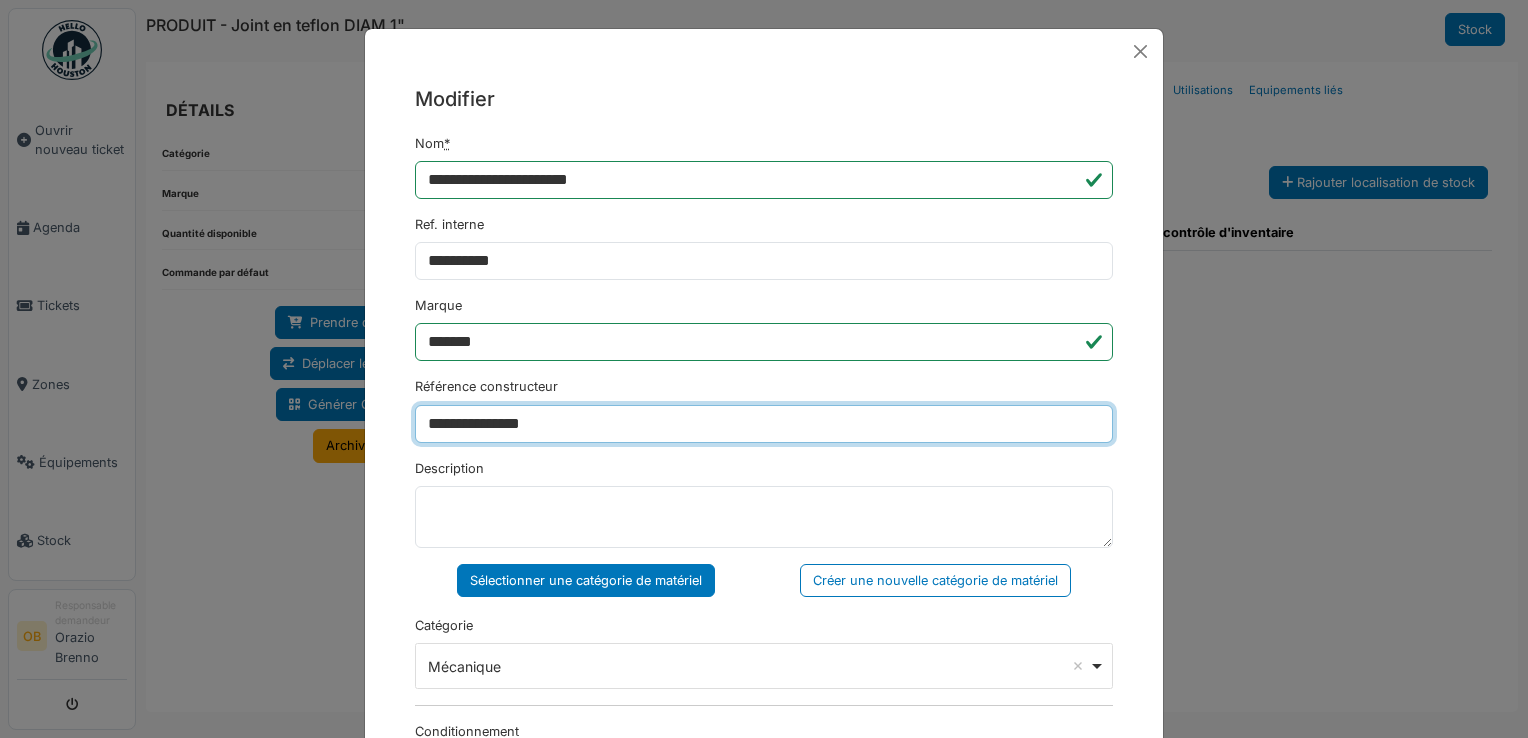click on "**********" at bounding box center (764, 424) 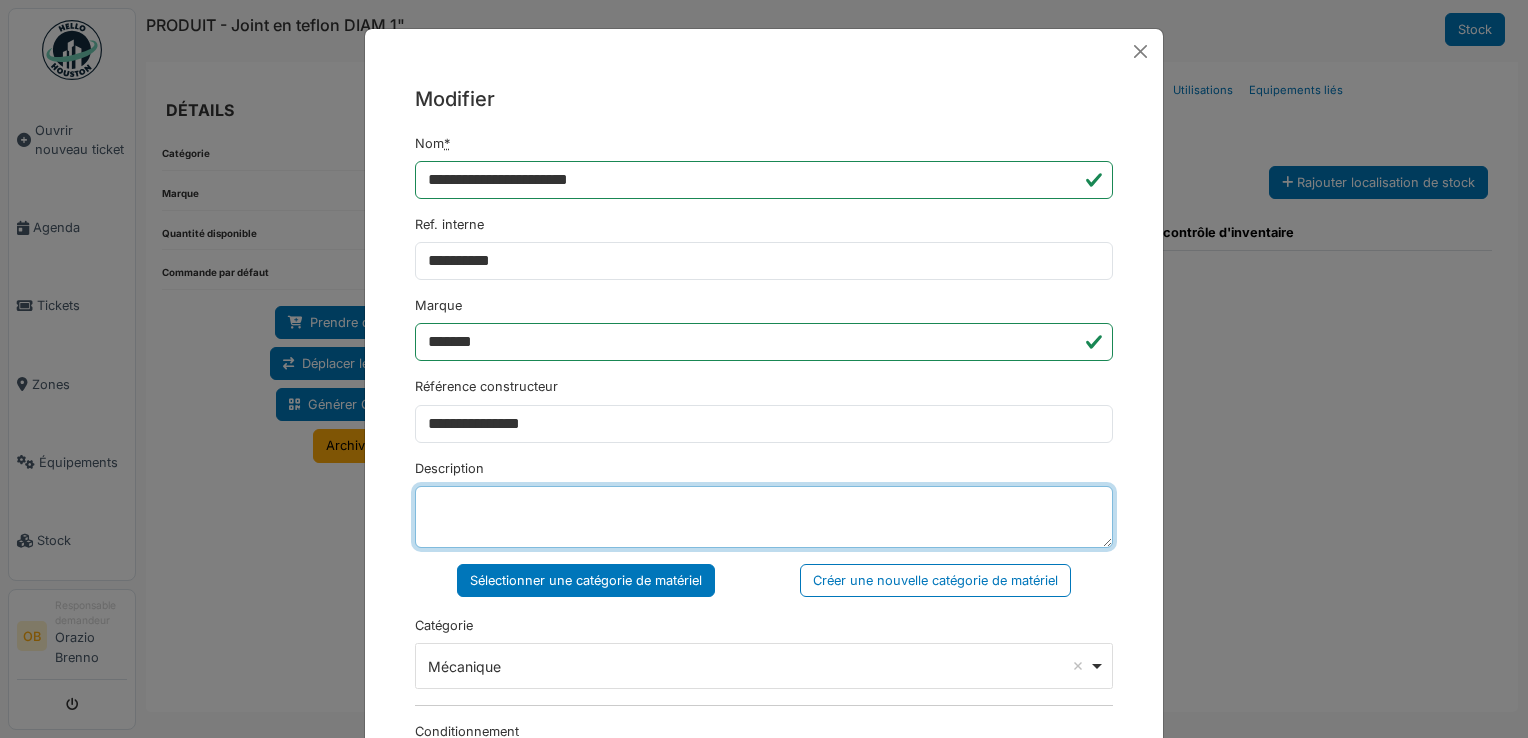 click on "Description" at bounding box center (764, 517) 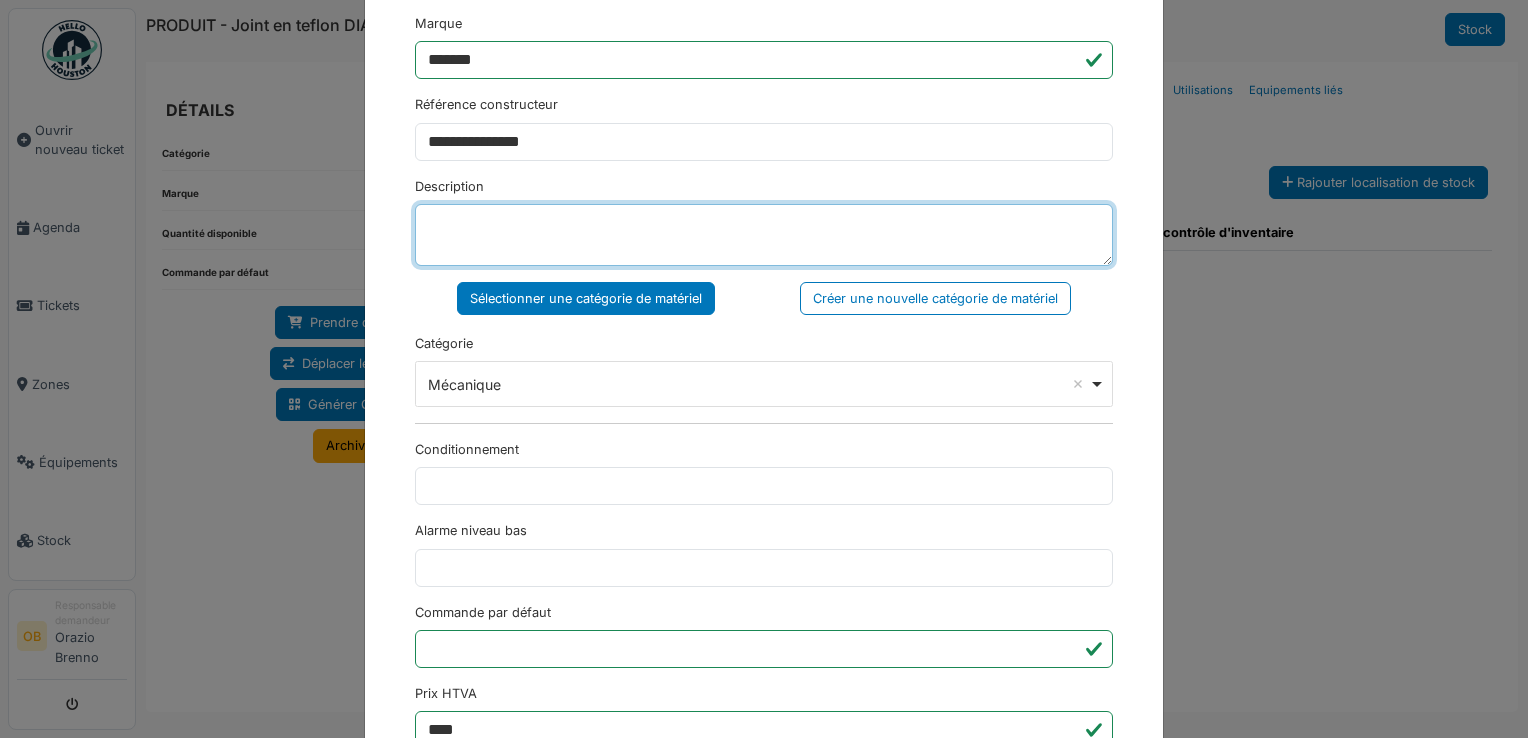 scroll, scrollTop: 650, scrollLeft: 0, axis: vertical 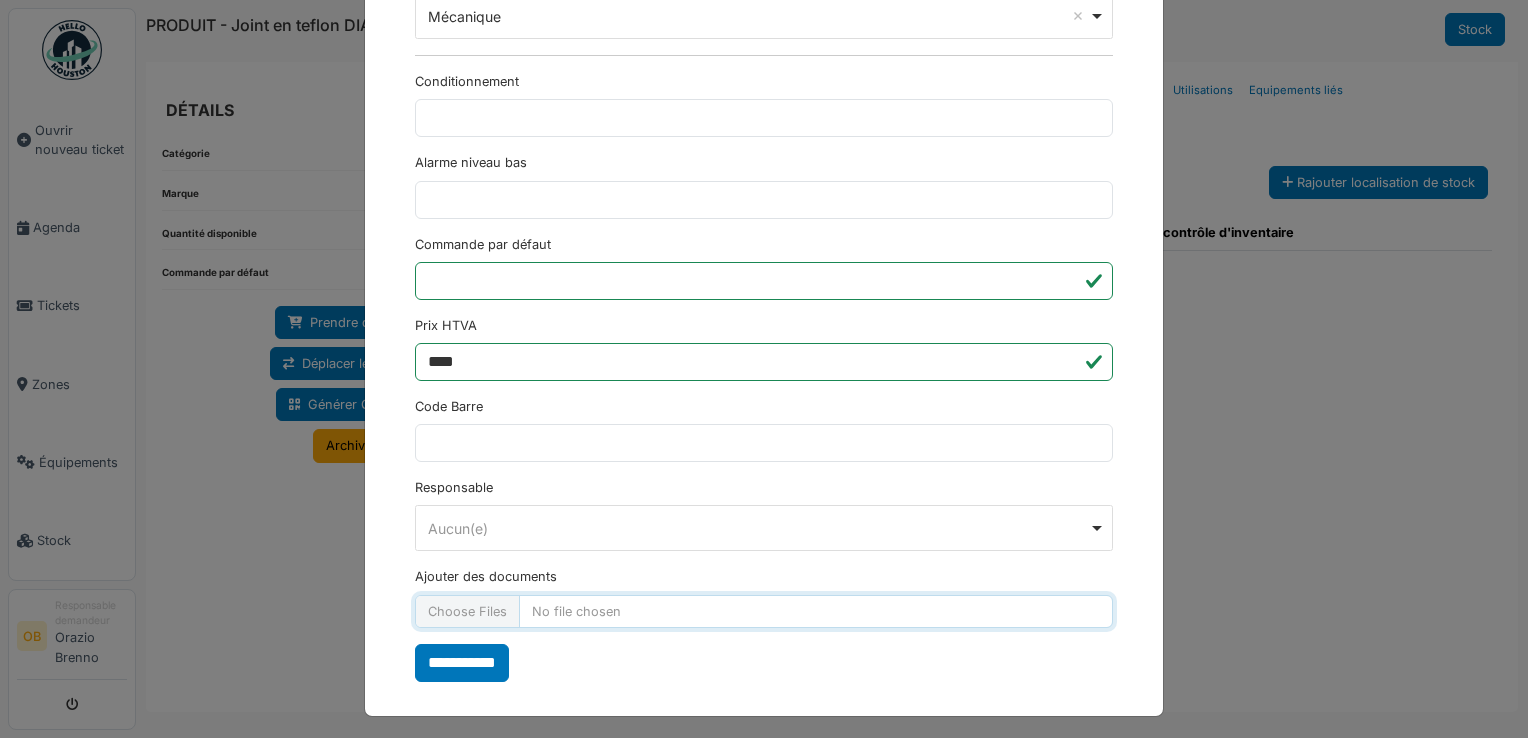 click on "Ajouter des documents" at bounding box center (764, 611) 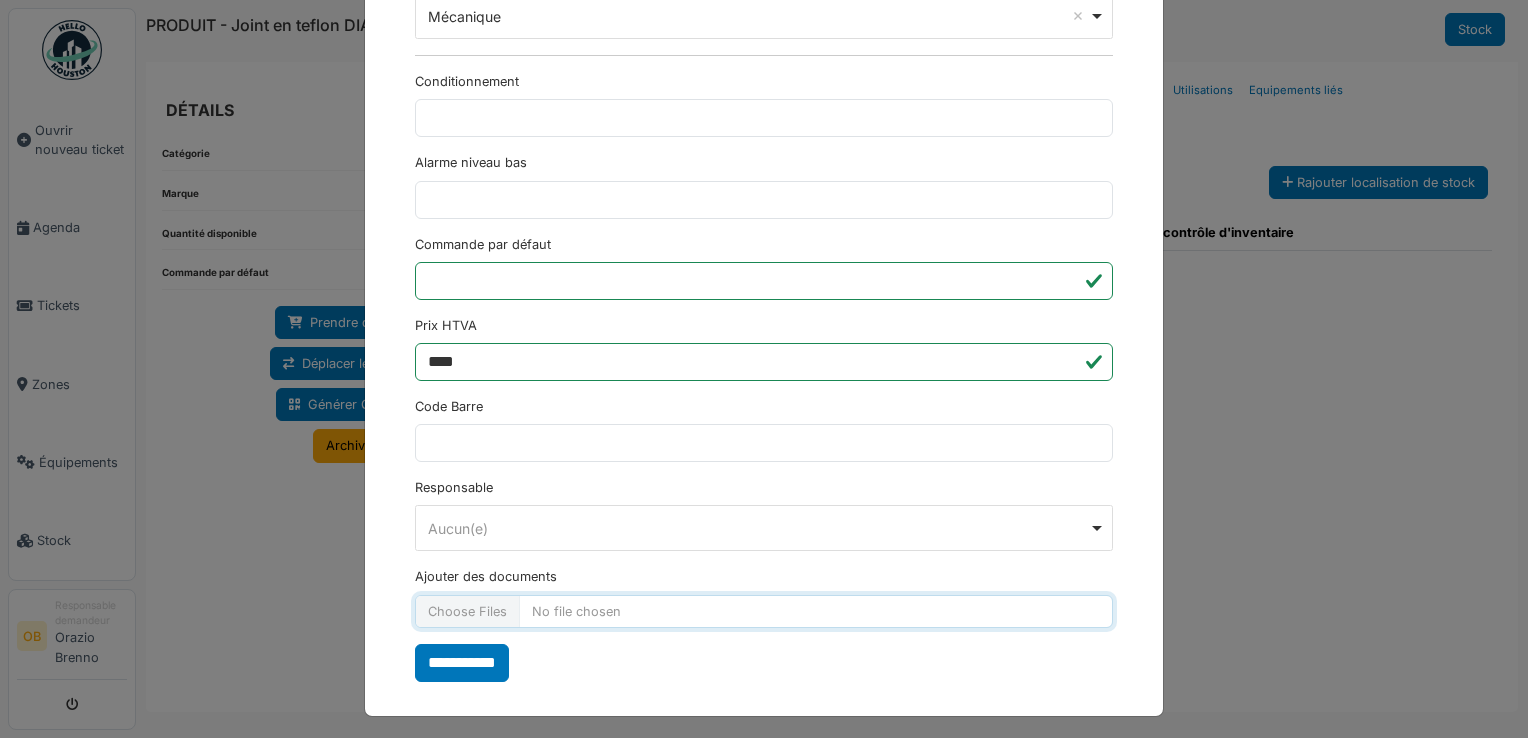 type on "**********" 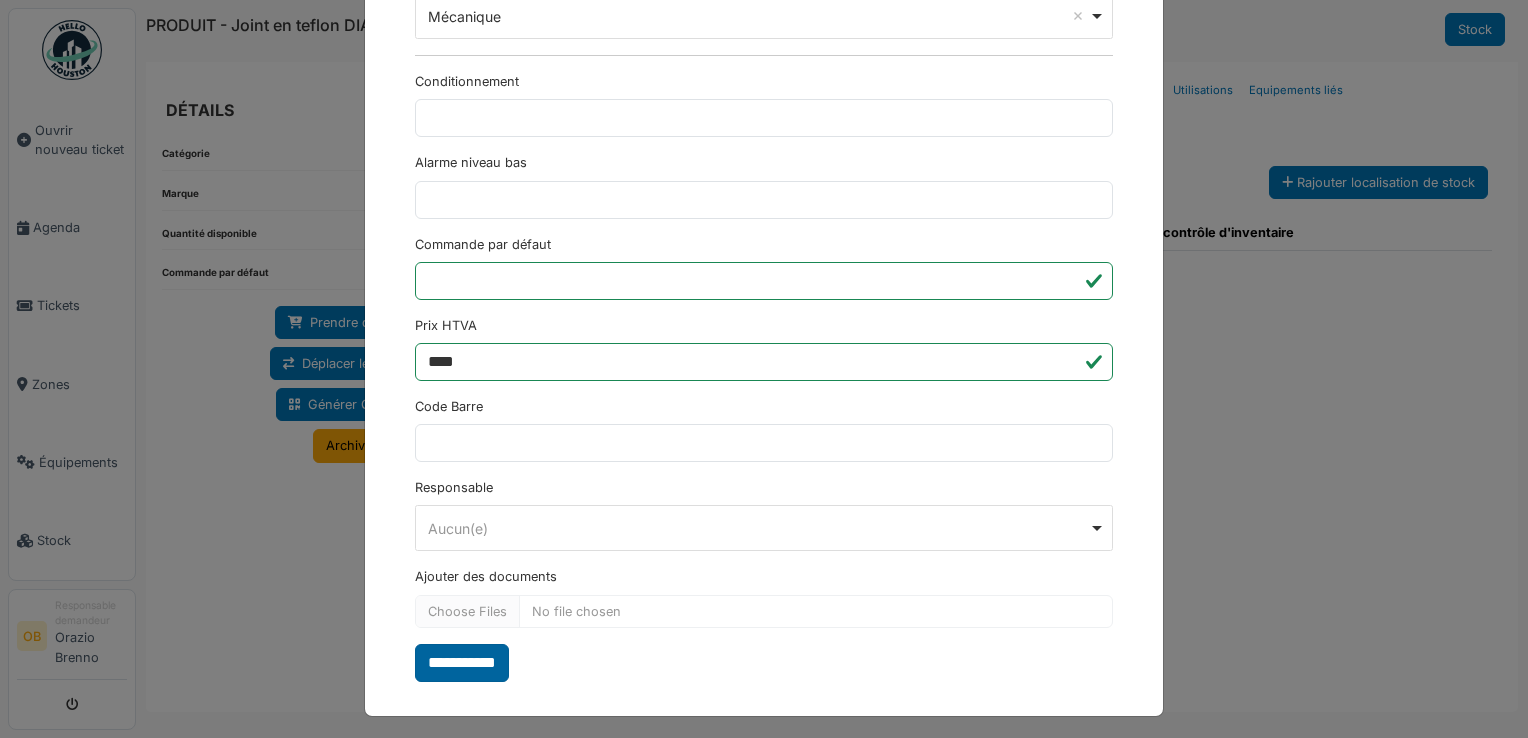 click on "**********" at bounding box center [462, 663] 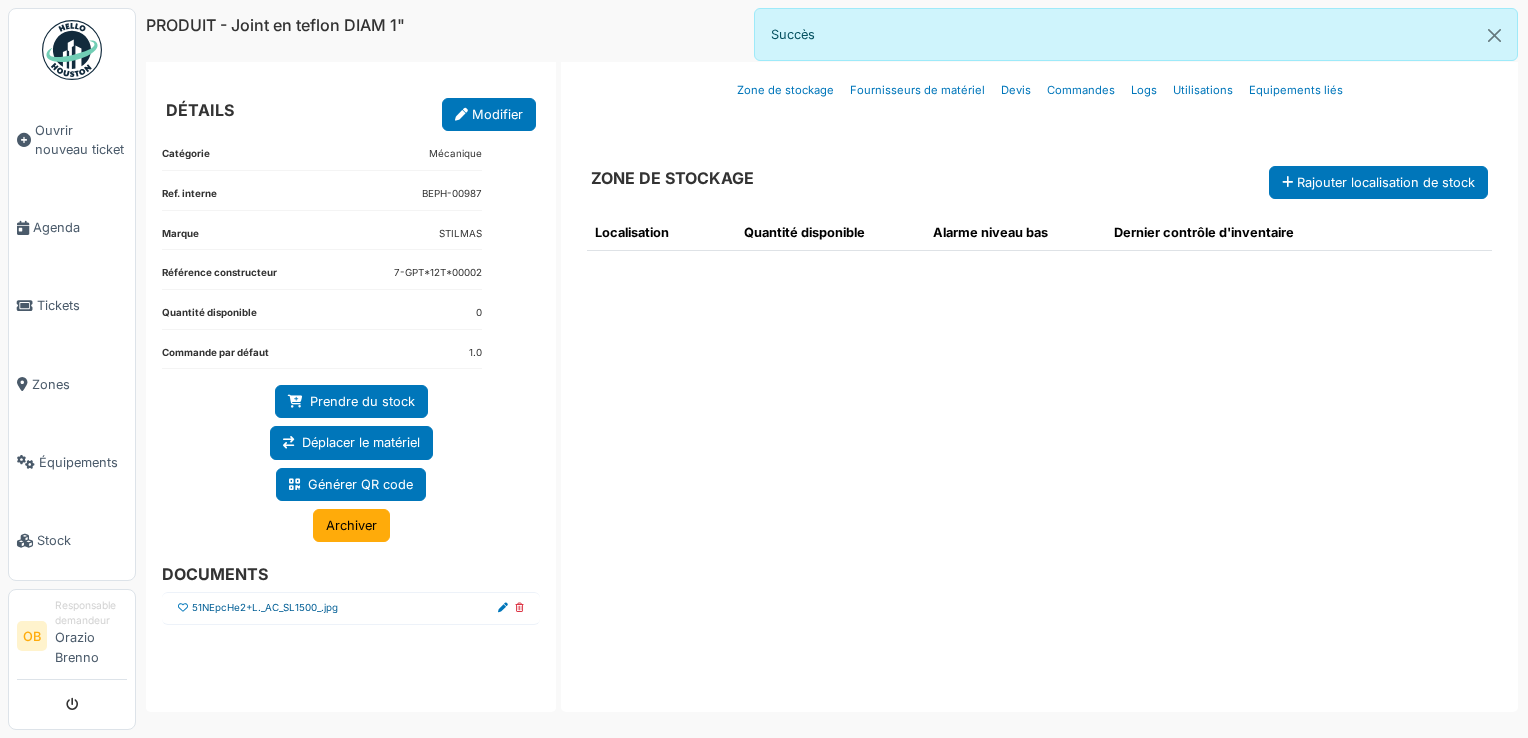 click on "51NEpcHe2+L._AC_SL1500_.jpg" at bounding box center [265, 608] 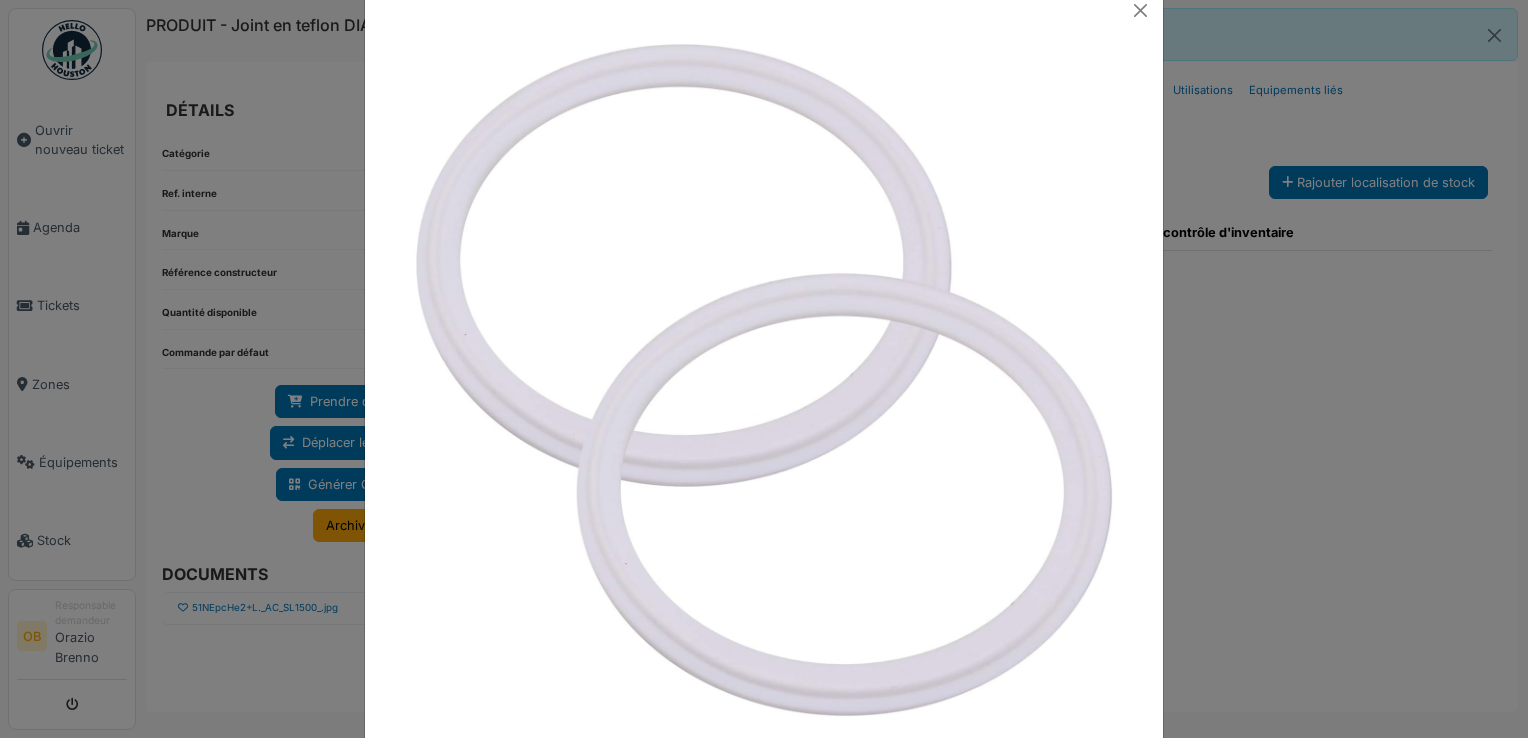 scroll, scrollTop: 82, scrollLeft: 0, axis: vertical 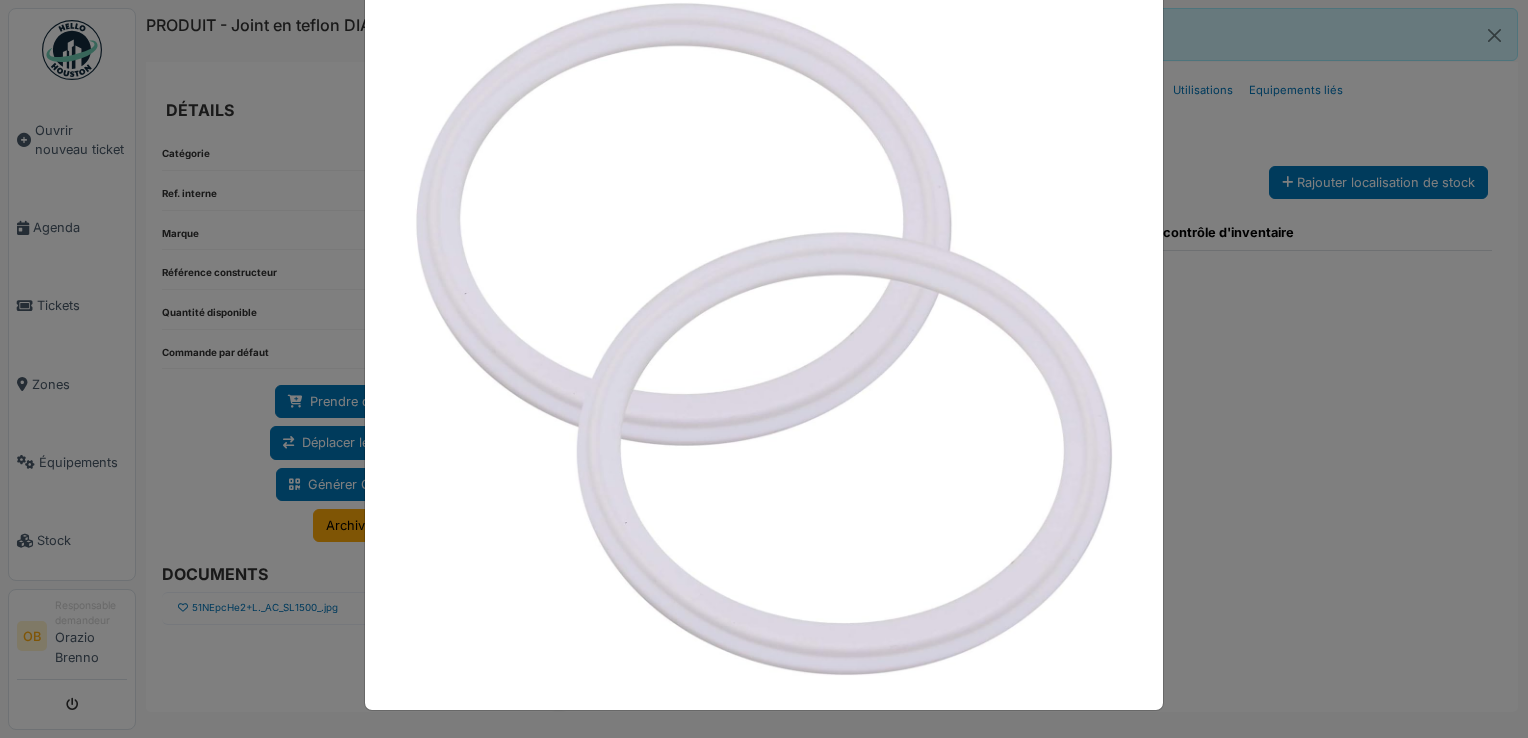 click at bounding box center [764, 369] 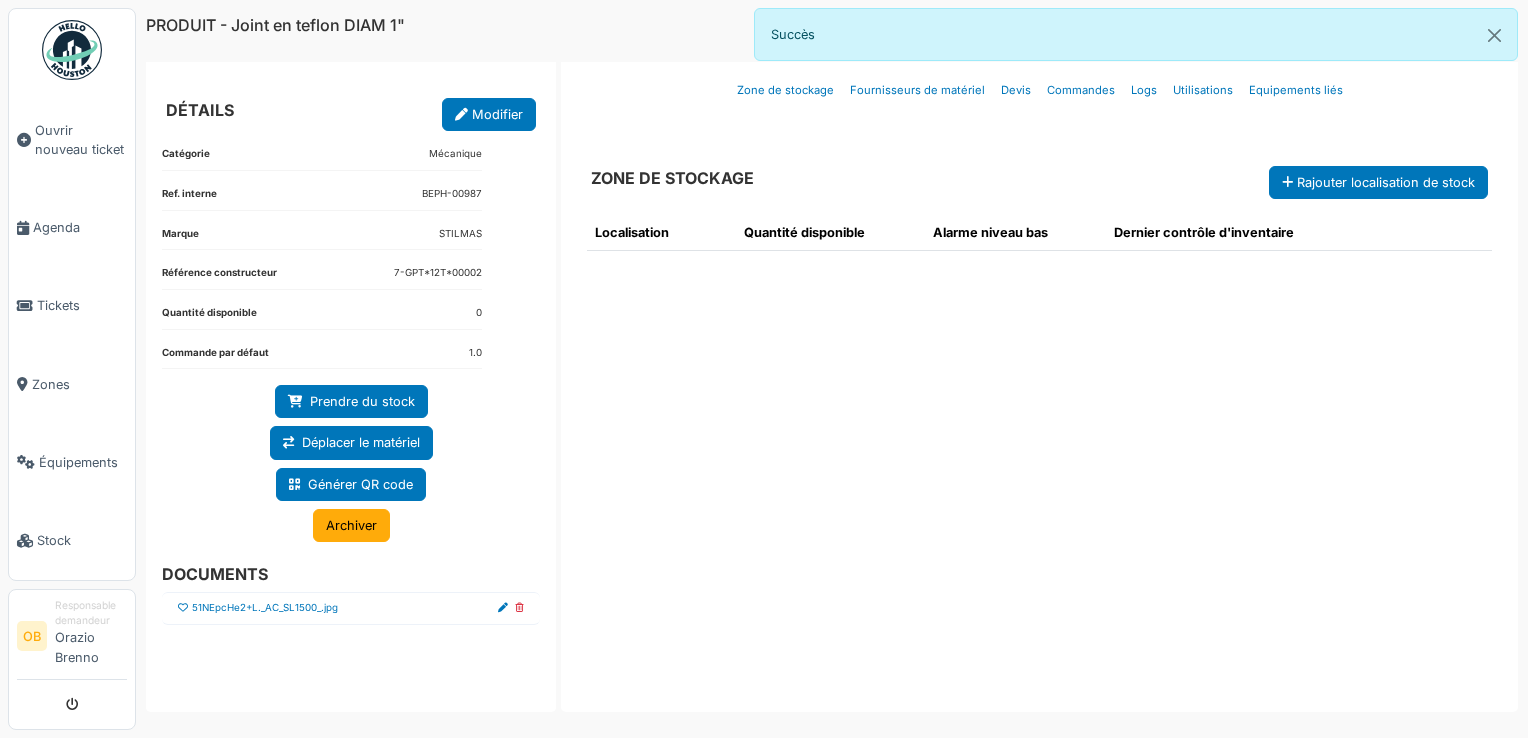 click at bounding box center (183, 608) 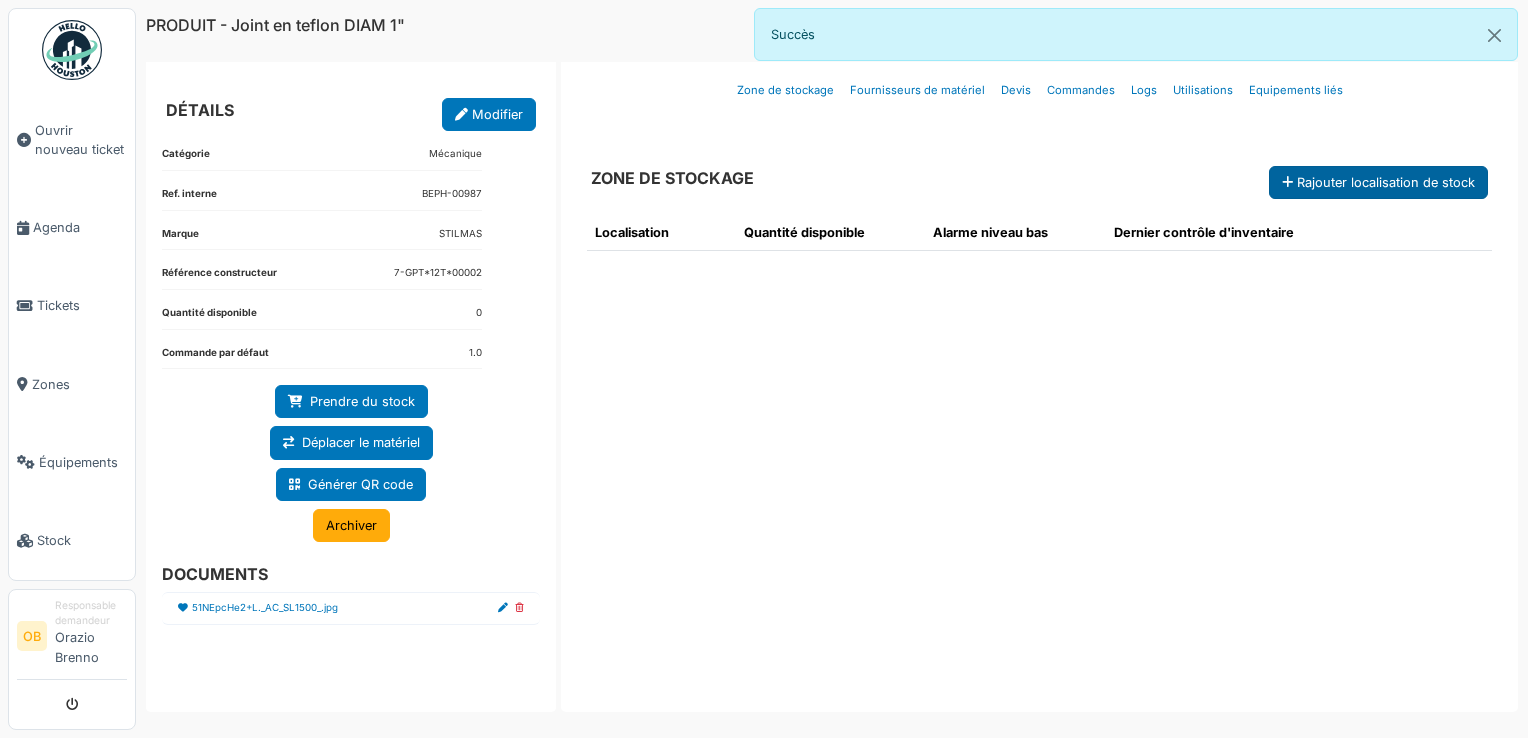 click on "Rajouter localisation de stock" at bounding box center (1378, 182) 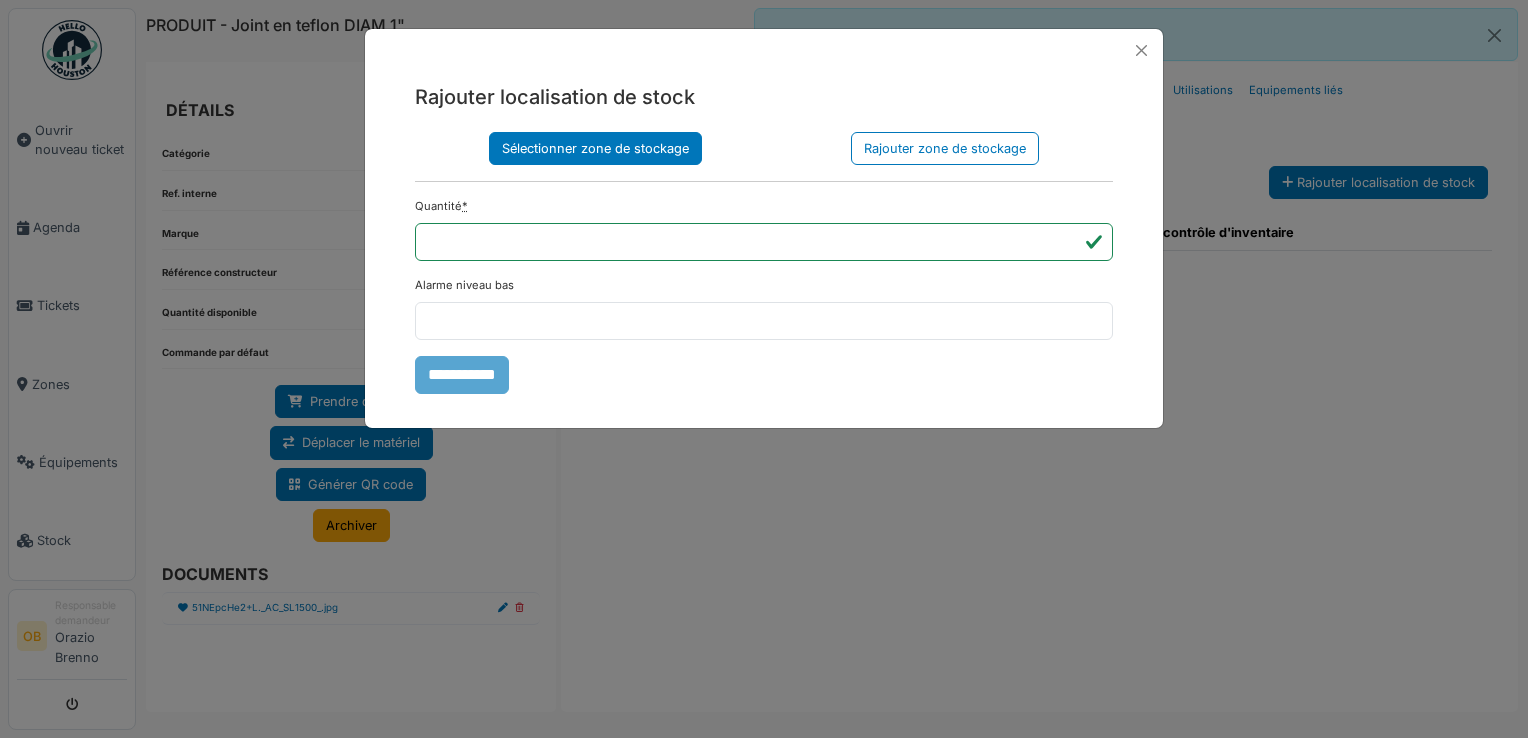 click on "Sélectionner zone de stockage" at bounding box center [595, 148] 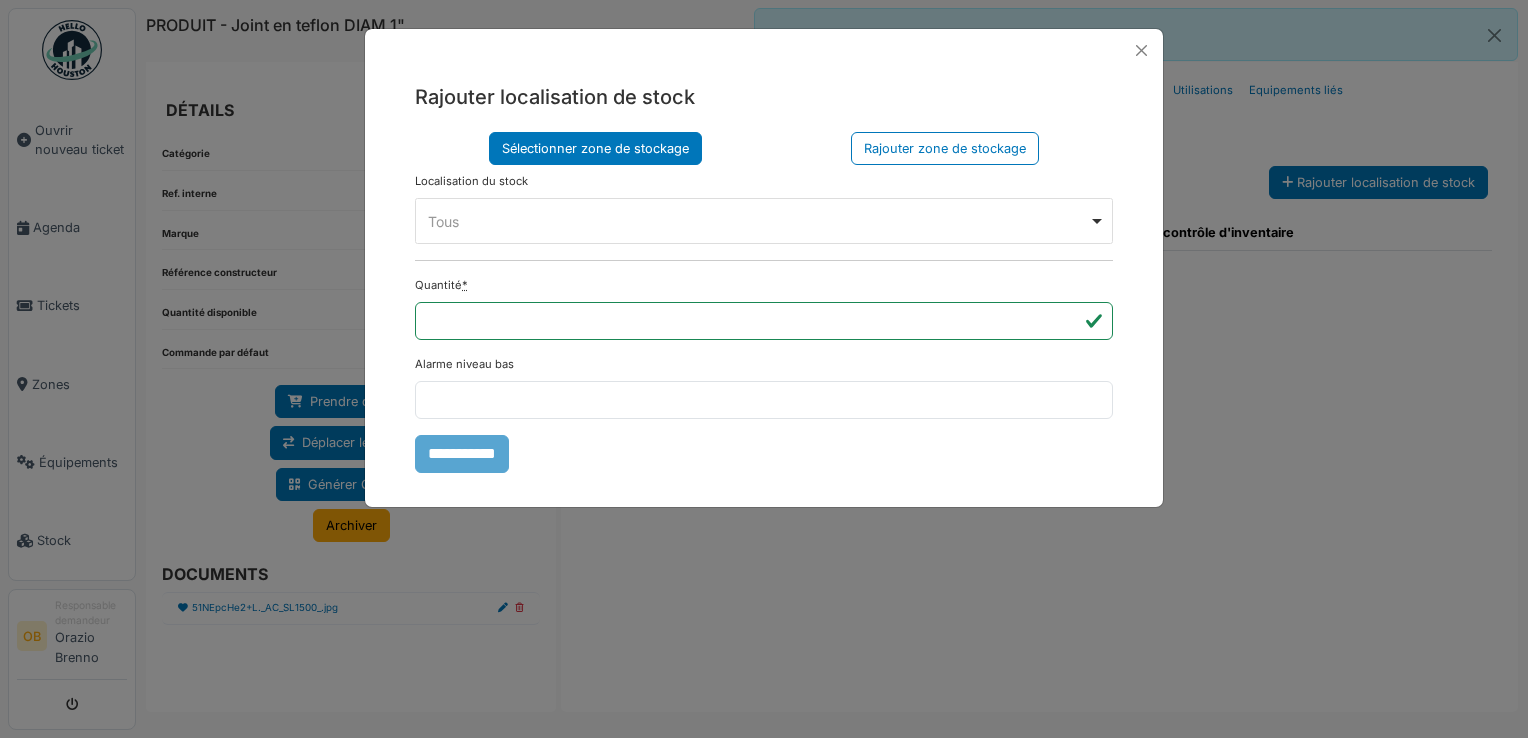 click on "Tous Remove item" at bounding box center [758, 221] 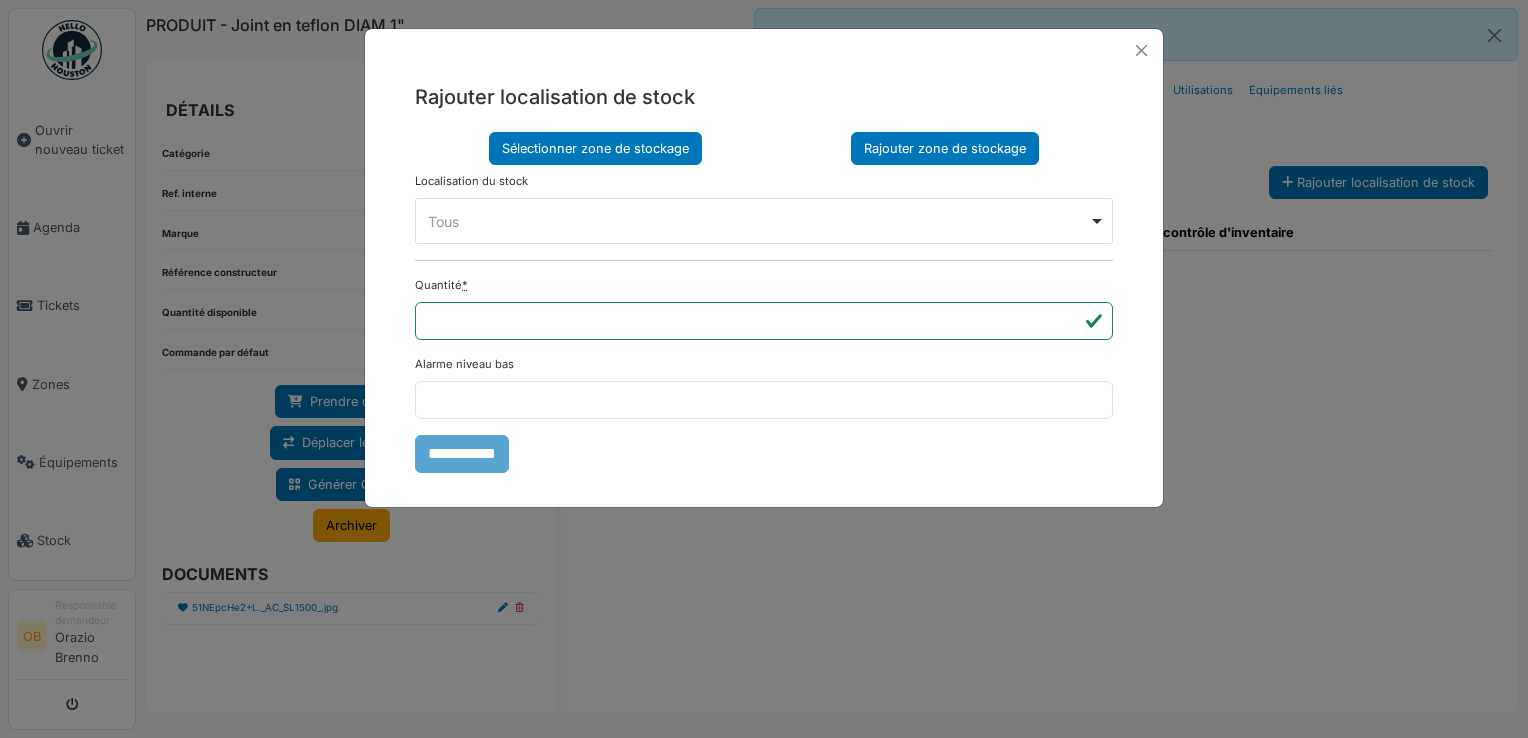 click on "Rajouter zone de stockage" at bounding box center (945, 148) 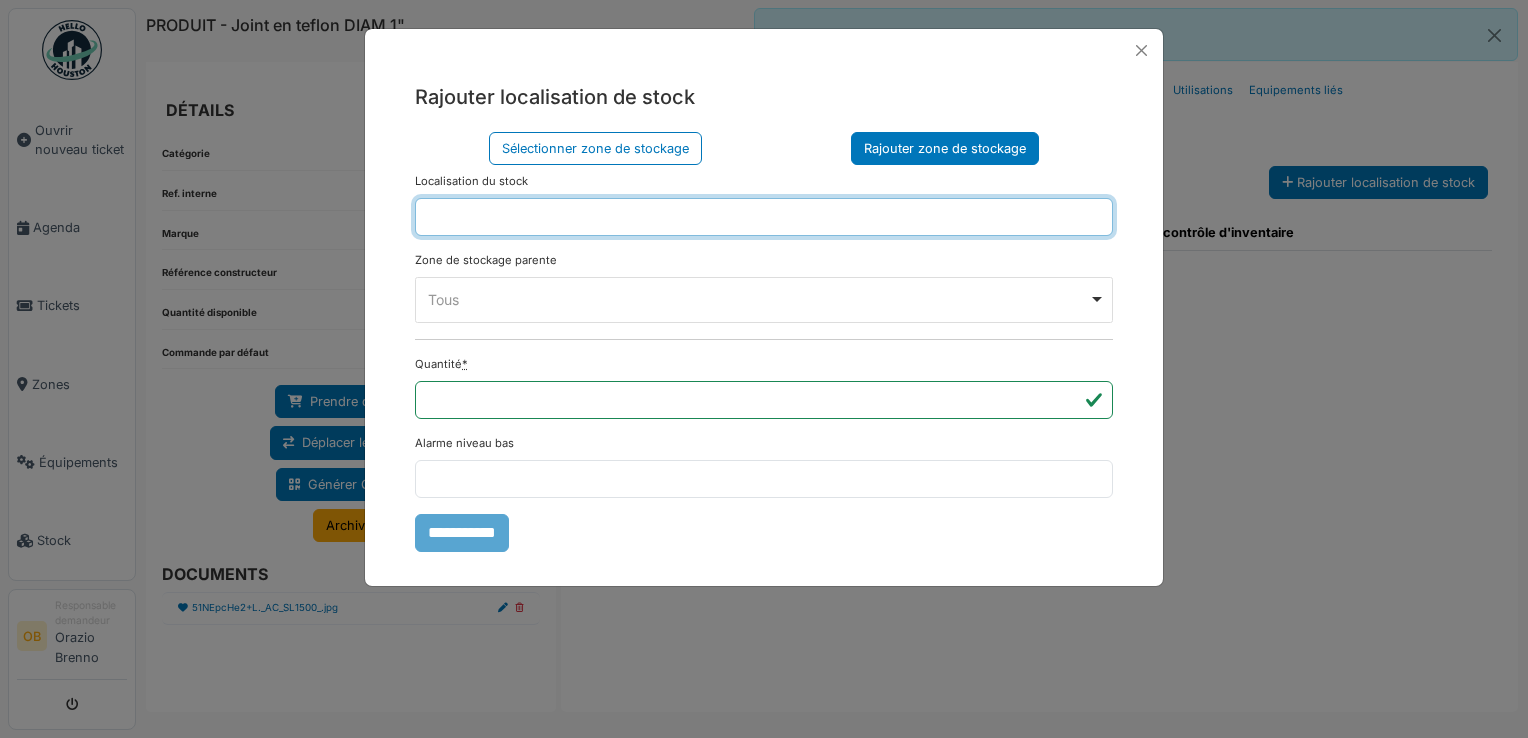 drag, startPoint x: 634, startPoint y: 222, endPoint x: 620, endPoint y: 226, distance: 14.56022 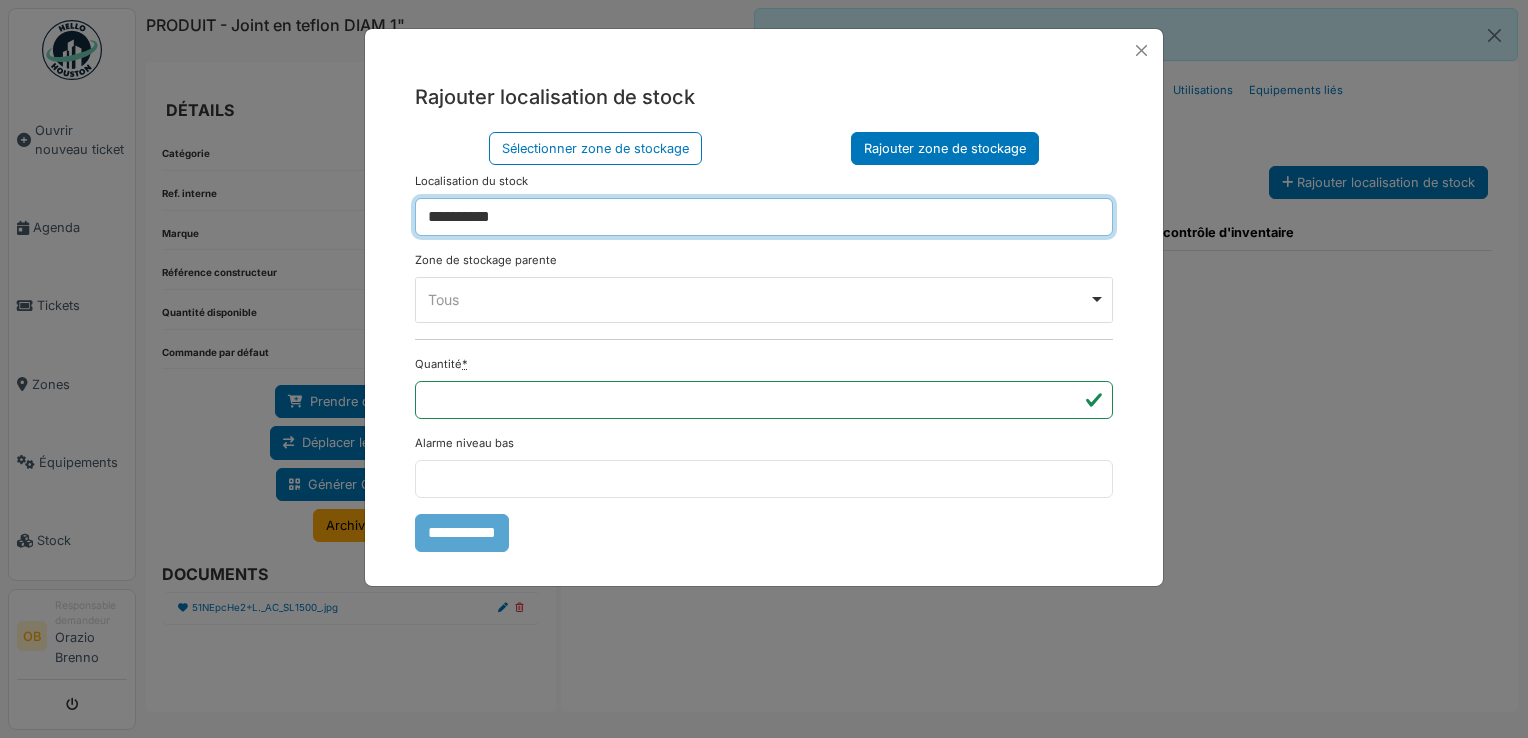 click on "Tous Remove item" at bounding box center (758, 299) 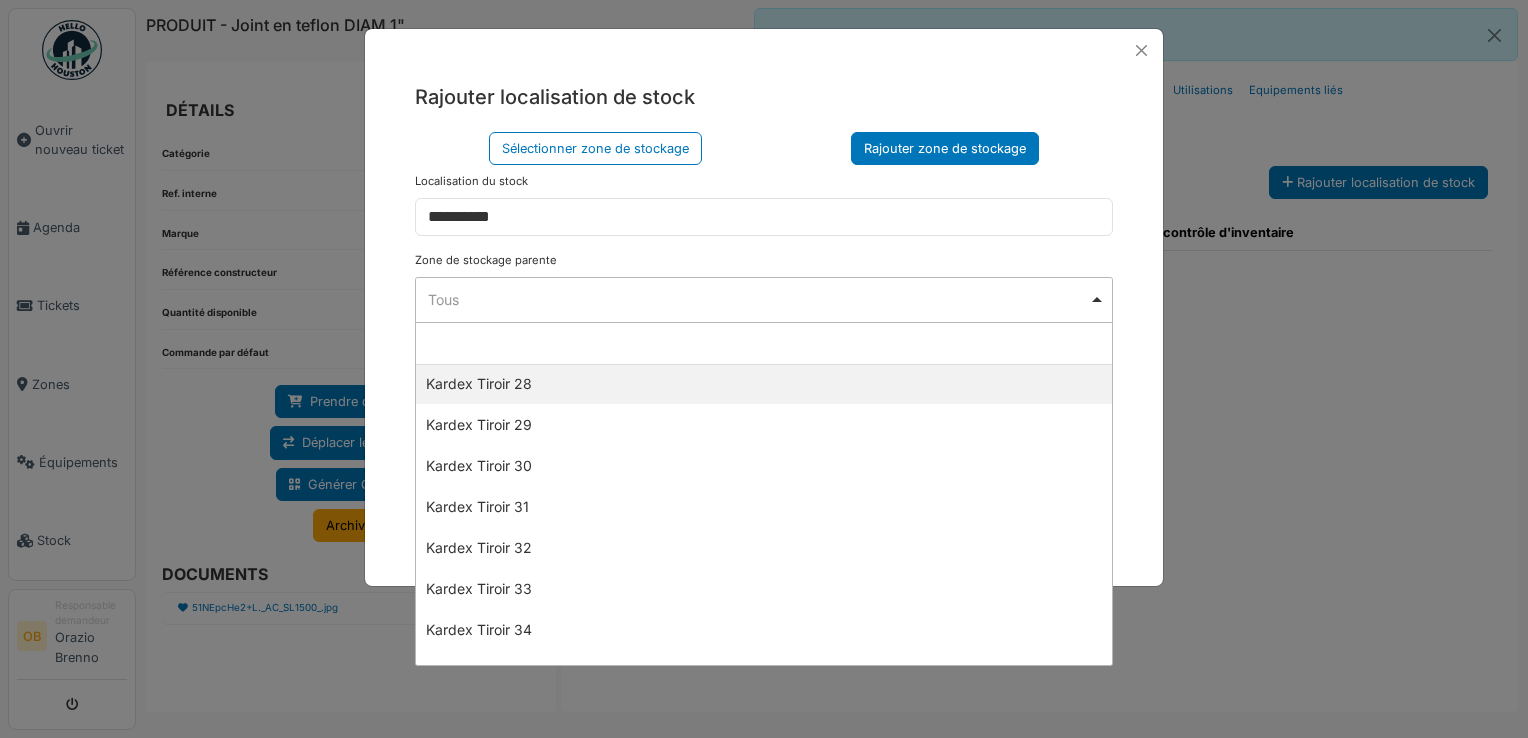 scroll, scrollTop: 1333, scrollLeft: 0, axis: vertical 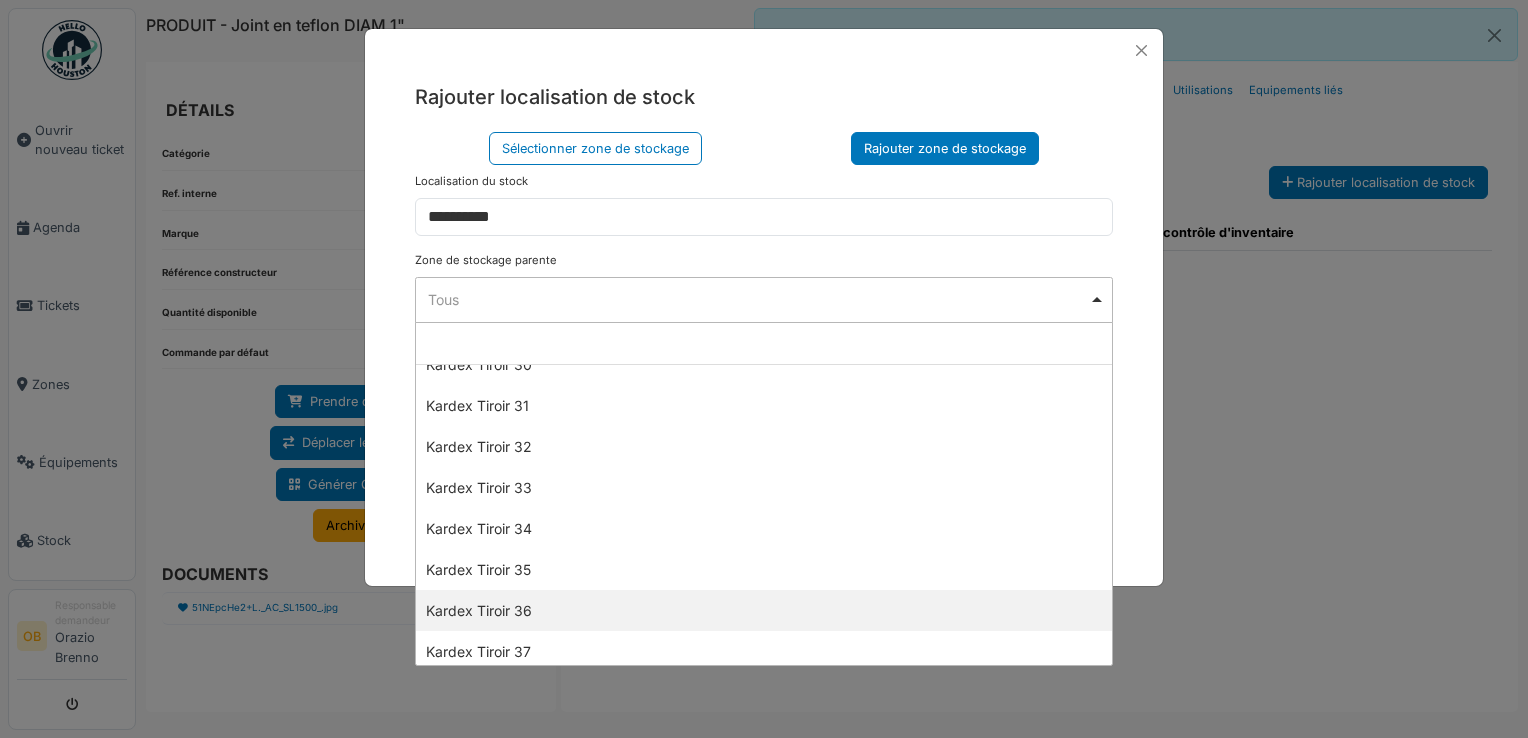 select on "****" 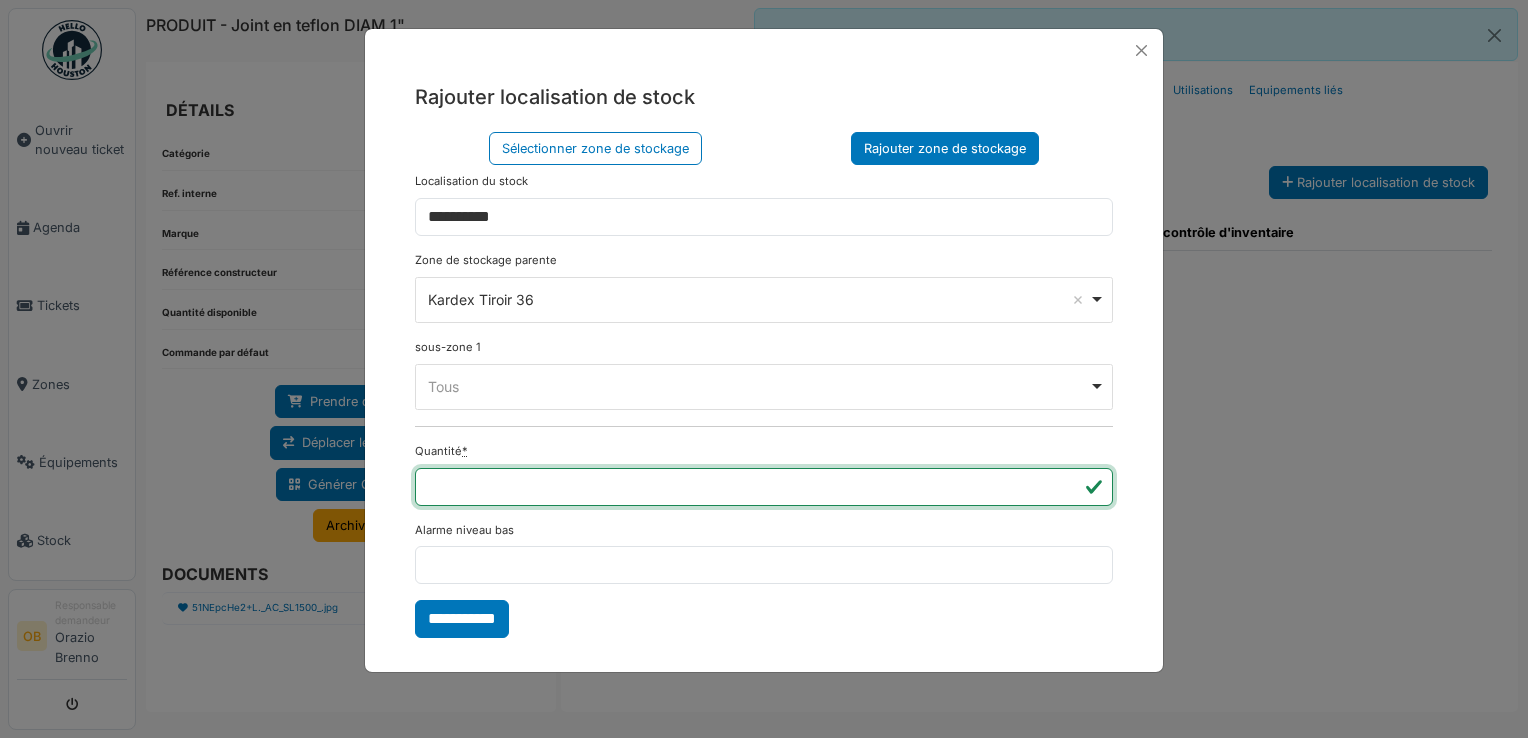 type on "*" 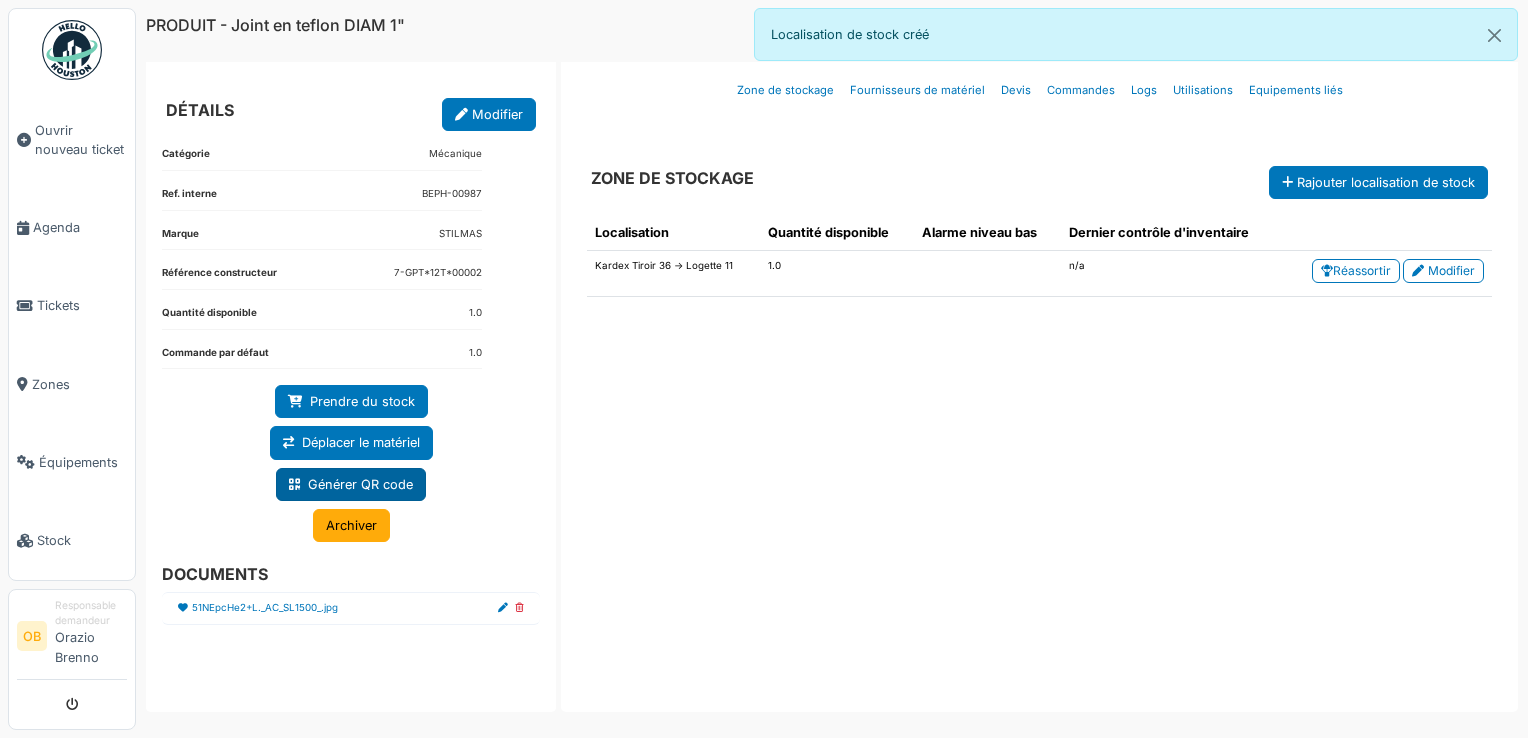 click on "Générer QR code" at bounding box center (351, 484) 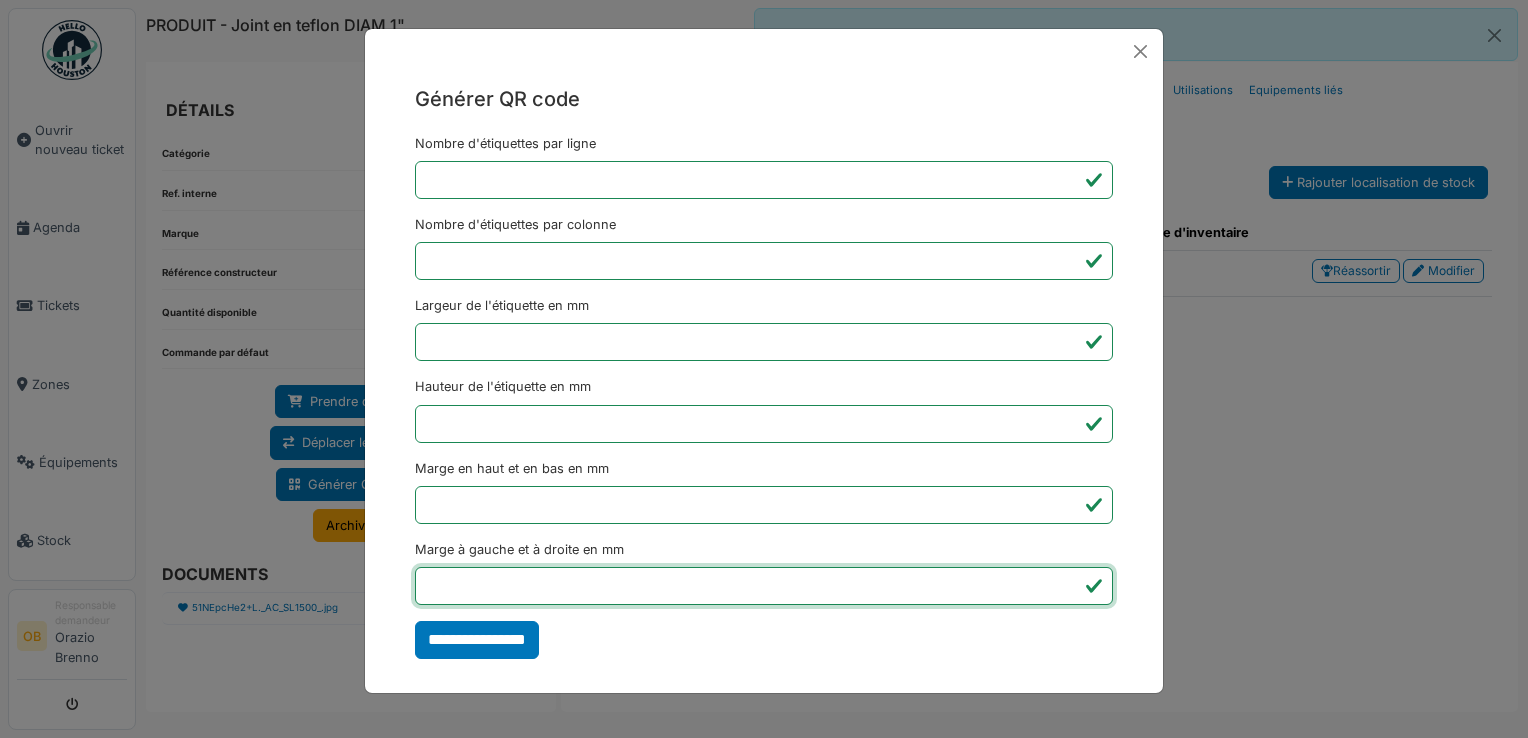 click on "*" at bounding box center [764, 586] 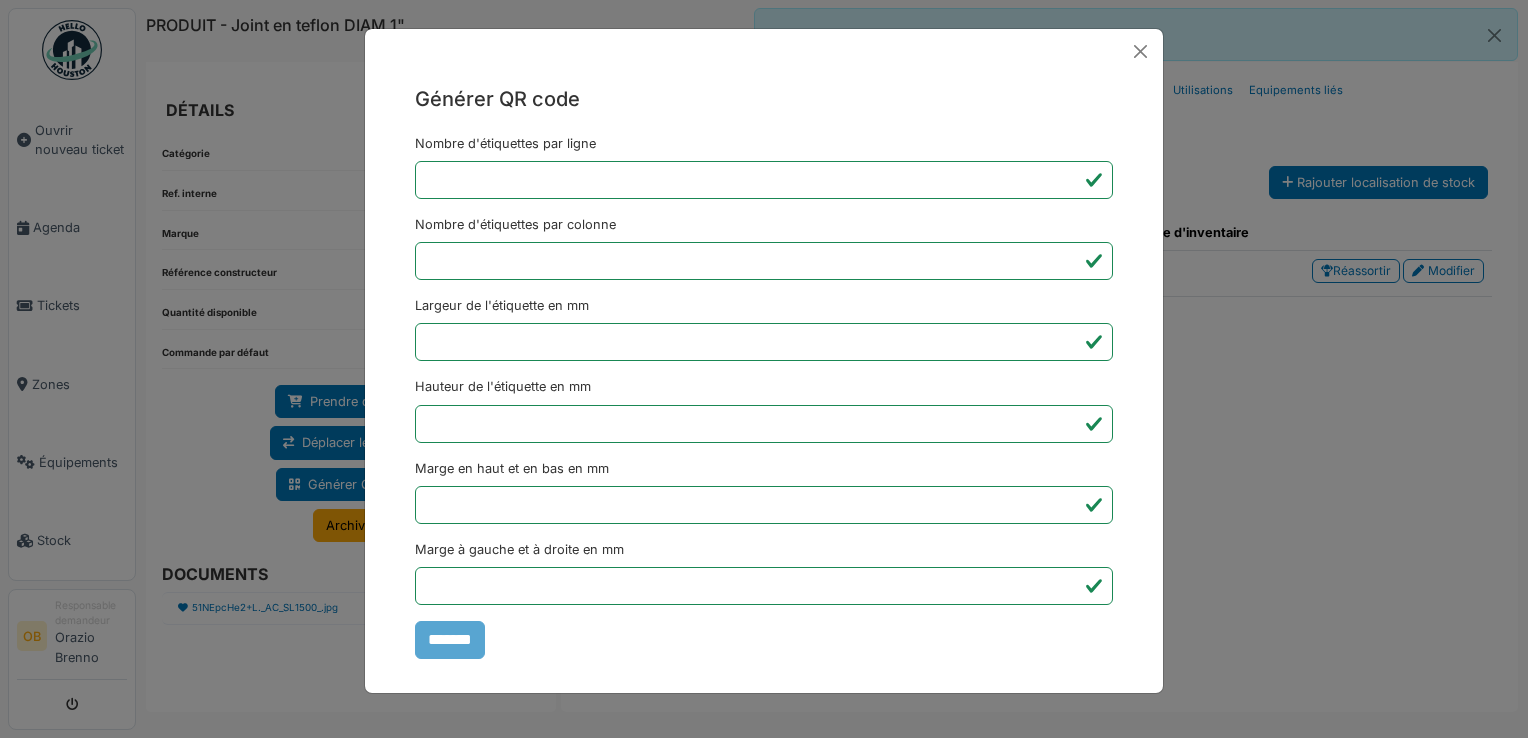 type on "*******" 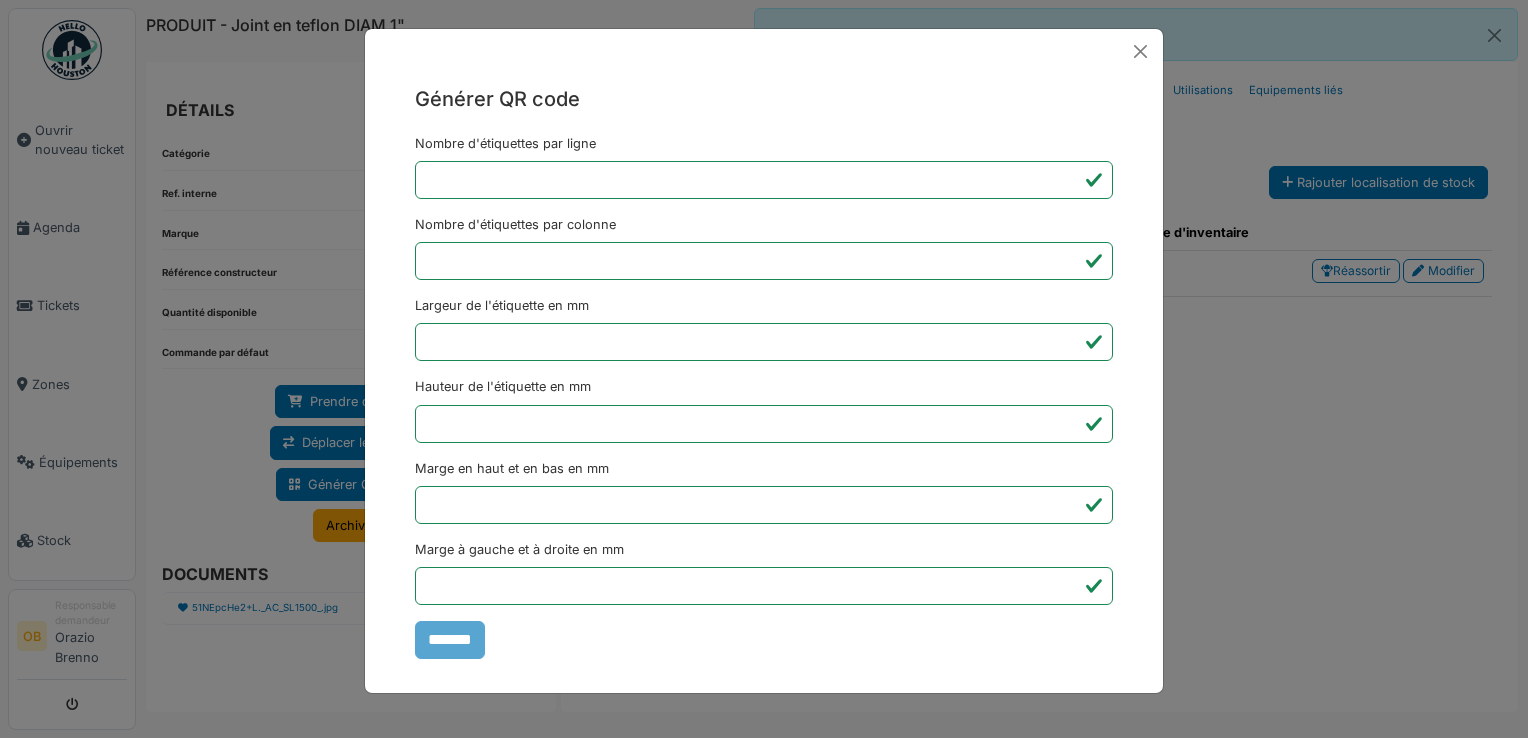 click on "Générer QR code
Nombre d'étiquettes par ligne
*
Nombre d'étiquettes par colonne
*
Largeur de l'étiquette en mm
**
Hauteur de l'étiquette en mm
**
Marge en haut et en bas en mm
*
Marge à gauche et à droite en mm
***
*******" at bounding box center (764, 369) 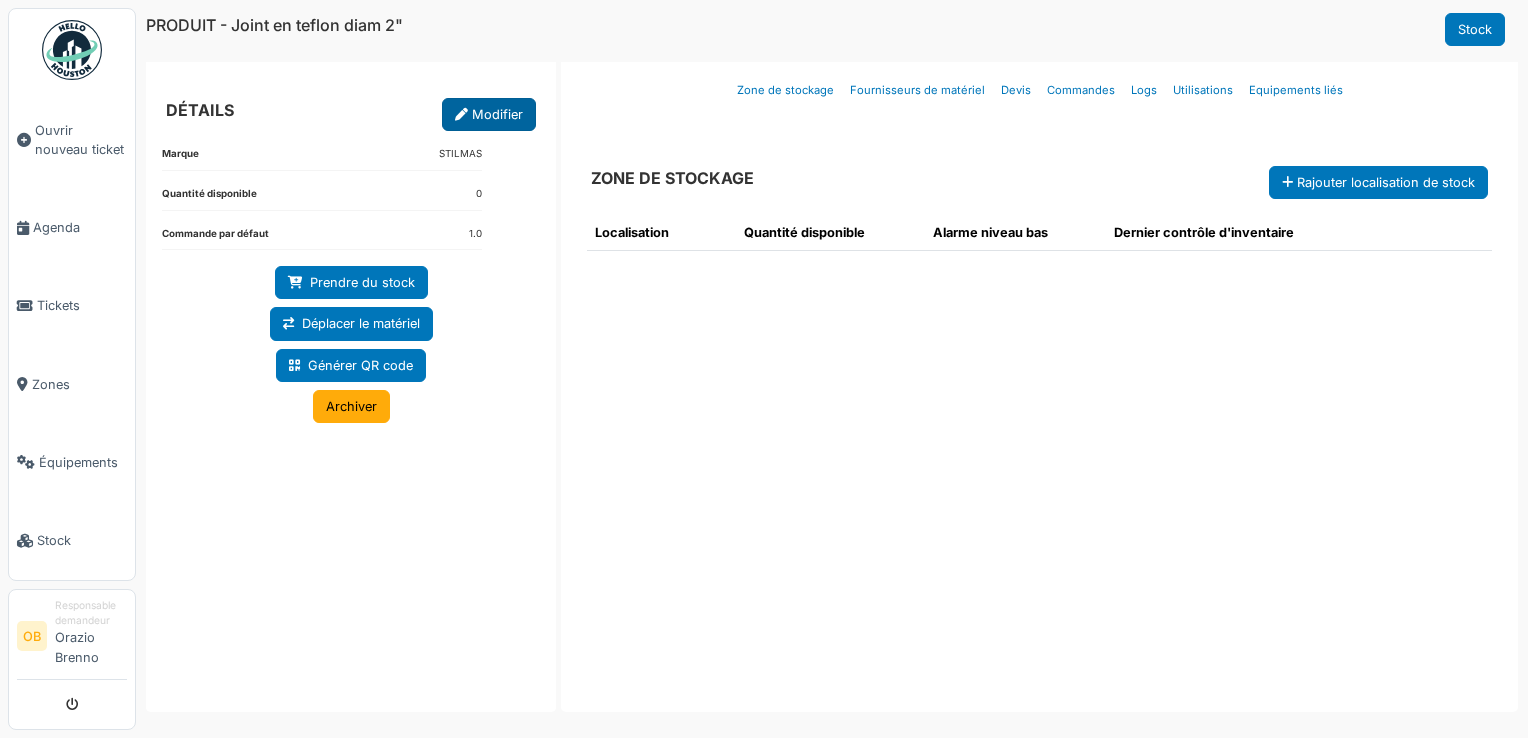 scroll, scrollTop: 0, scrollLeft: 0, axis: both 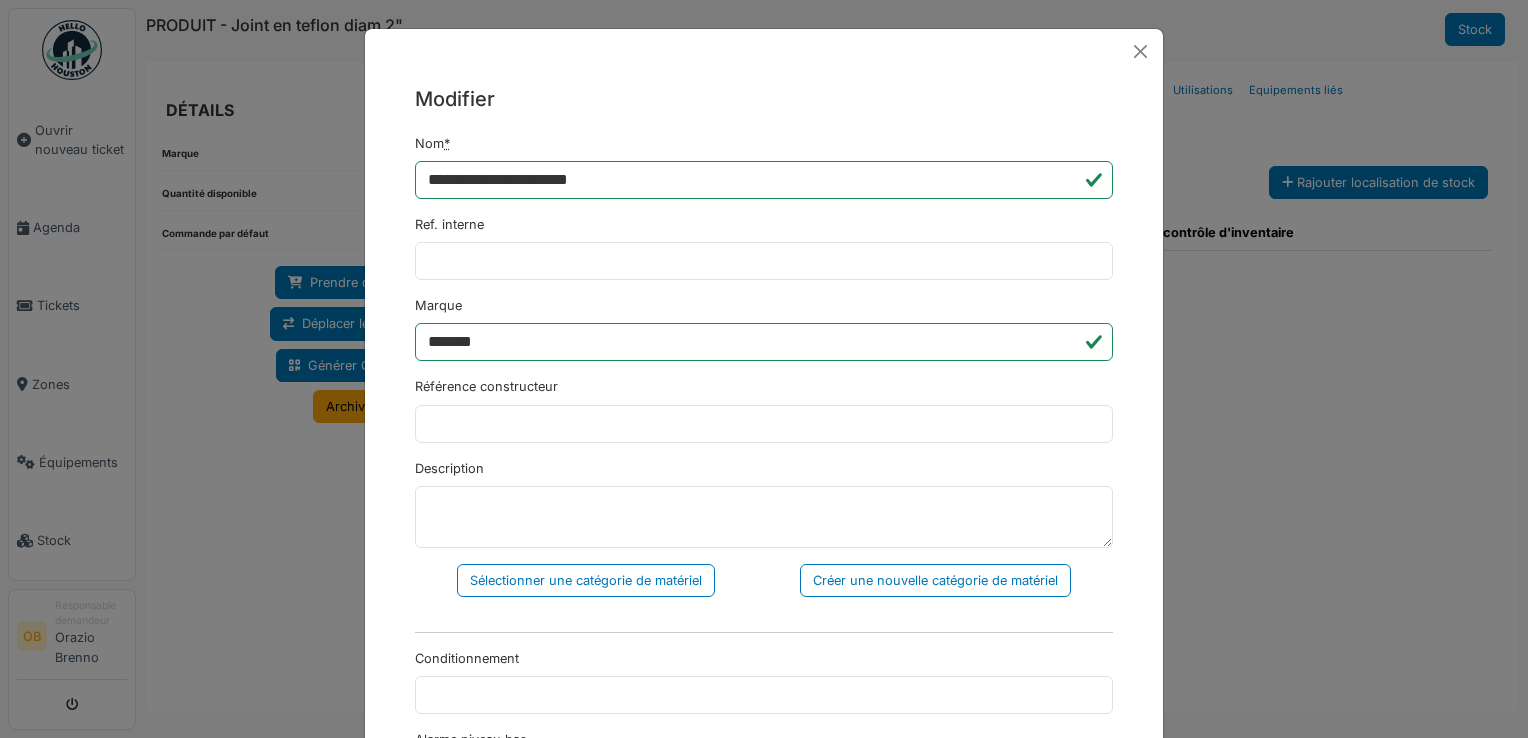 click on "Ref. interne" at bounding box center [449, 224] 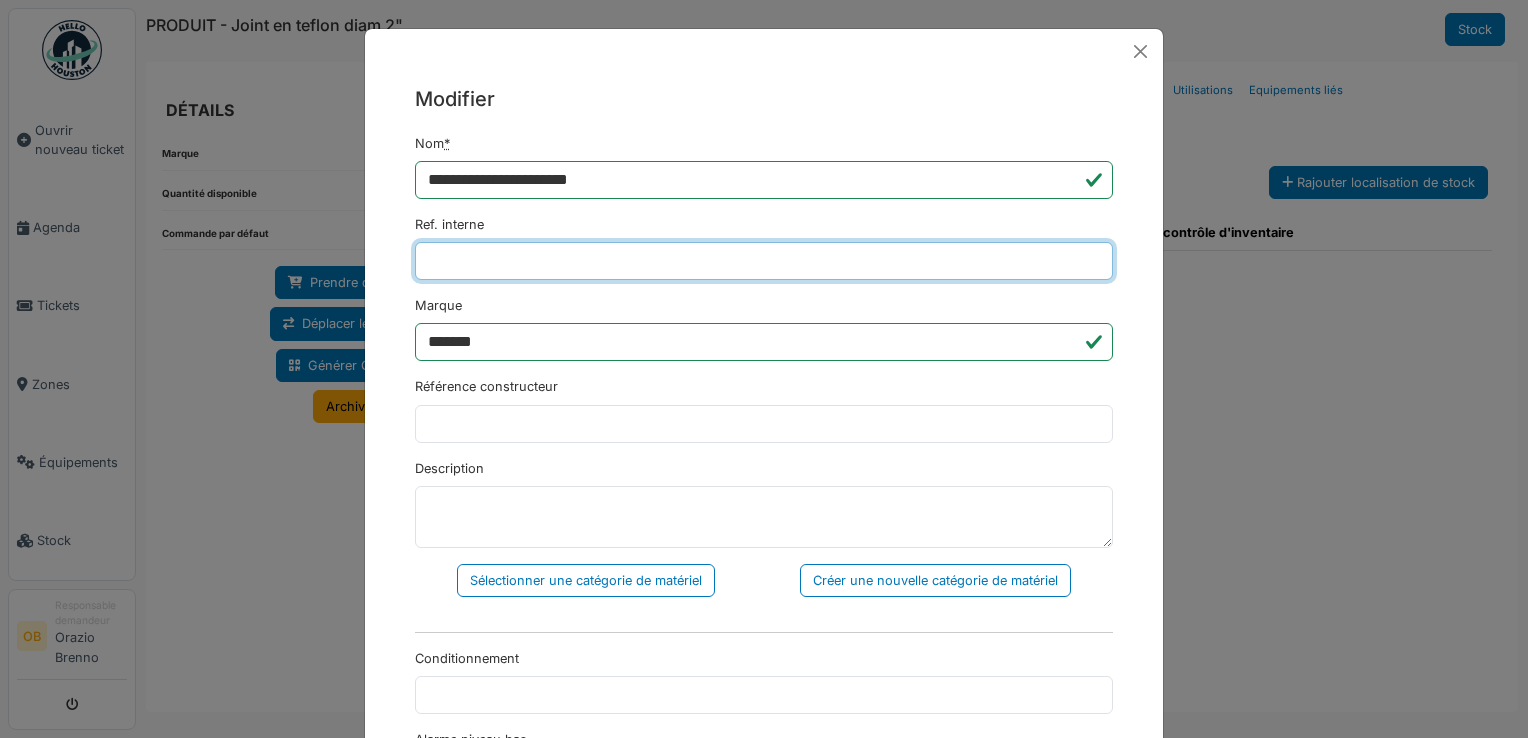 click on "Ref. interne" at bounding box center (764, 261) 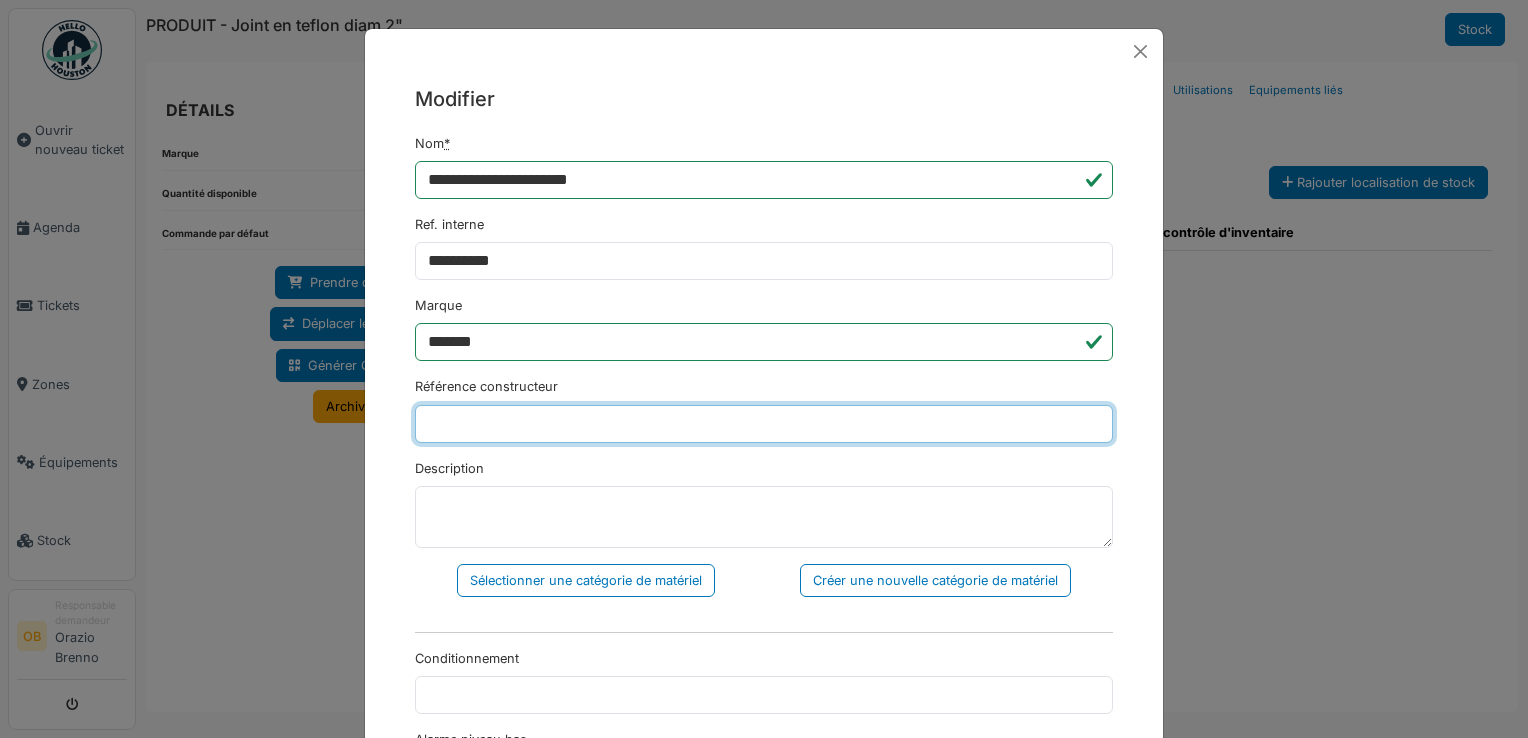 type on "**********" 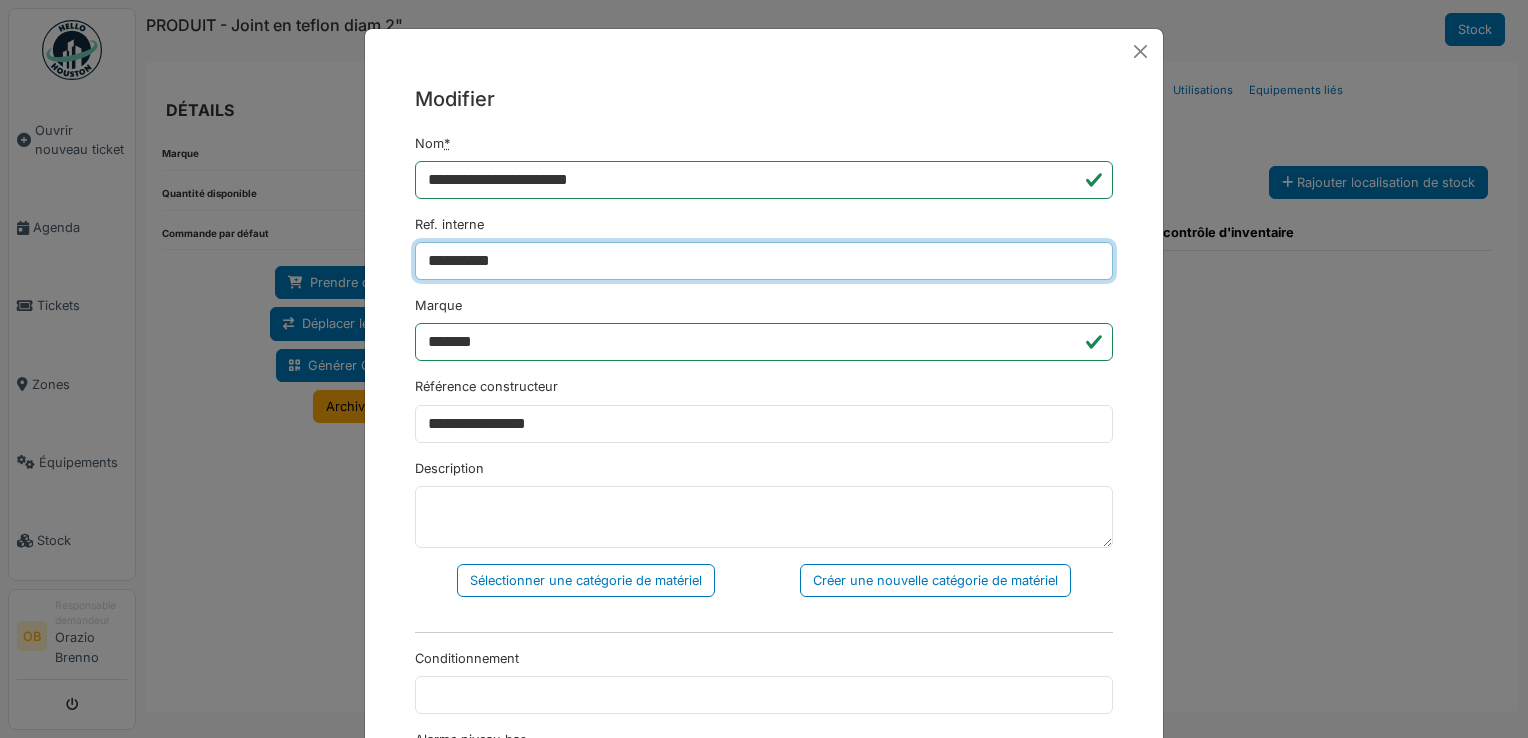 type on "**********" 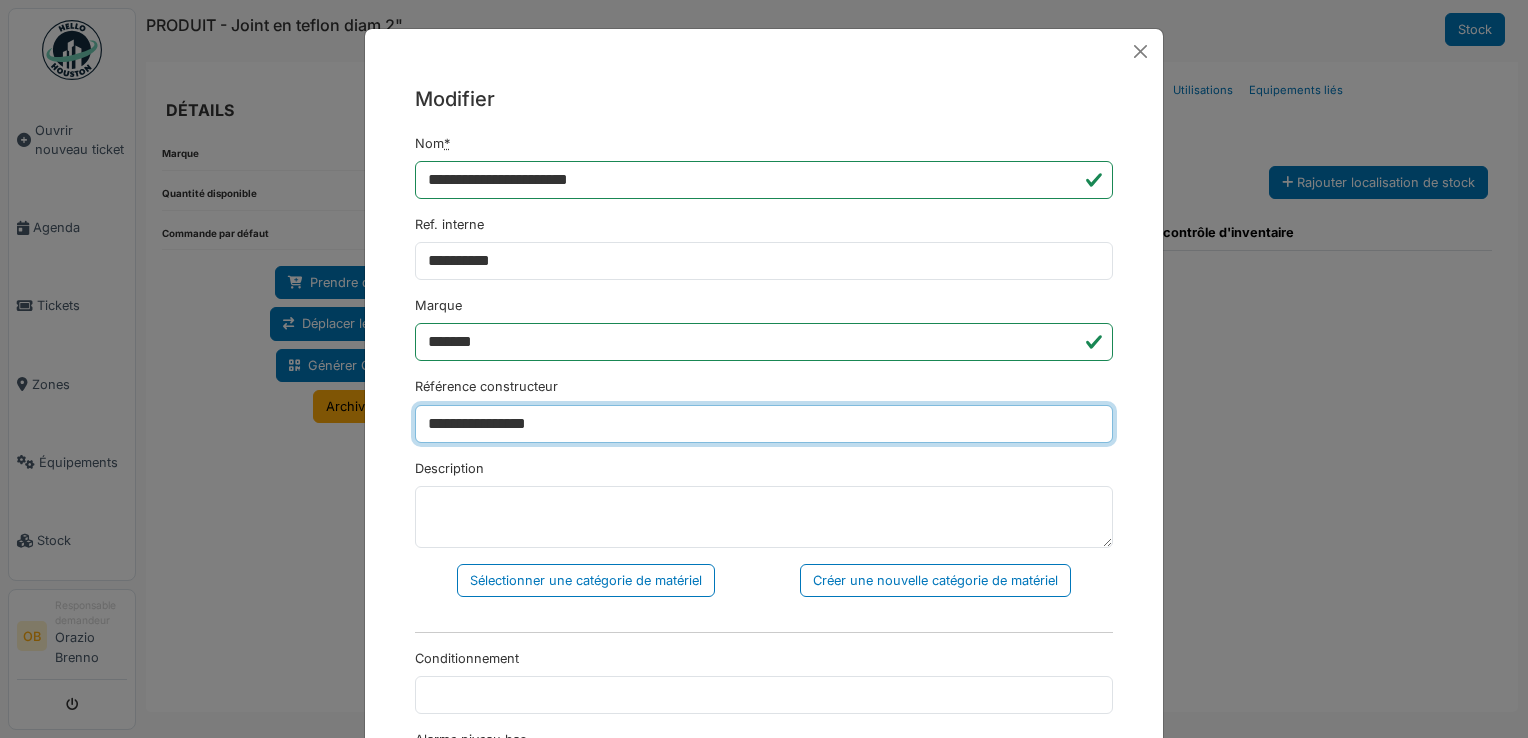 click on "**********" at bounding box center (764, 424) 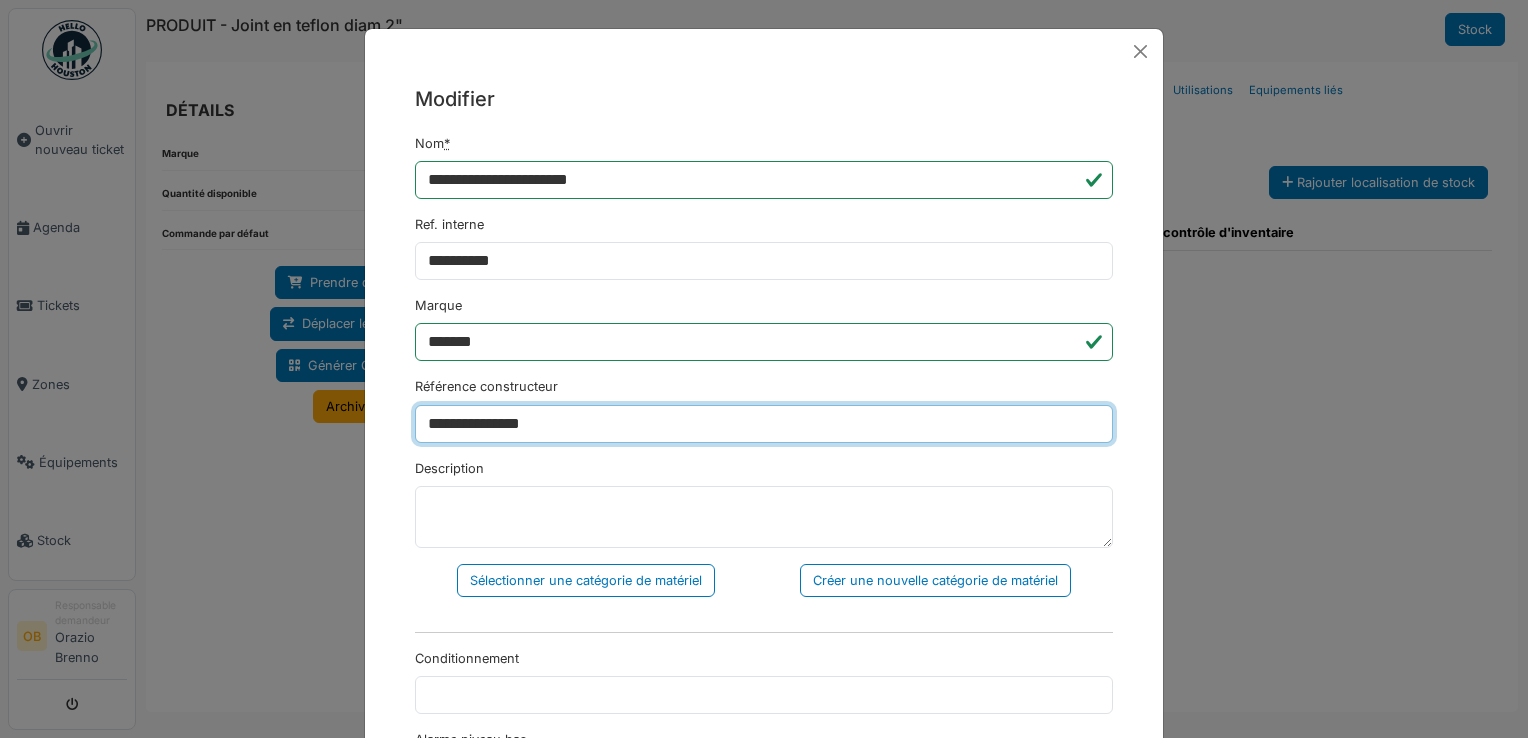 type on "**********" 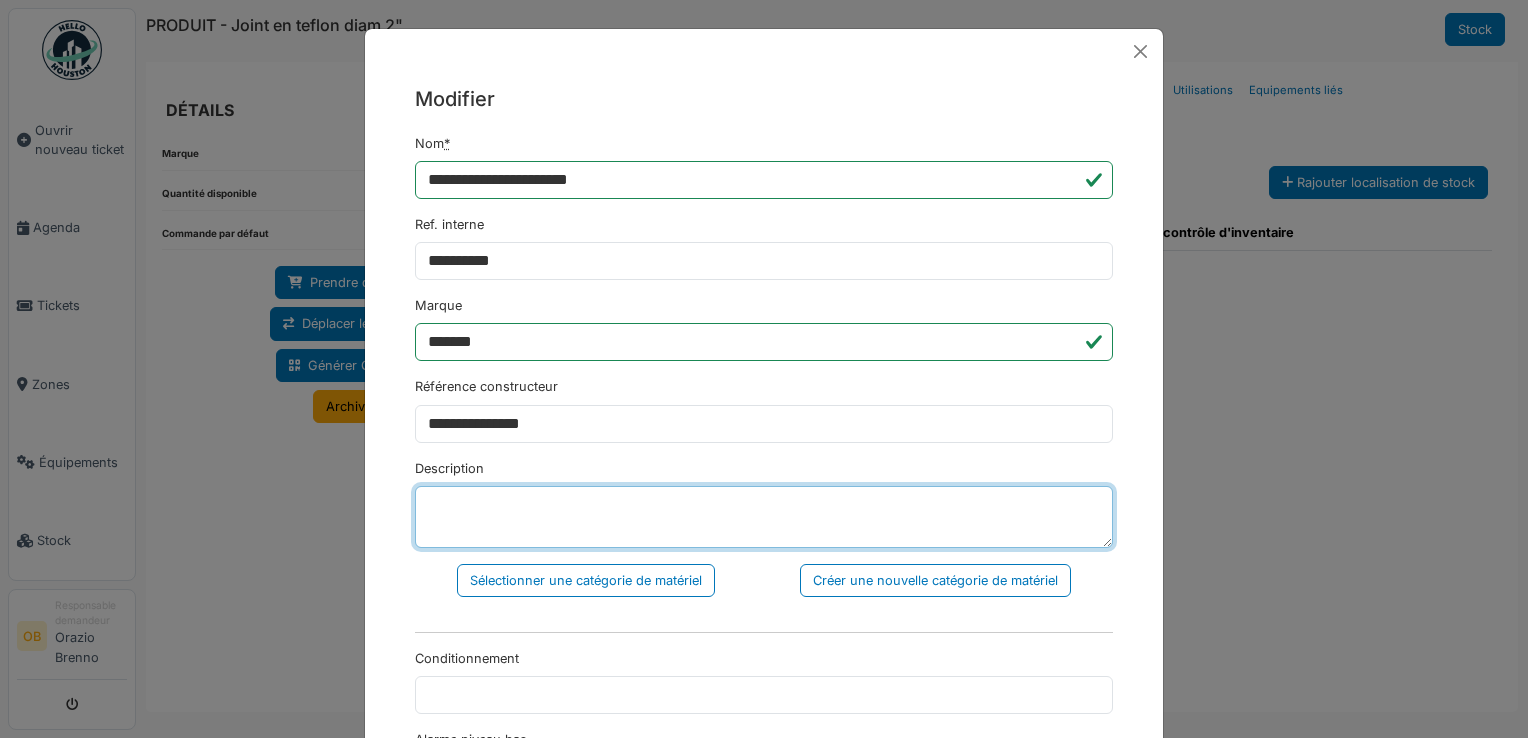 click on "Description" at bounding box center [764, 517] 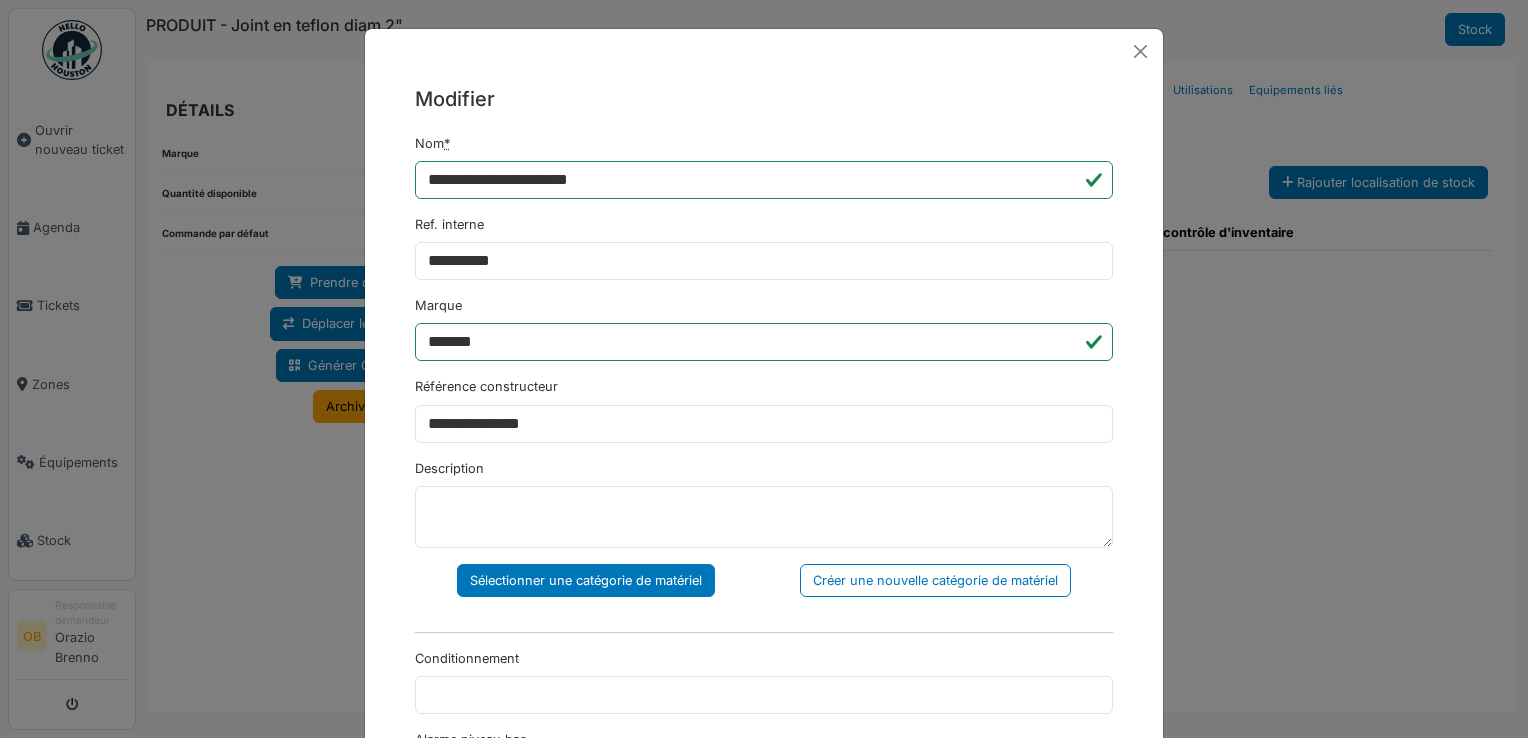 click on "Sélectionner une catégorie de matériel" at bounding box center (586, 580) 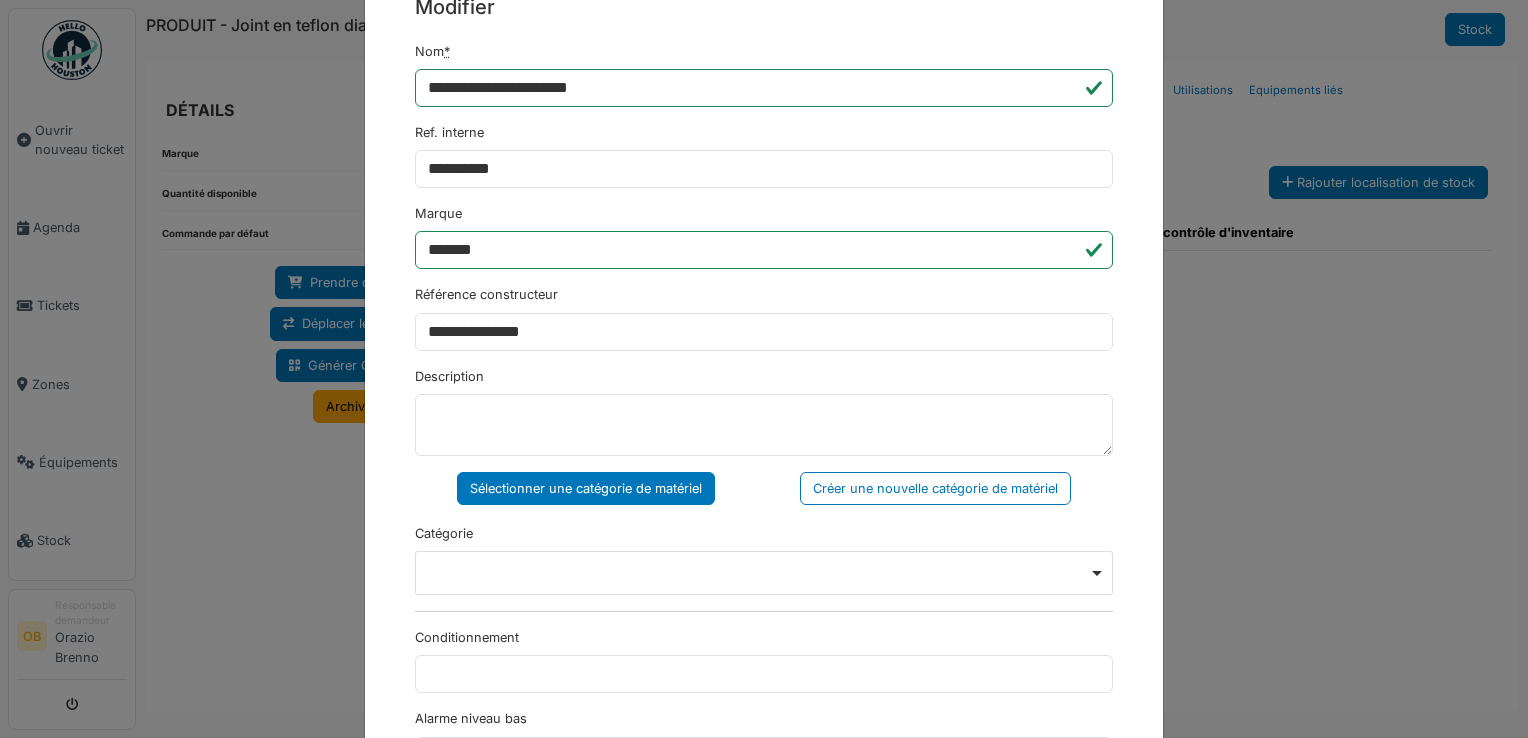 scroll, scrollTop: 400, scrollLeft: 0, axis: vertical 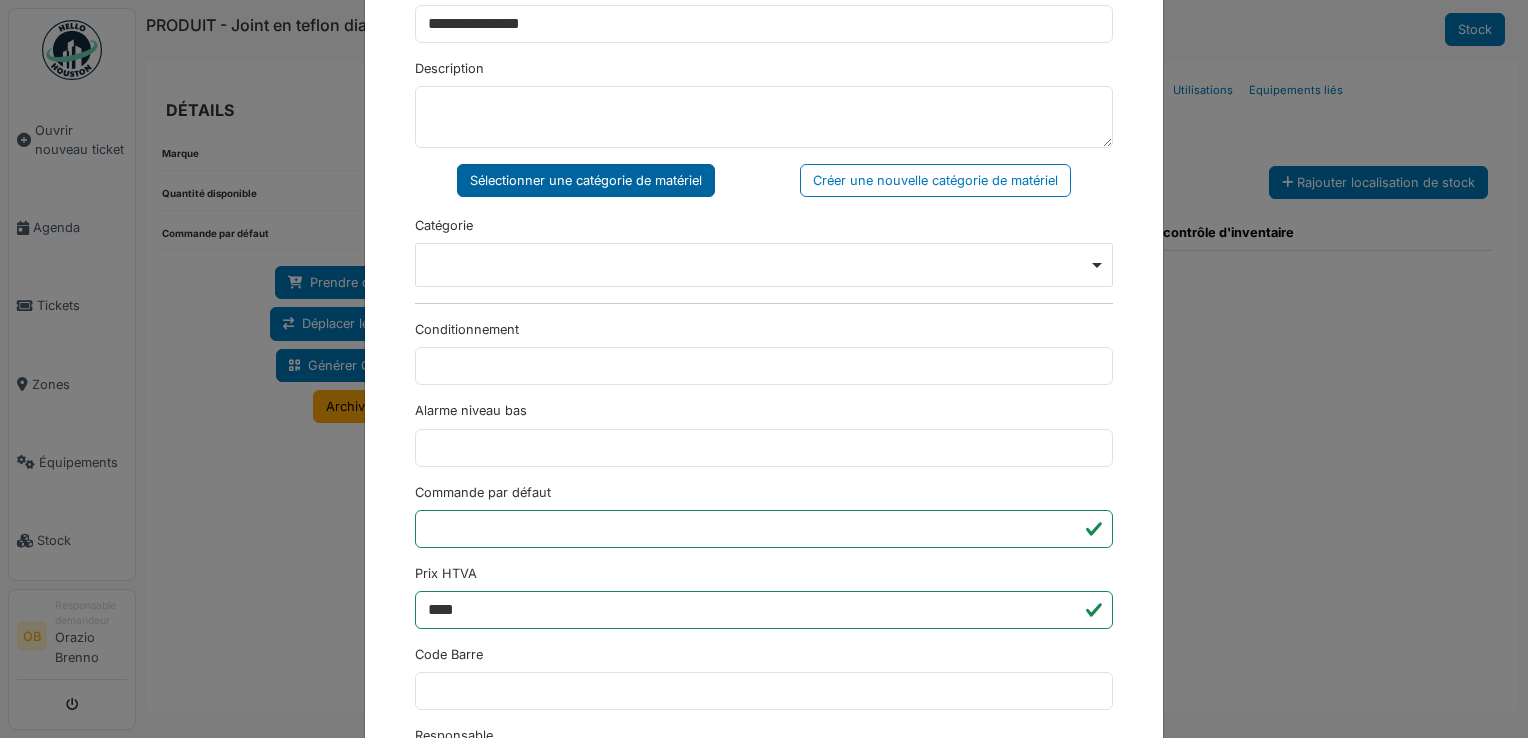 click on "Sélectionner une catégorie de matériel" at bounding box center (586, 180) 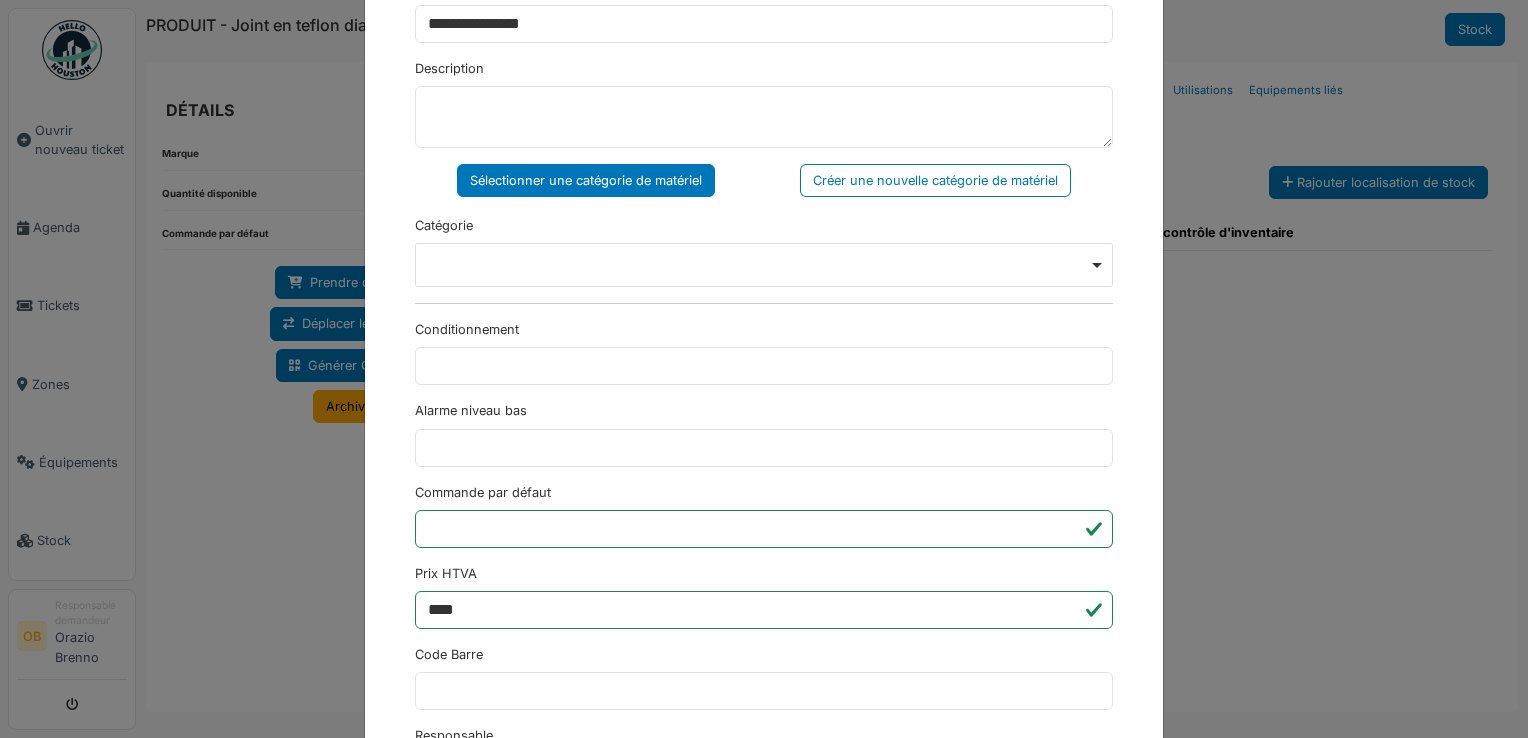 click on "Remove item" at bounding box center (764, 265) 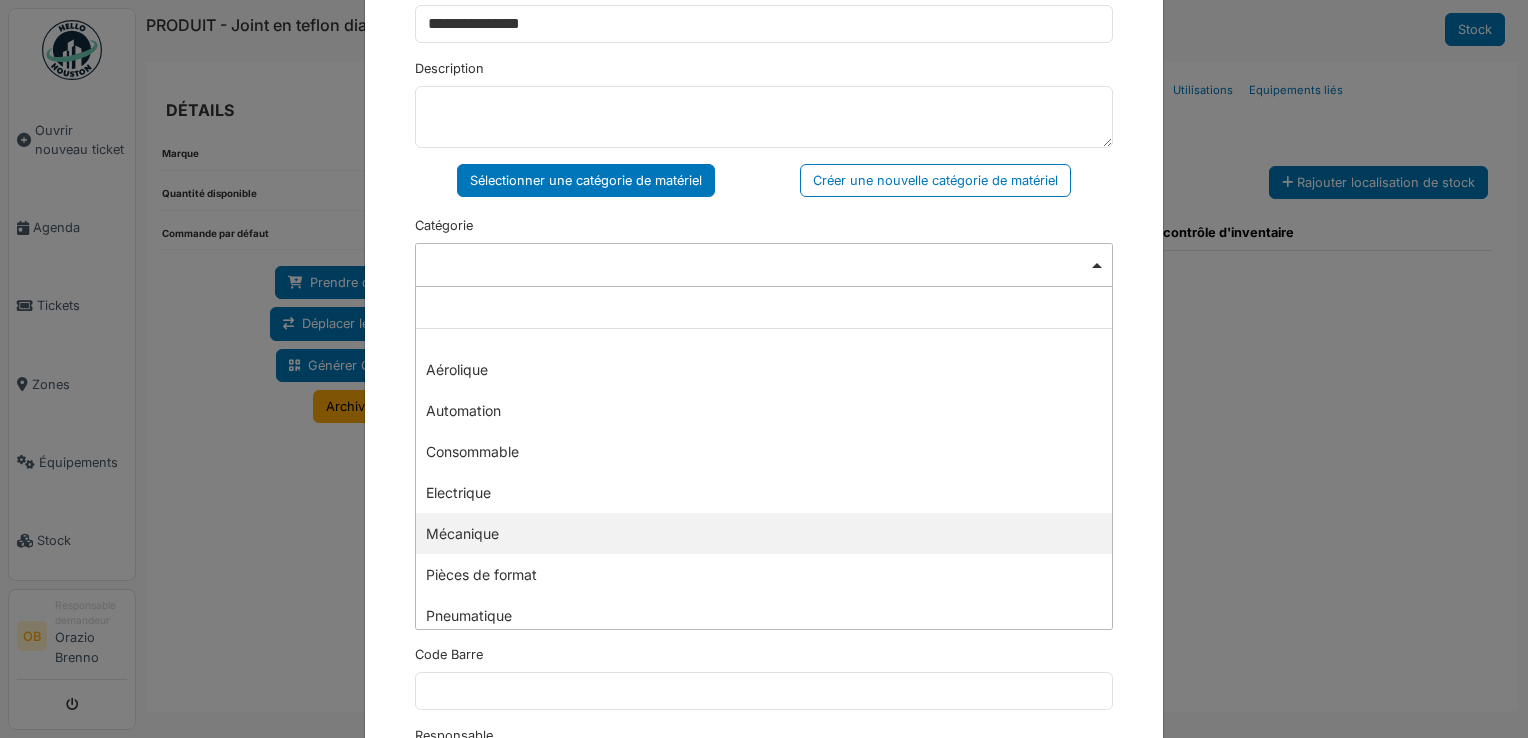 select on "***" 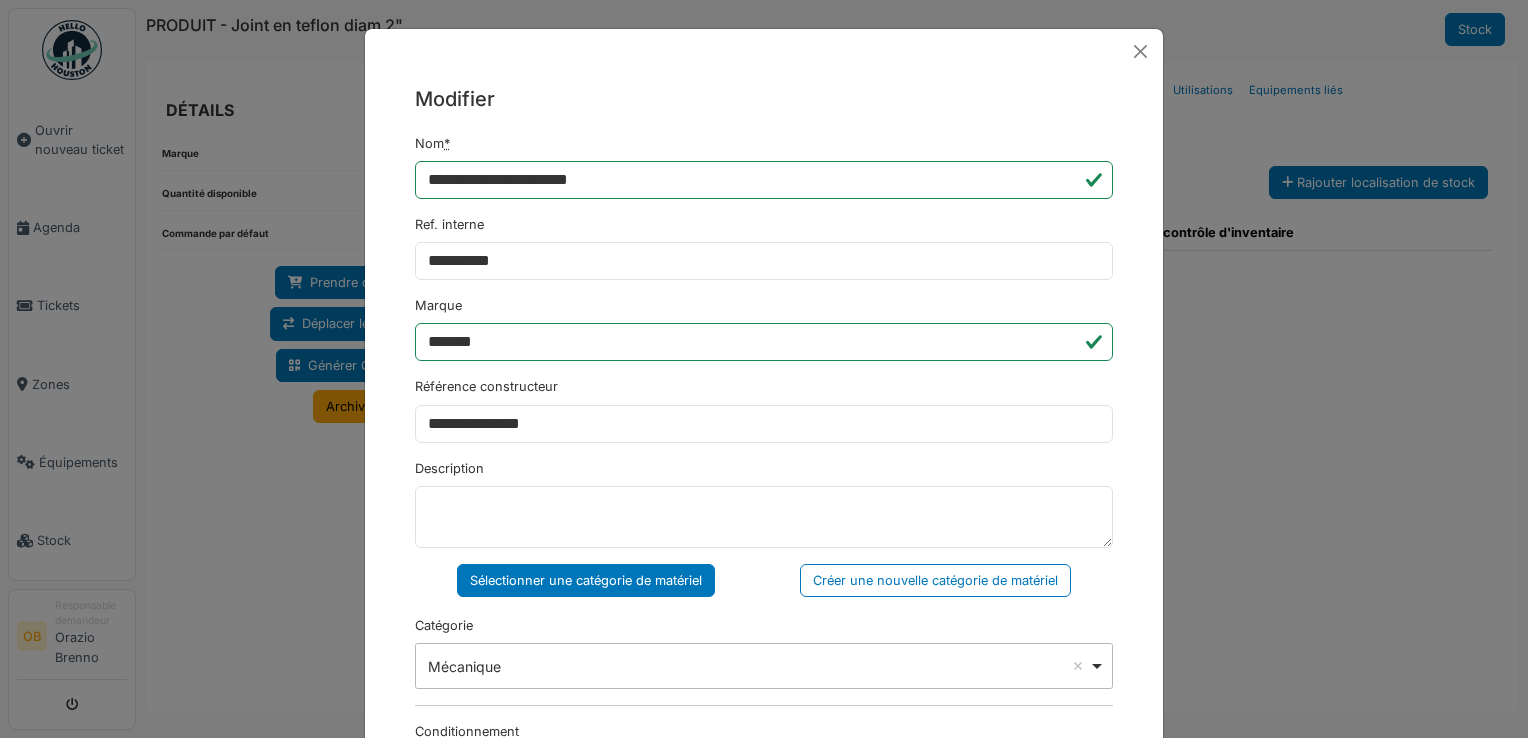scroll, scrollTop: 650, scrollLeft: 0, axis: vertical 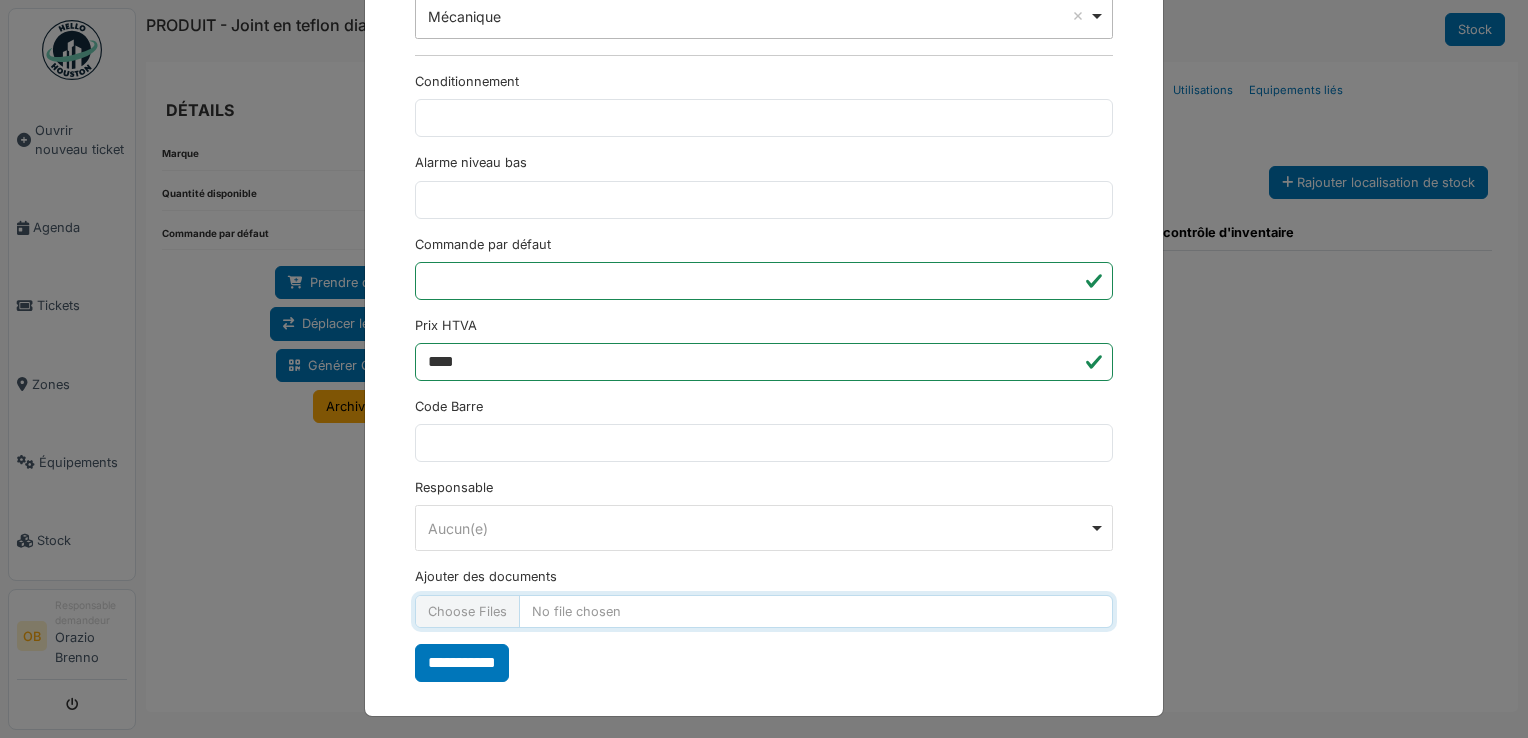 click on "Ajouter des documents" at bounding box center [764, 611] 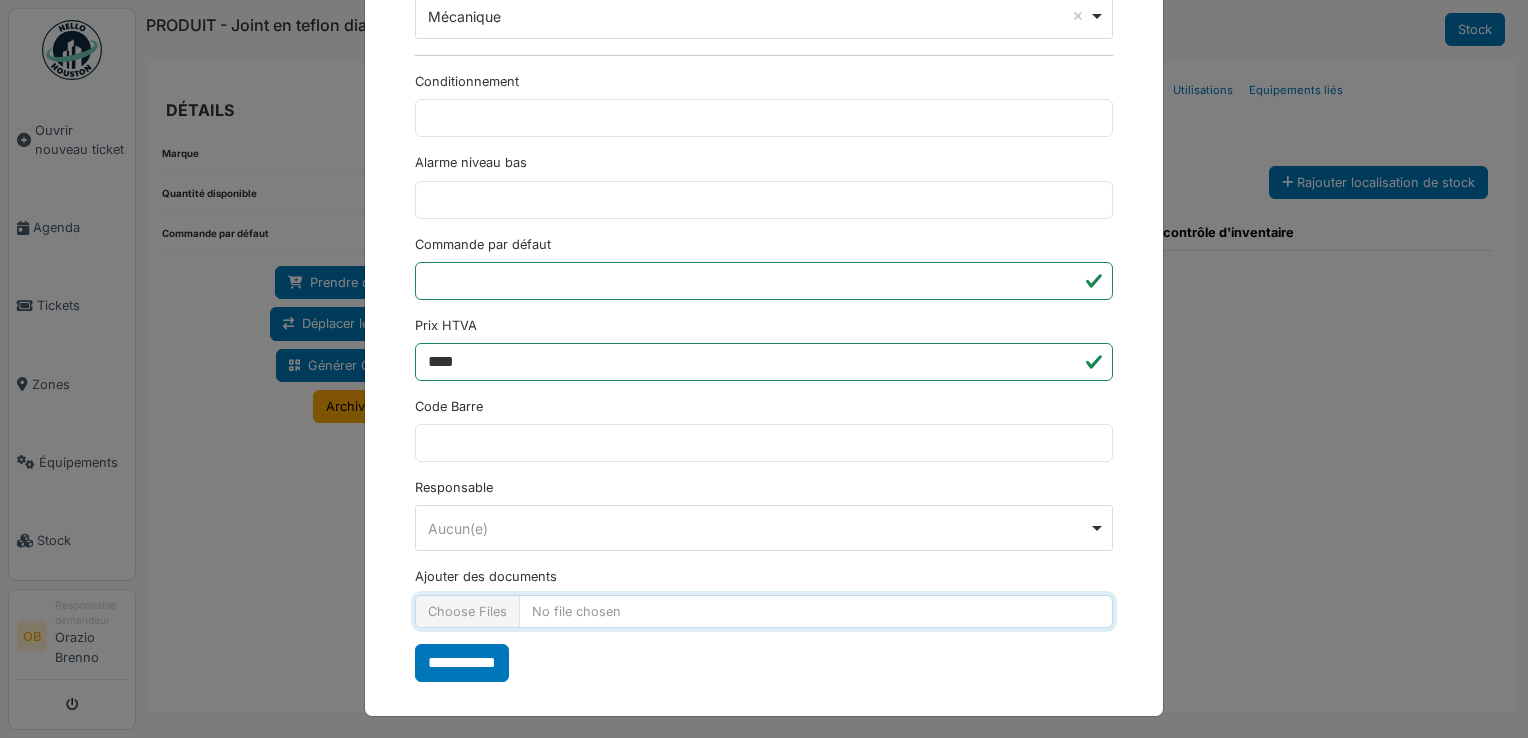 type on "**********" 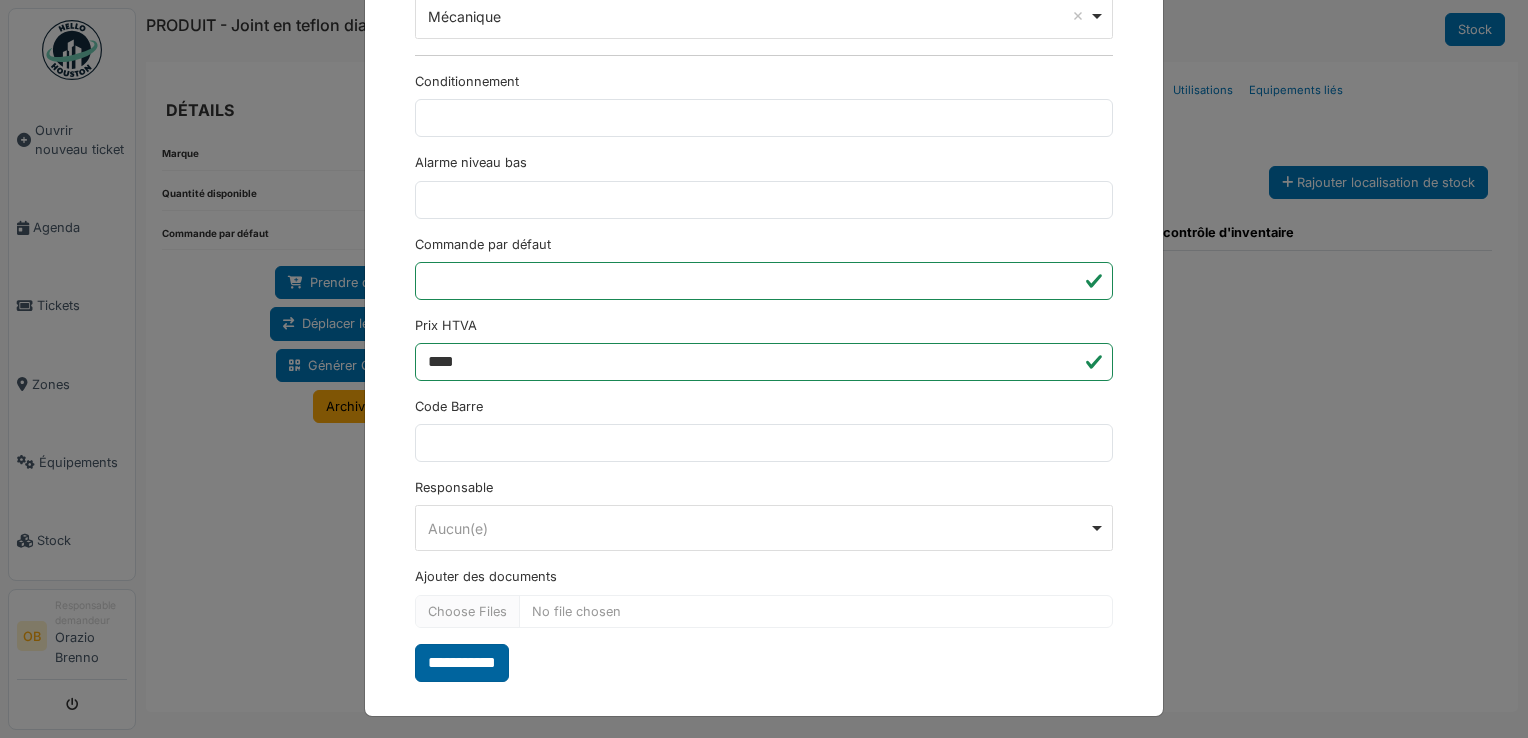 click on "**********" at bounding box center [462, 663] 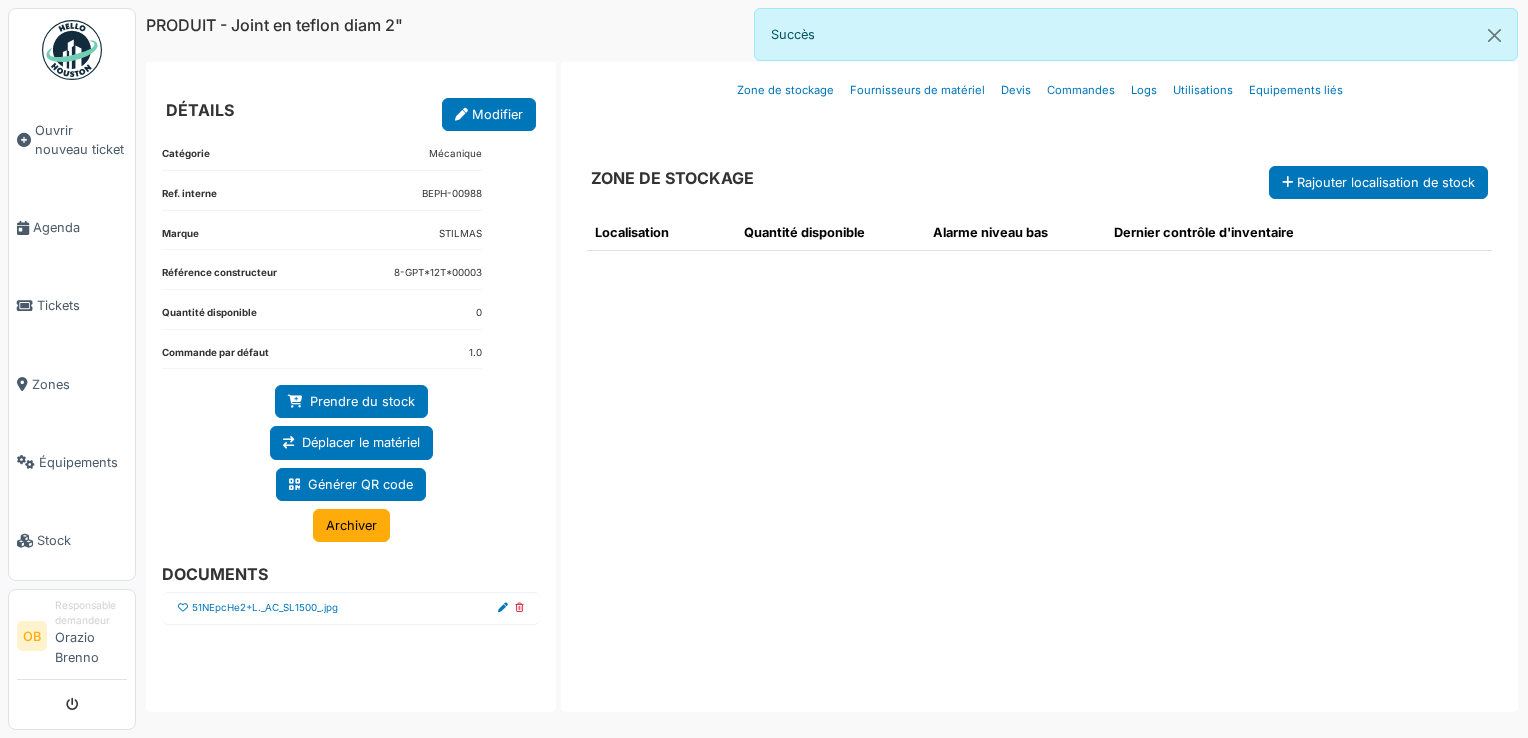 click on "51NEpcHe2+L._AC_SL1500_.jpg" at bounding box center (351, 608) 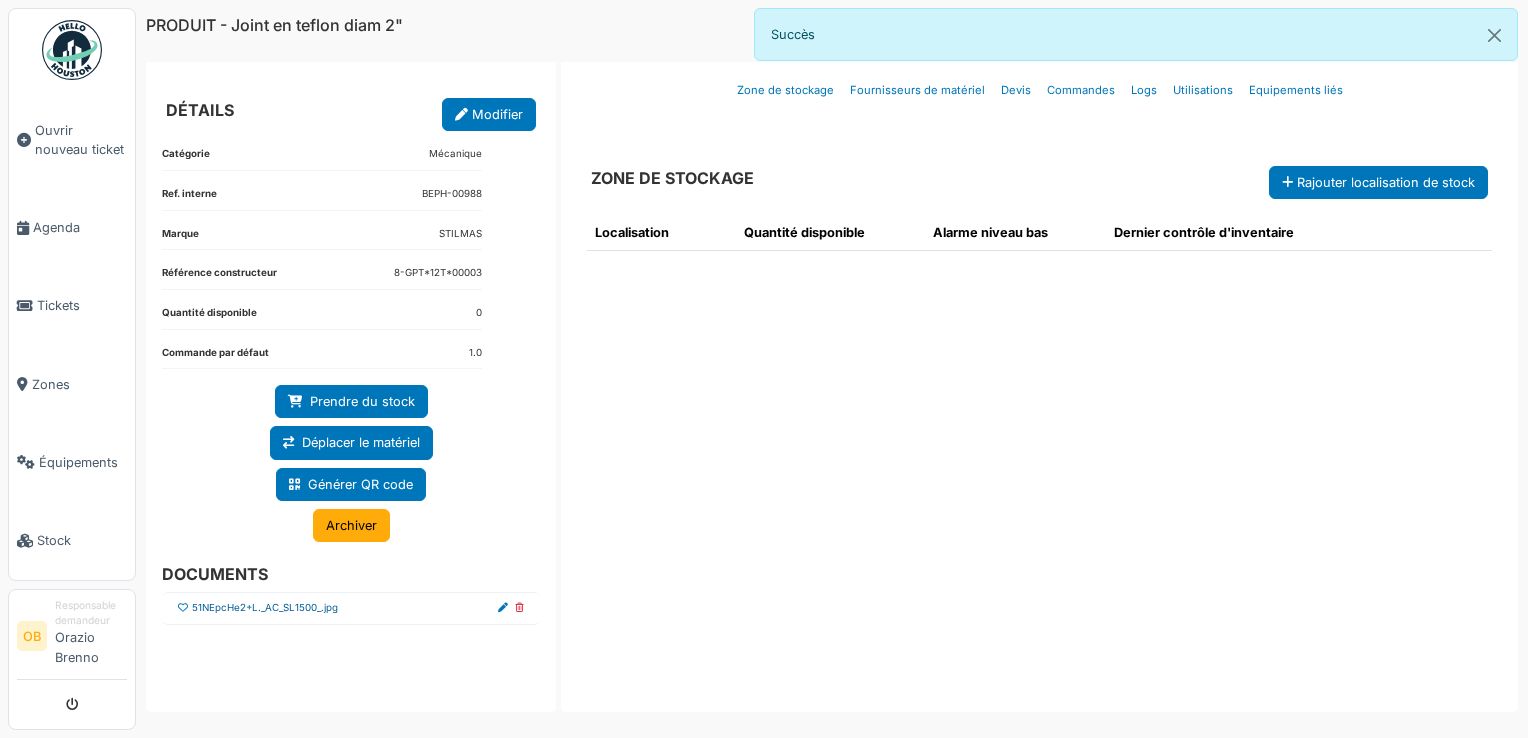 click on "51NEpcHe2+L._AC_SL1500_.jpg" at bounding box center (265, 608) 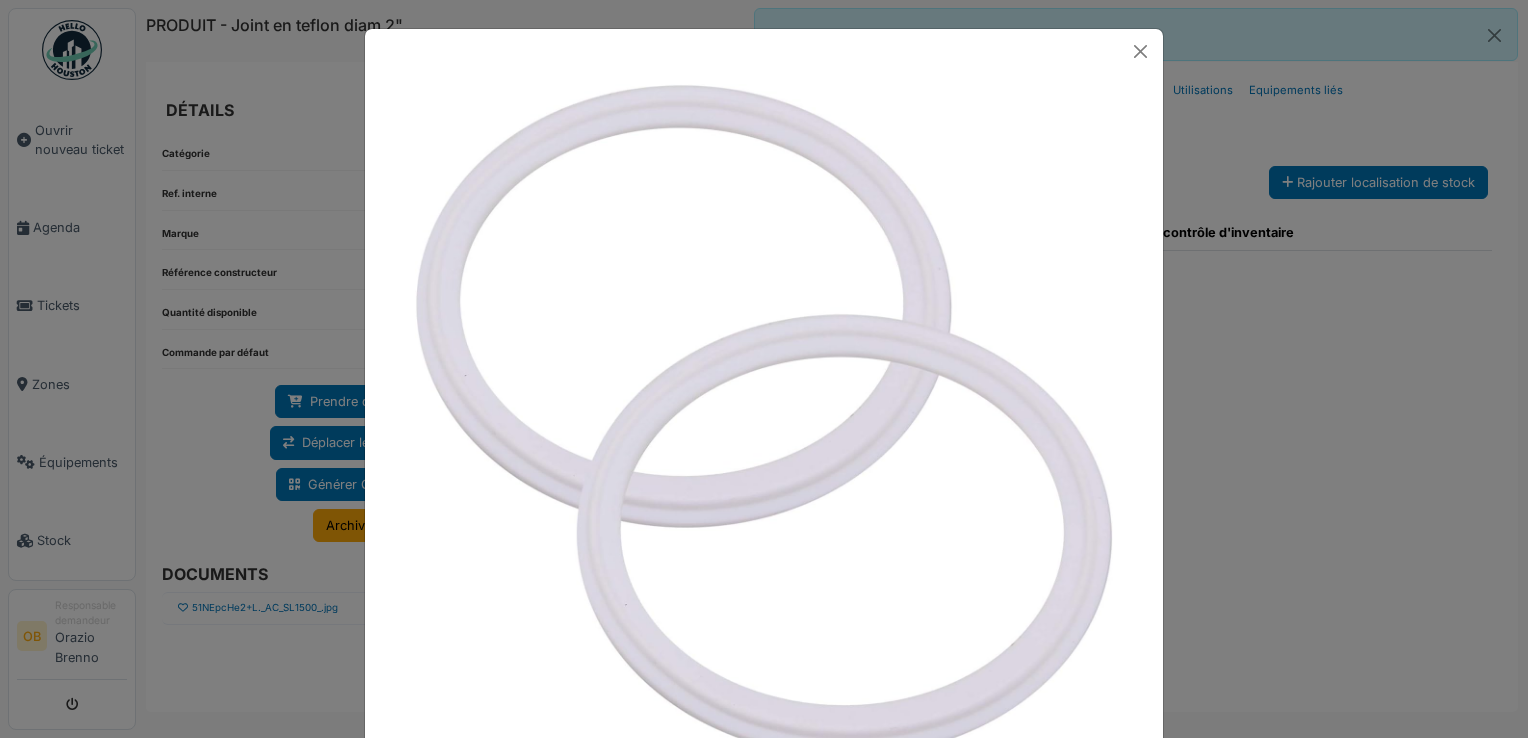 click at bounding box center [764, 369] 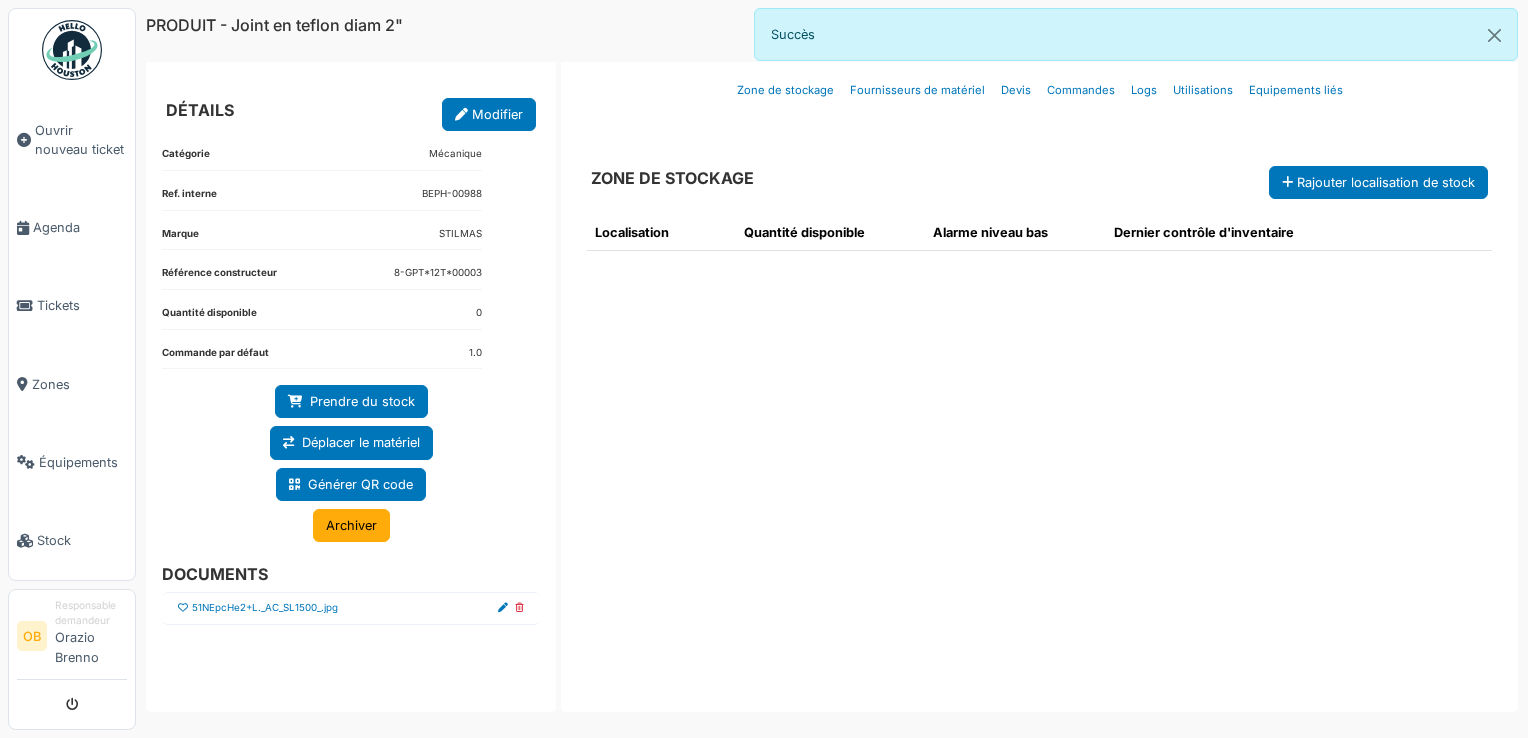 click at bounding box center (183, 608) 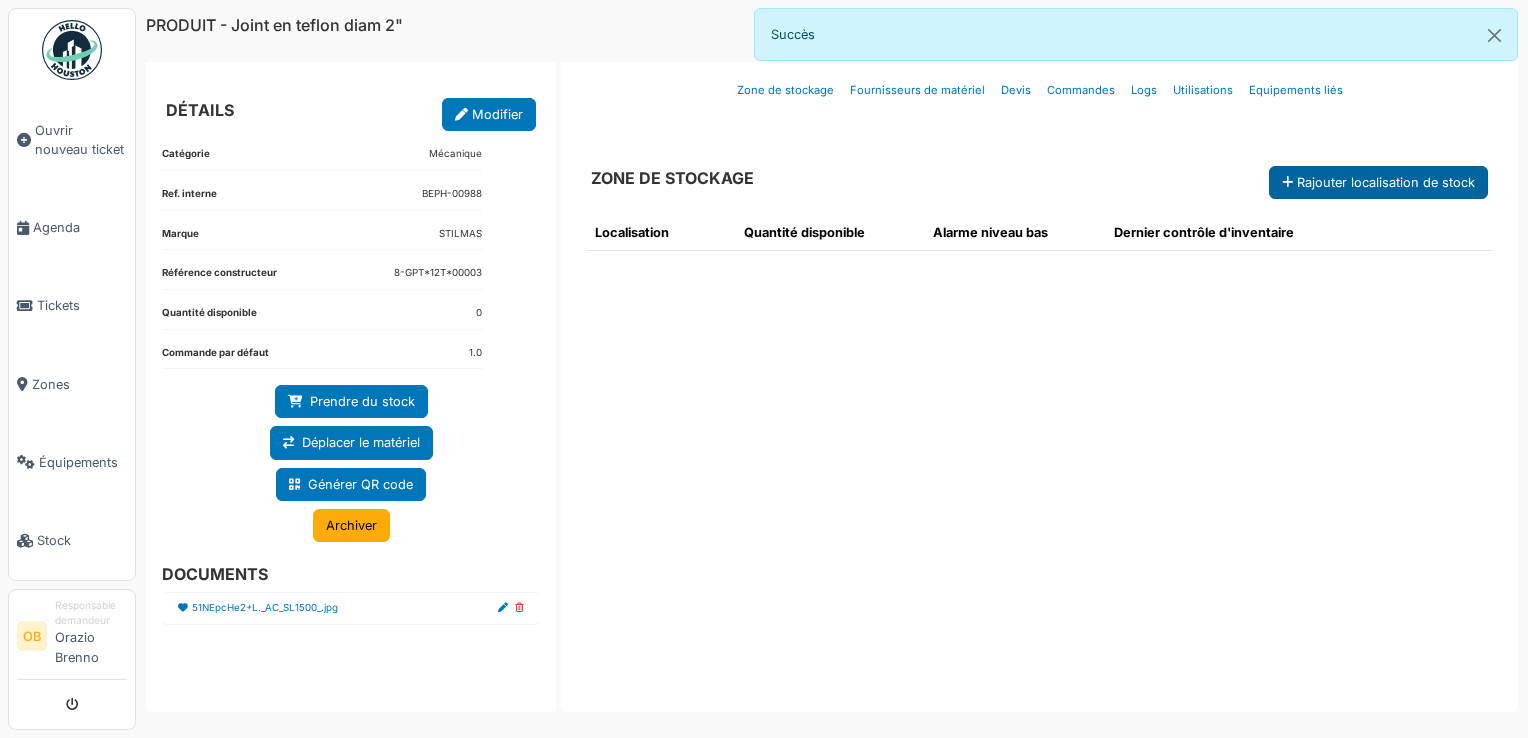 click at bounding box center (1287, 183) 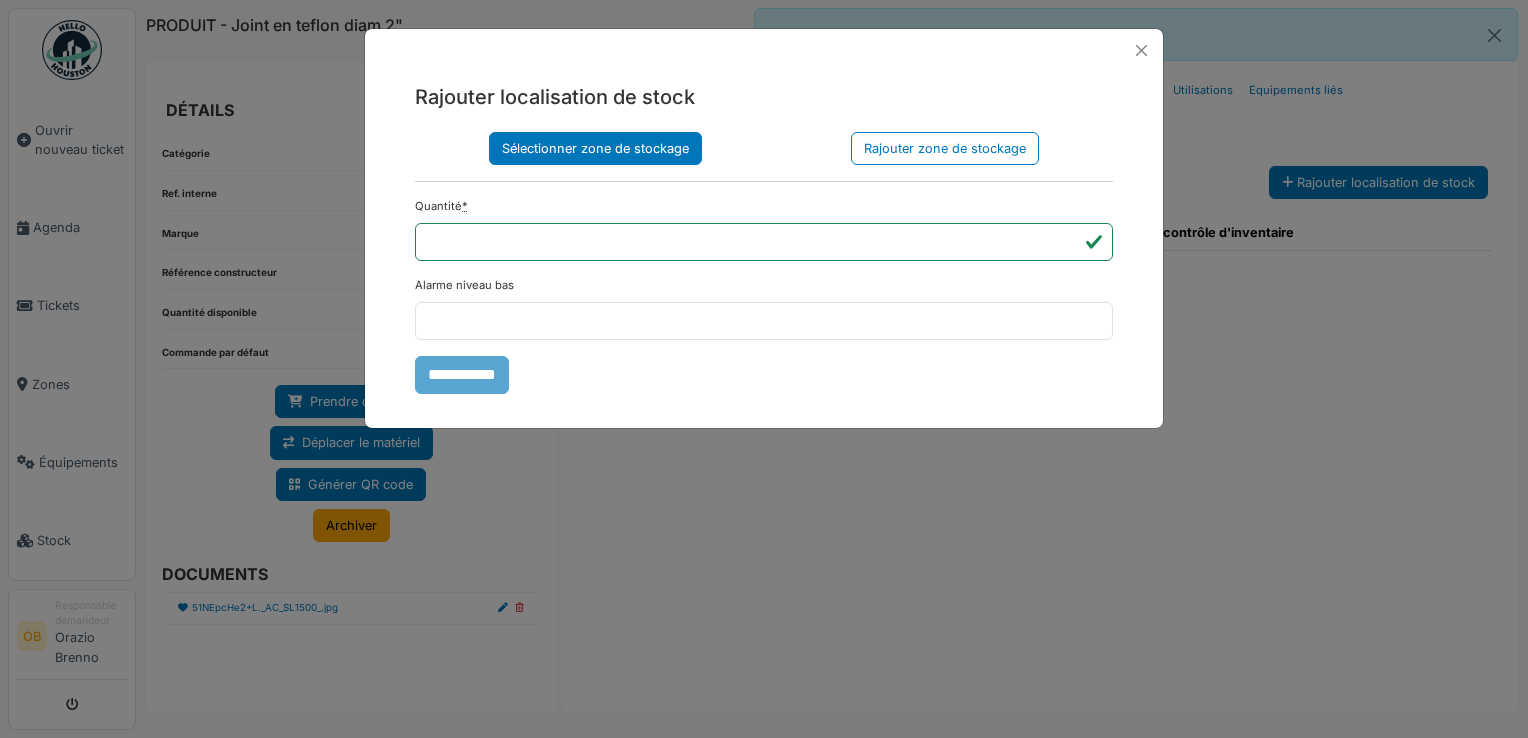click on "Sélectionner zone de stockage" at bounding box center [595, 148] 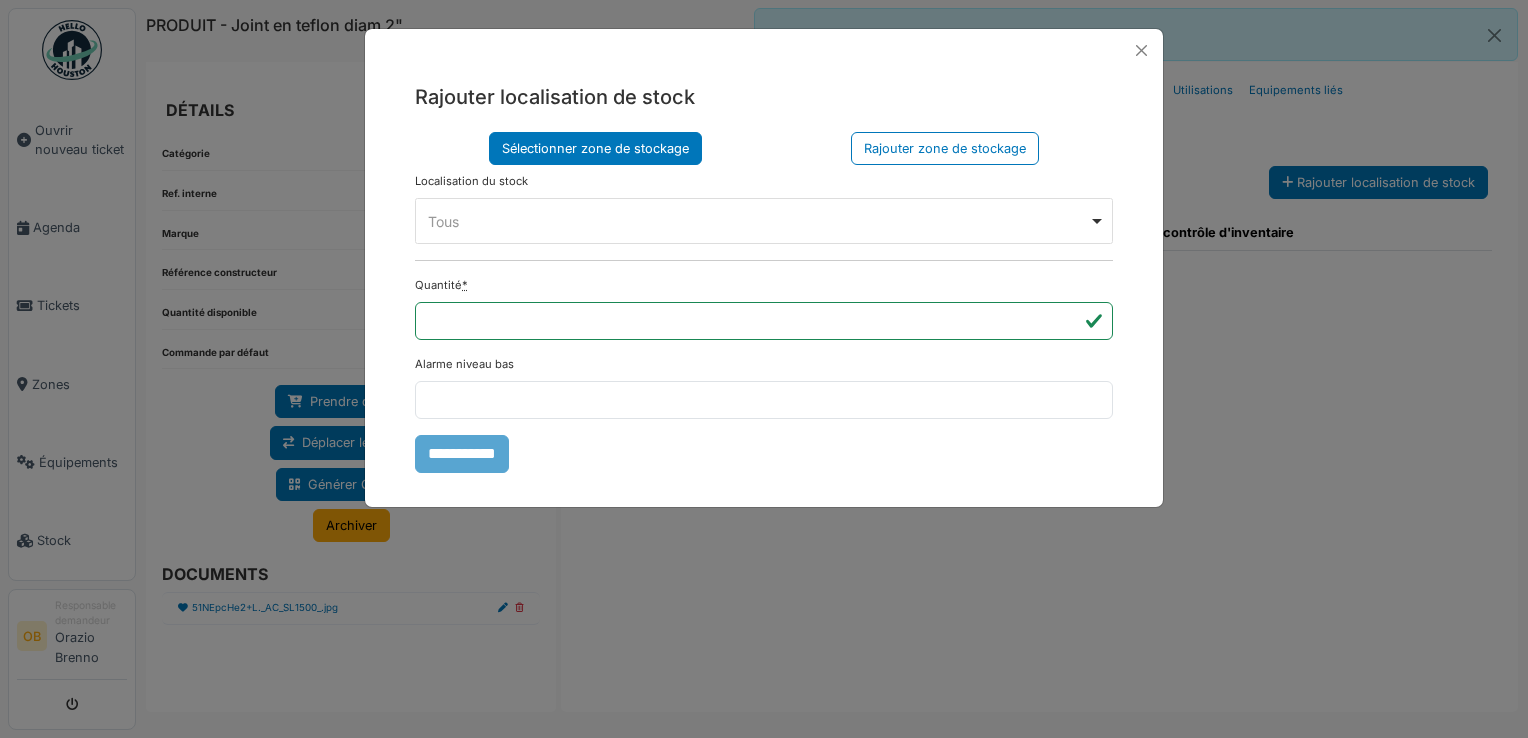 click on "**** Tous Remove item" at bounding box center (764, 221) 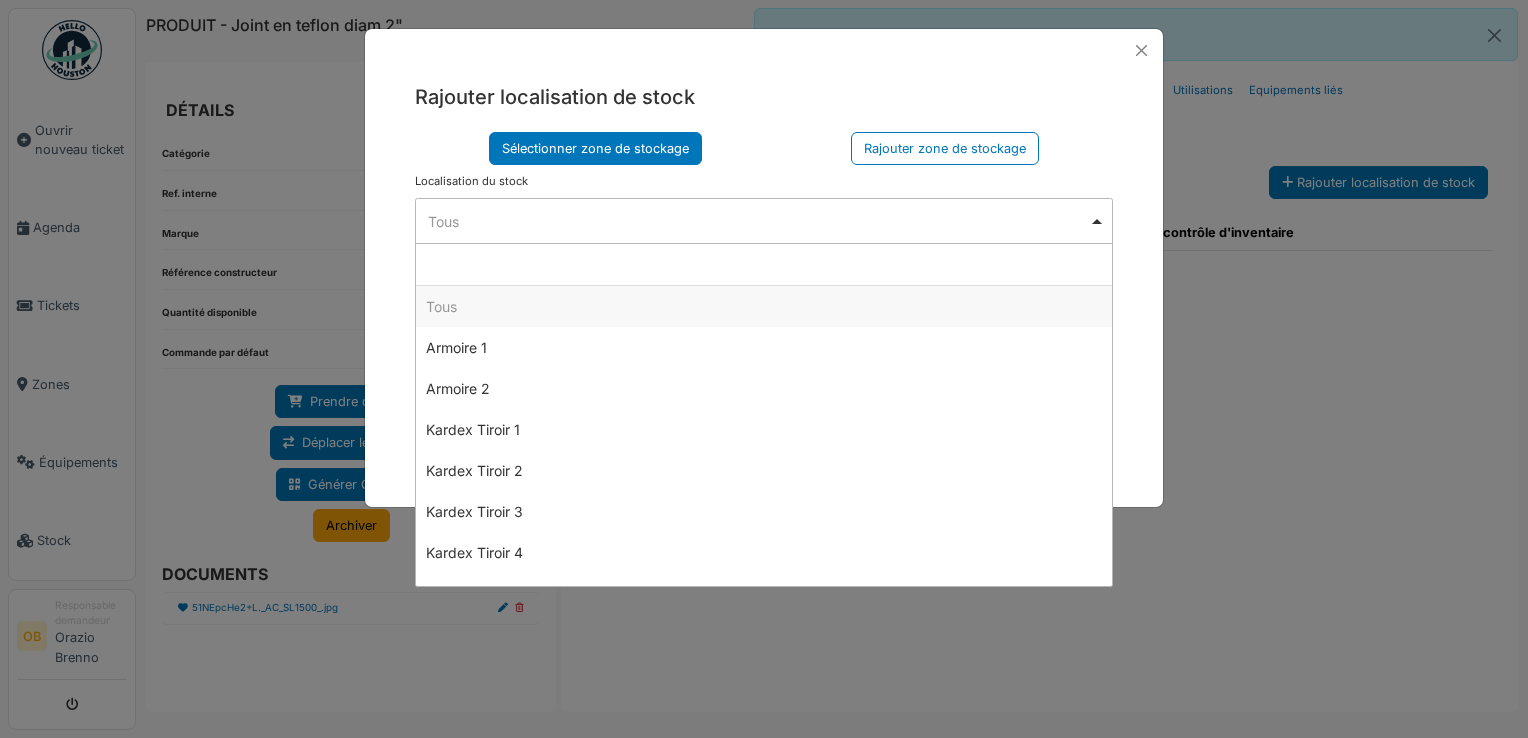 click on "Sélectionner zone de stockage
Rajouter zone de stockage" at bounding box center [764, 148] 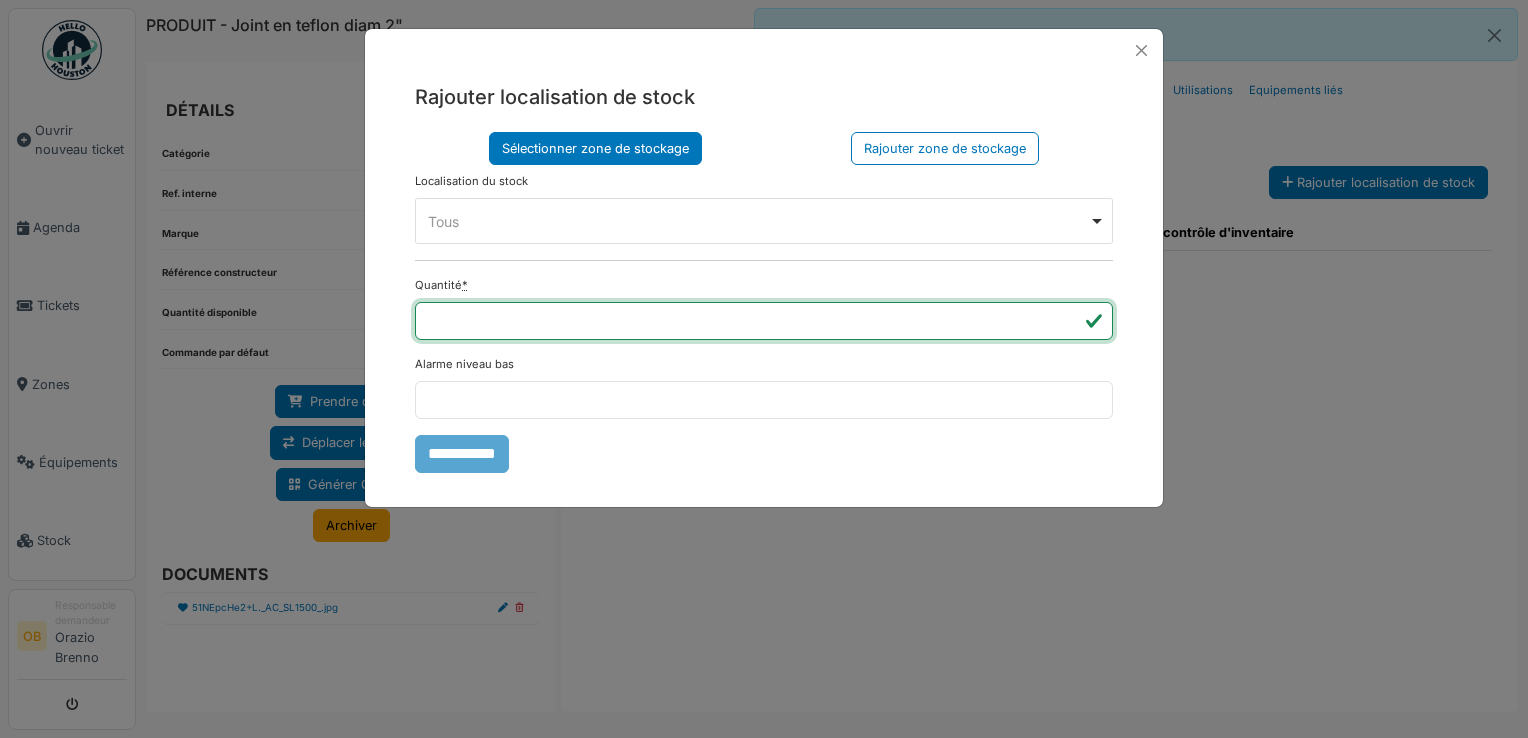 click on "**" at bounding box center (764, 321) 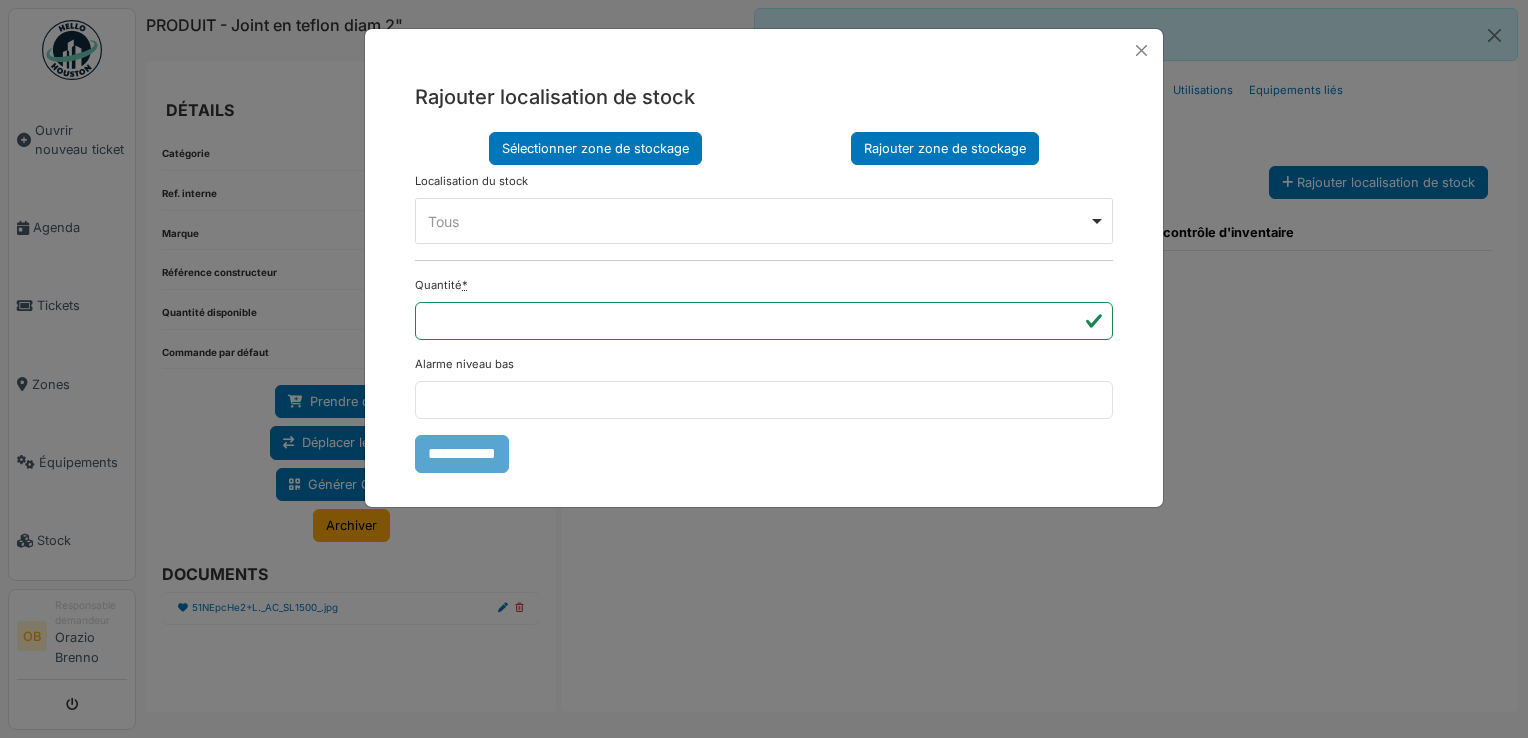 click on "Rajouter zone de stockage" at bounding box center (945, 148) 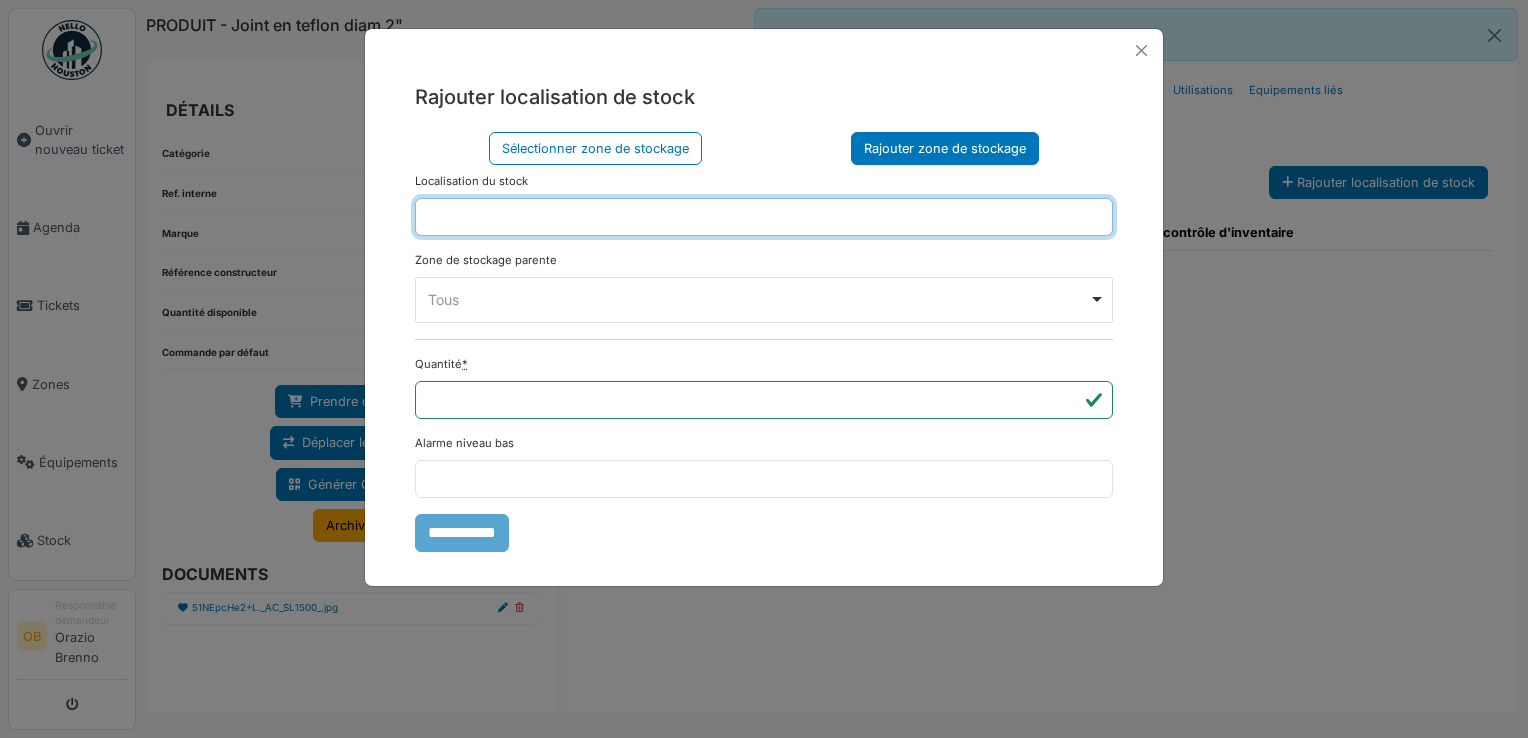 click at bounding box center [764, 217] 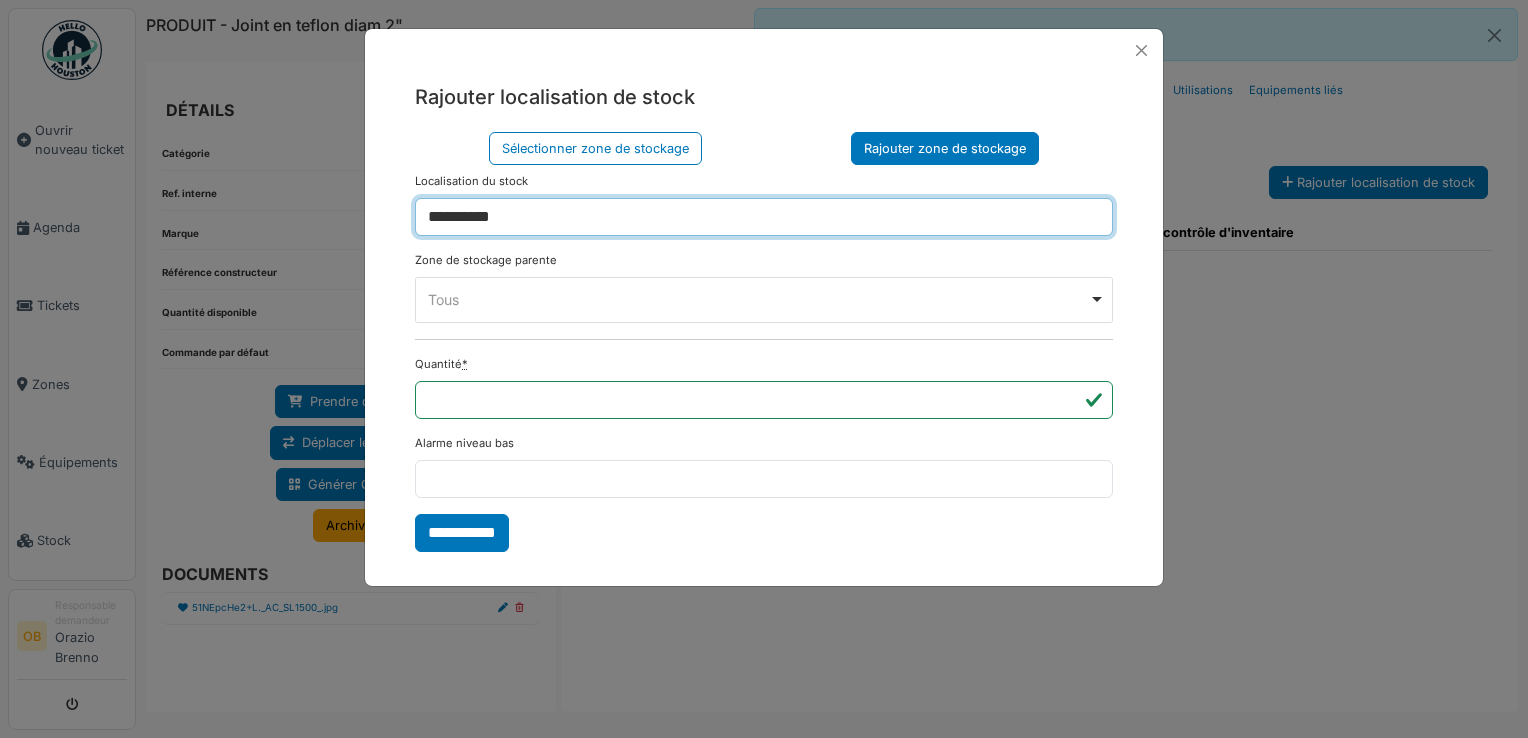 click on "Tous Remove item" at bounding box center [758, 299] 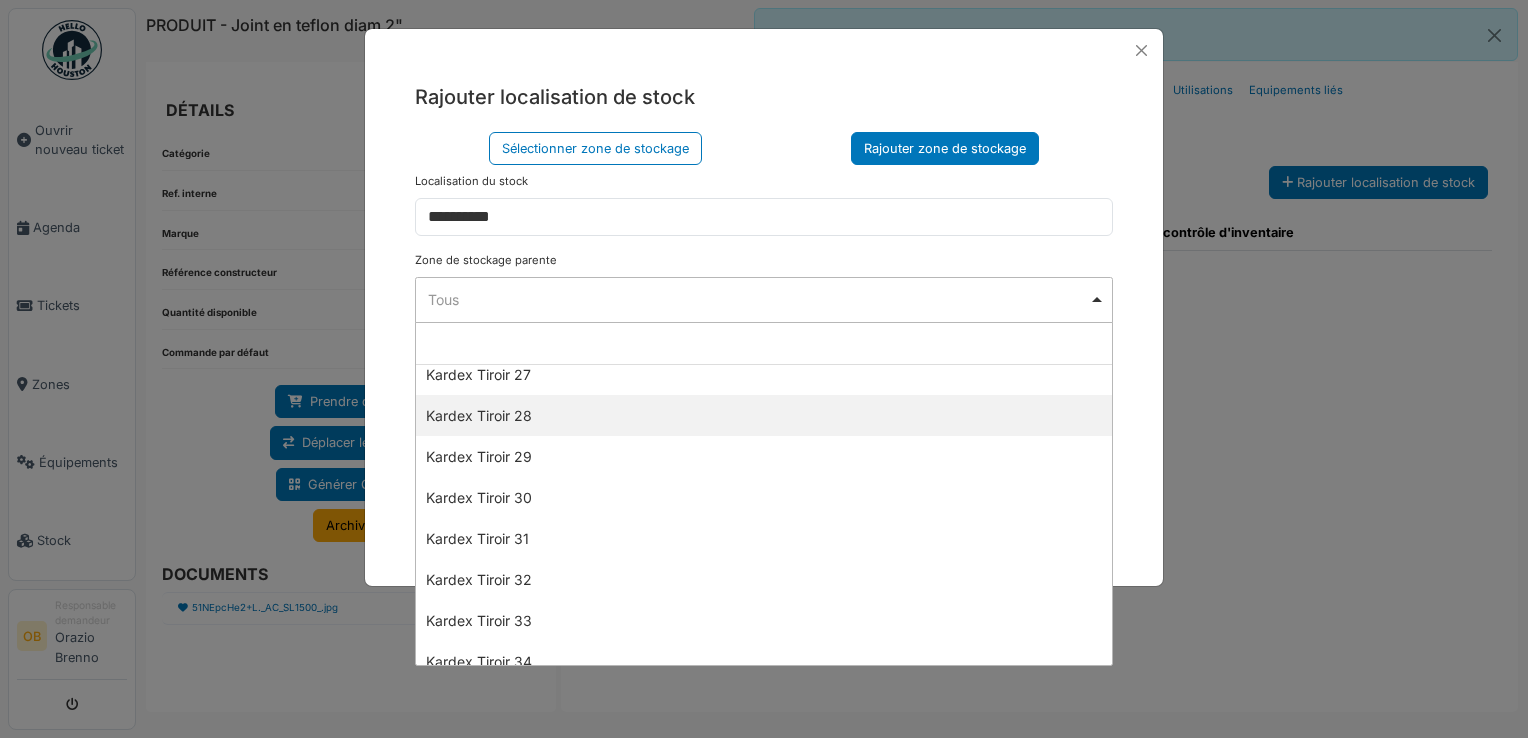 scroll, scrollTop: 1333, scrollLeft: 0, axis: vertical 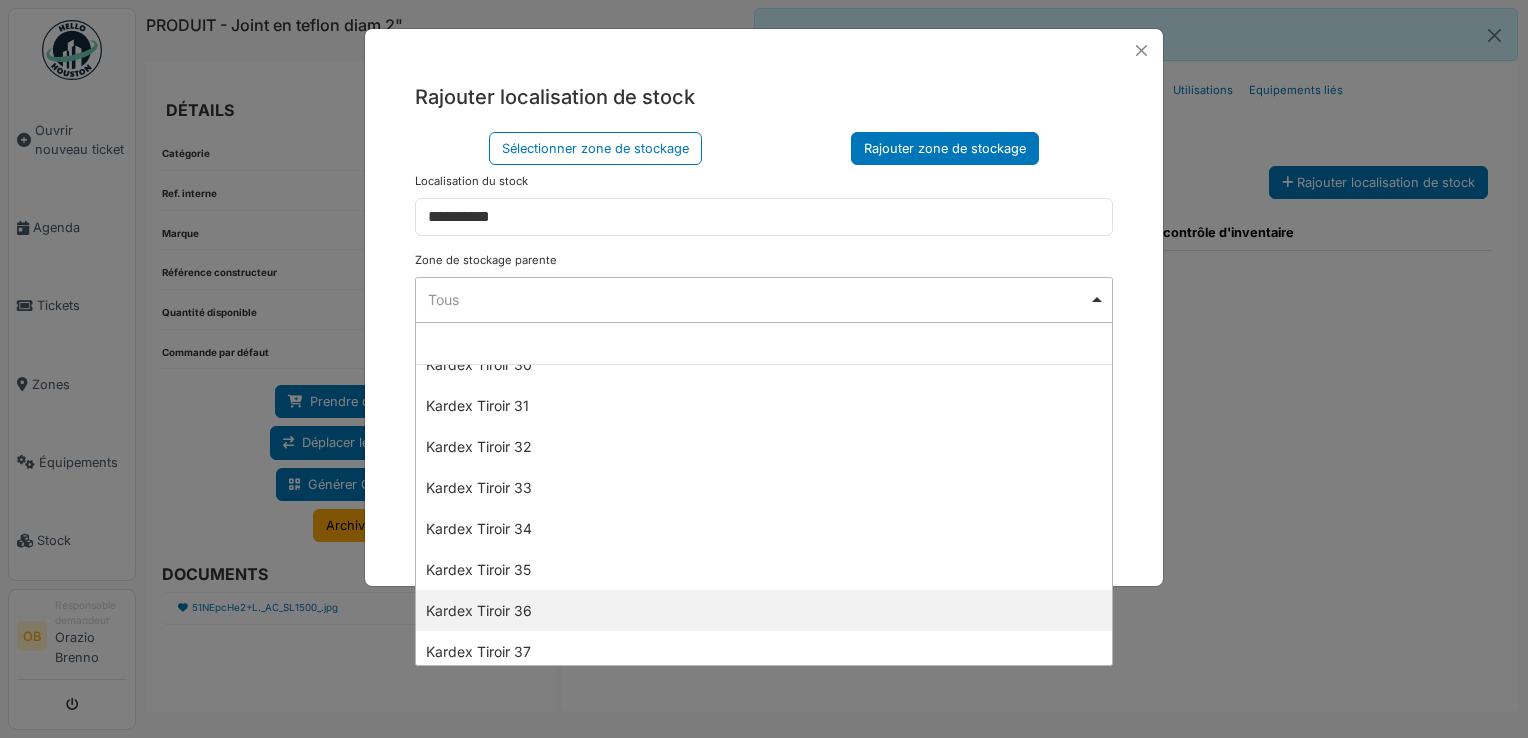 select on "****" 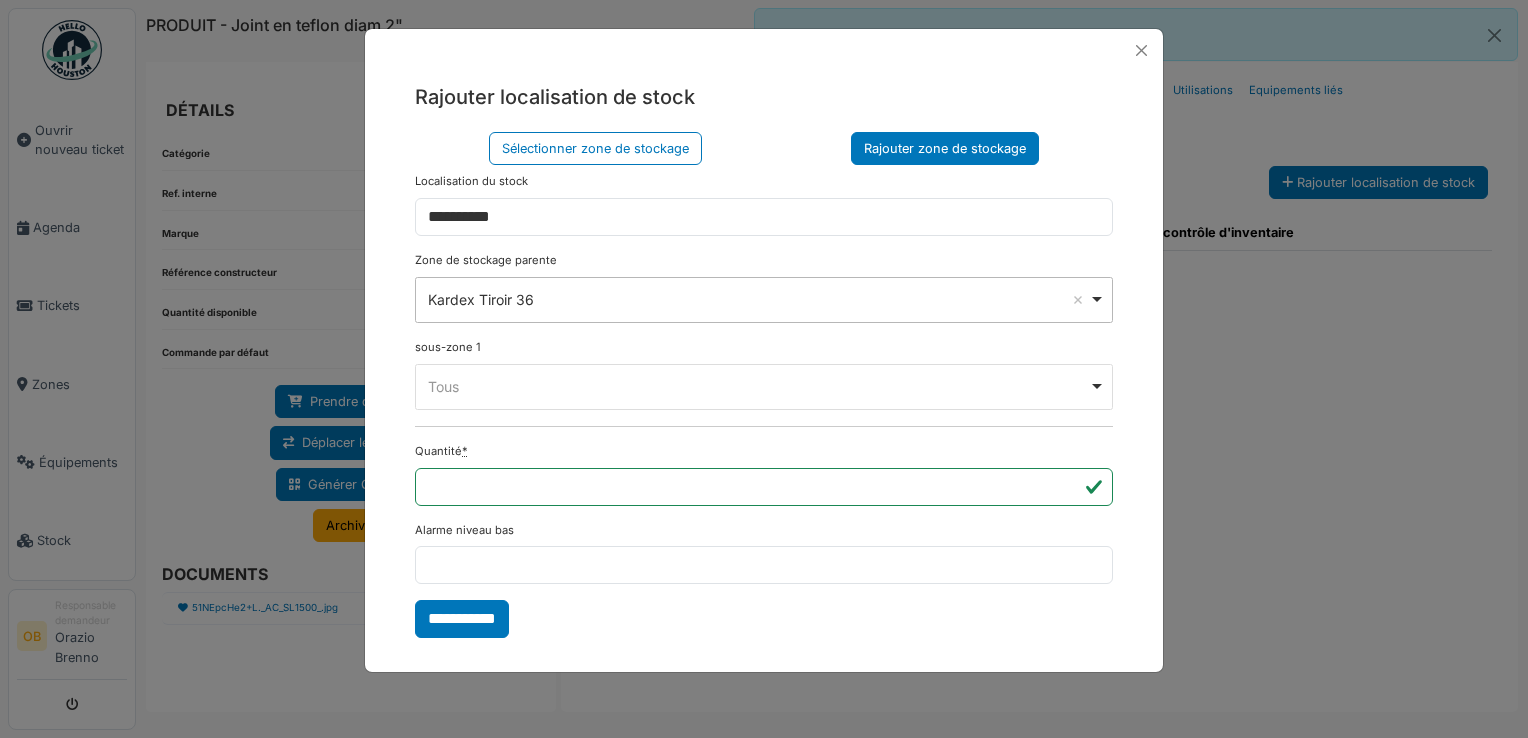click on "**********" at bounding box center (462, 619) 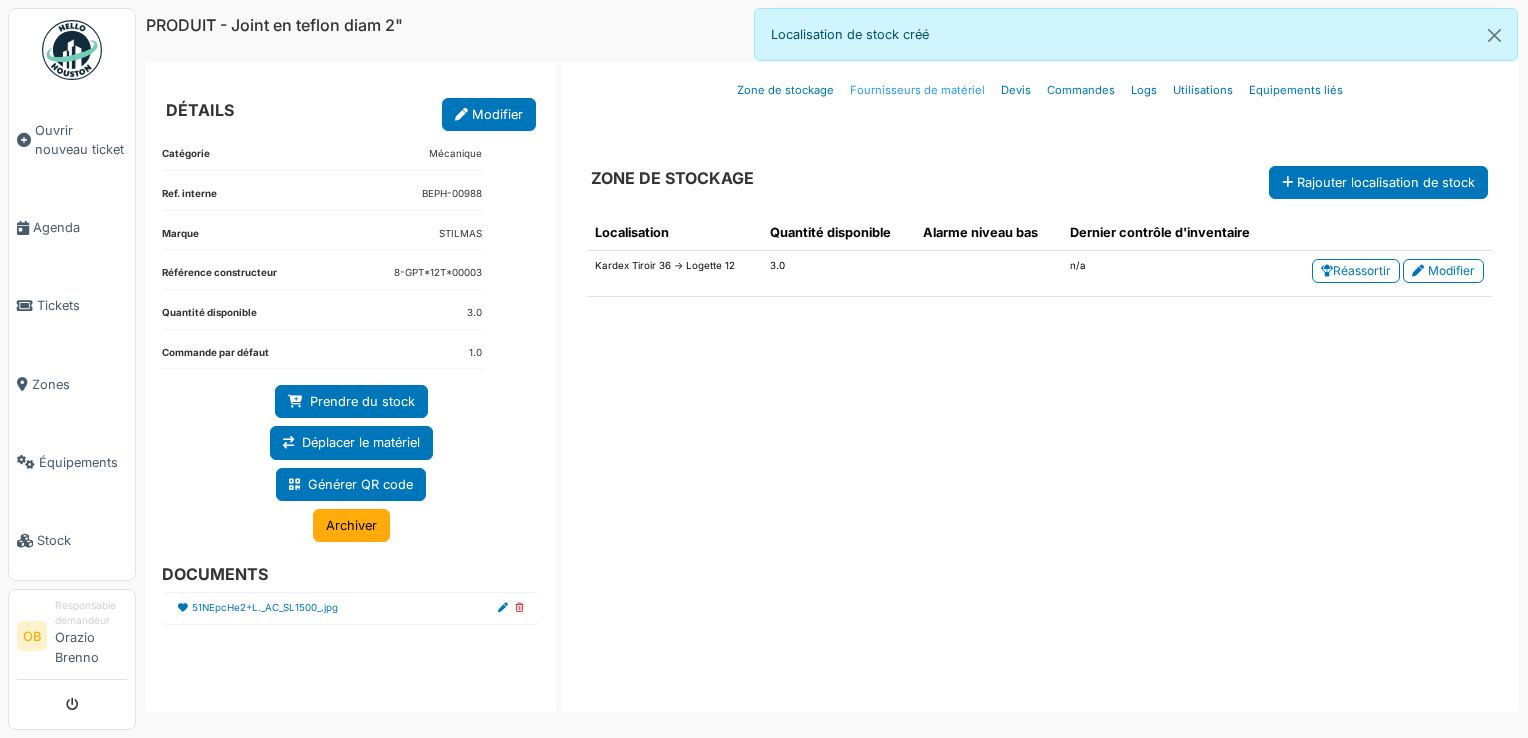 drag, startPoint x: 336, startPoint y: 531, endPoint x: 917, endPoint y: 94, distance: 727.0007 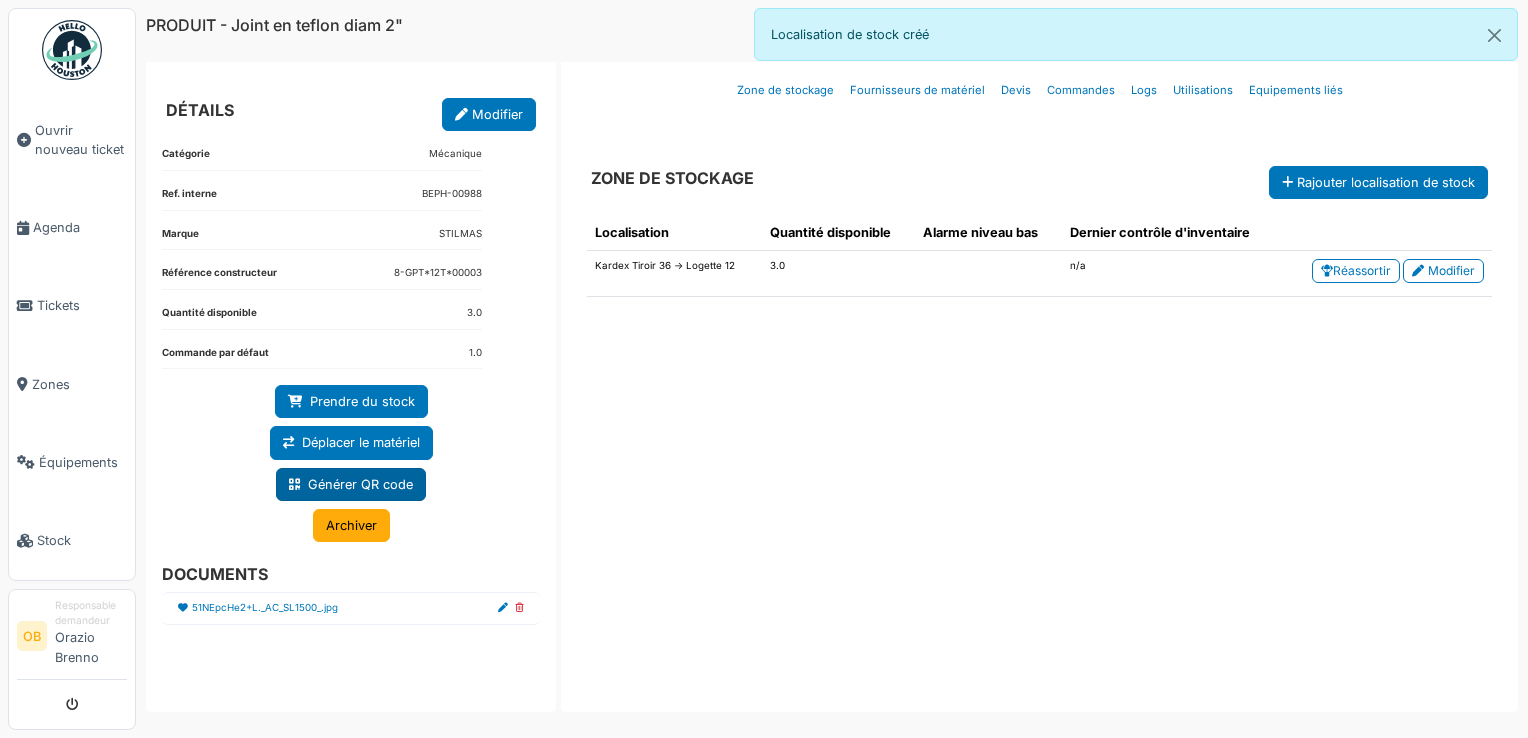 click on "Générer QR code" at bounding box center (351, 484) 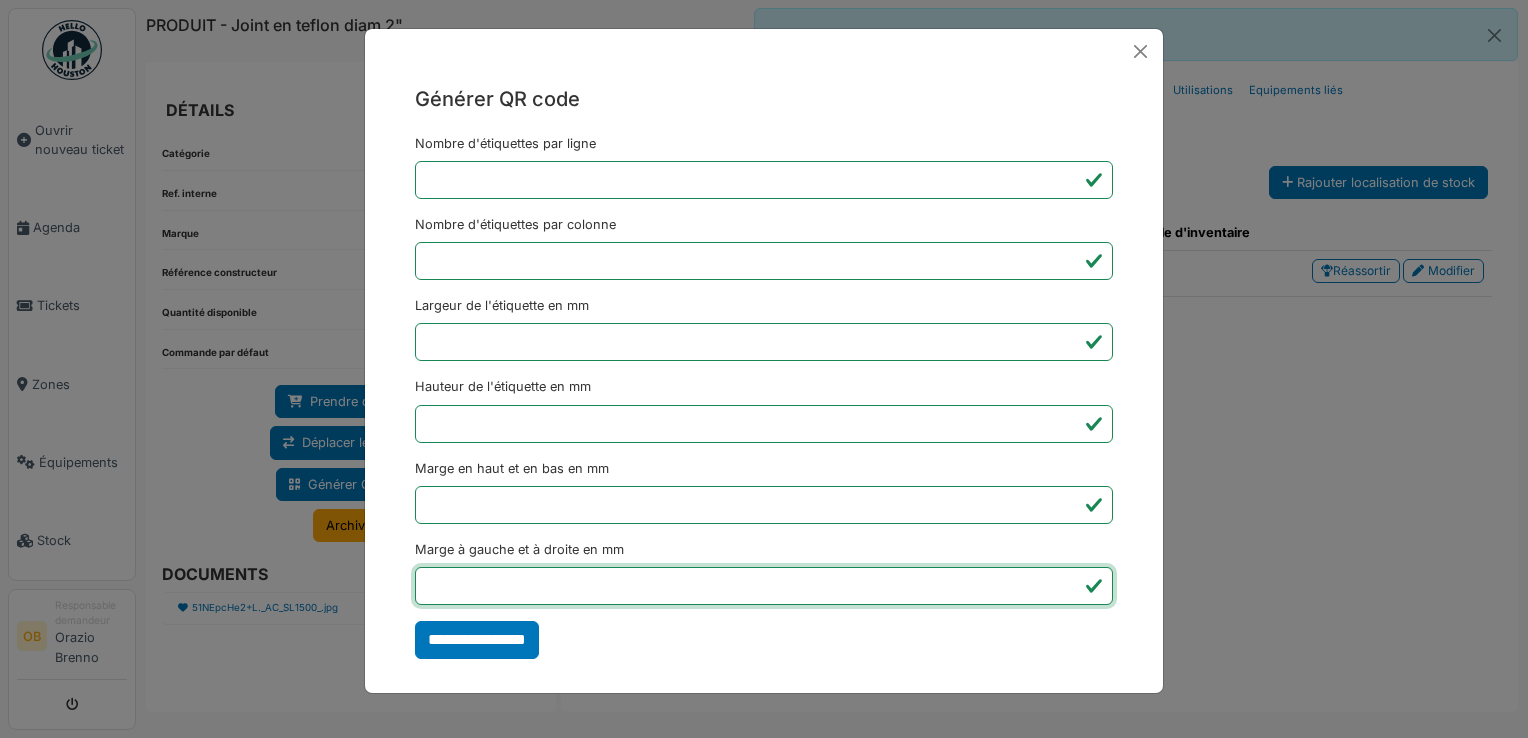 click on "*" at bounding box center [764, 586] 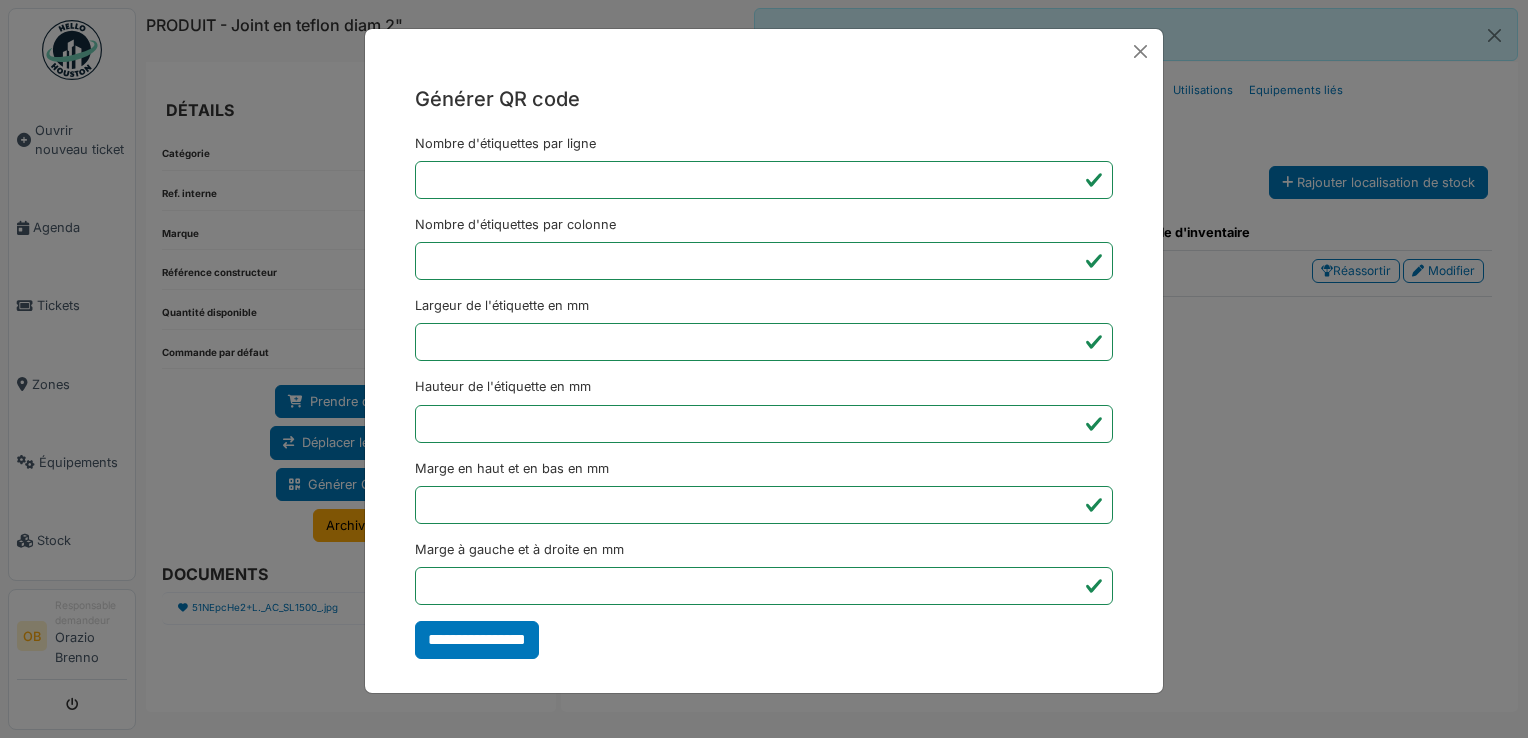 type on "*******" 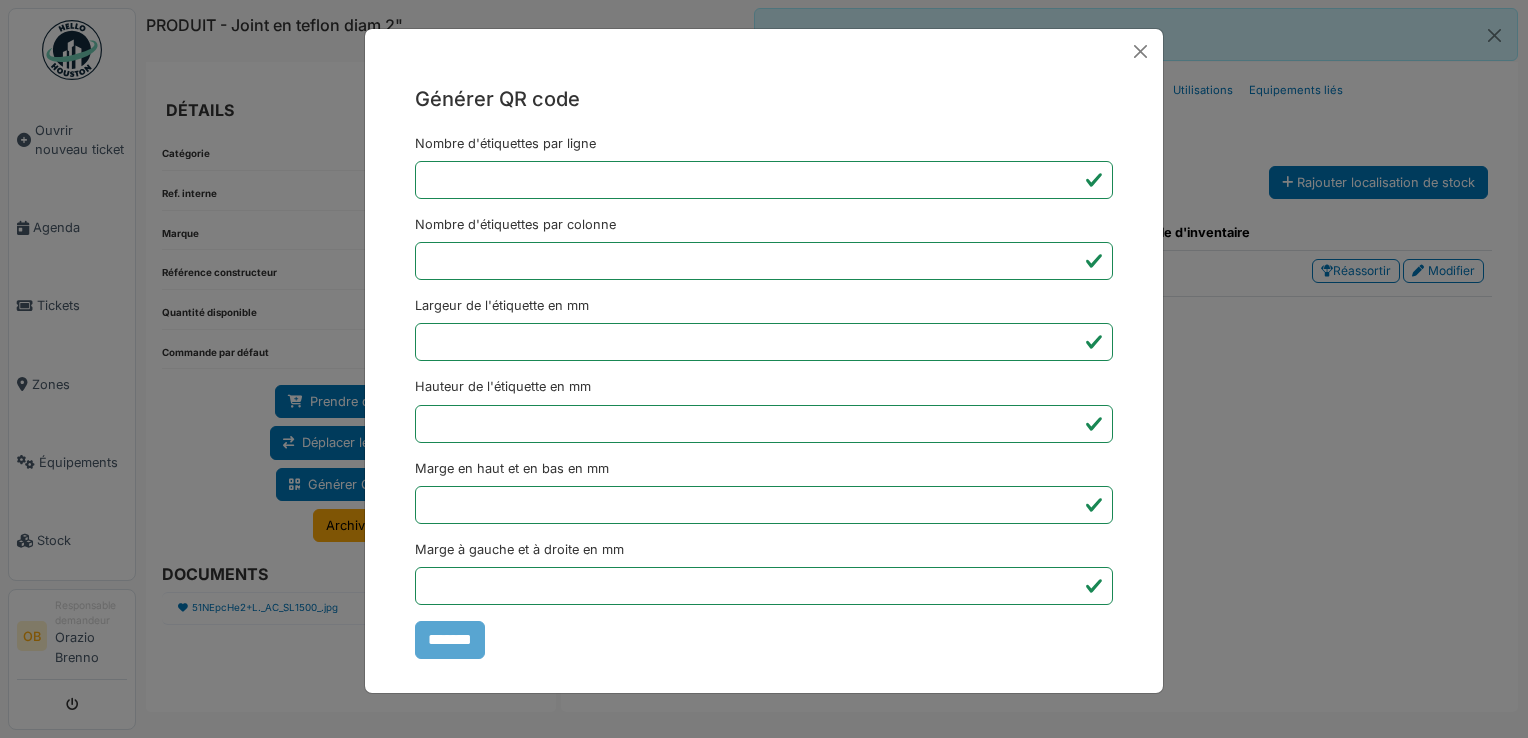 click on "Générer QR code
Nombre d'étiquettes par ligne
*
Nombre d'étiquettes par colonne
*
Largeur de l'étiquette en mm
**
Hauteur de l'étiquette en mm
**
Marge en haut et en bas en mm
*
Marge à gauche et à droite en mm
***
*******" at bounding box center [764, 369] 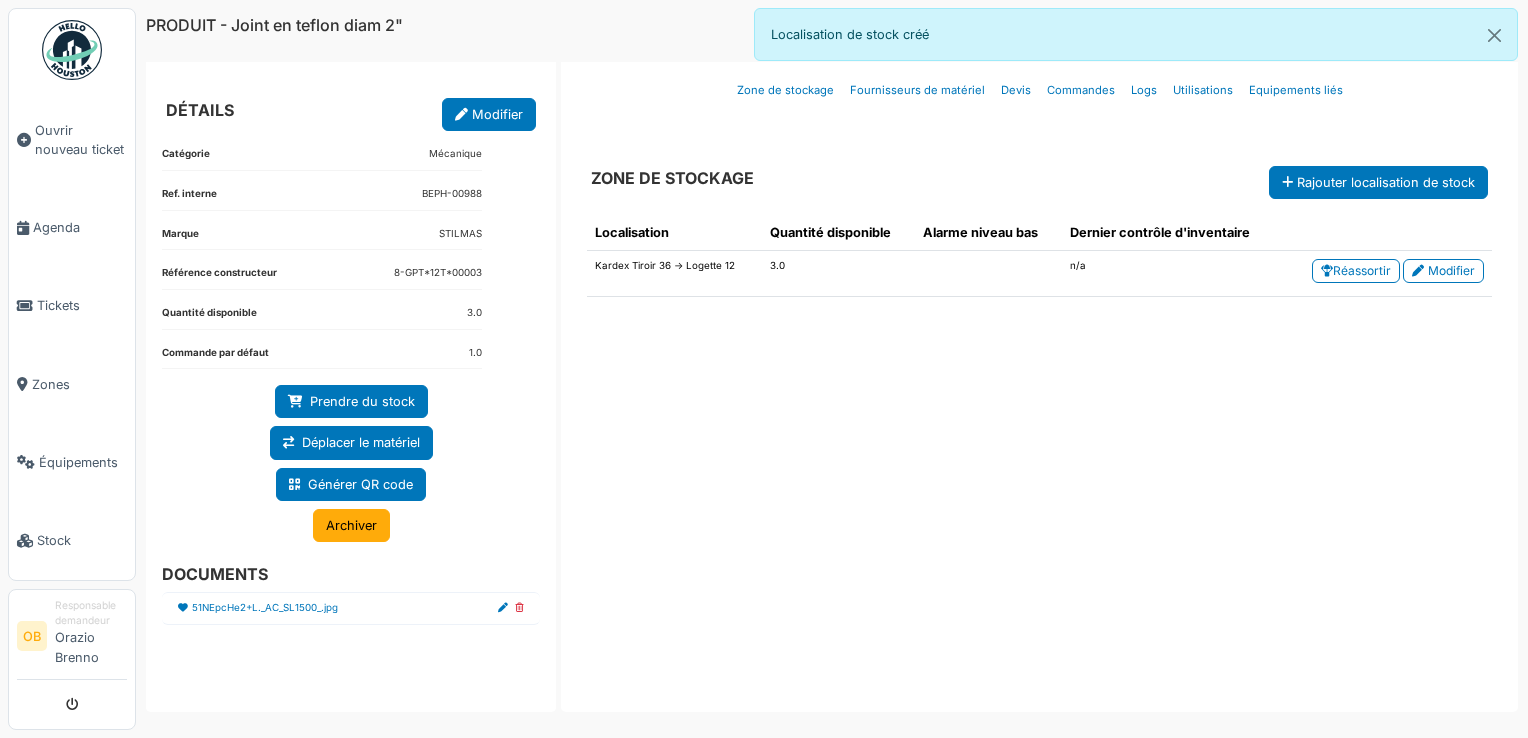 drag, startPoint x: 1267, startPoint y: 483, endPoint x: 840, endPoint y: 515, distance: 428.1974 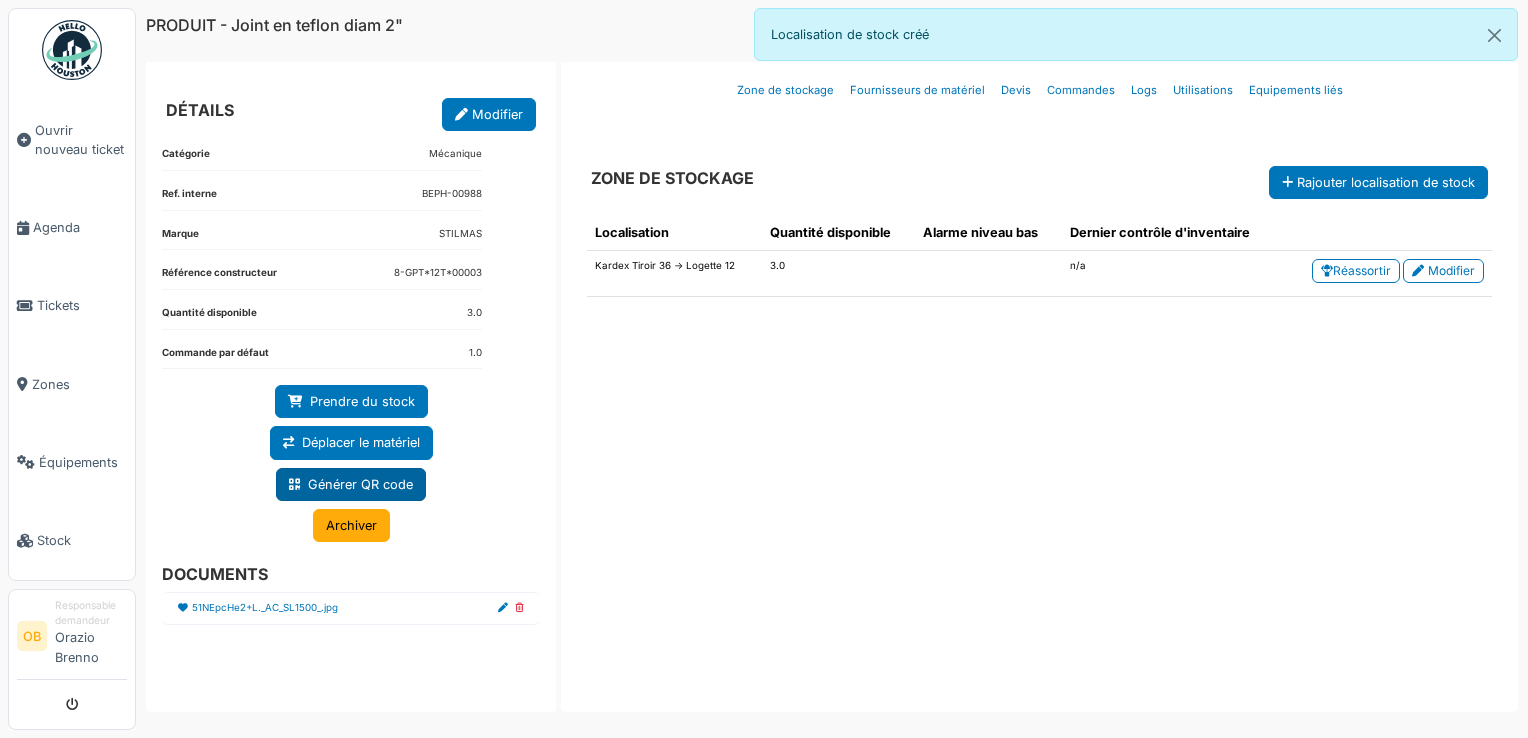 click on "Générer QR code" at bounding box center (351, 484) 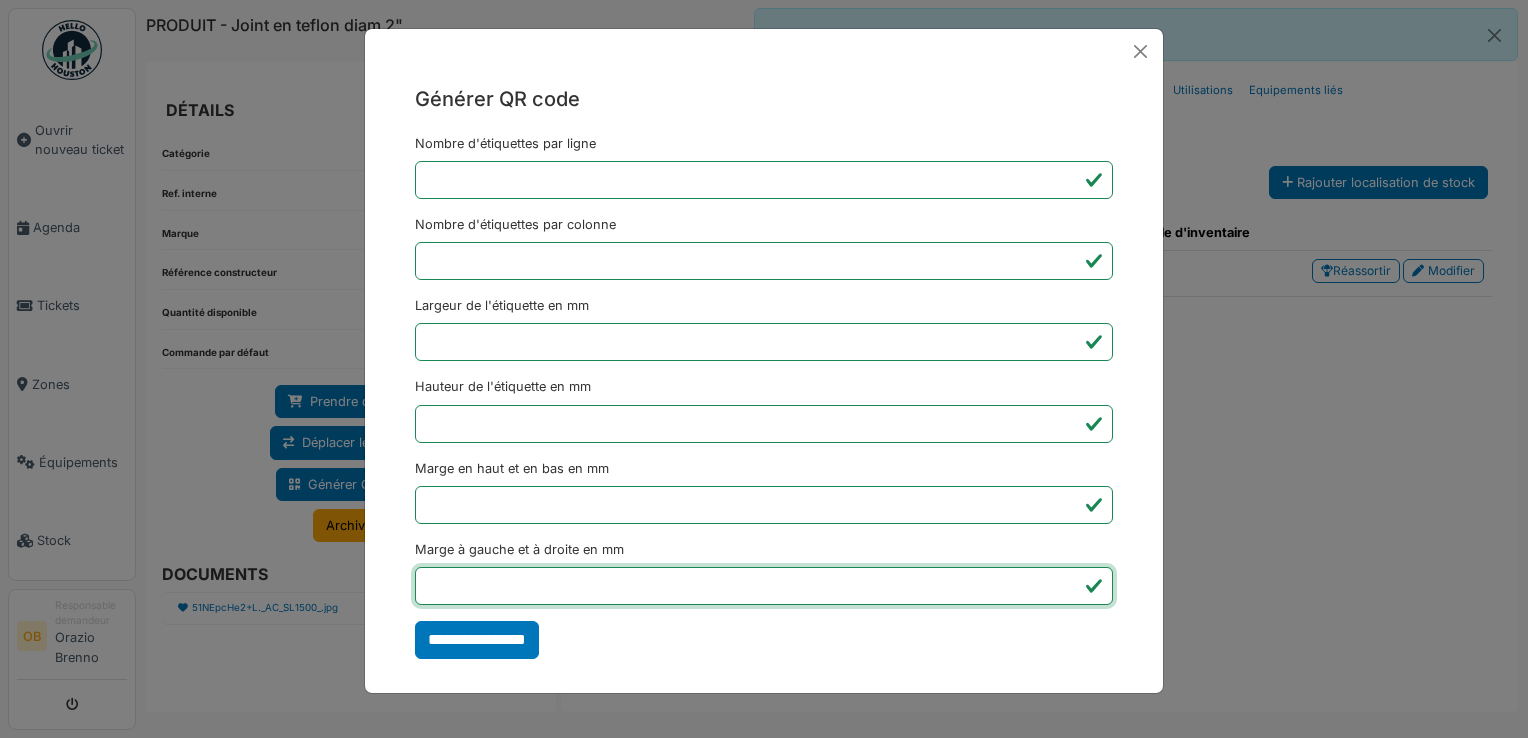 click on "*" at bounding box center [764, 586] 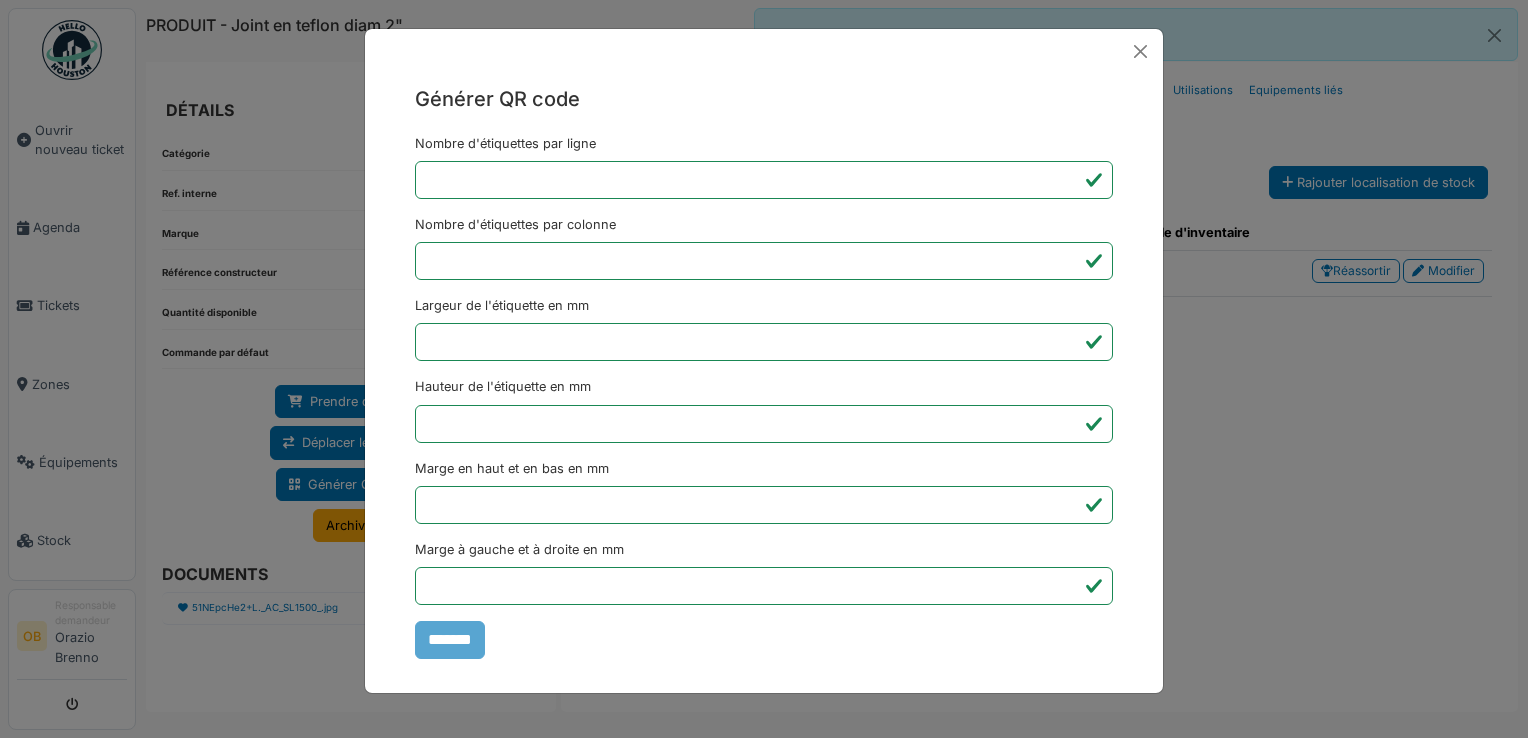 type on "*******" 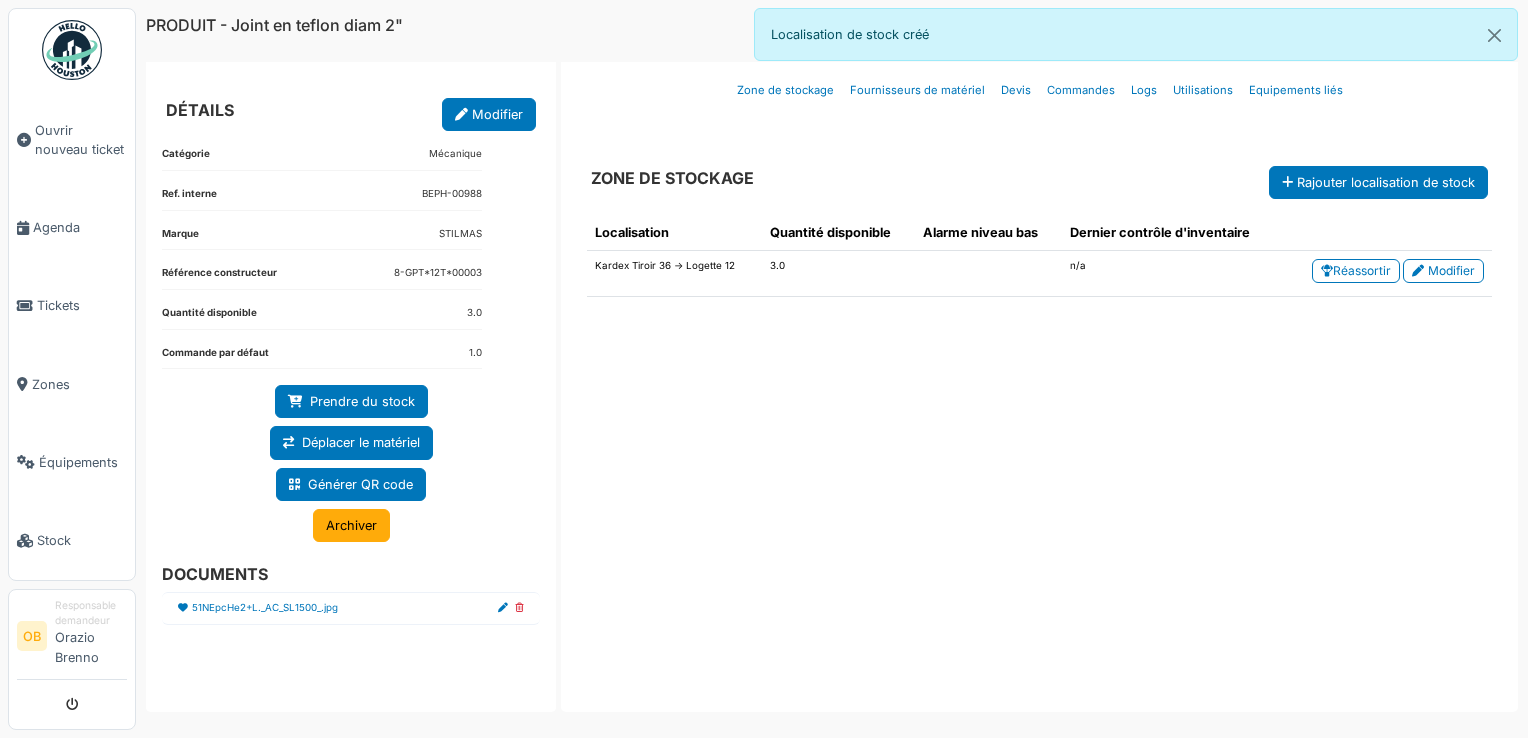 click on "Localisation
Quantité disponible
Alarme niveau bas
Dernier contrôle d'inventaire
Kardex Tiroir 36 -> Logette 12
3.0
n/a
Réassortir
Modifier" at bounding box center [1039, 445] 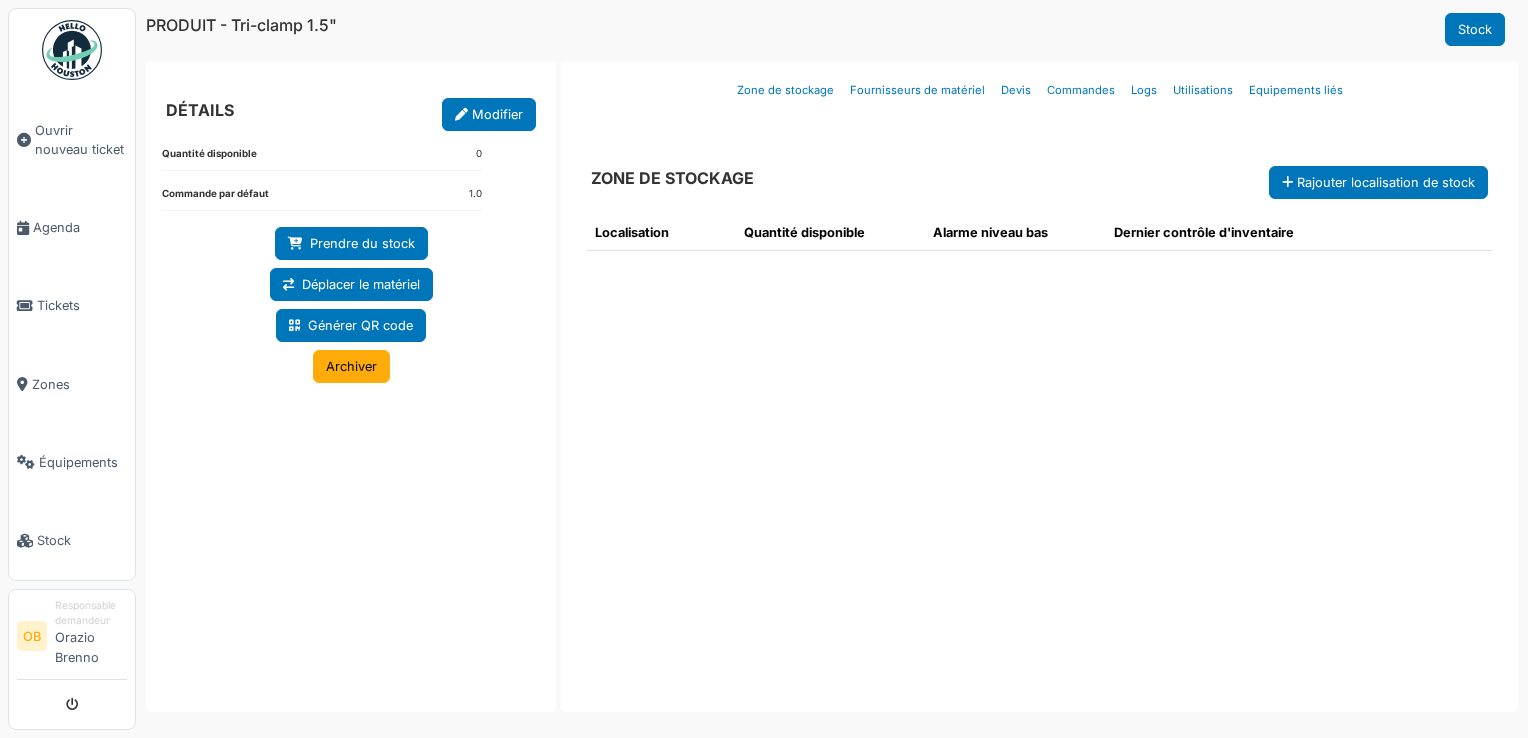 scroll, scrollTop: 0, scrollLeft: 0, axis: both 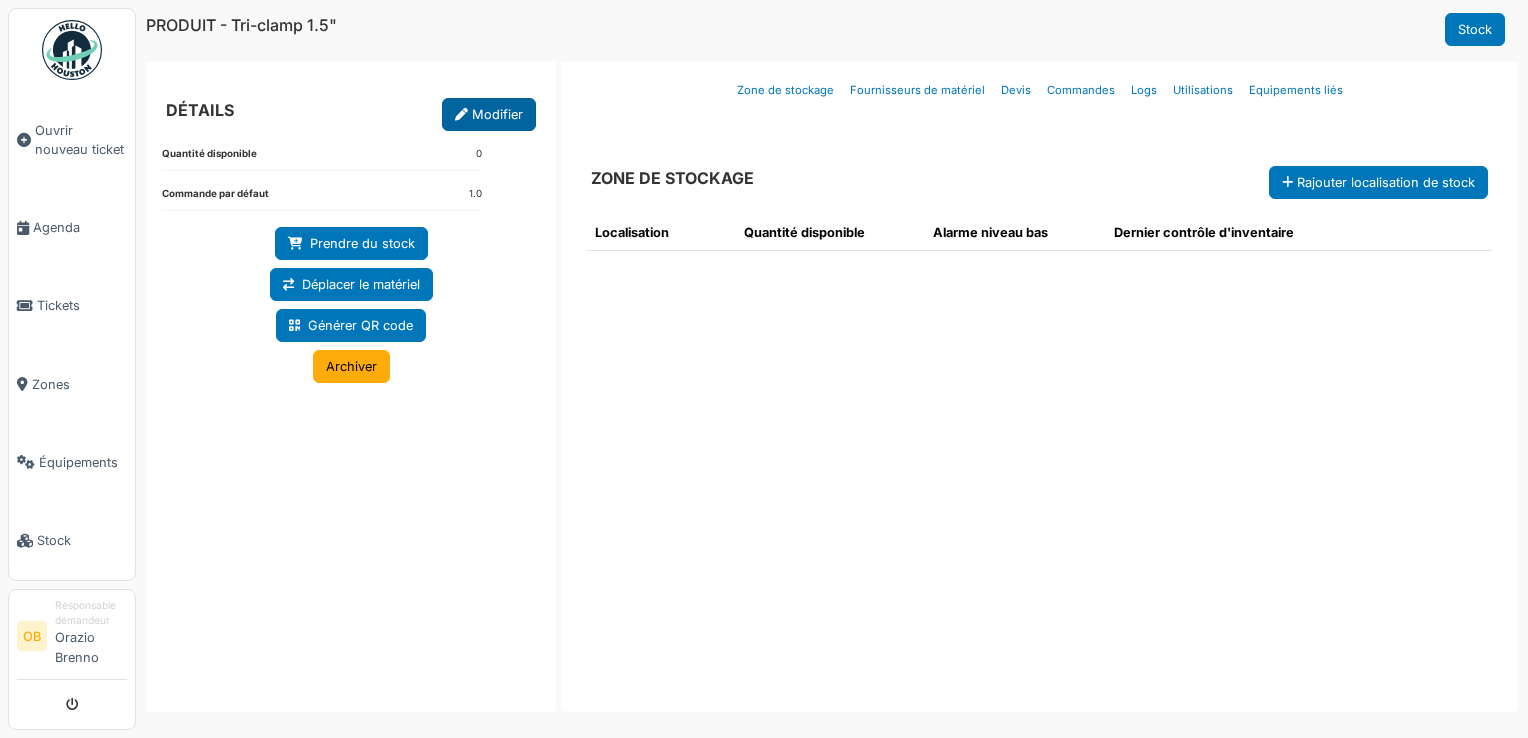 click on "Modifier" at bounding box center [489, 114] 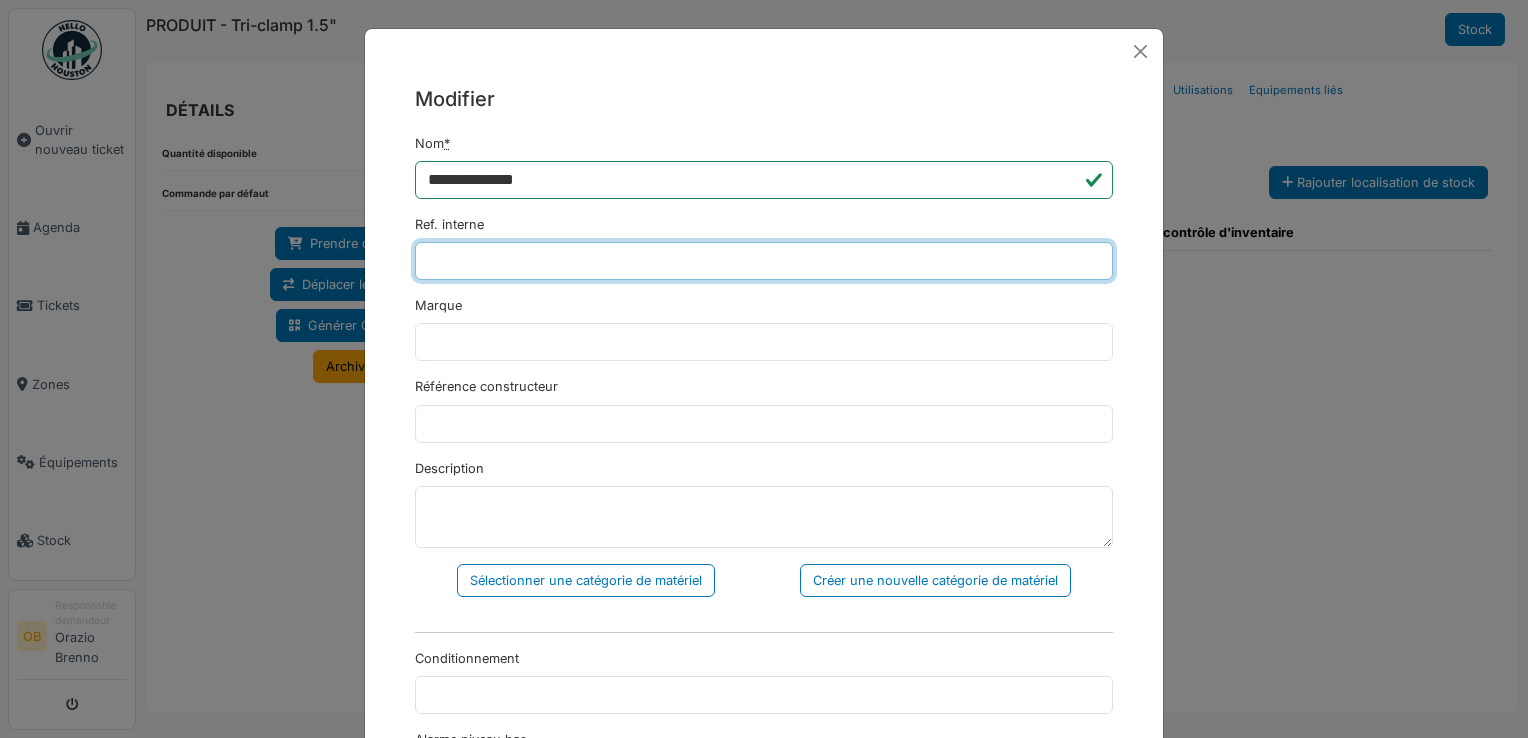 click on "Ref. interne" at bounding box center (764, 261) 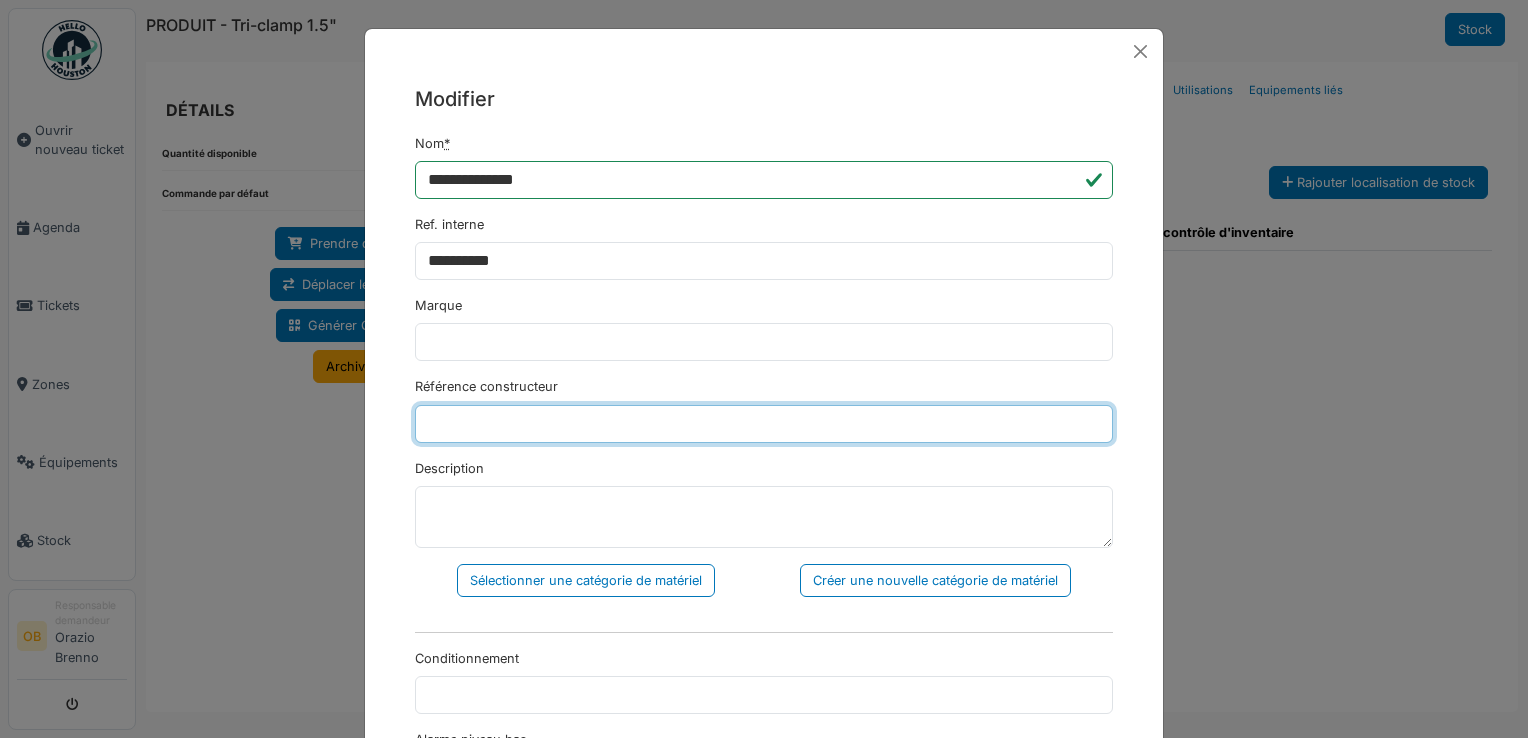 type on "**********" 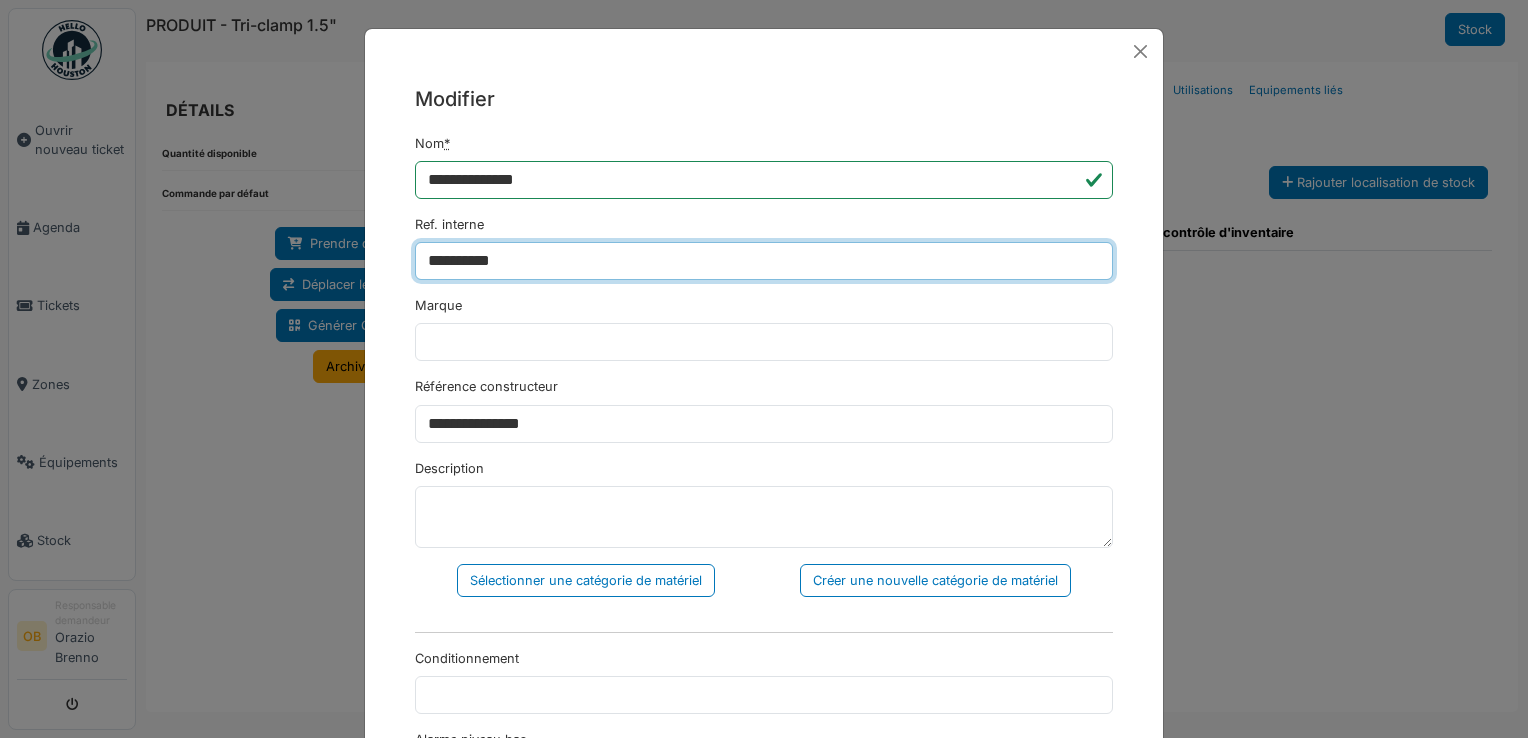 type on "**********" 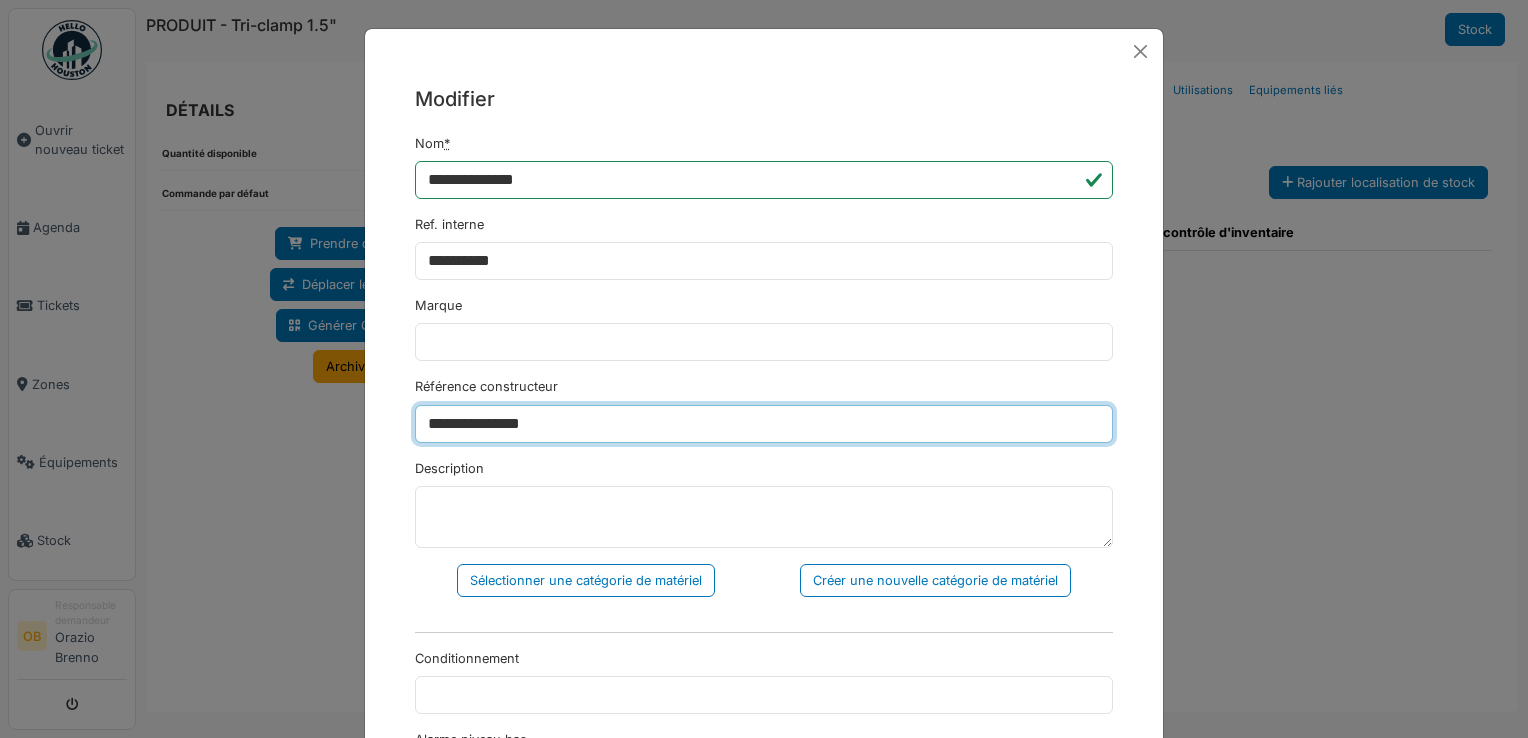 drag, startPoint x: 585, startPoint y: 432, endPoint x: 310, endPoint y: 468, distance: 277.34634 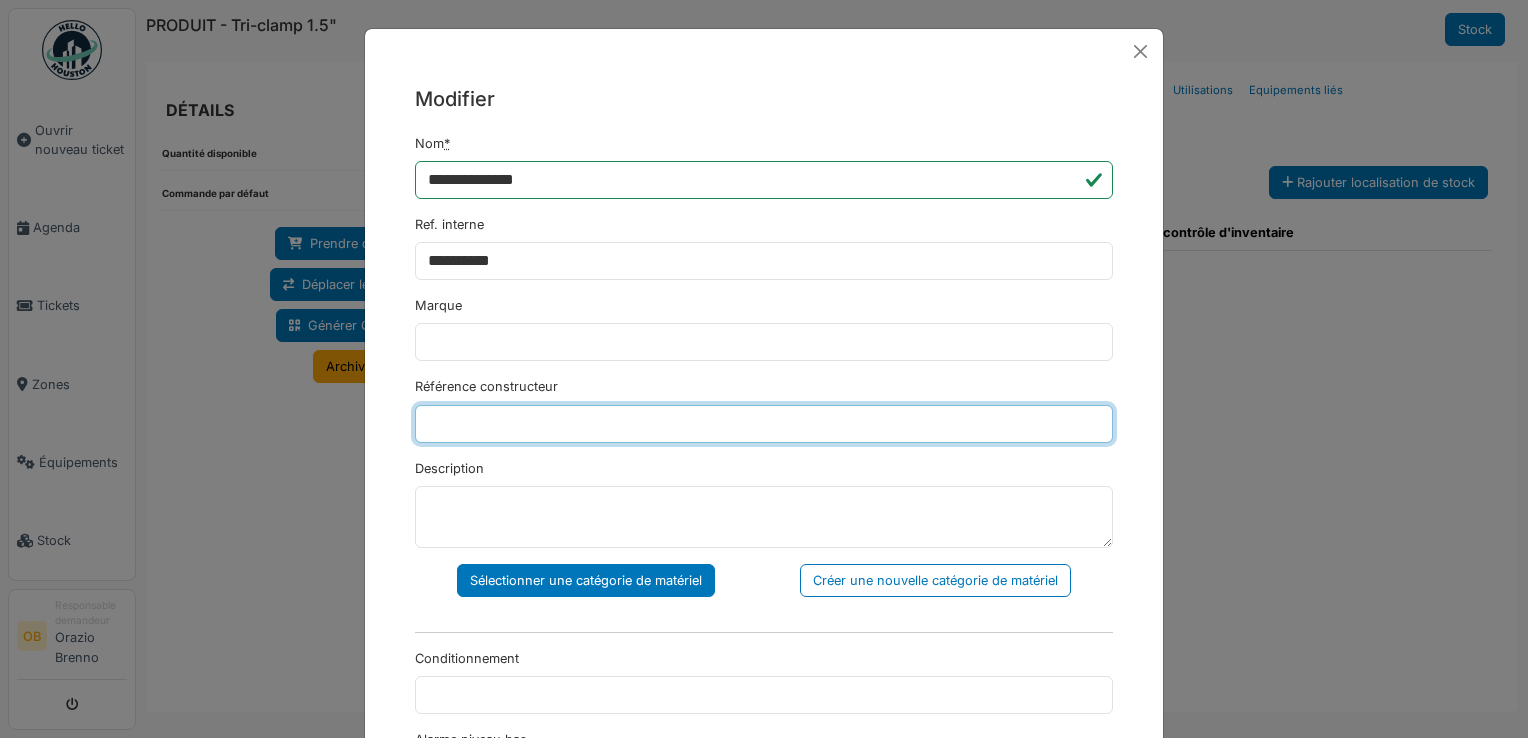 type 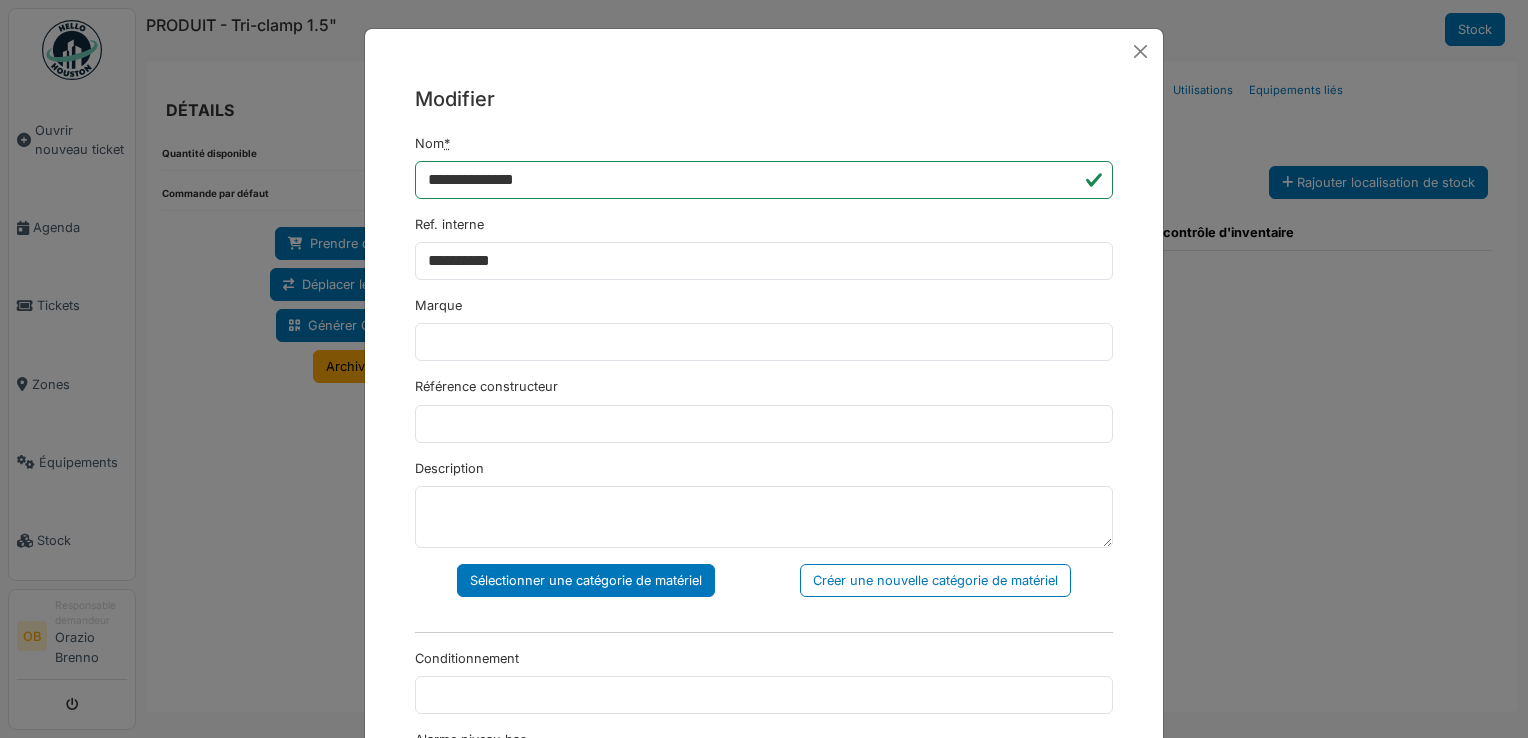 click on "Sélectionner une catégorie de matériel" at bounding box center [586, 580] 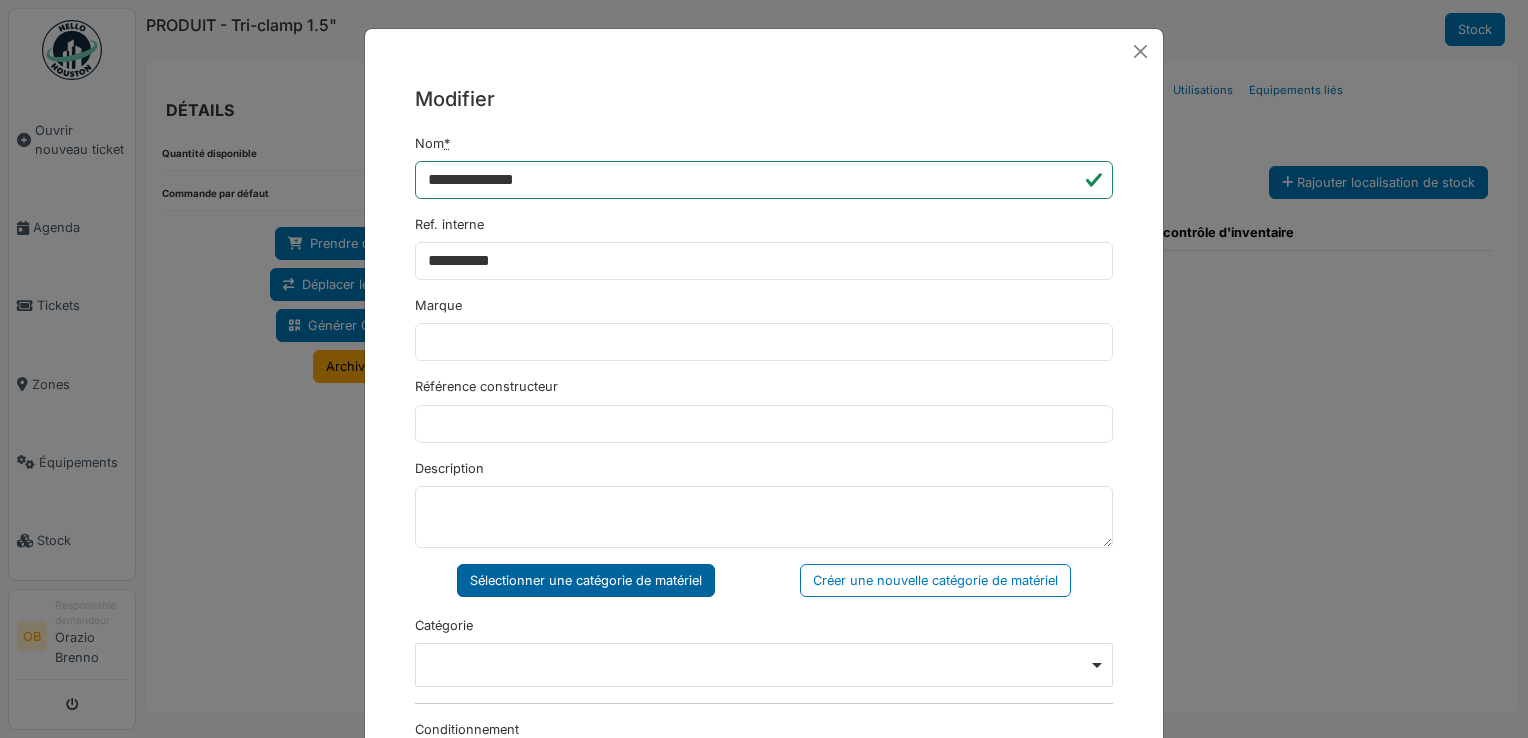 scroll, scrollTop: 400, scrollLeft: 0, axis: vertical 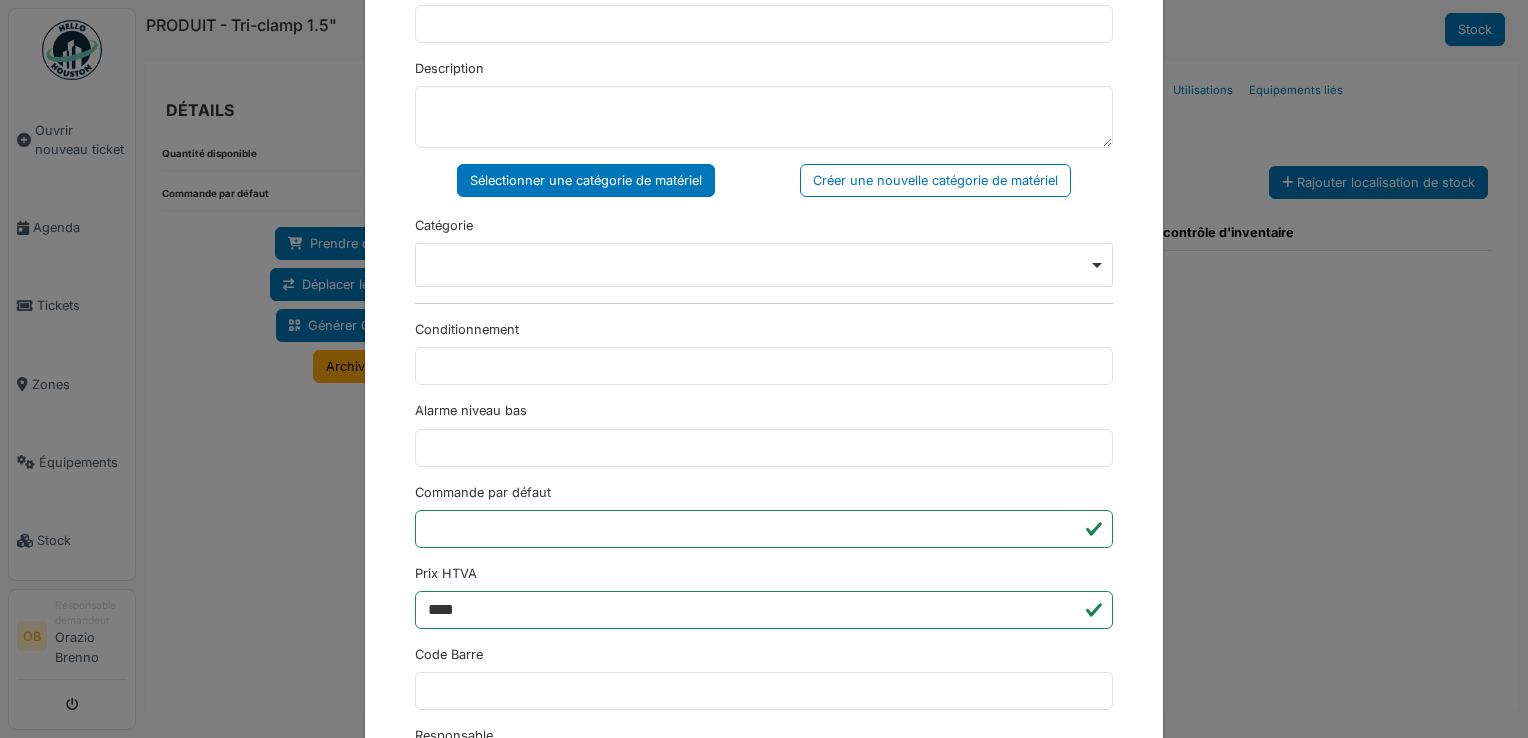 click on "Remove item" at bounding box center [764, 264] 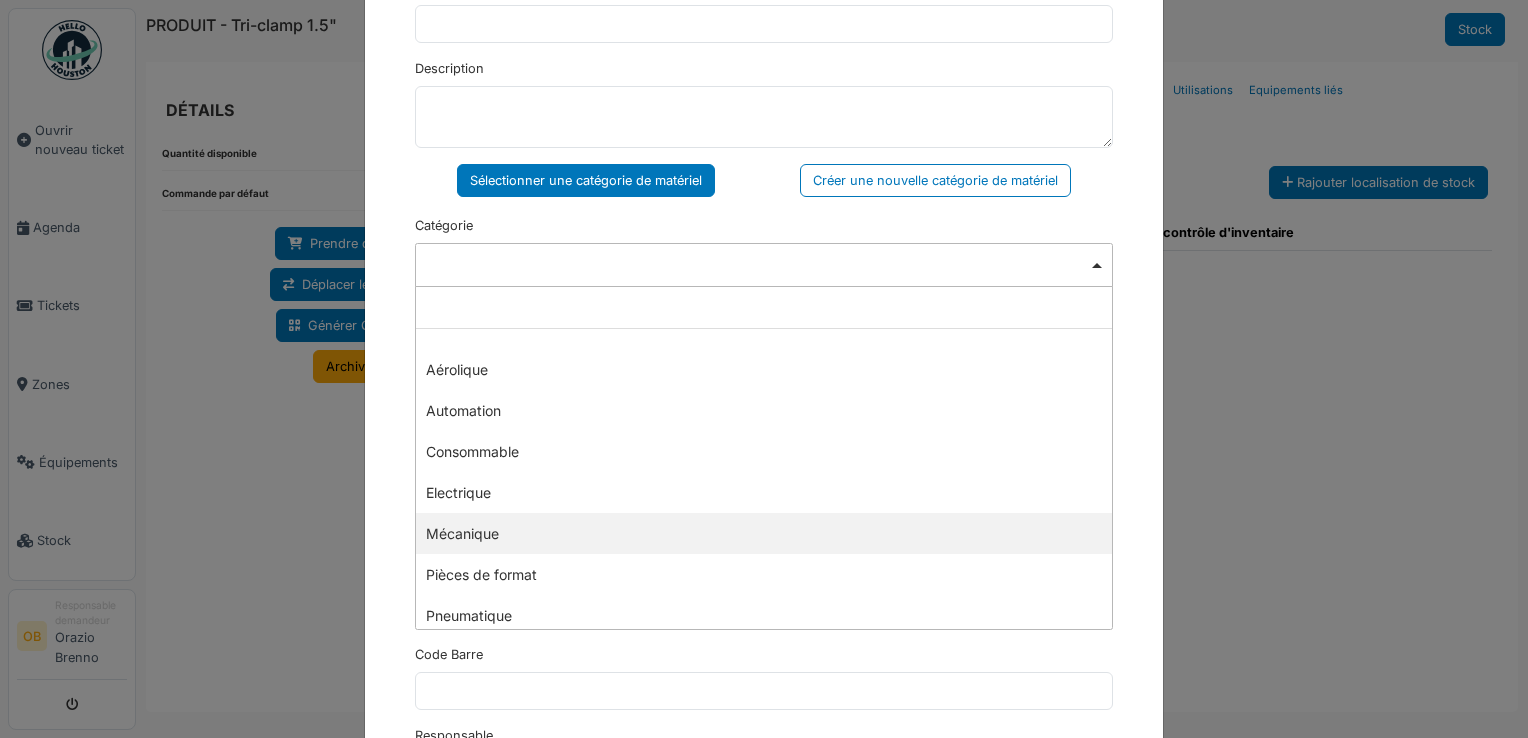 select on "***" 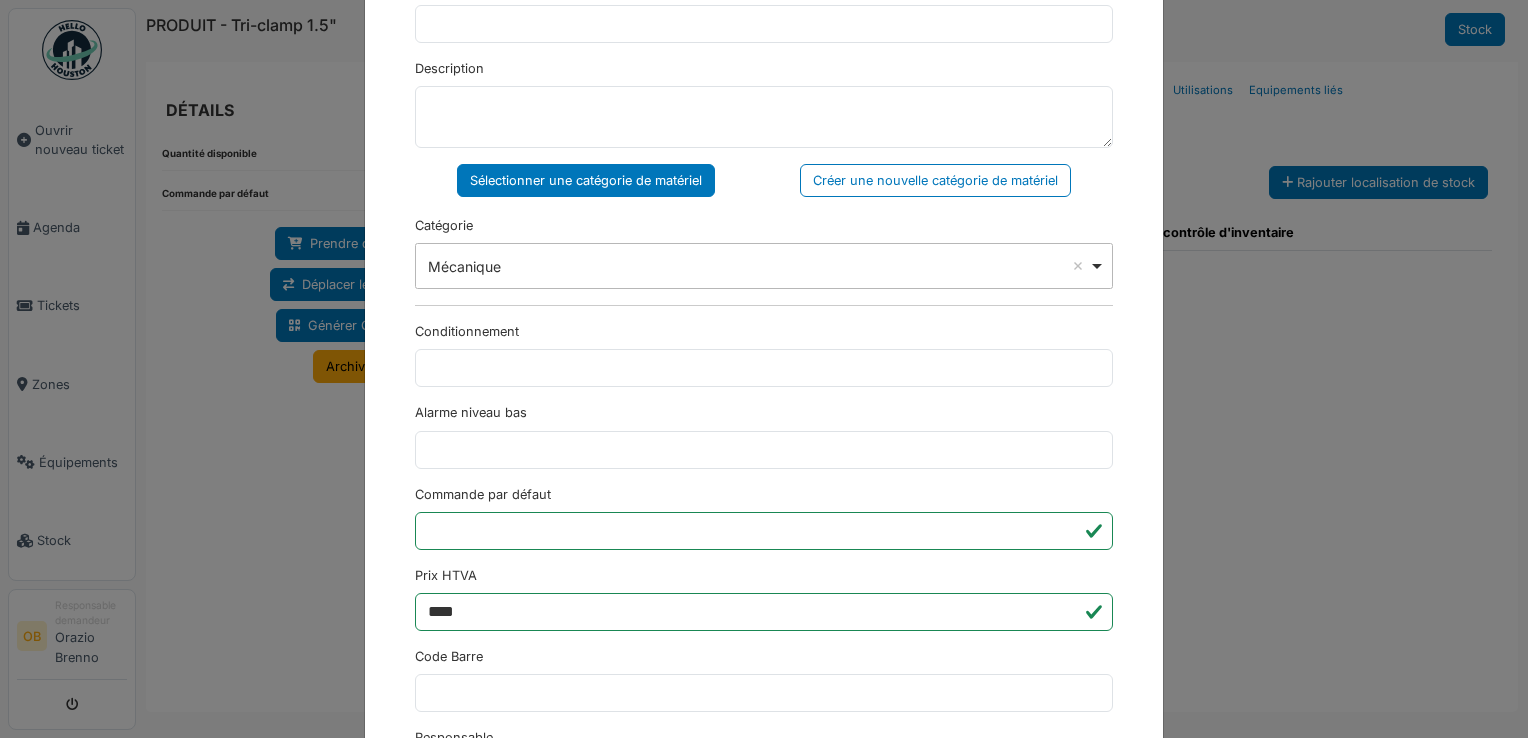 scroll, scrollTop: 650, scrollLeft: 0, axis: vertical 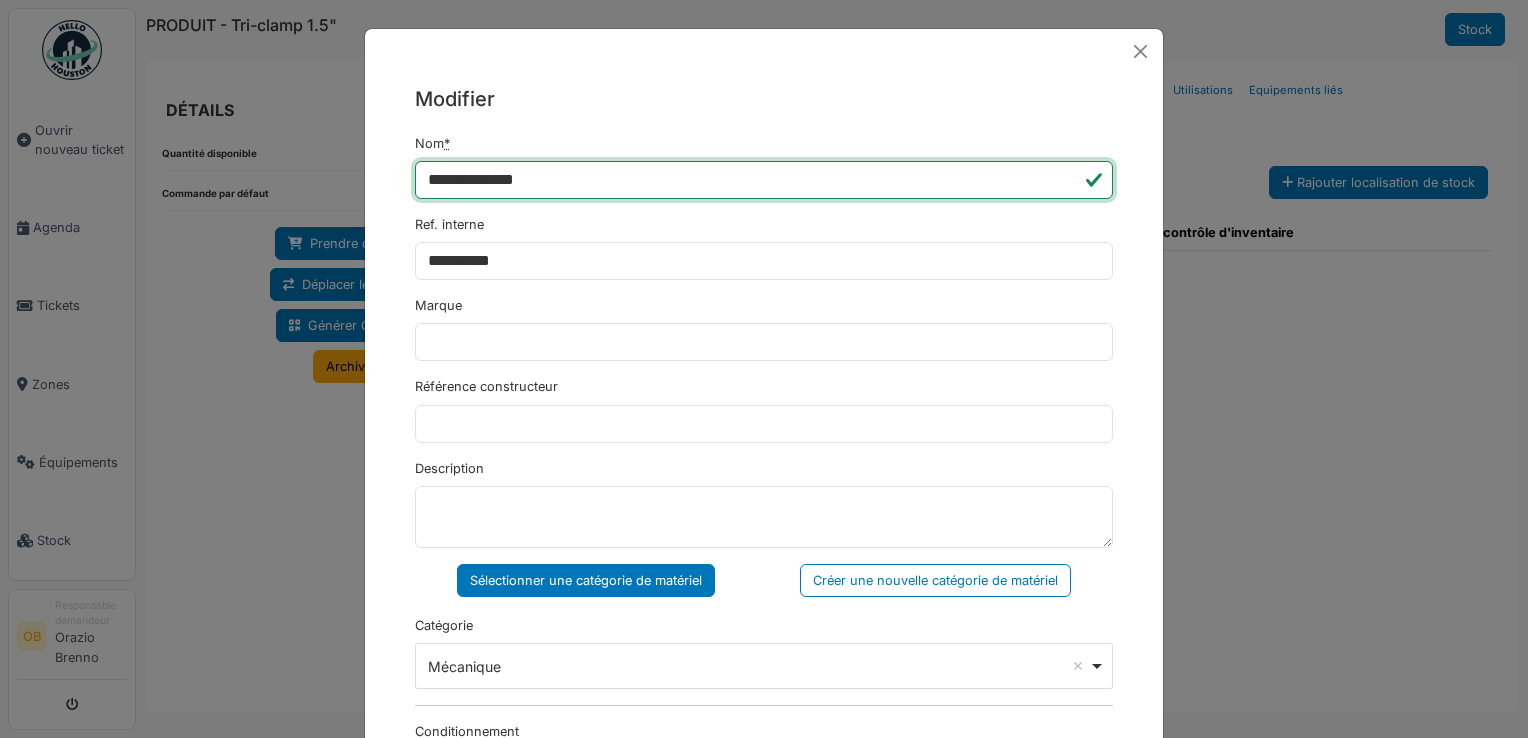 drag, startPoint x: 554, startPoint y: 171, endPoint x: 183, endPoint y: 204, distance: 372.46475 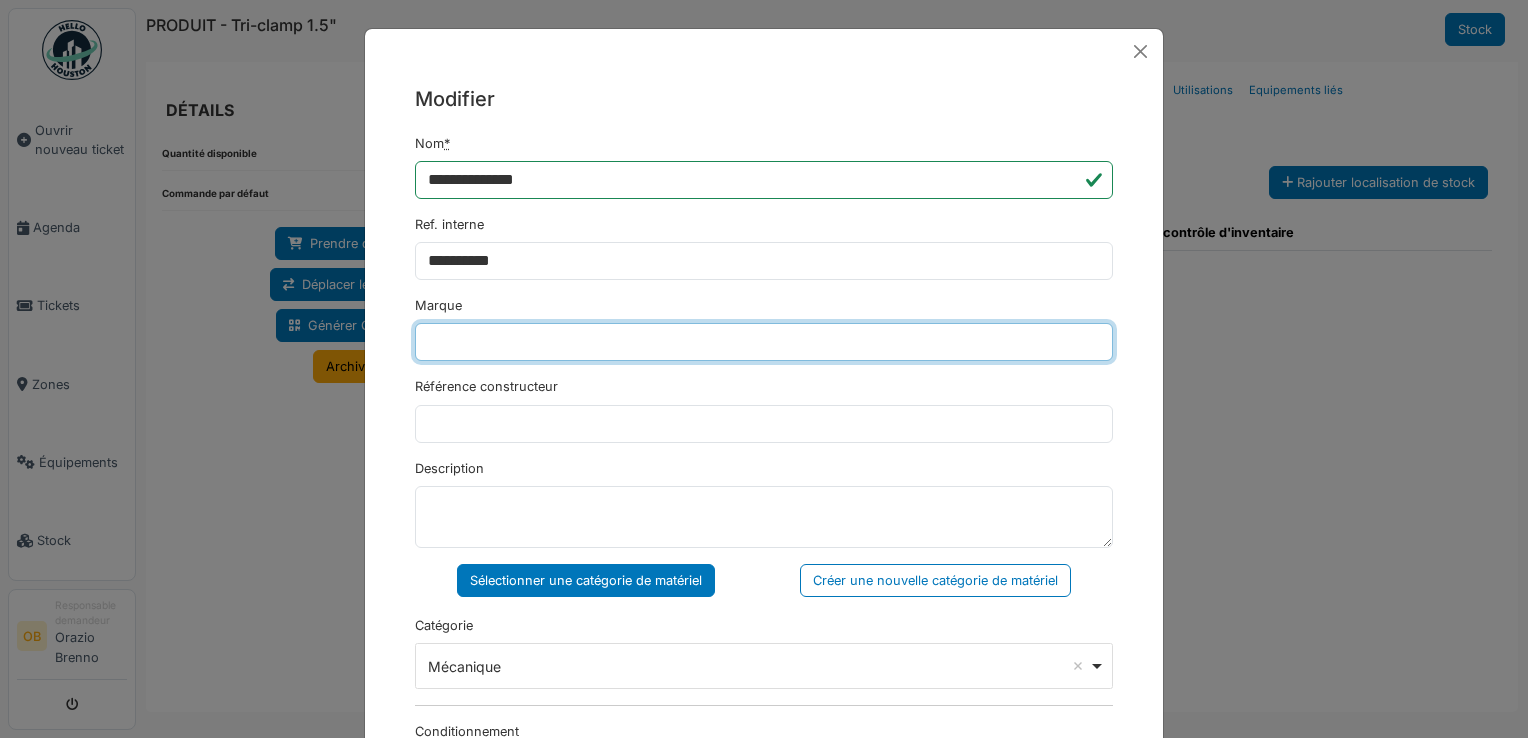click on "Marque" at bounding box center (764, 342) 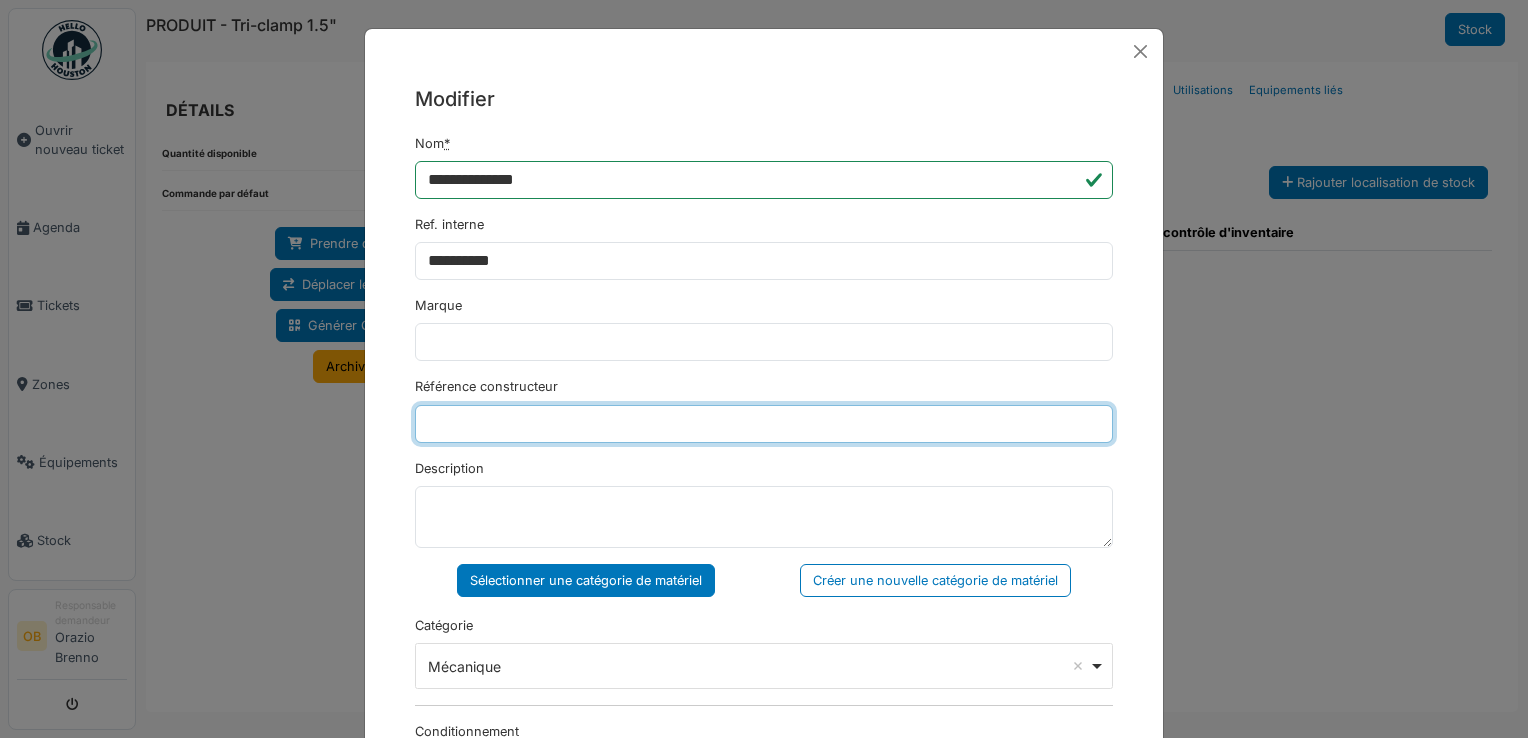 click on "Référence constructeur" at bounding box center [764, 424] 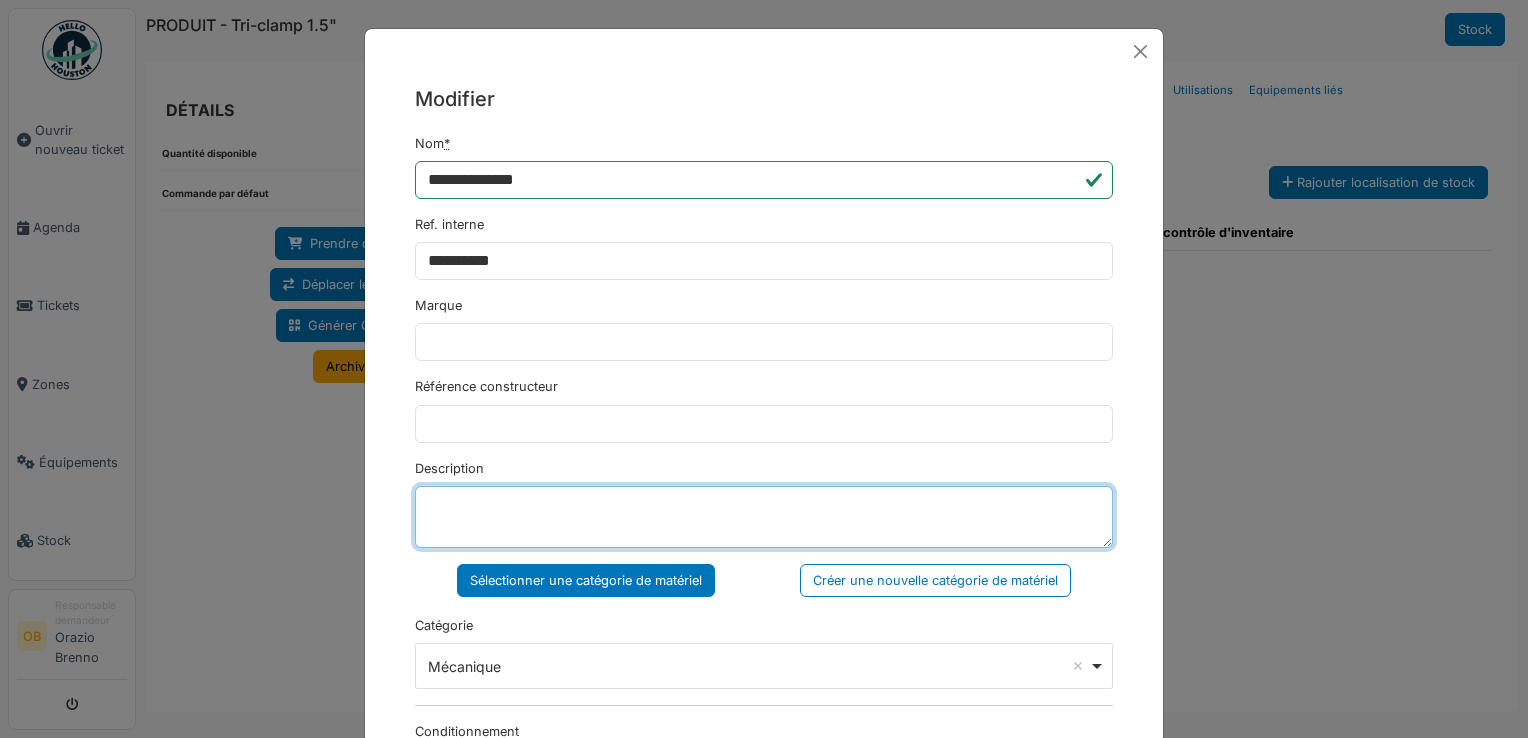click on "Description" at bounding box center [764, 517] 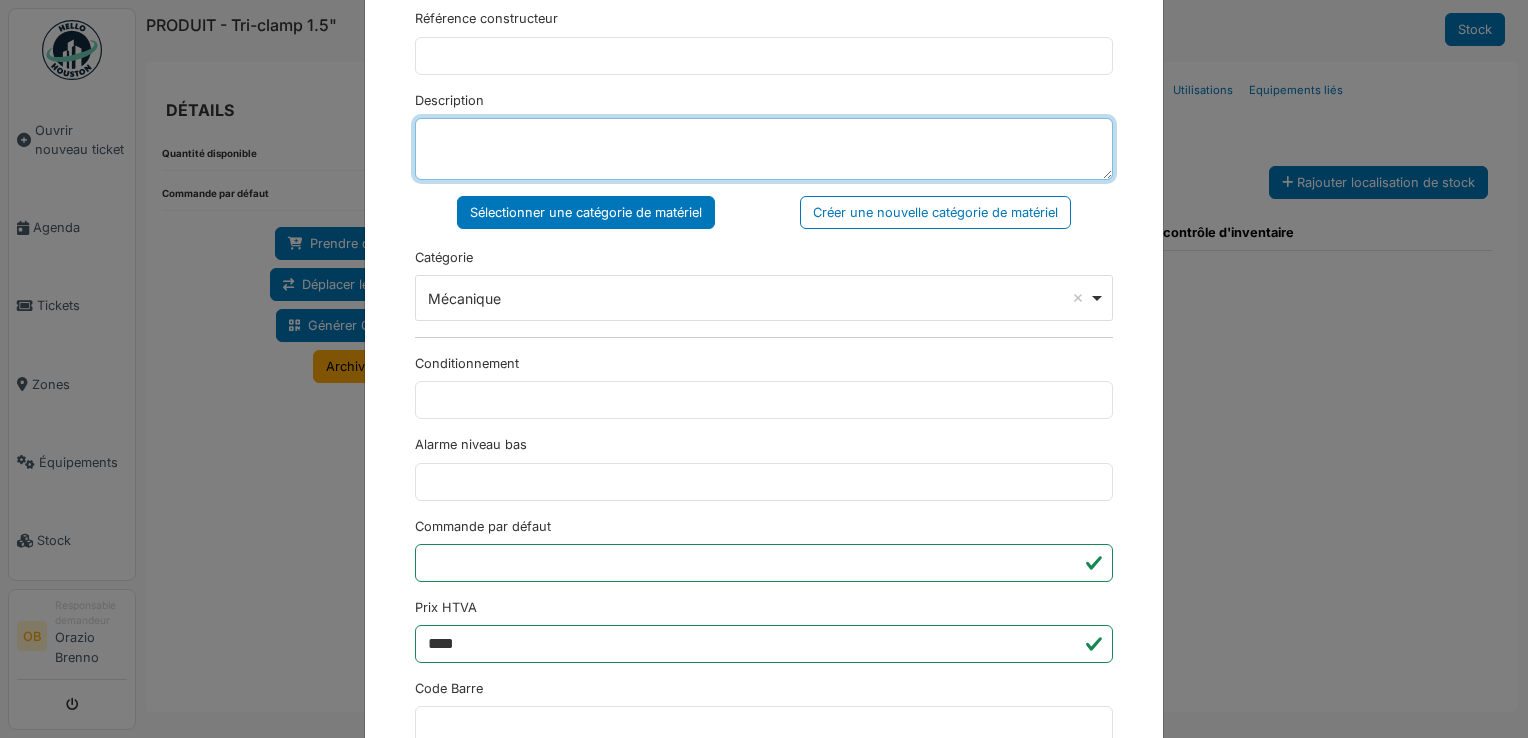 scroll, scrollTop: 650, scrollLeft: 0, axis: vertical 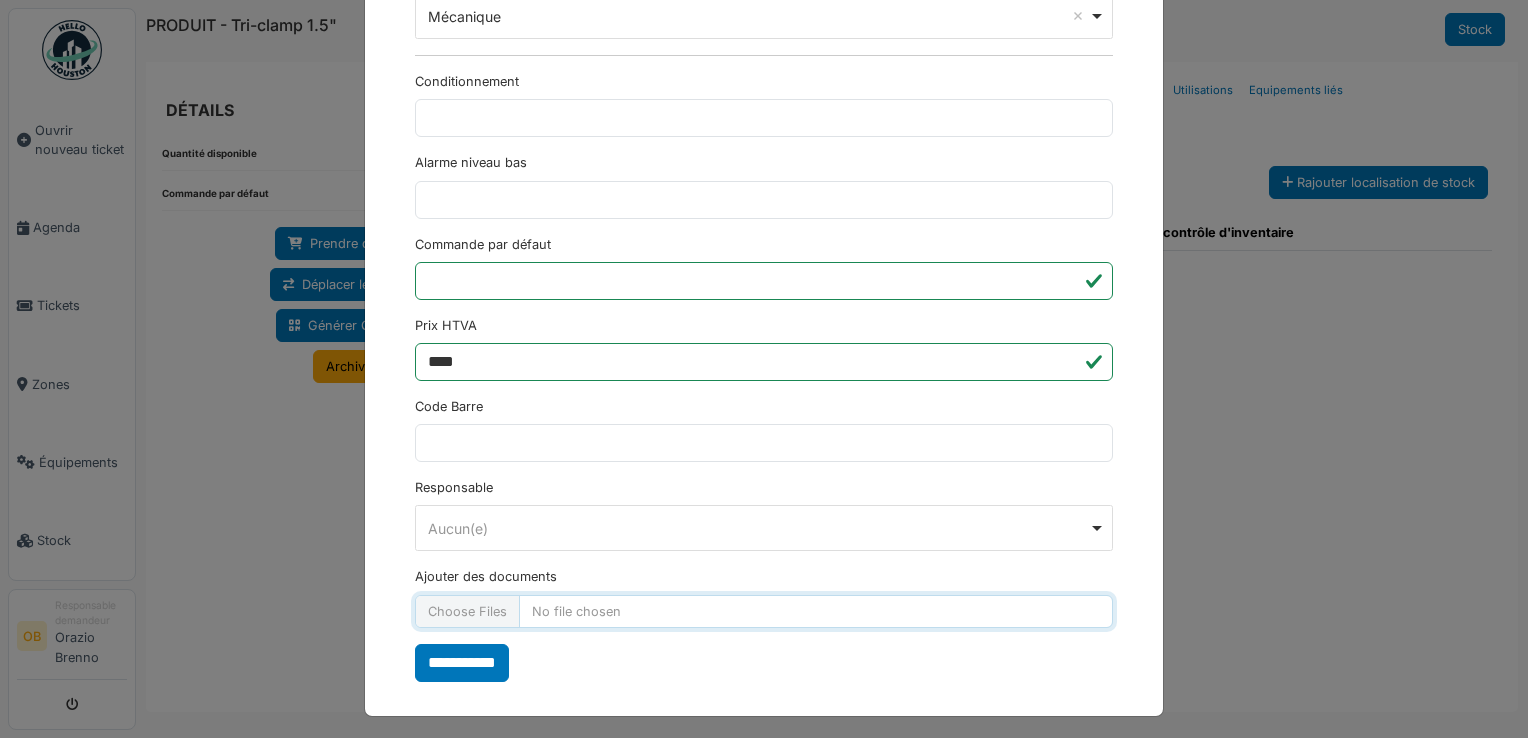 click on "Ajouter des documents" at bounding box center [764, 611] 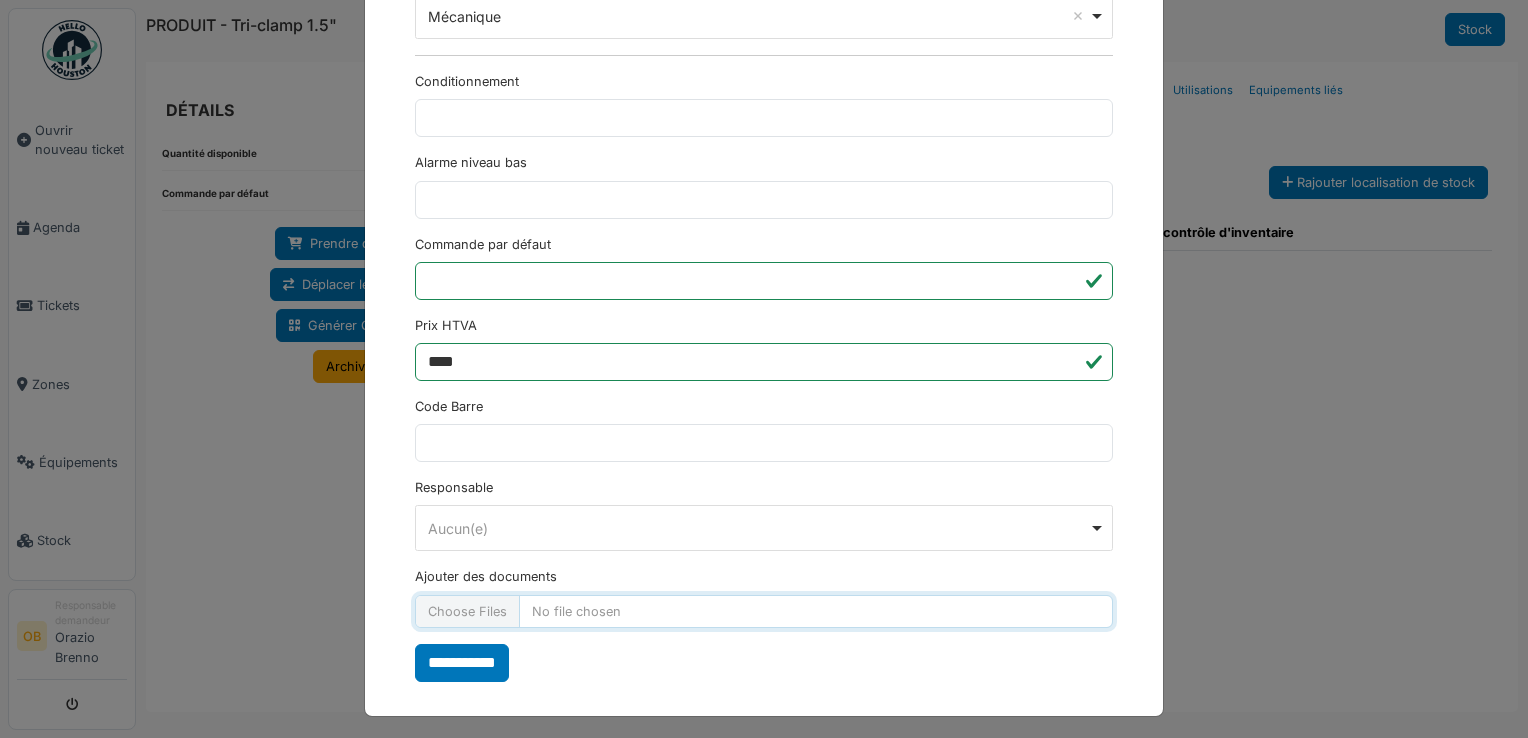 type on "**********" 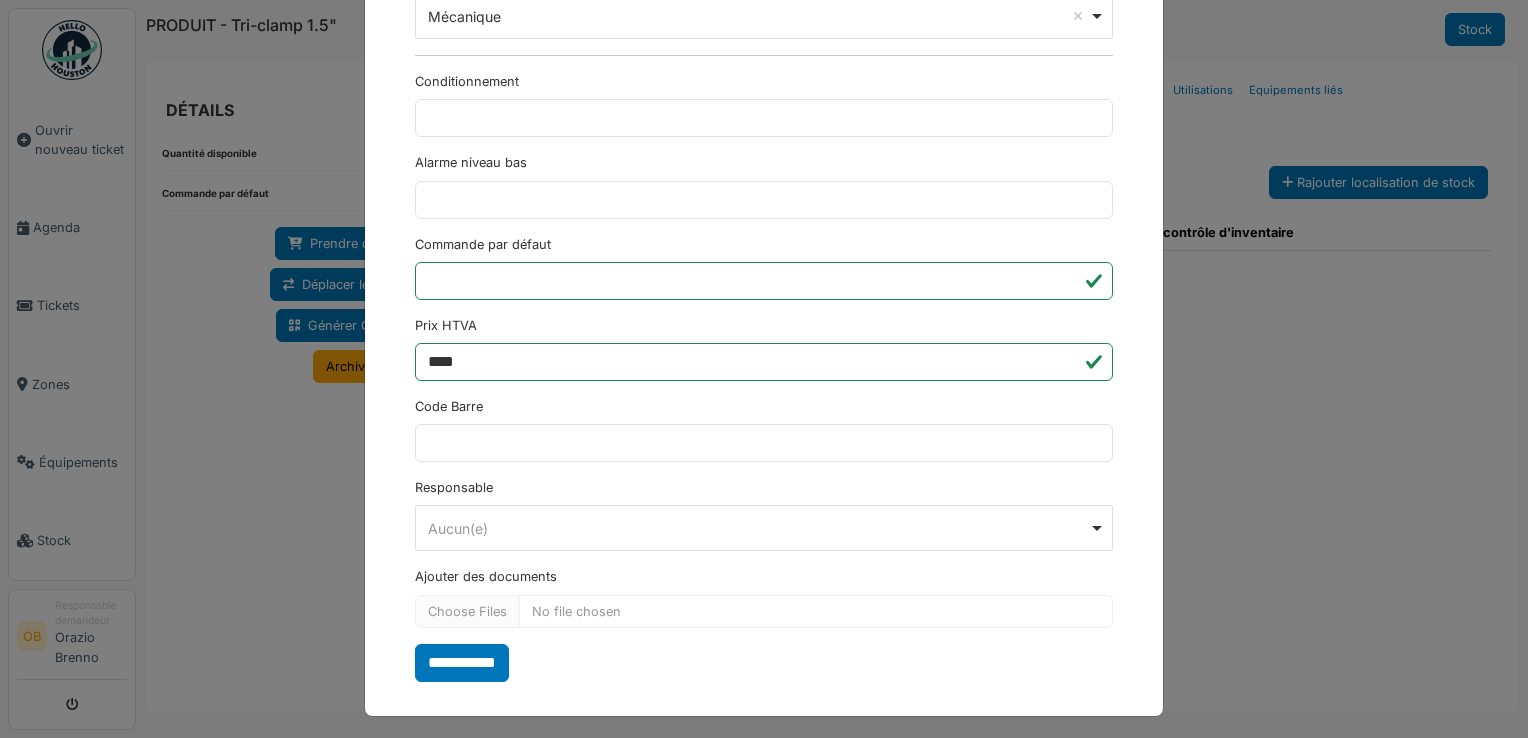 click on "**********" at bounding box center [462, 663] 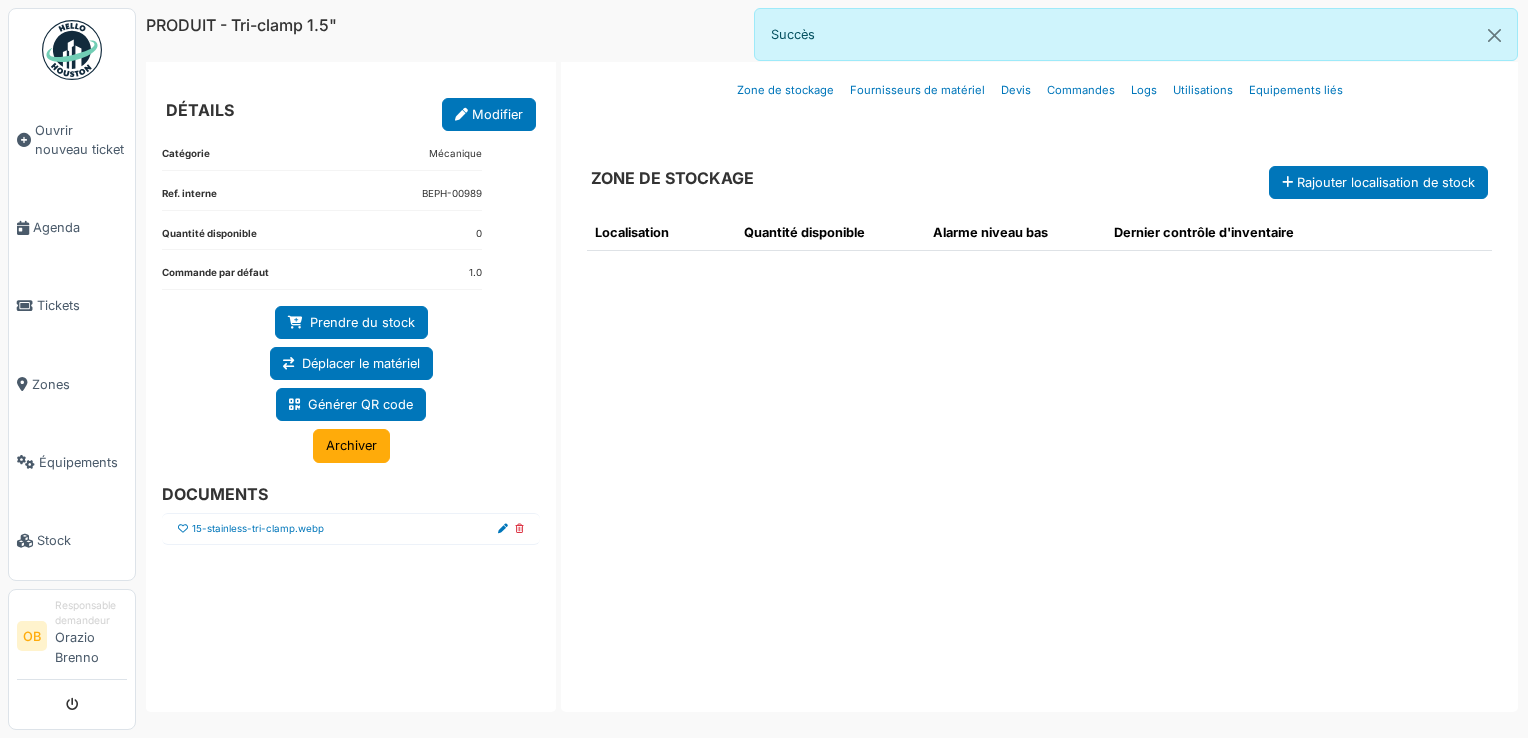 click at bounding box center (183, 529) 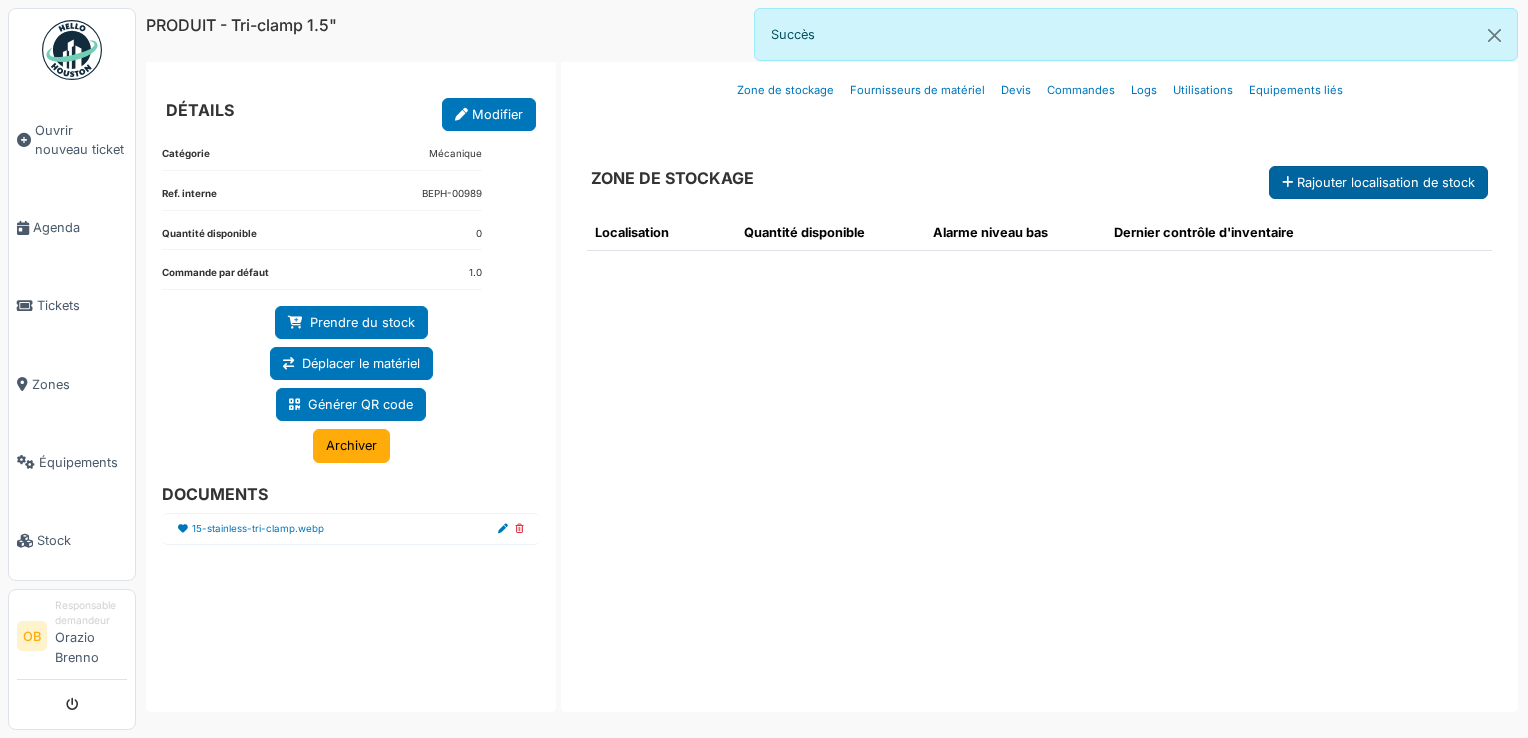click on "Rajouter localisation de stock" at bounding box center (1378, 182) 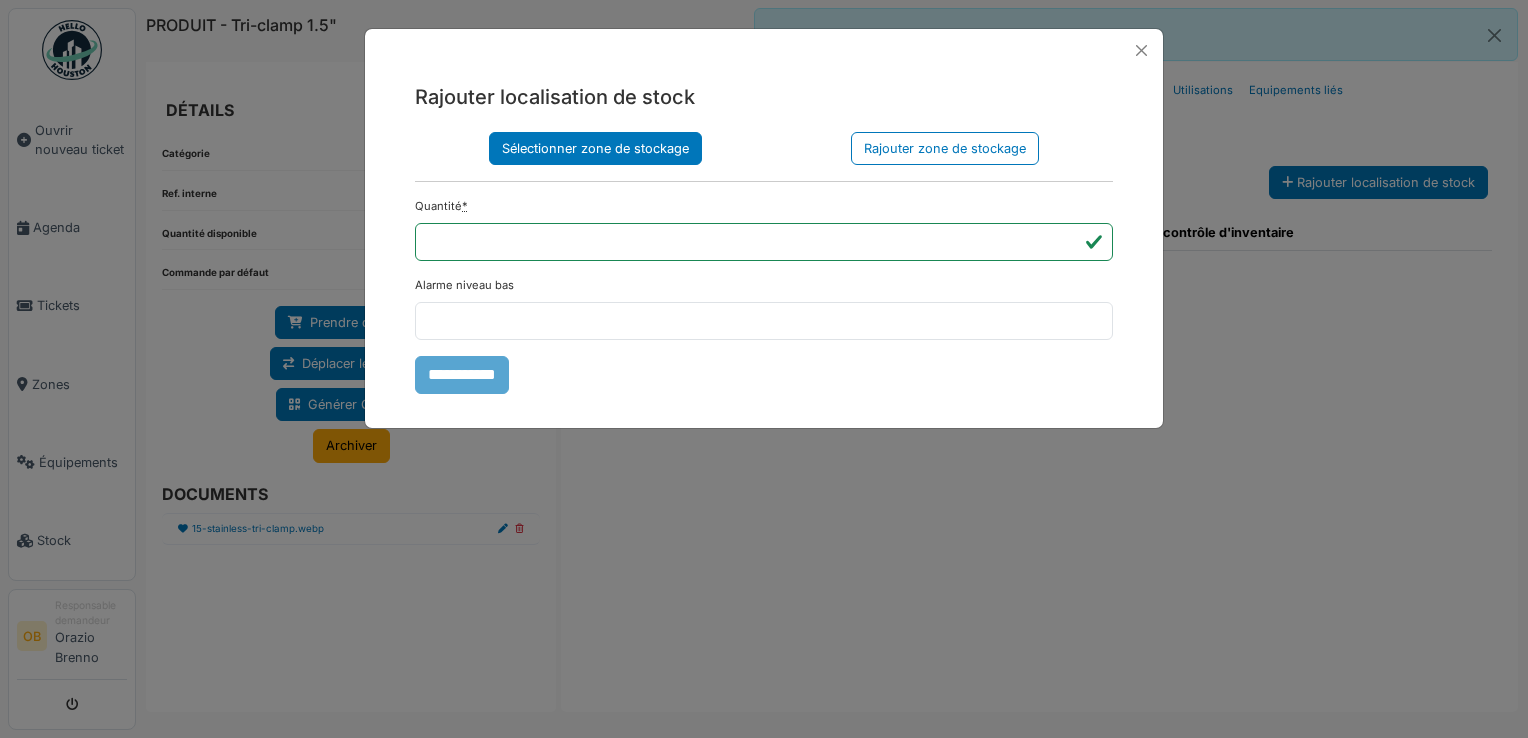 click on "Sélectionner zone de stockage" at bounding box center (595, 148) 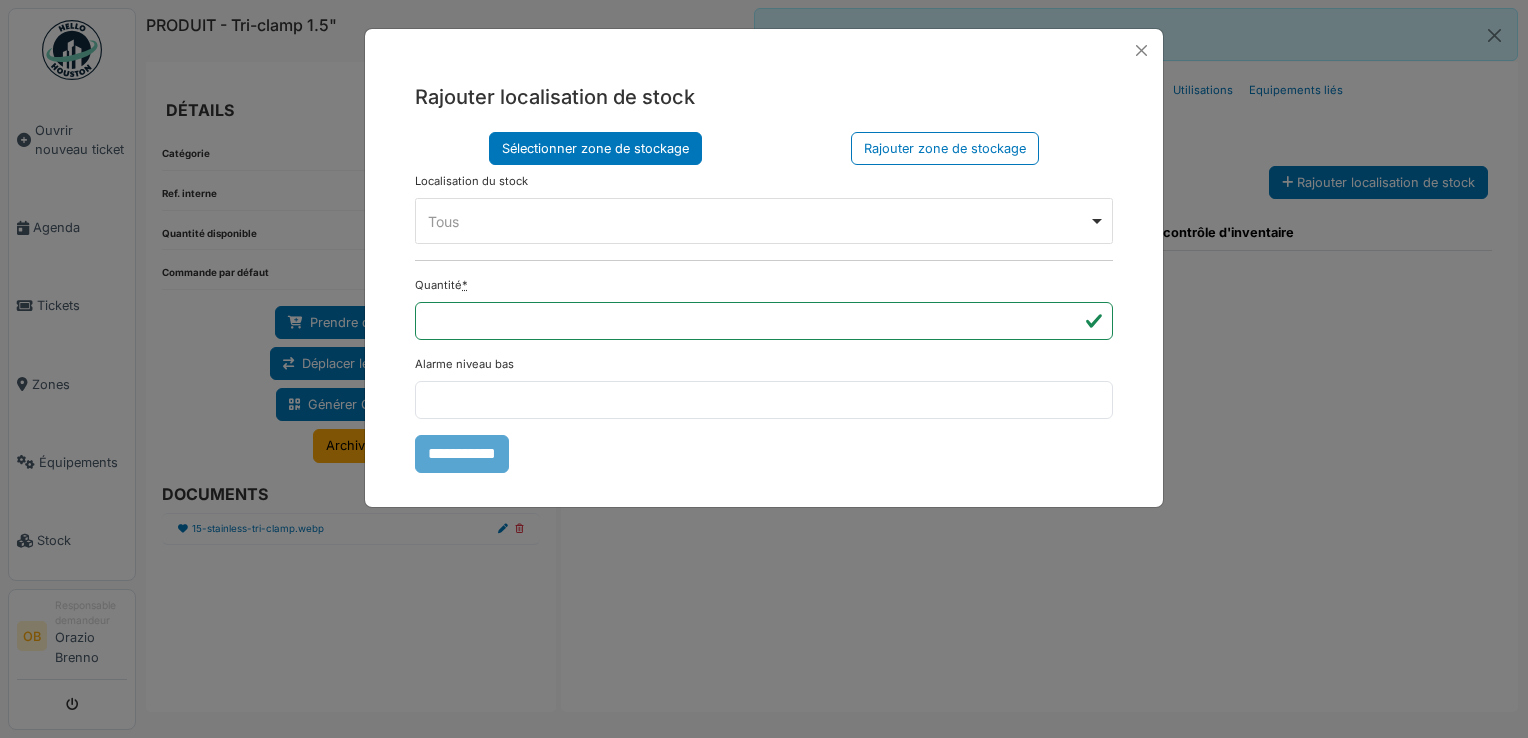 click on "Tous Remove item" at bounding box center [758, 221] 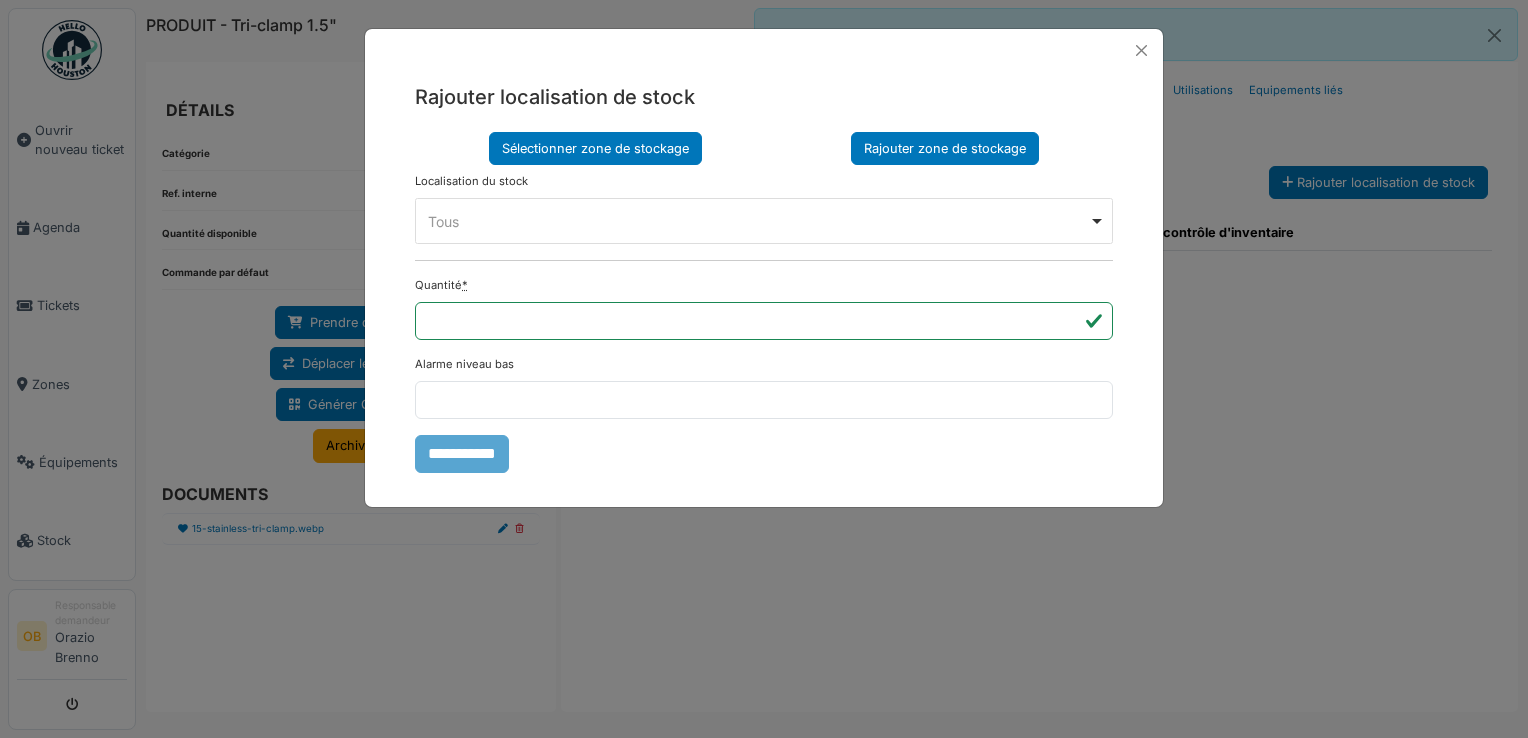 click on "Rajouter zone de stockage" at bounding box center (945, 148) 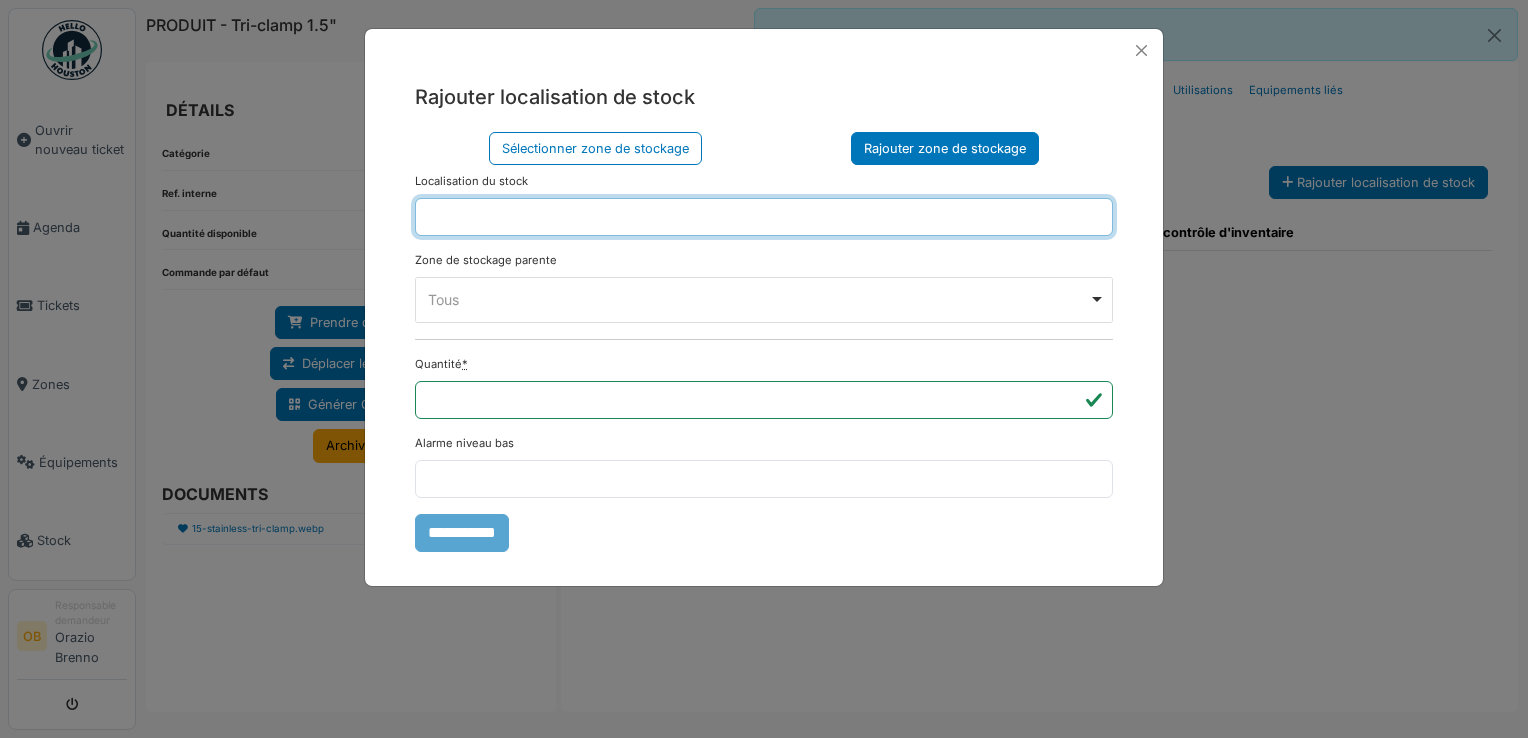 click at bounding box center [764, 217] 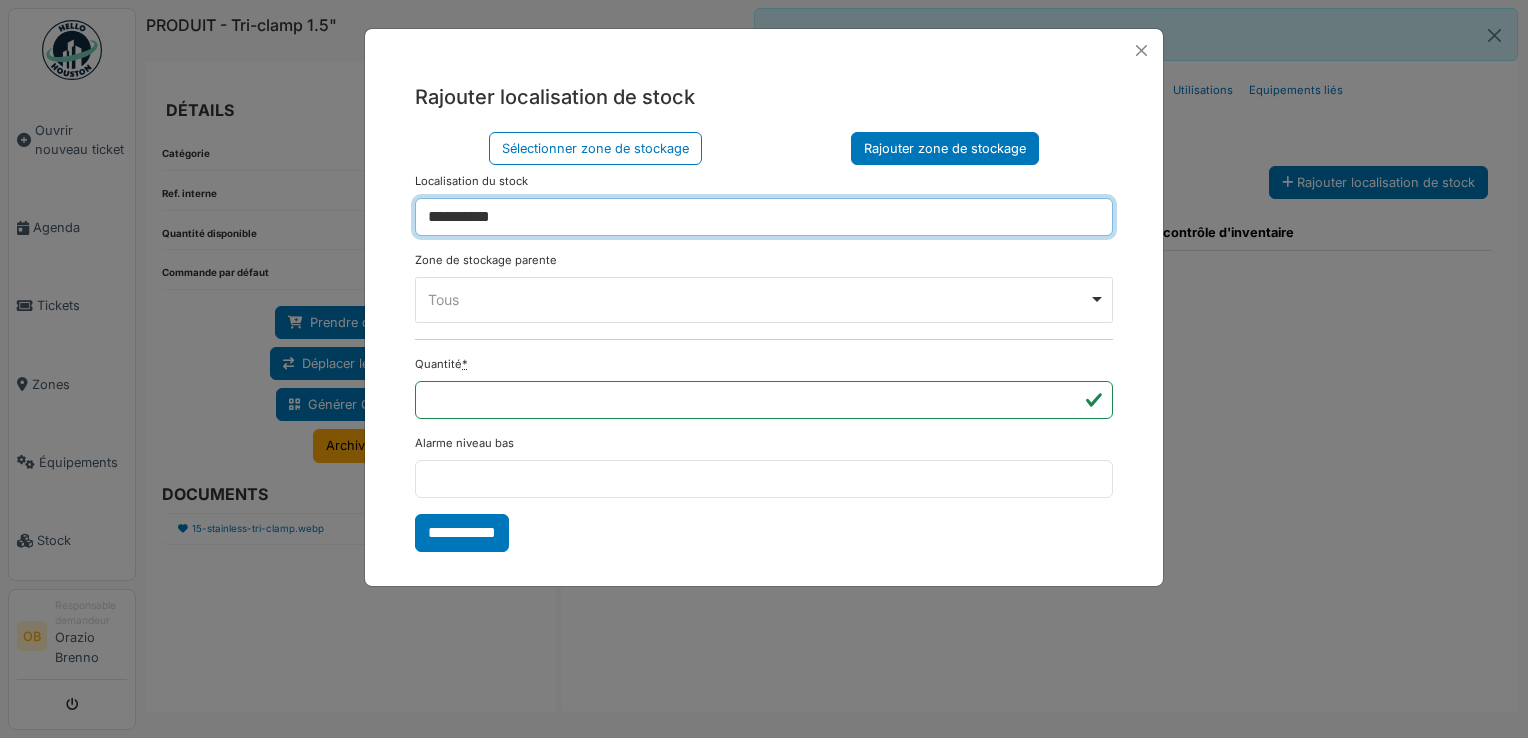 type on "**********" 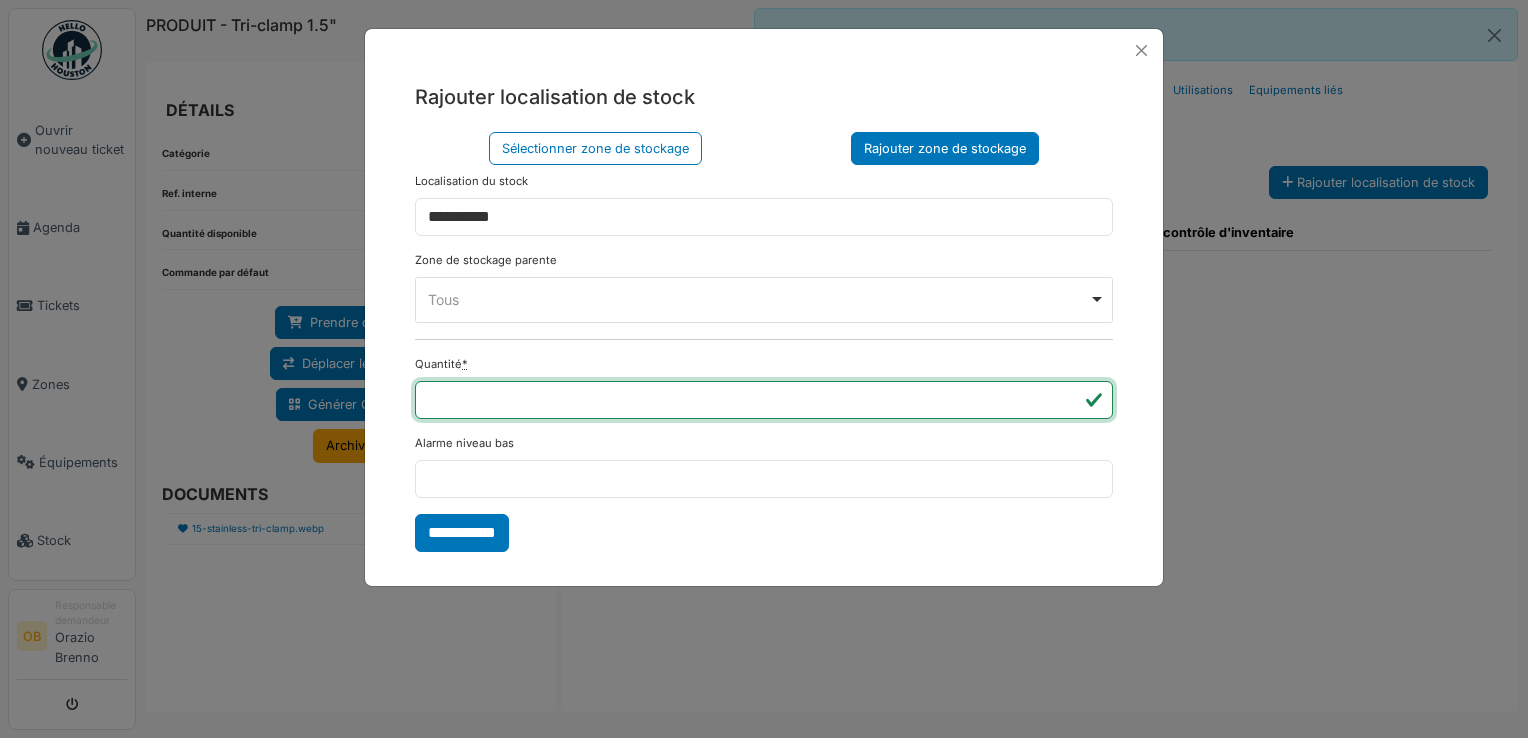 click on "*" at bounding box center (764, 400) 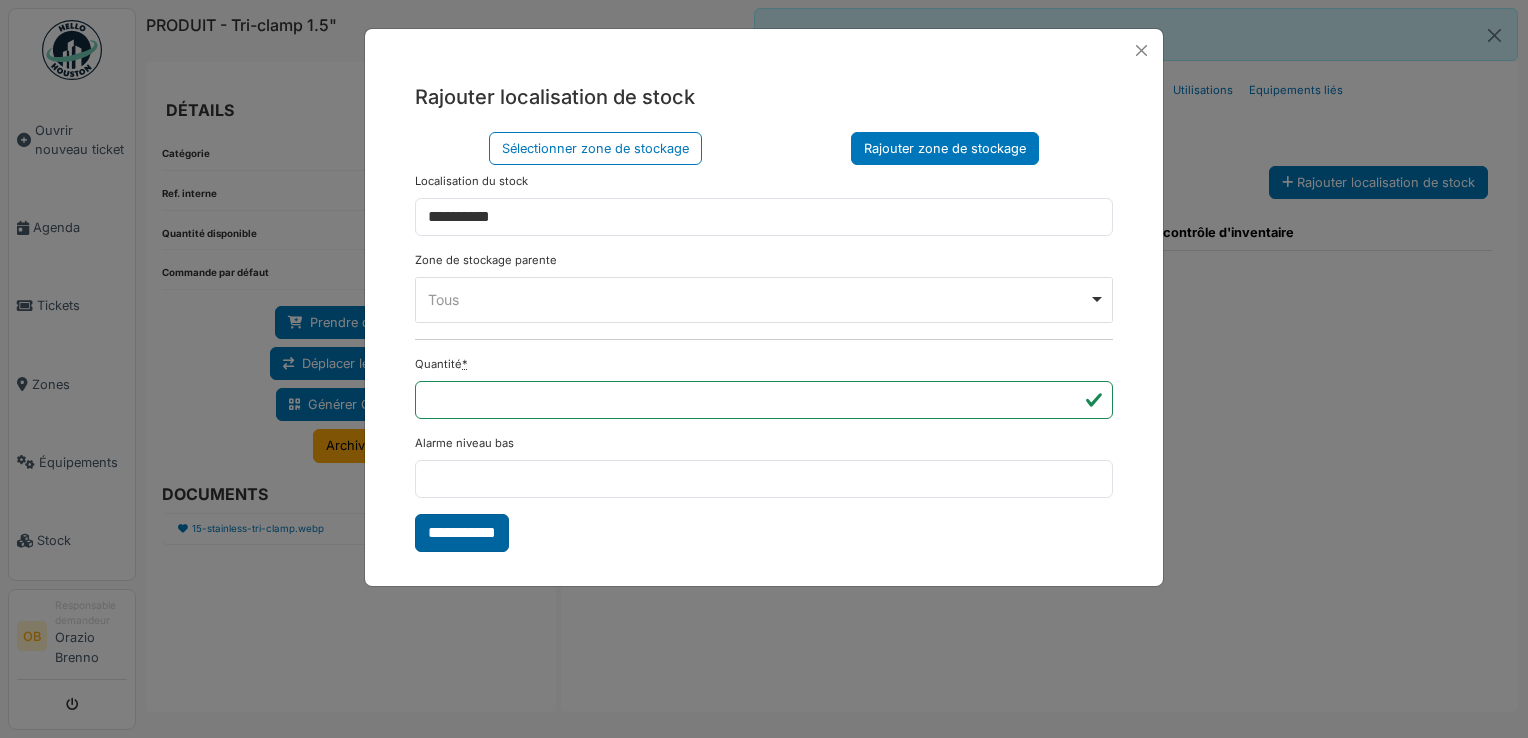 click on "**********" at bounding box center (462, 533) 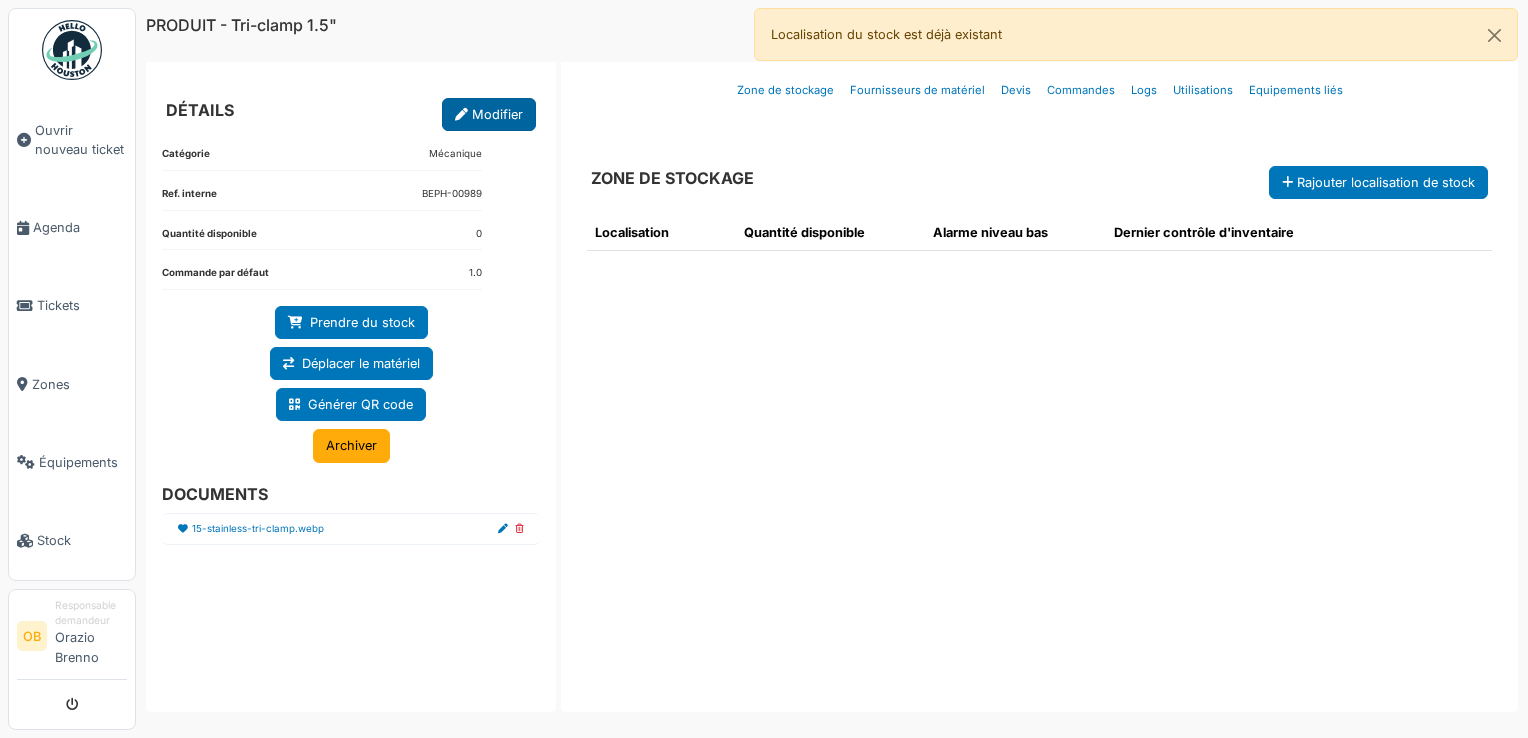 click on "Modifier" at bounding box center (489, 114) 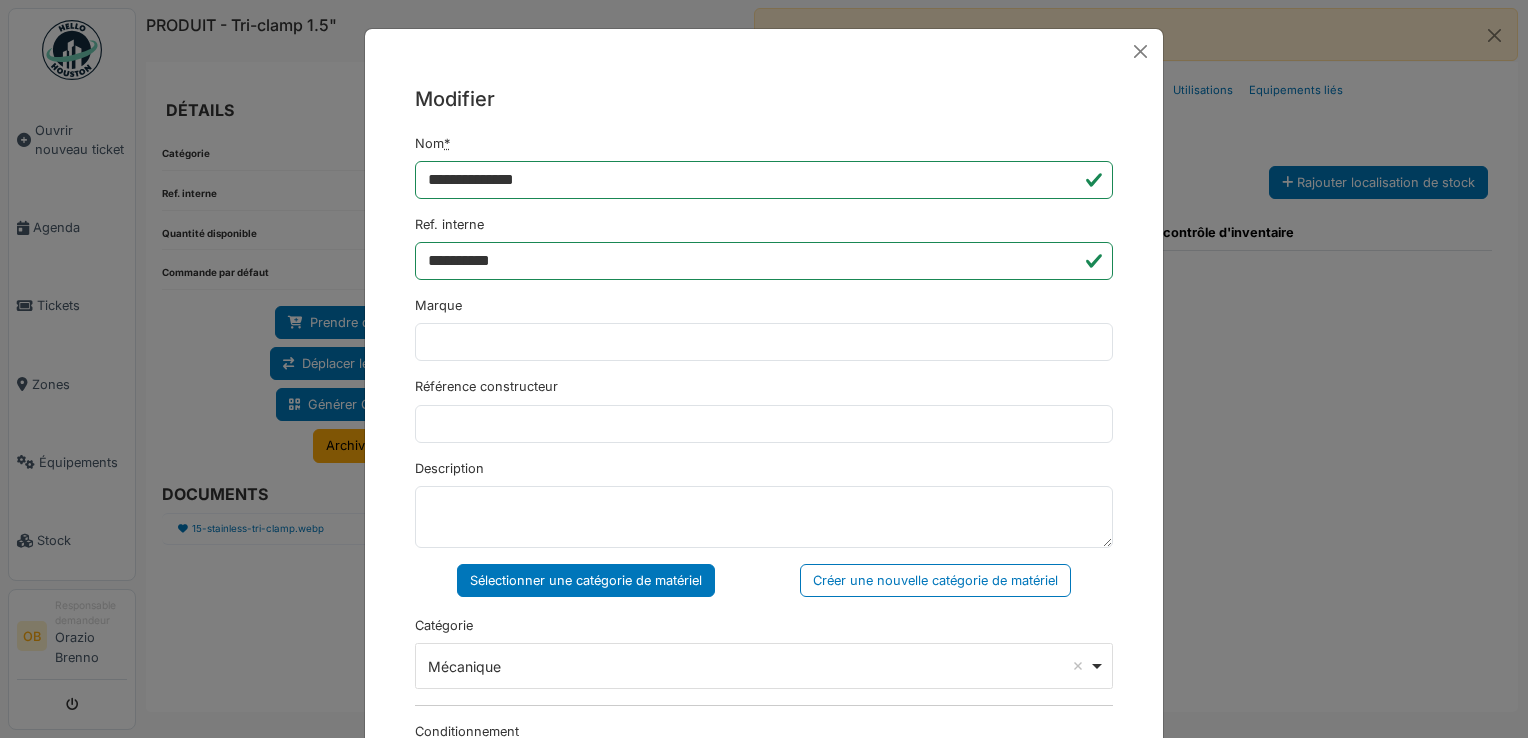 drag, startPoint x: 1304, startPoint y: 398, endPoint x: 1294, endPoint y: 392, distance: 11.661903 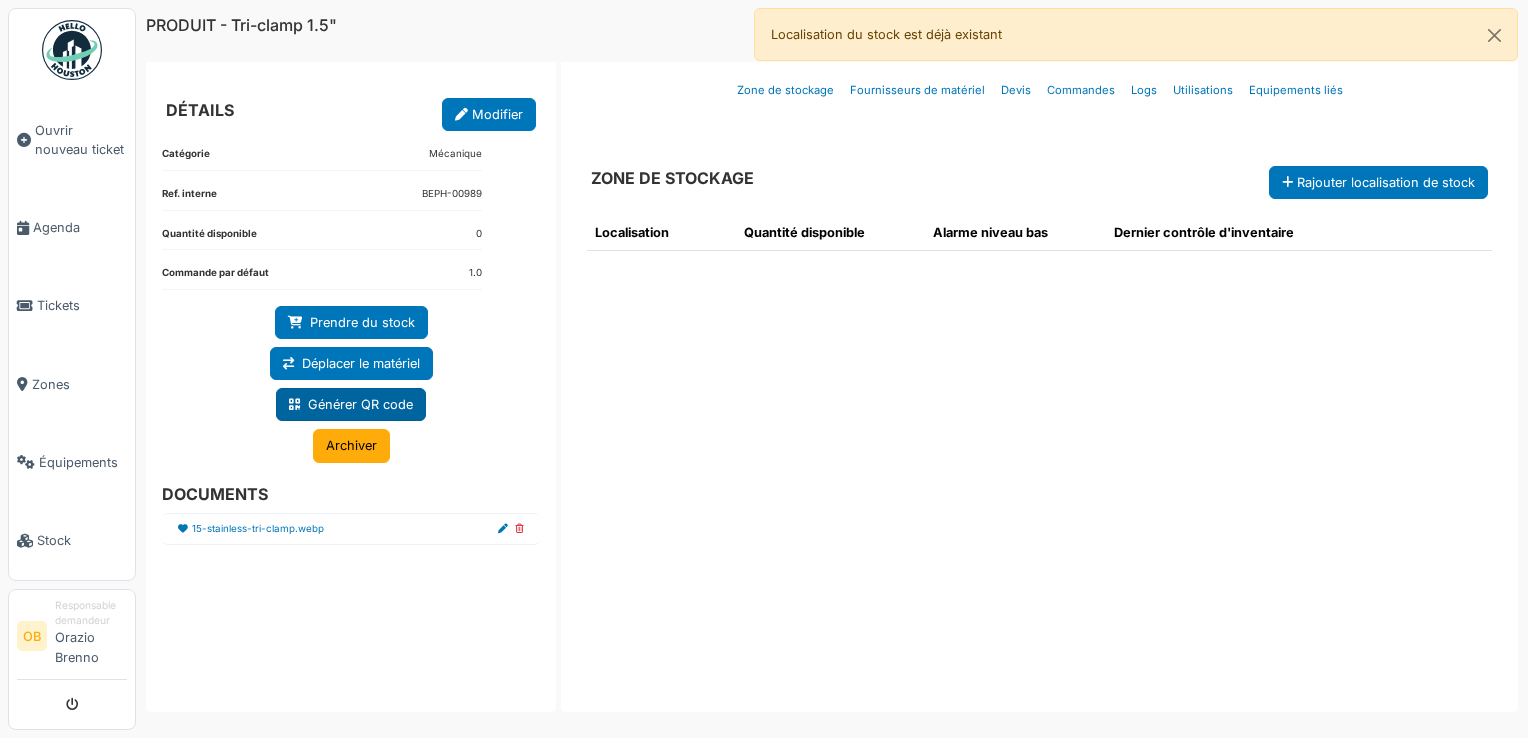 click on "Générer QR code" at bounding box center (351, 404) 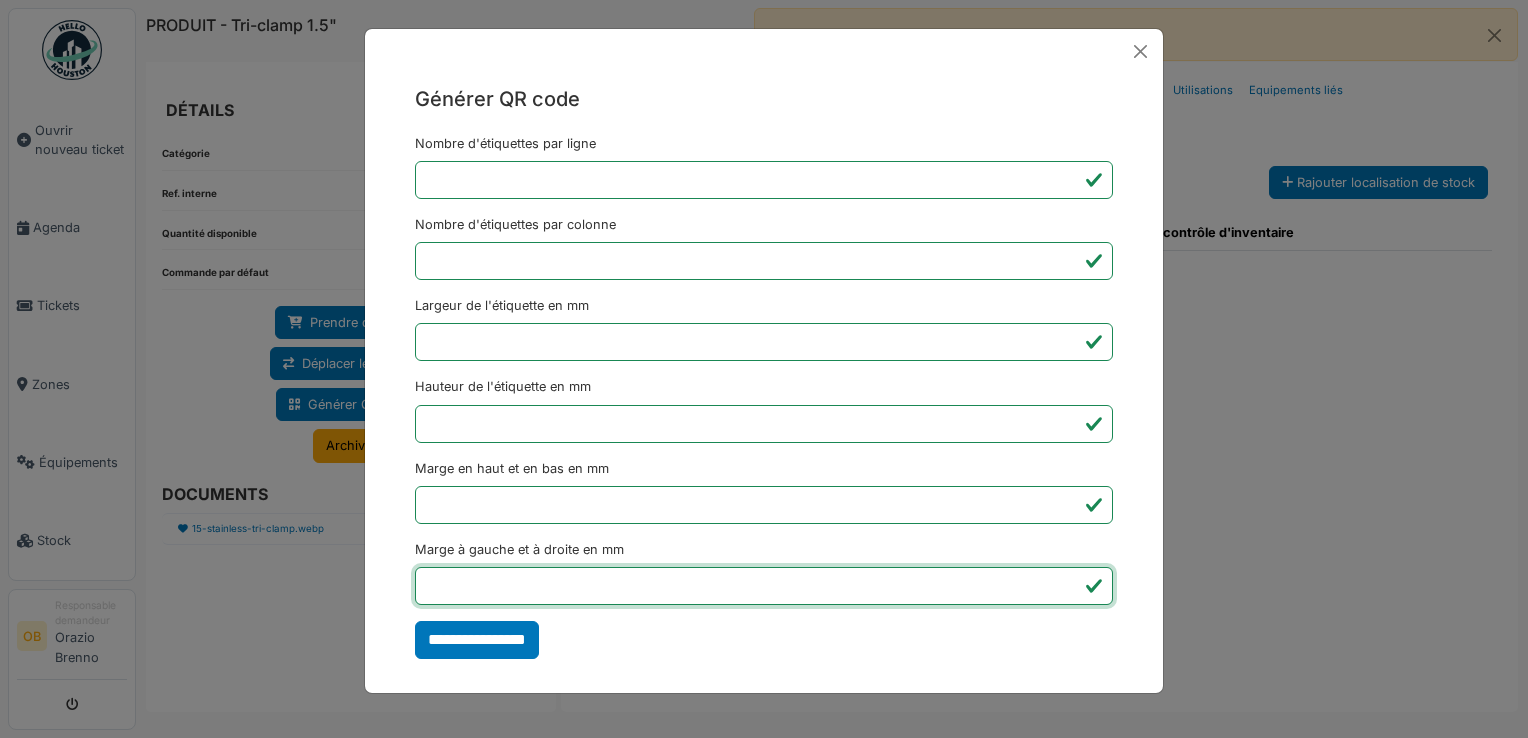 click on "*" at bounding box center [764, 586] 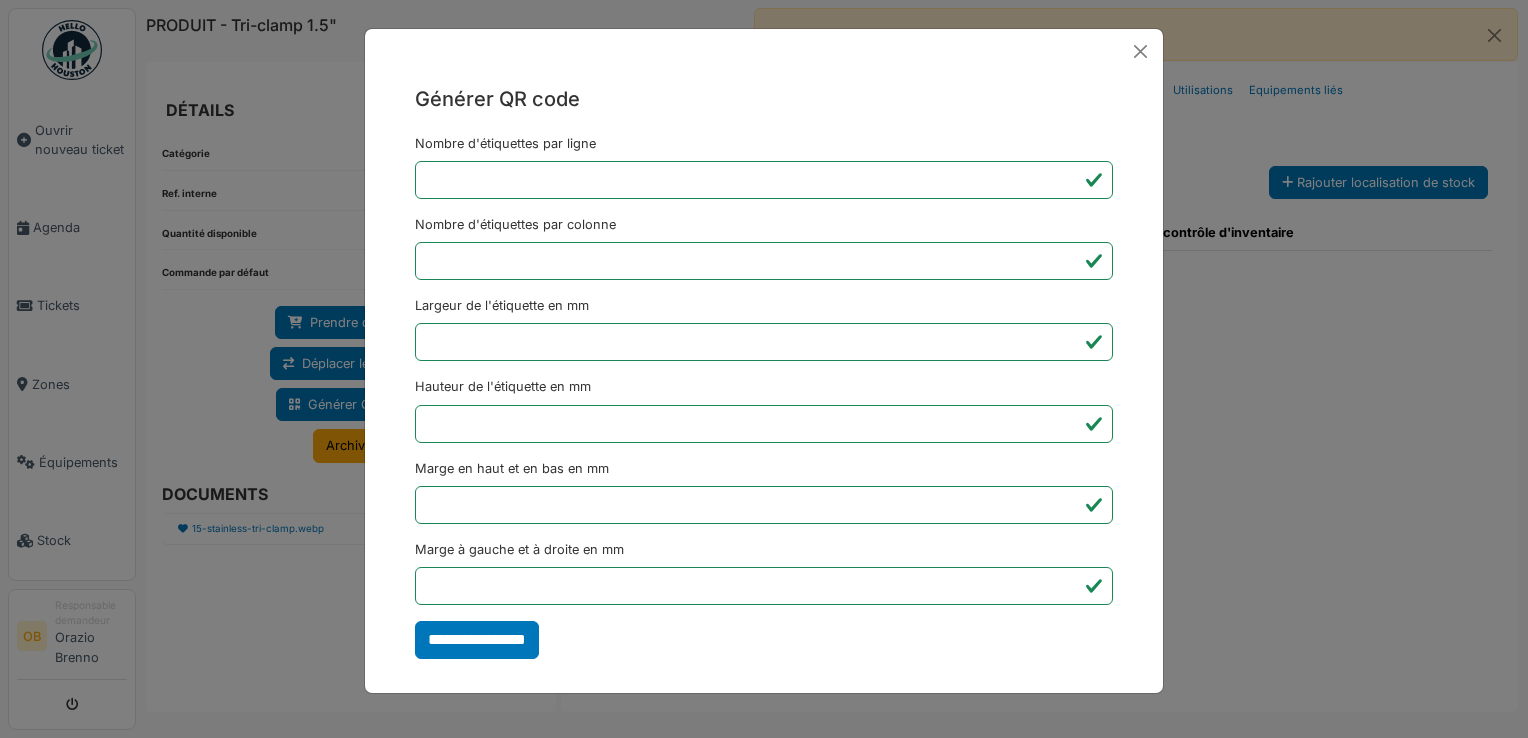 type on "*******" 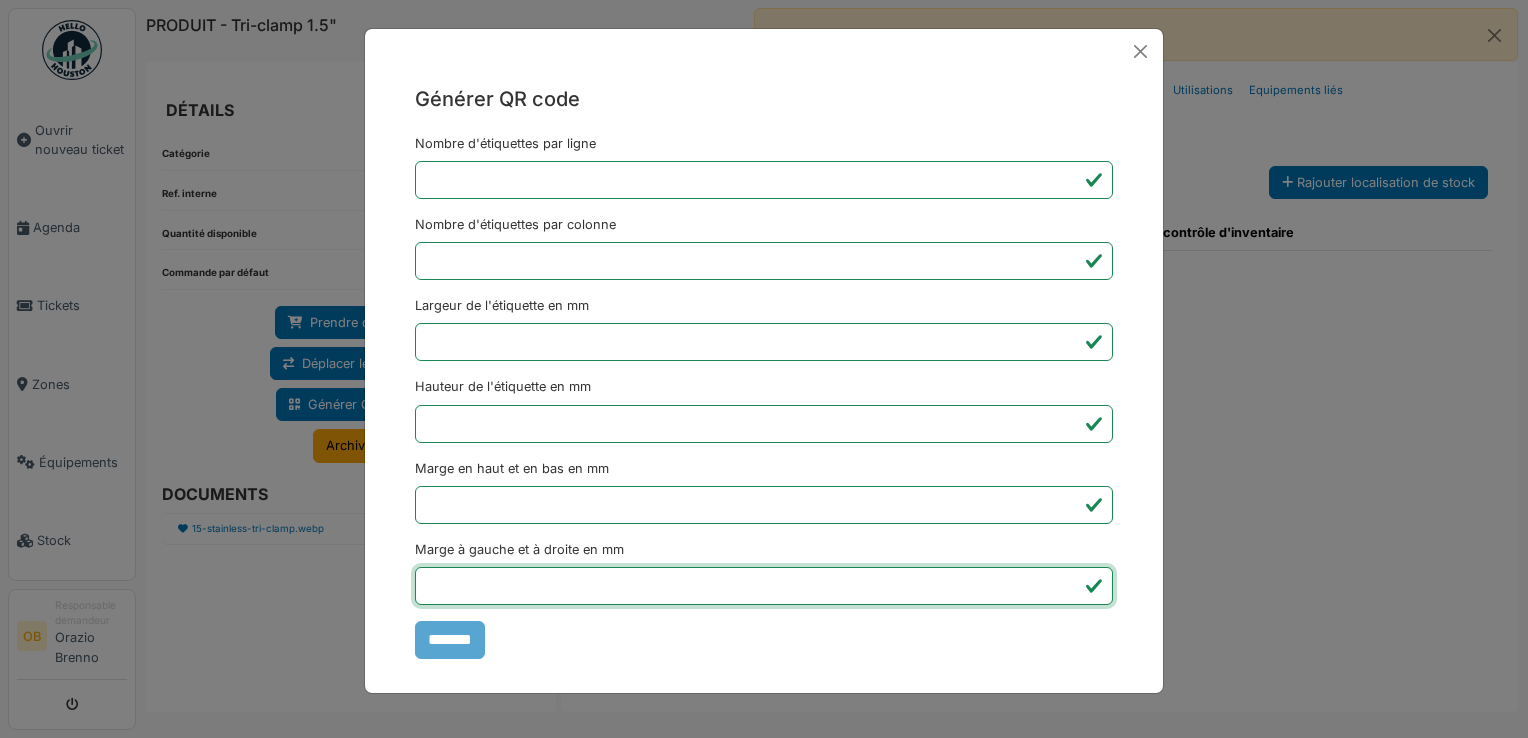 click on "Générer QR code
Nombre d'étiquettes par ligne
*
Nombre d'étiquettes par colonne
*
Largeur de l'étiquette en mm
**
Hauteur de l'étiquette en mm
**
Marge en haut et en bas en mm
*
Marge à gauche et à droite en mm
***
*******" at bounding box center (764, 369) 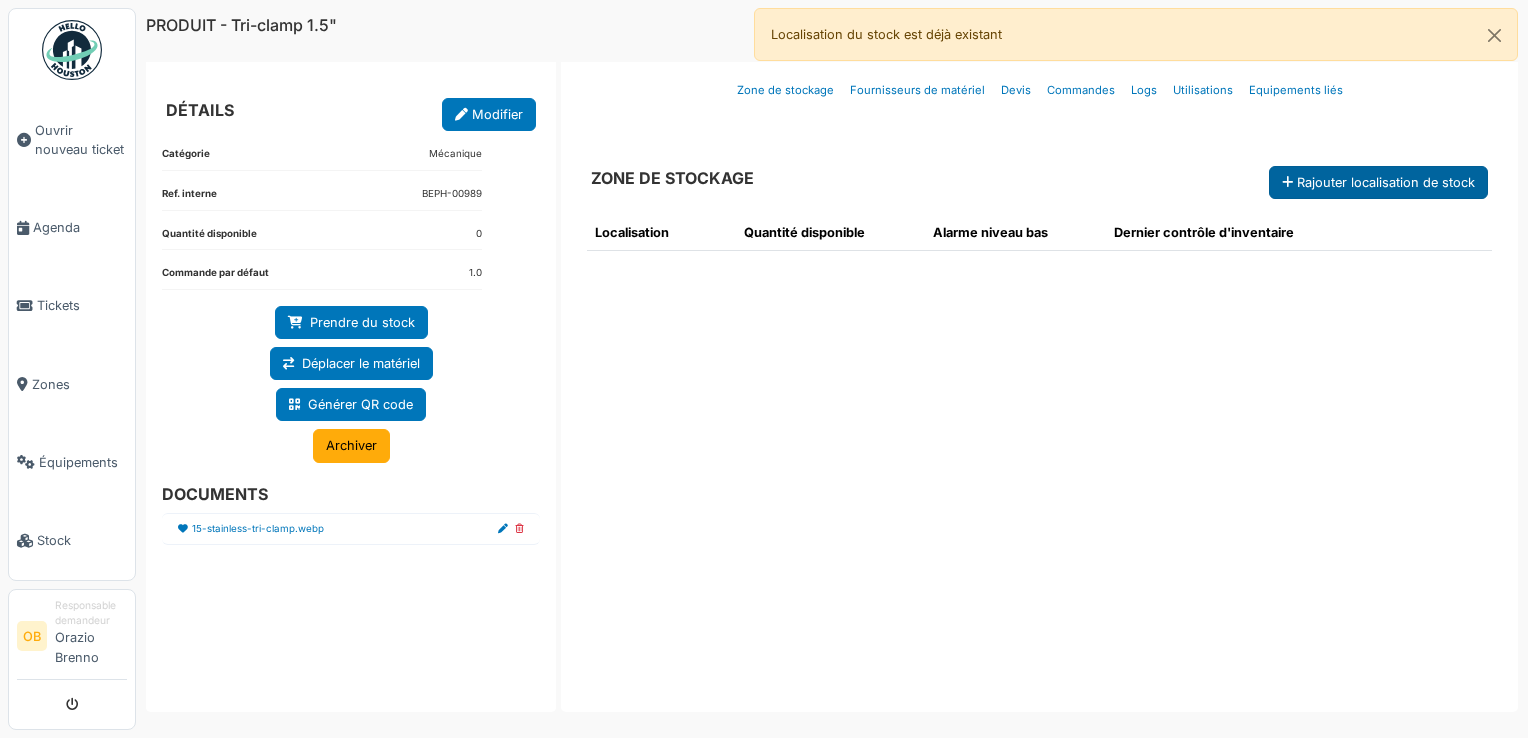 click on "Rajouter localisation de stock" at bounding box center (1378, 182) 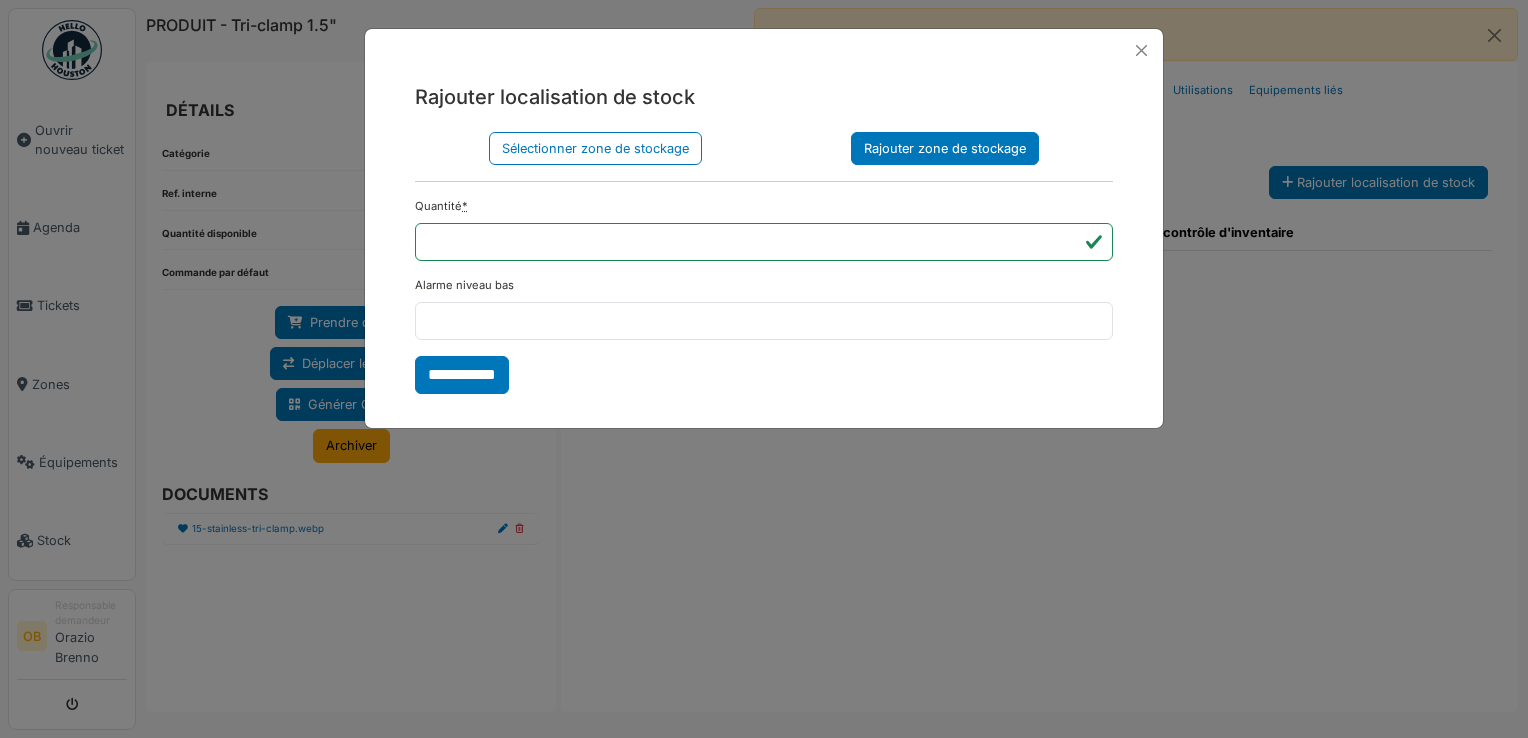 click on "Rajouter zone de stockage" at bounding box center (945, 148) 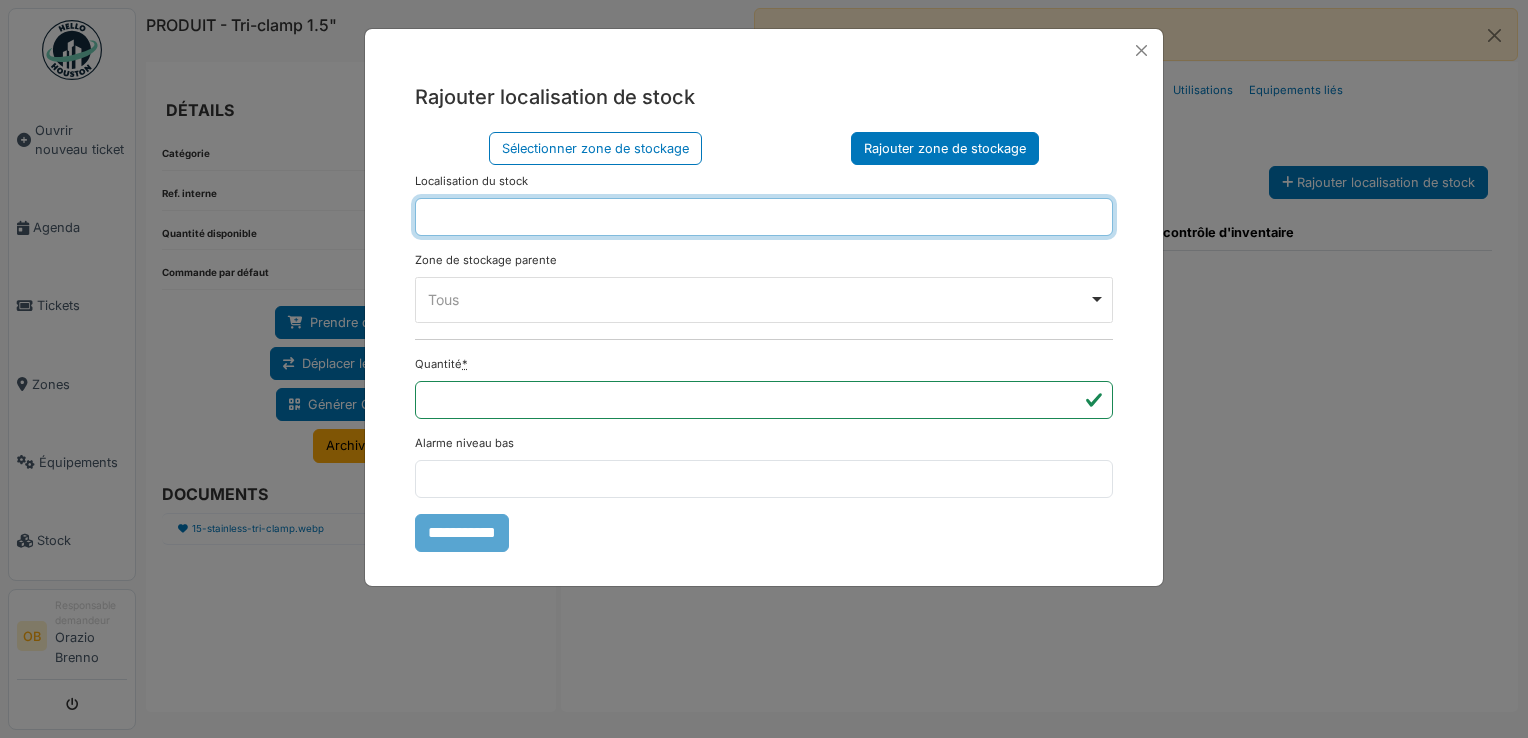 click at bounding box center (764, 217) 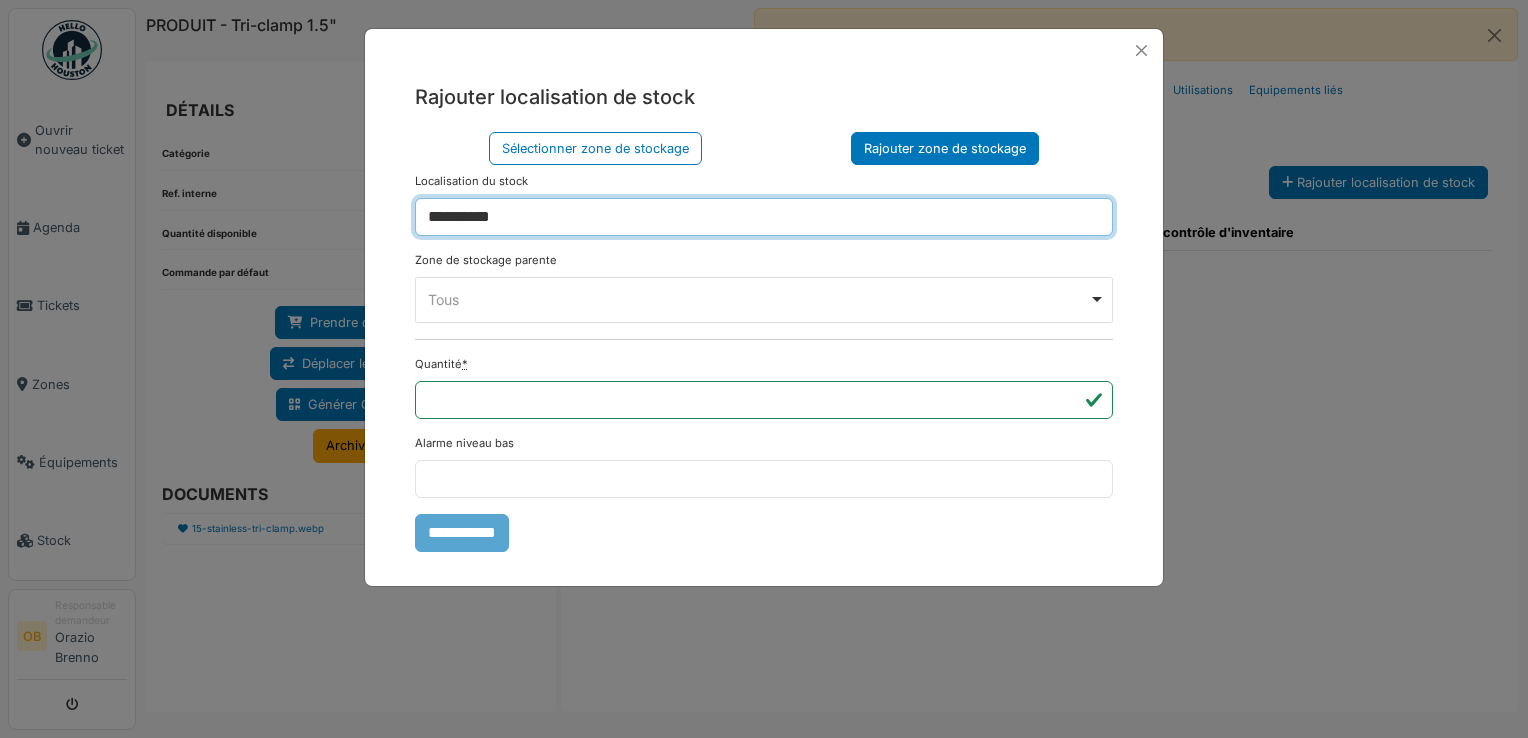 click on "Tous Remove item" at bounding box center [758, 299] 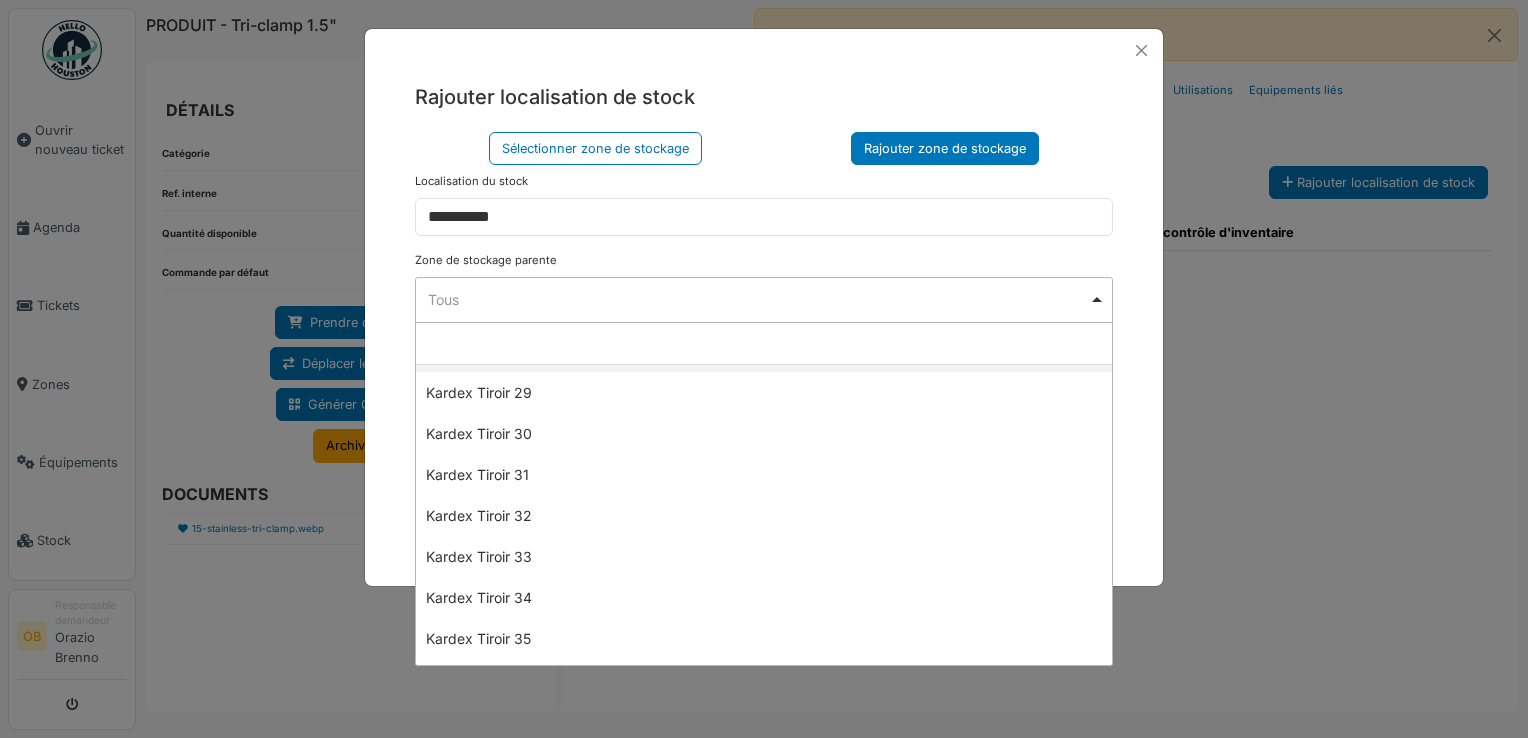 scroll, scrollTop: 1333, scrollLeft: 0, axis: vertical 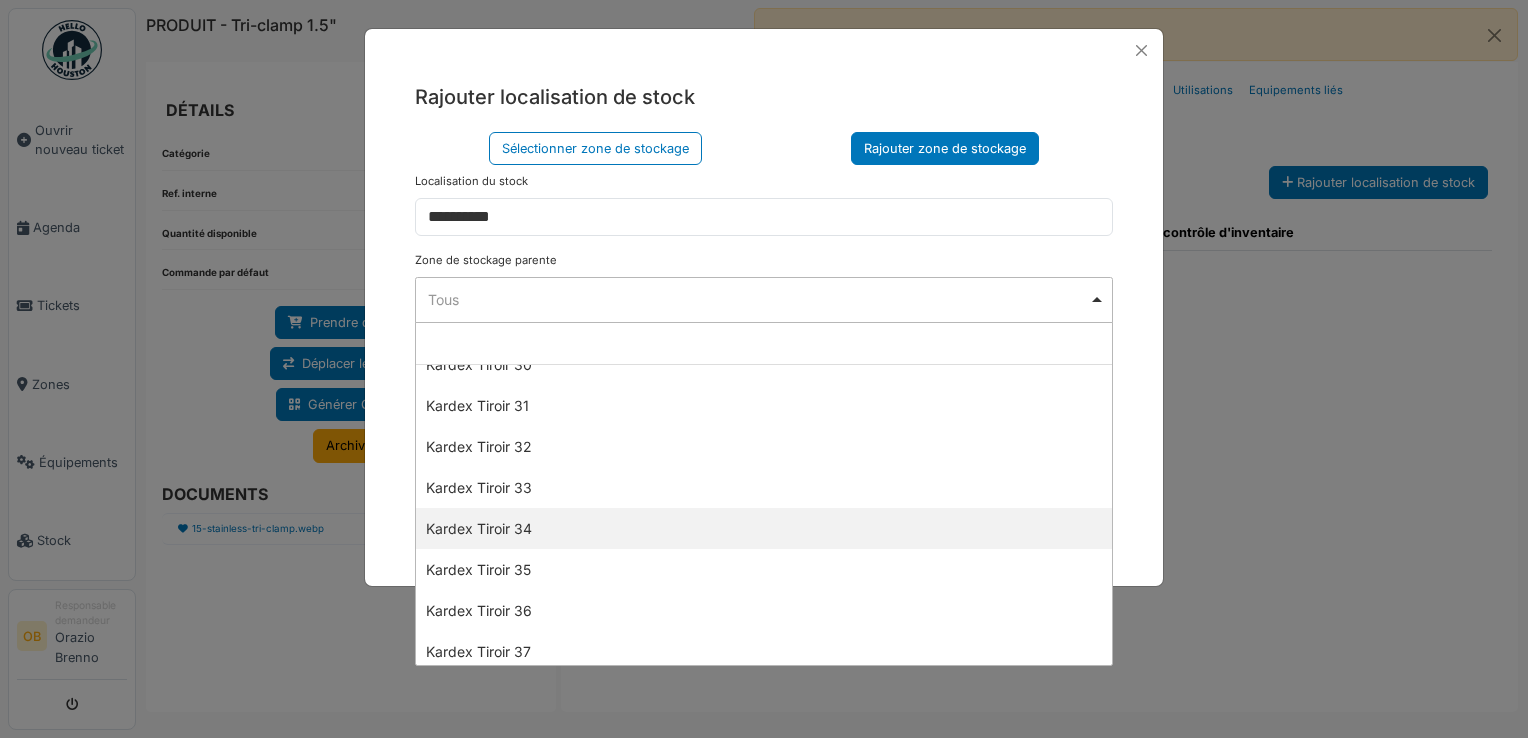 select on "****" 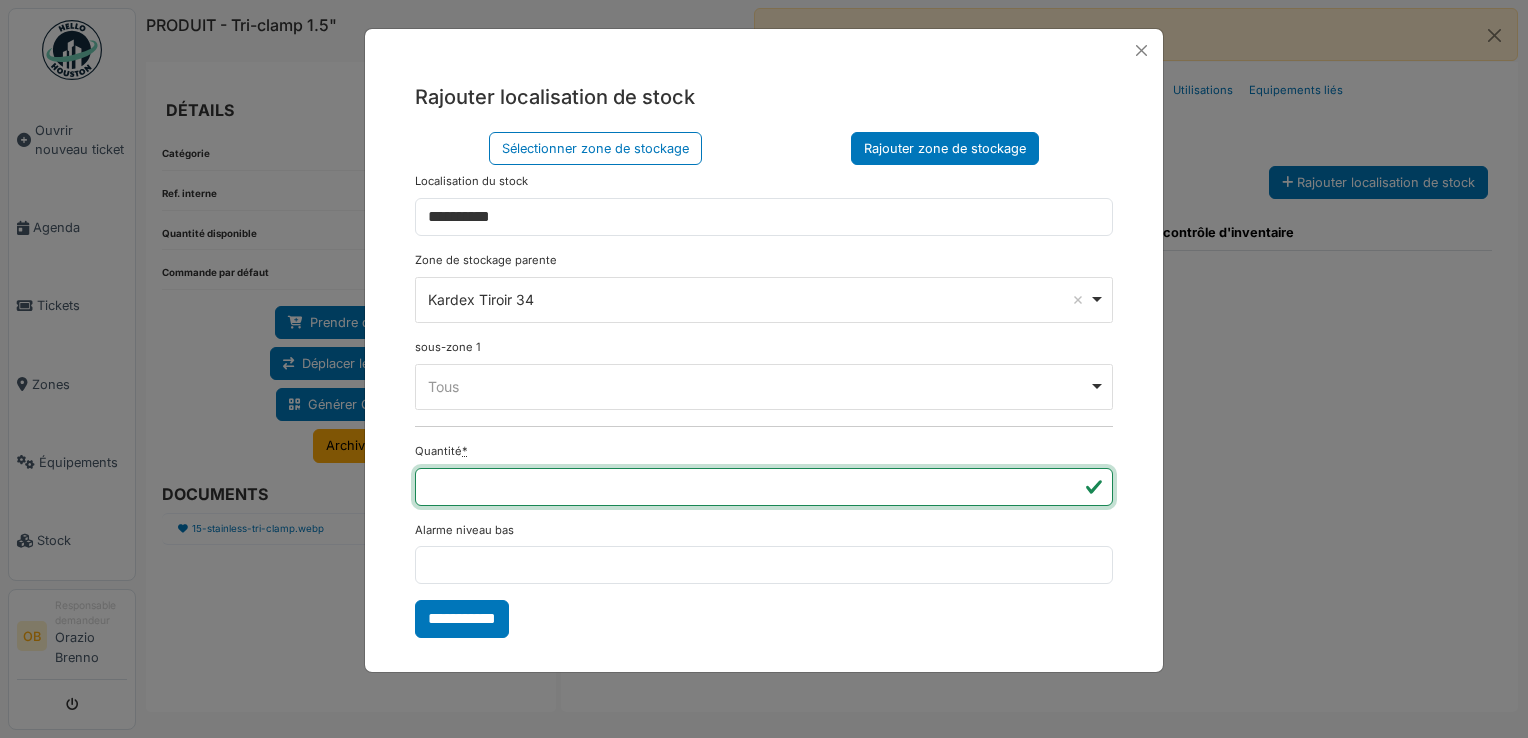 click on "*" at bounding box center (764, 487) 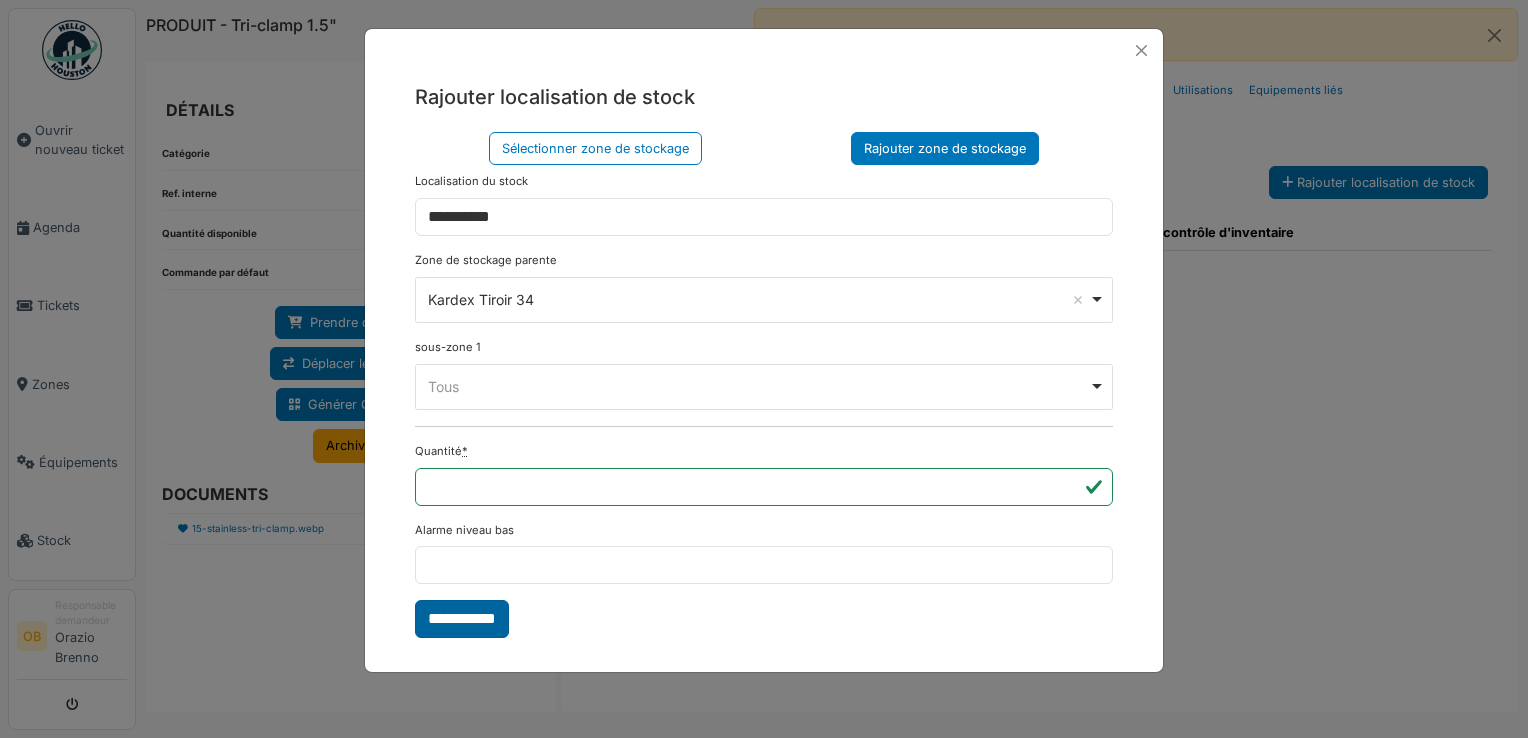click on "**********" at bounding box center (462, 619) 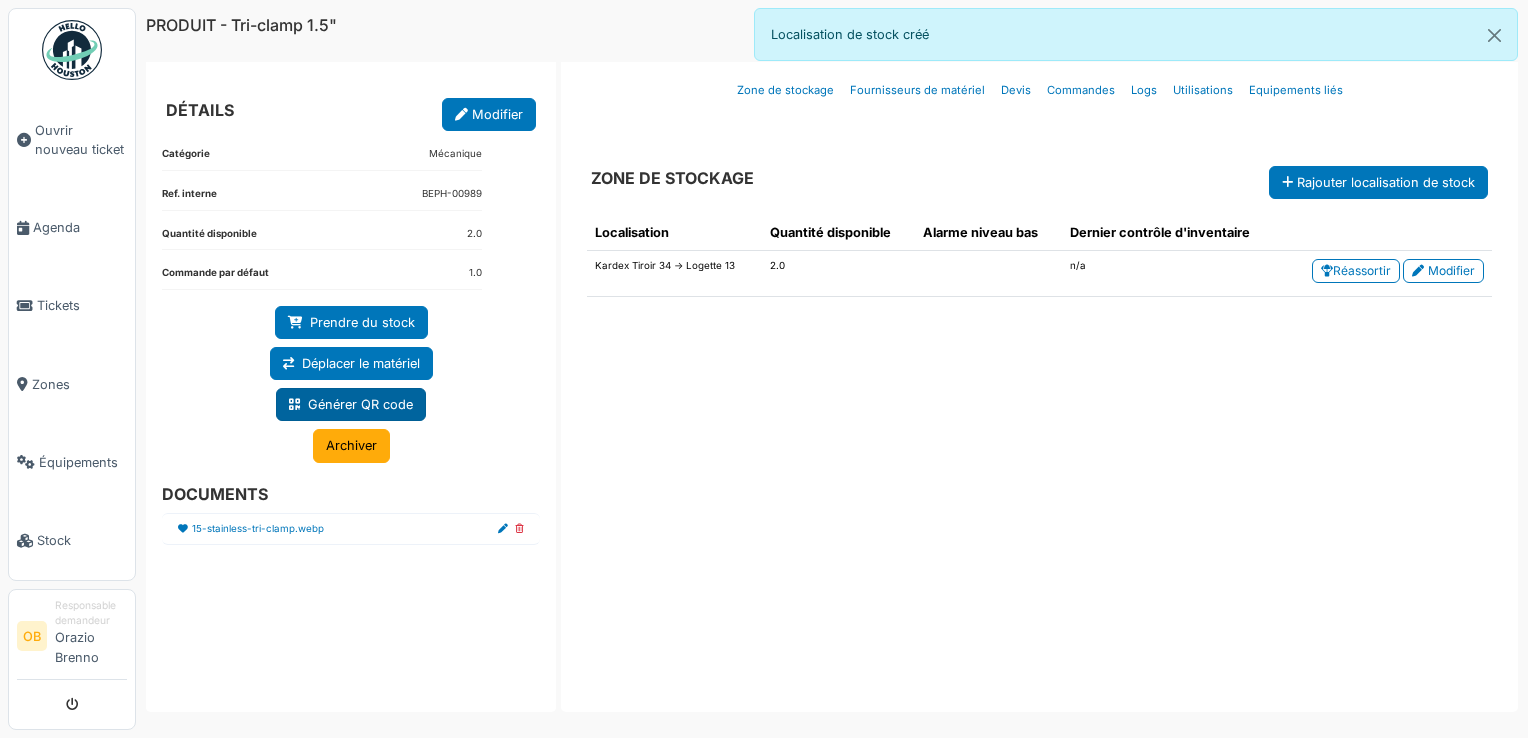 click on "Générer QR code" at bounding box center (351, 404) 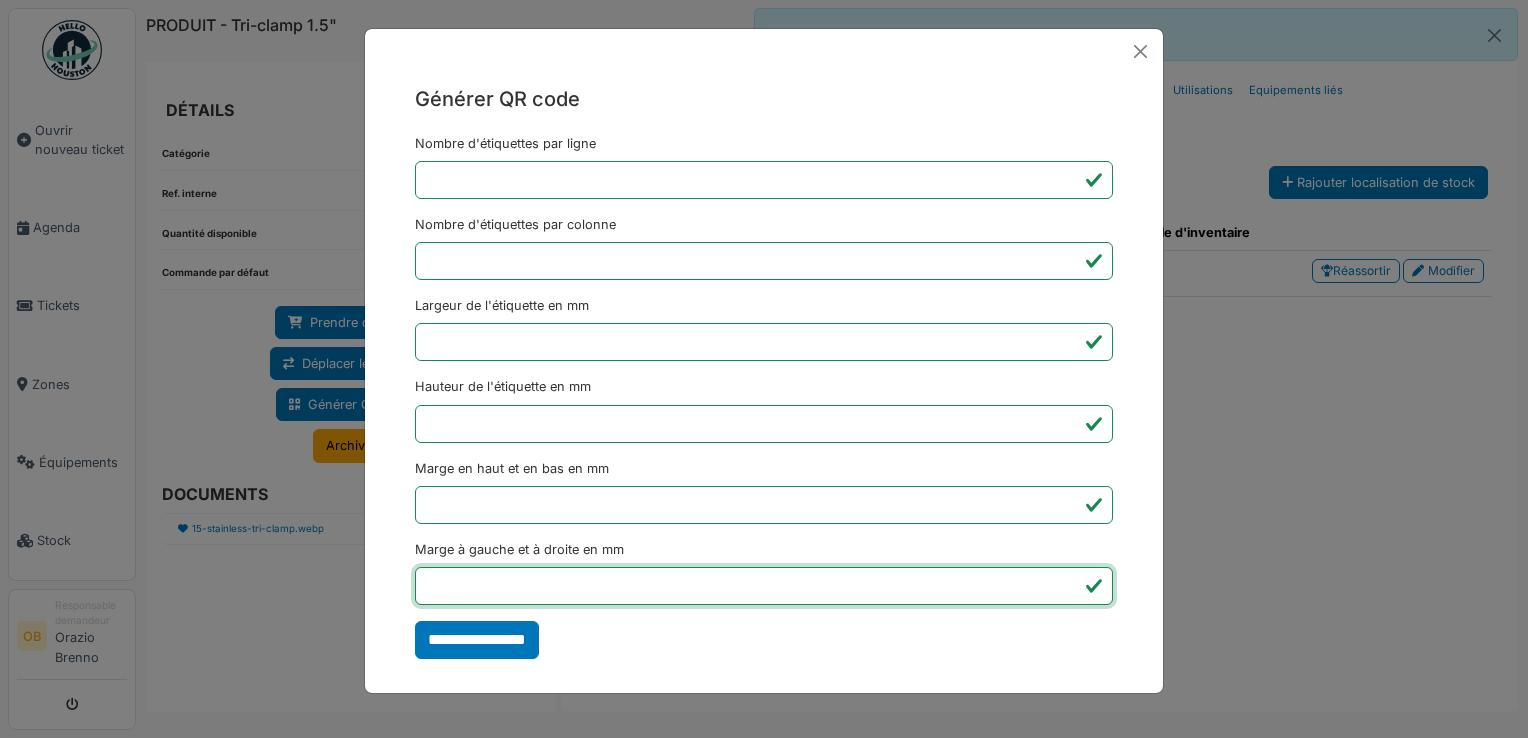 click on "*" at bounding box center (764, 586) 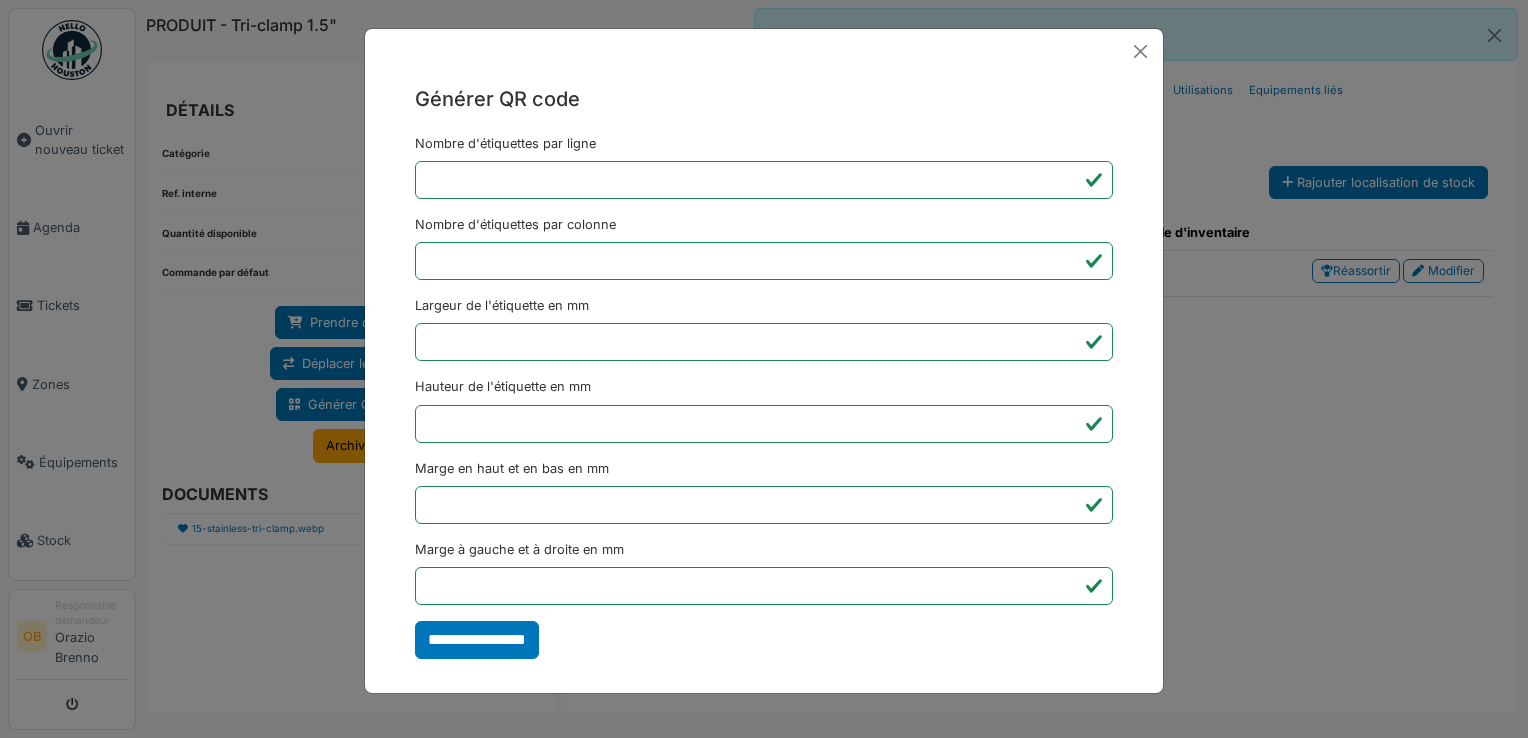 type on "*******" 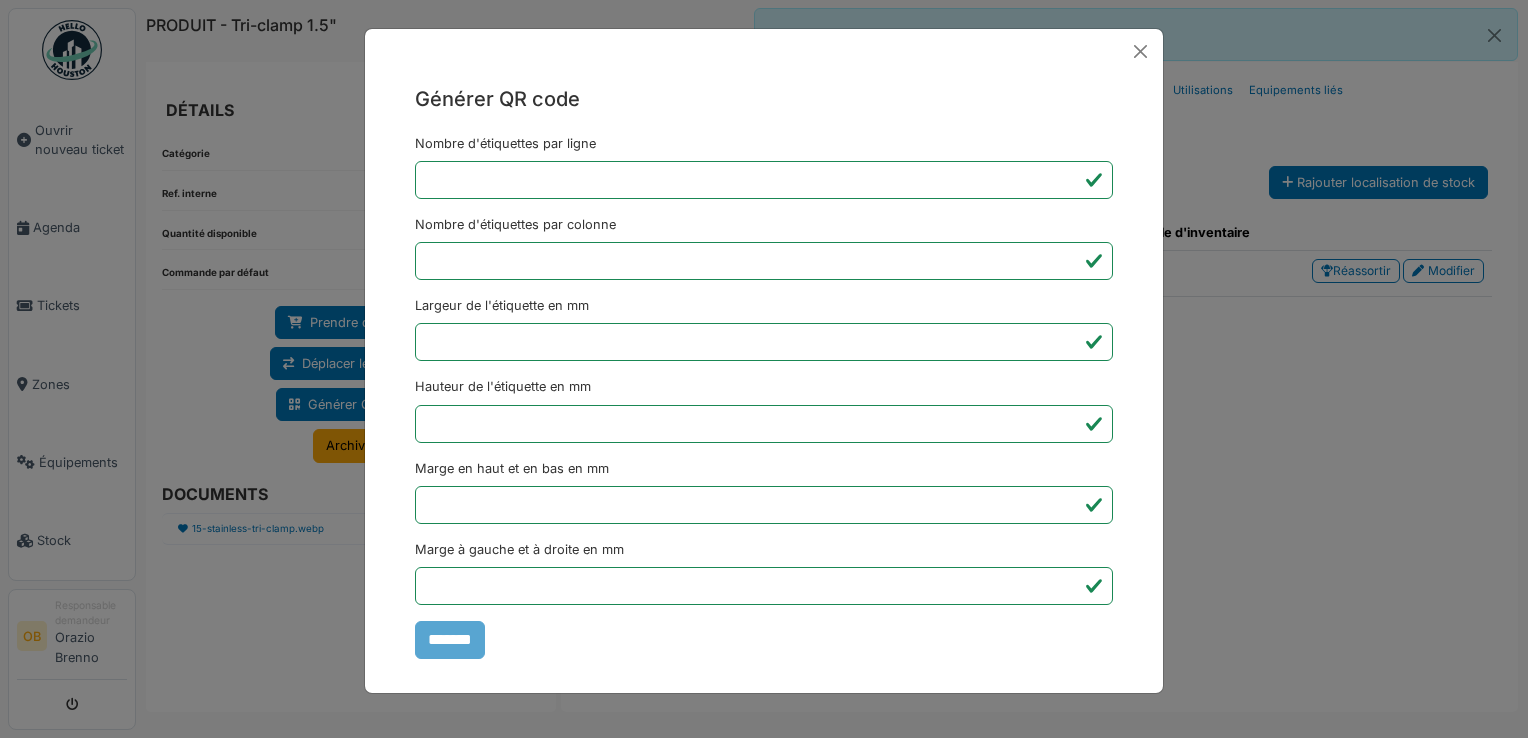 click on "Générer QR code
Nombre d'étiquettes par ligne
*
Nombre d'étiquettes par colonne
*
Largeur de l'étiquette en mm
**
Hauteur de l'étiquette en mm
**
Marge en haut et en bas en mm
*
Marge à gauche et à droite en mm
***
*******" at bounding box center (764, 369) 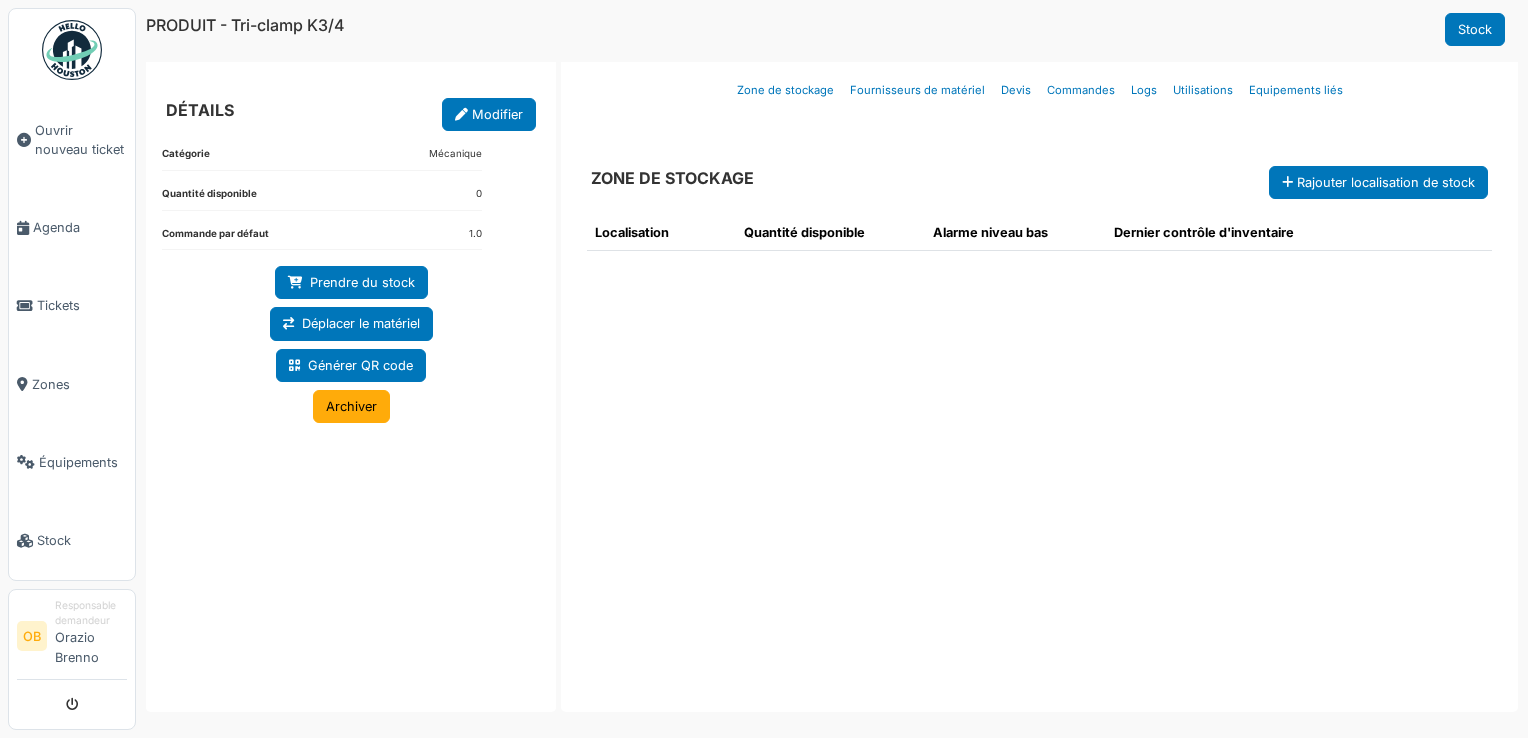 scroll, scrollTop: 0, scrollLeft: 0, axis: both 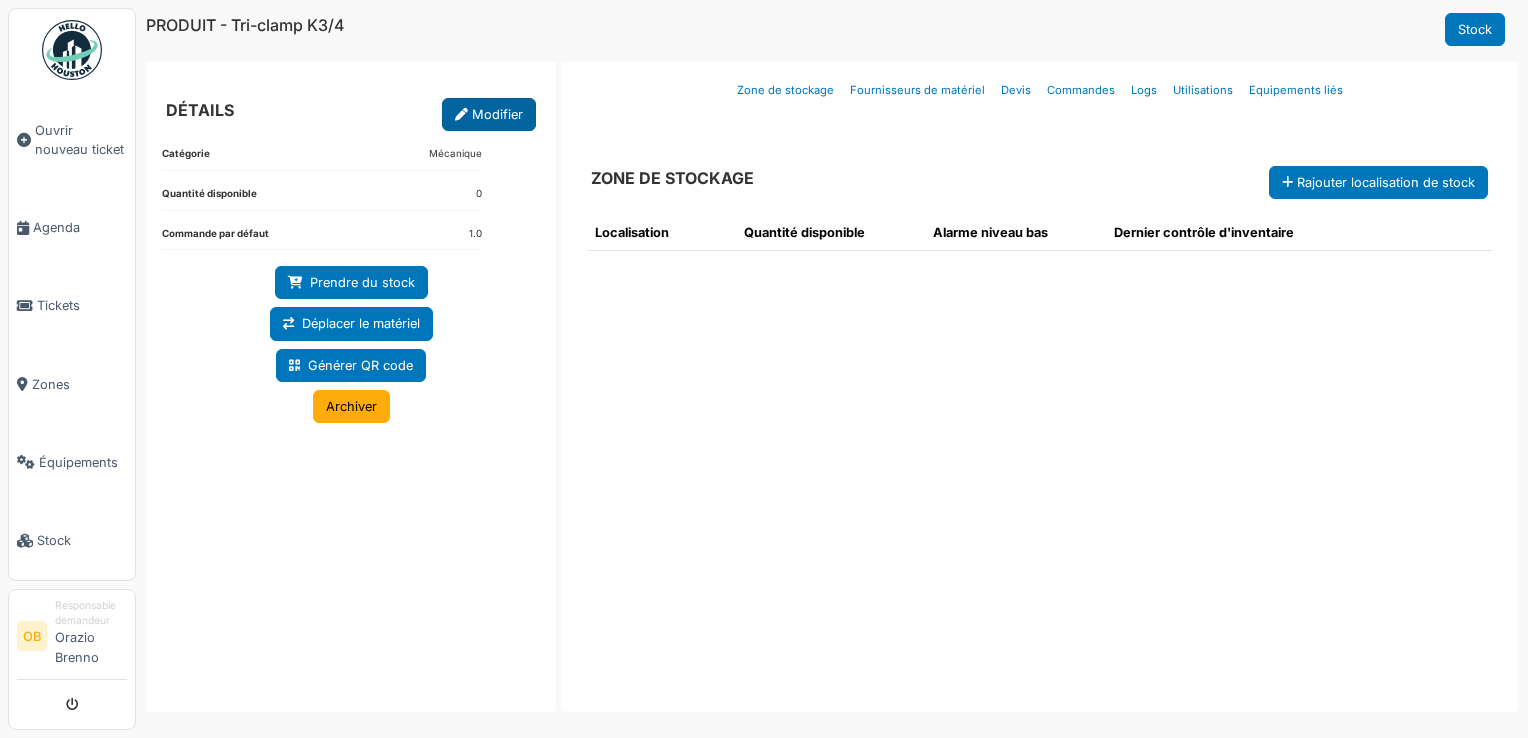 click on "Modifier" at bounding box center [489, 114] 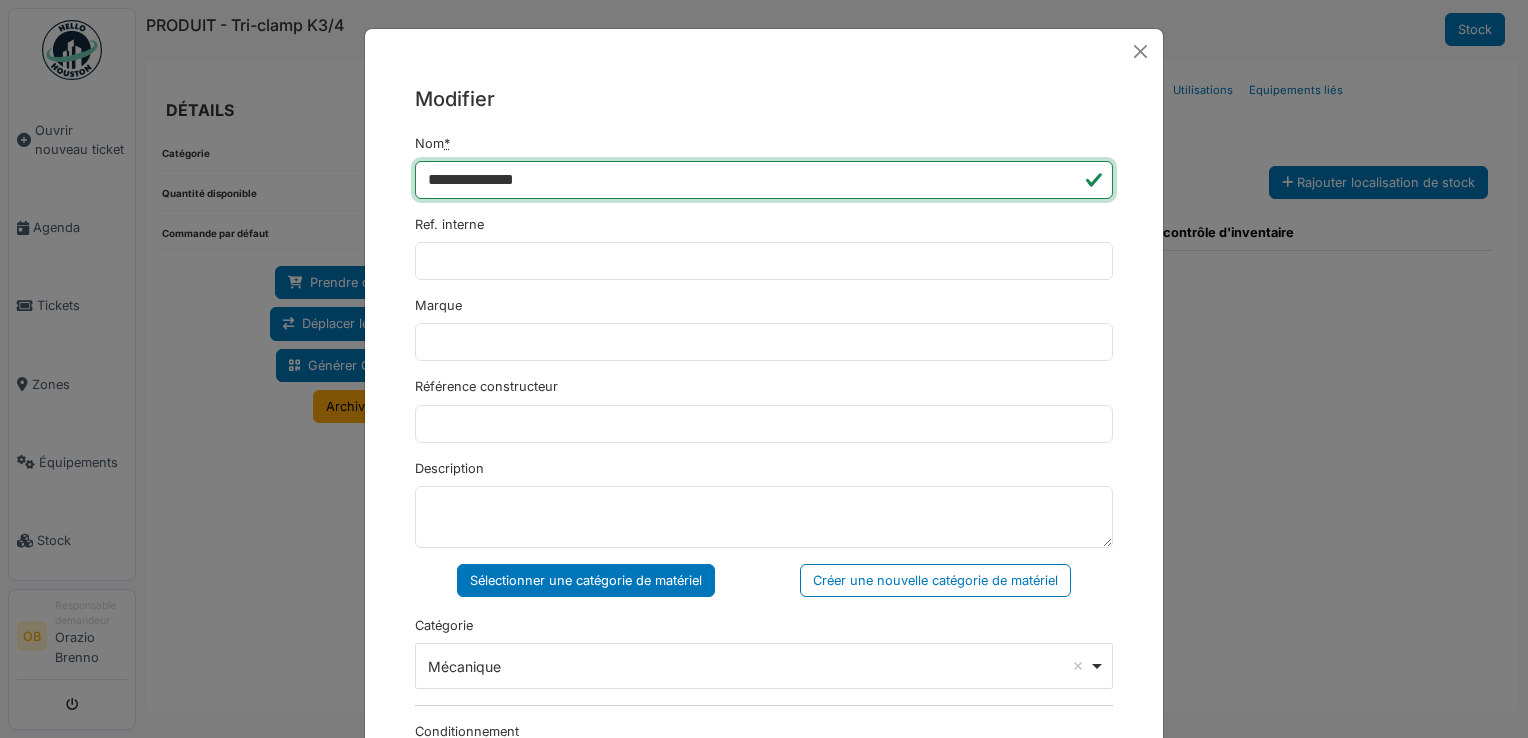 drag, startPoint x: 495, startPoint y: 177, endPoint x: 255, endPoint y: 197, distance: 240.8319 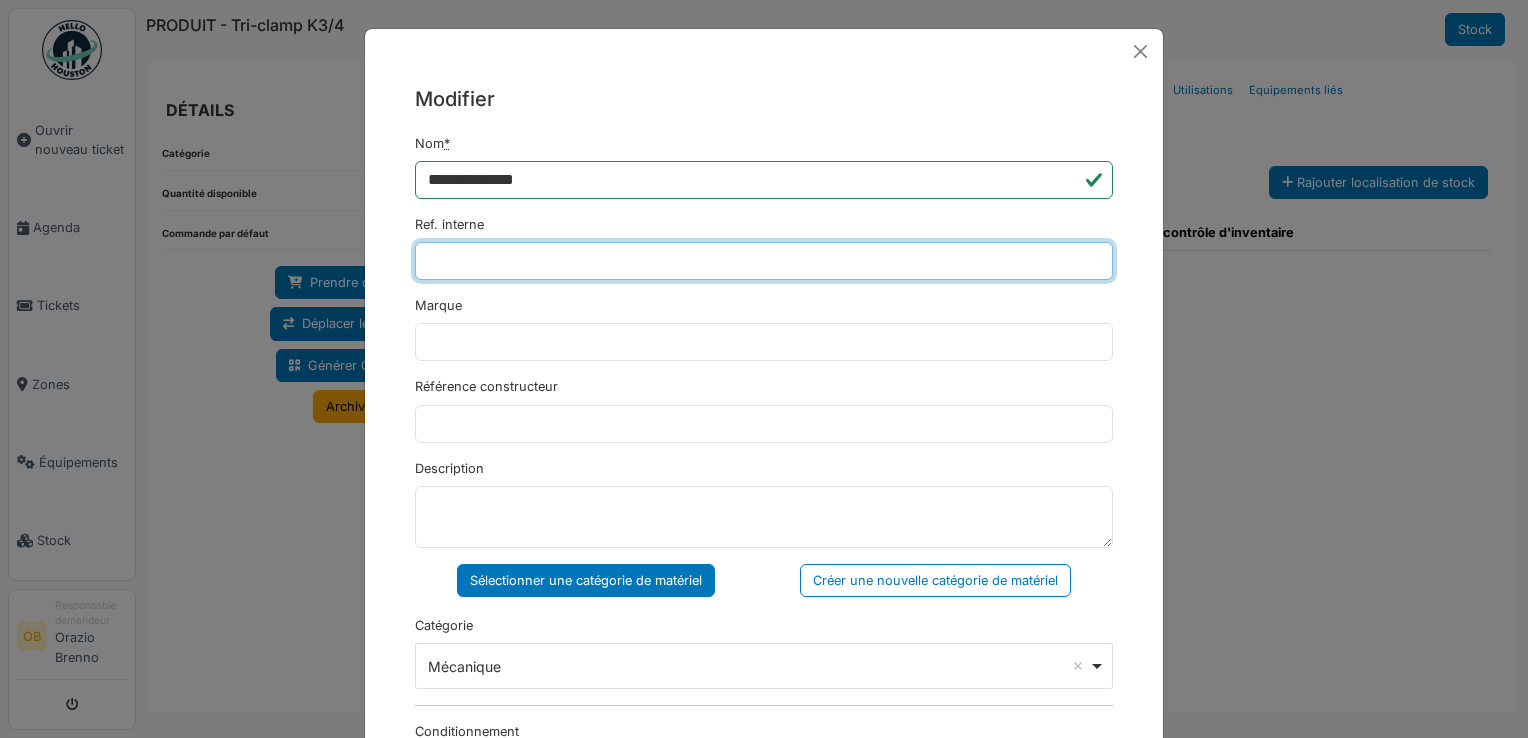 click on "Ref. interne" at bounding box center (764, 261) 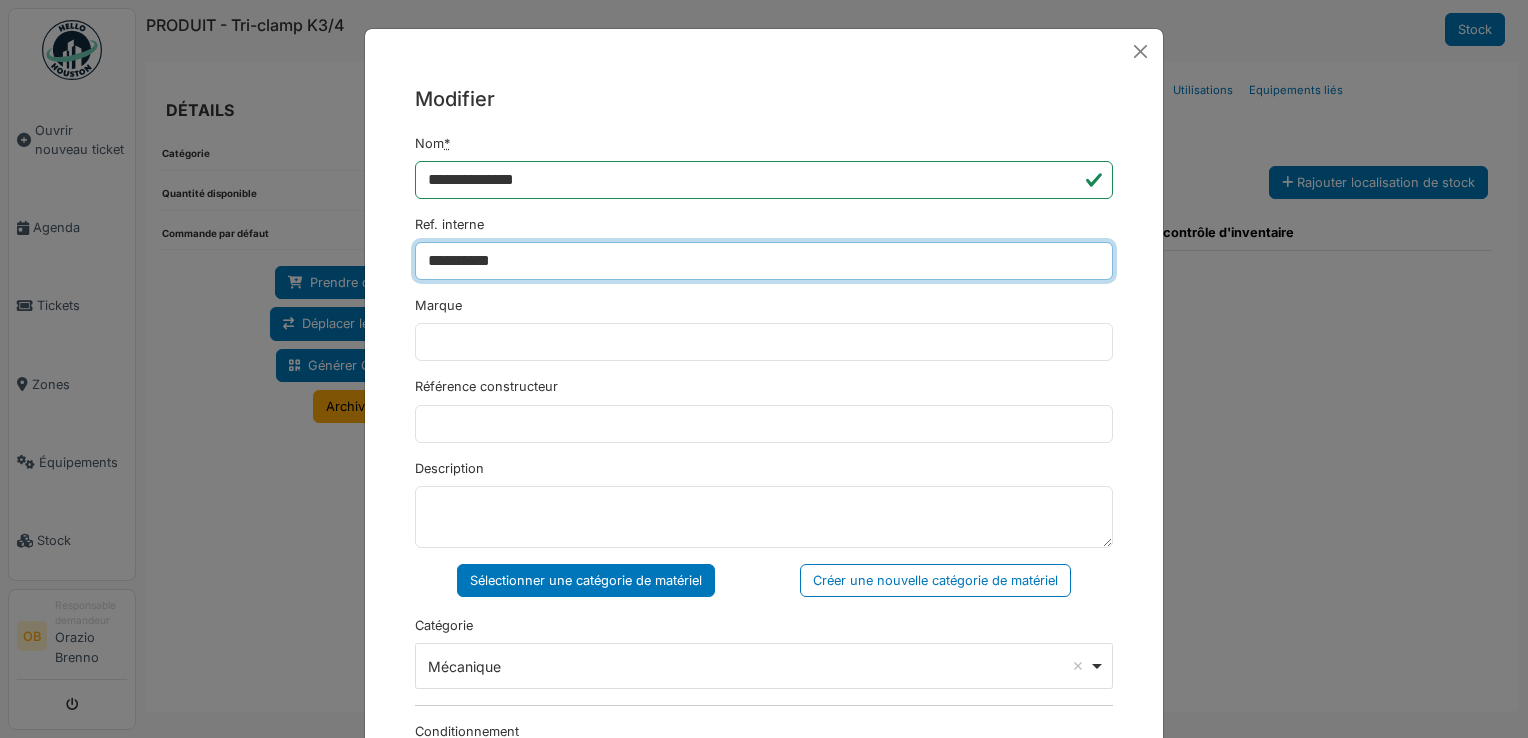 type on "**********" 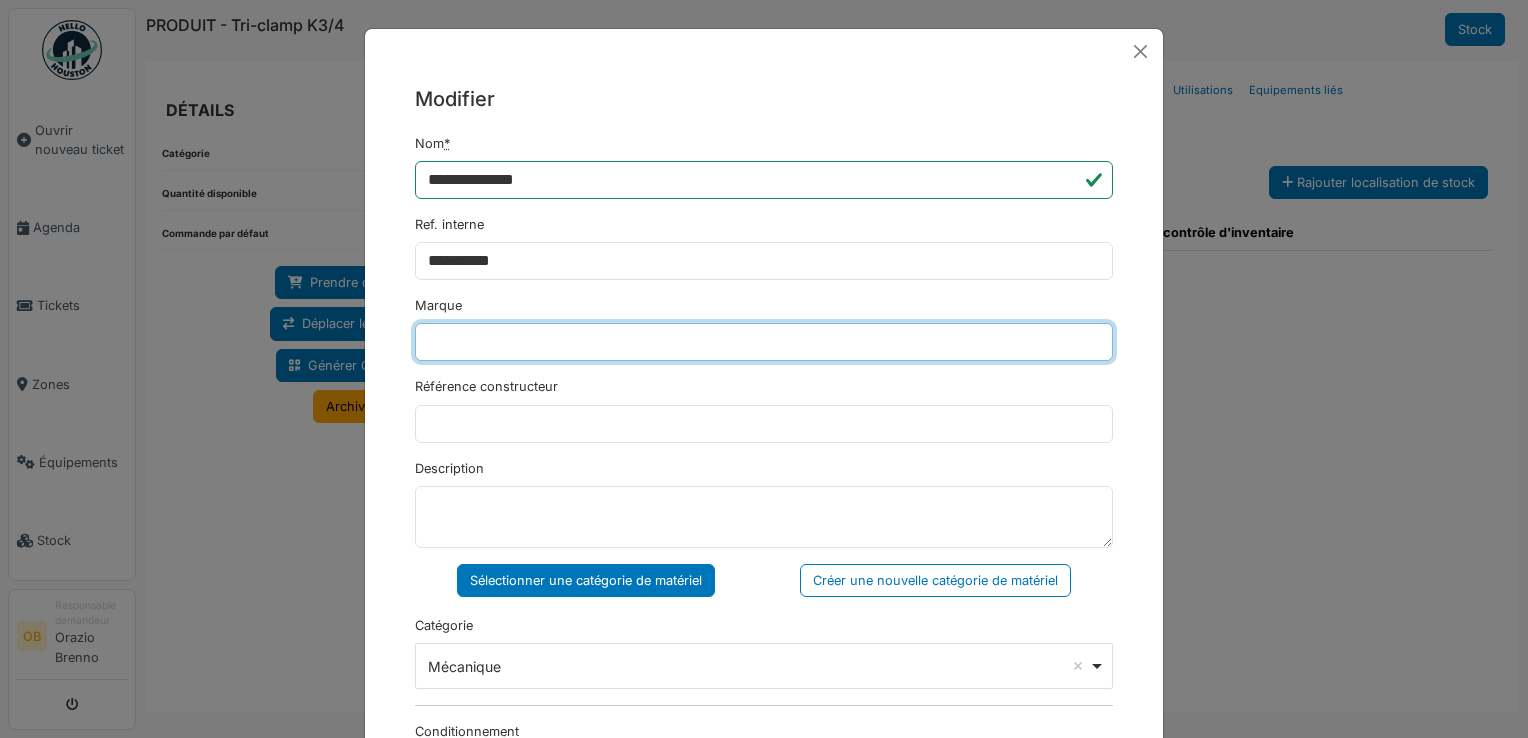 drag, startPoint x: 489, startPoint y: 338, endPoint x: 462, endPoint y: 351, distance: 29.966648 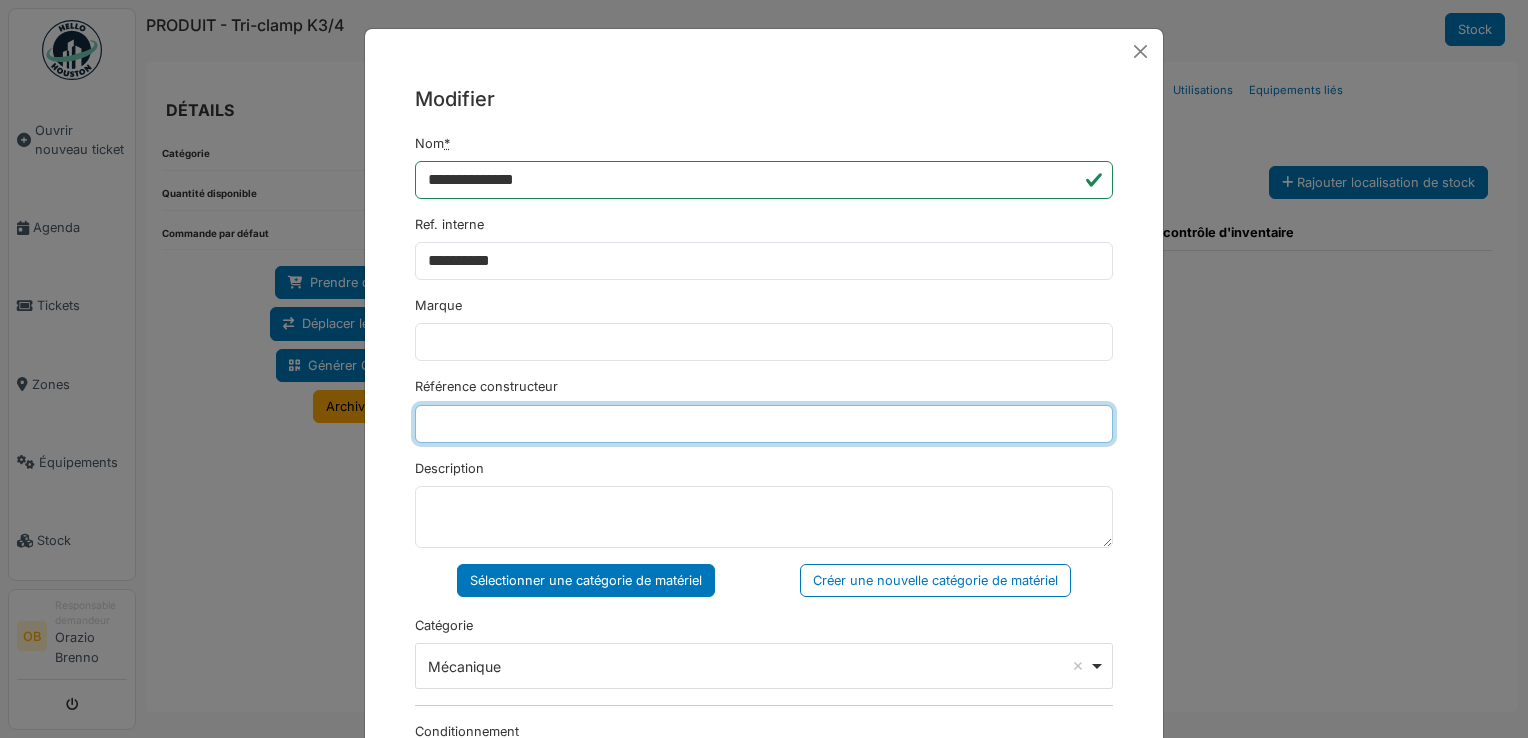 click on "Référence constructeur" at bounding box center (764, 424) 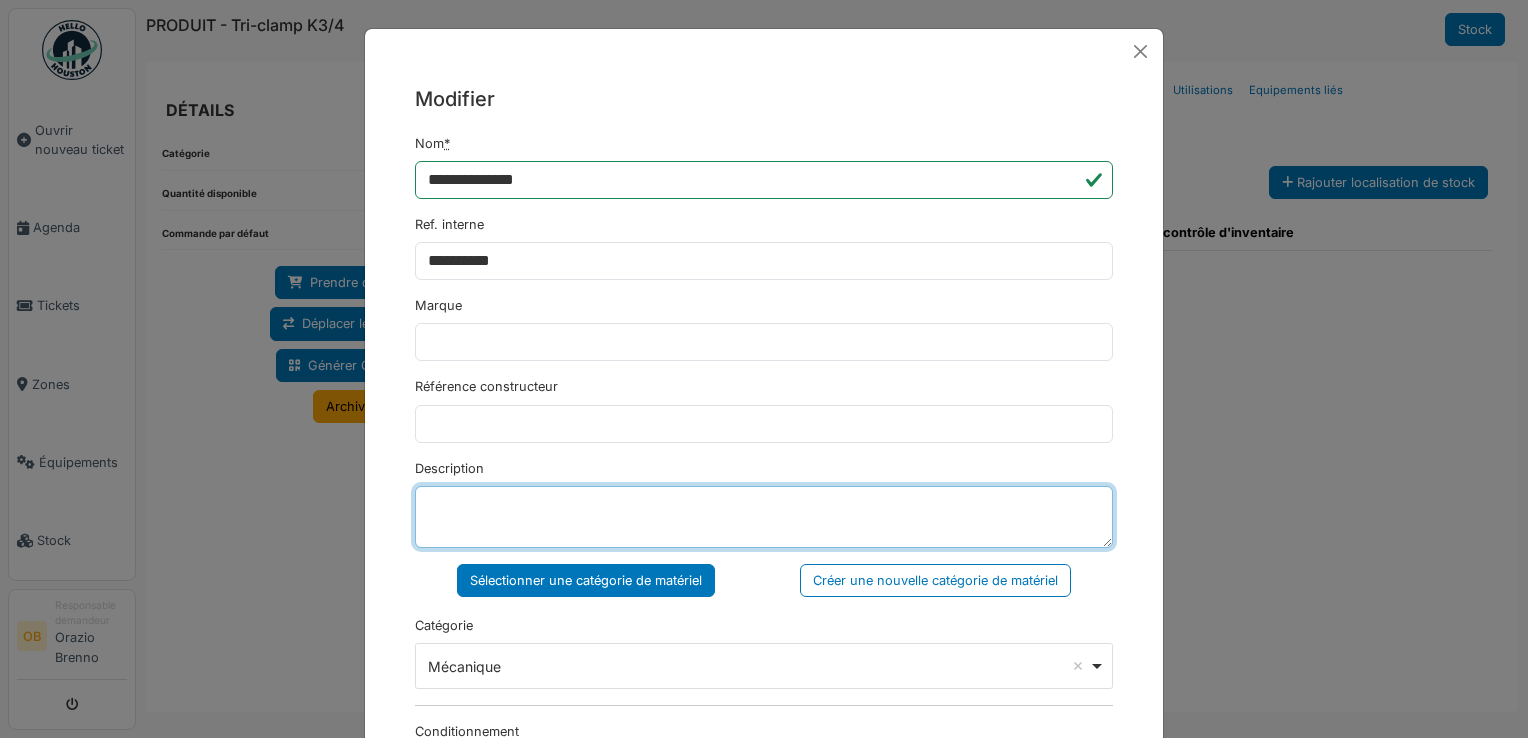 drag, startPoint x: 884, startPoint y: 486, endPoint x: 892, endPoint y: 494, distance: 11.313708 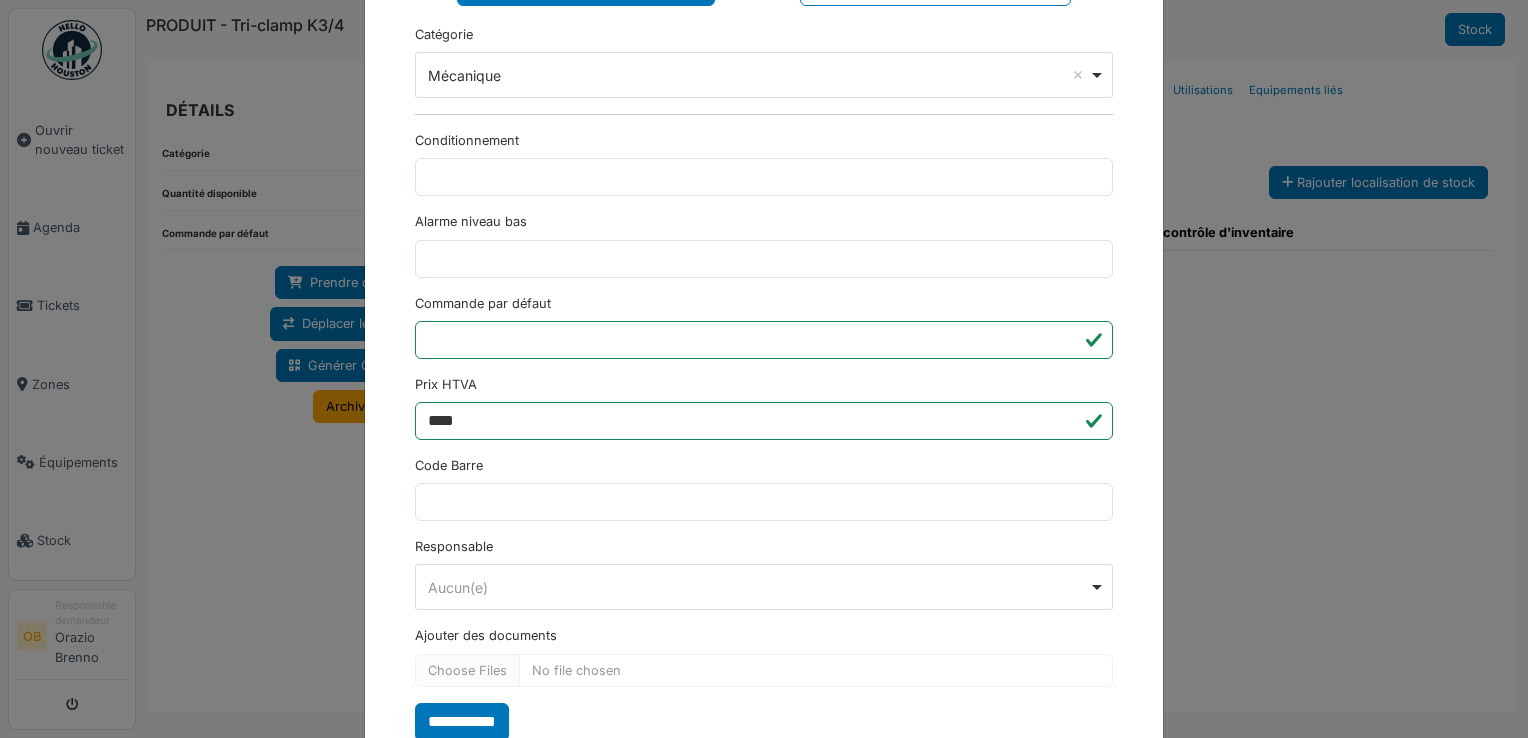 scroll, scrollTop: 650, scrollLeft: 0, axis: vertical 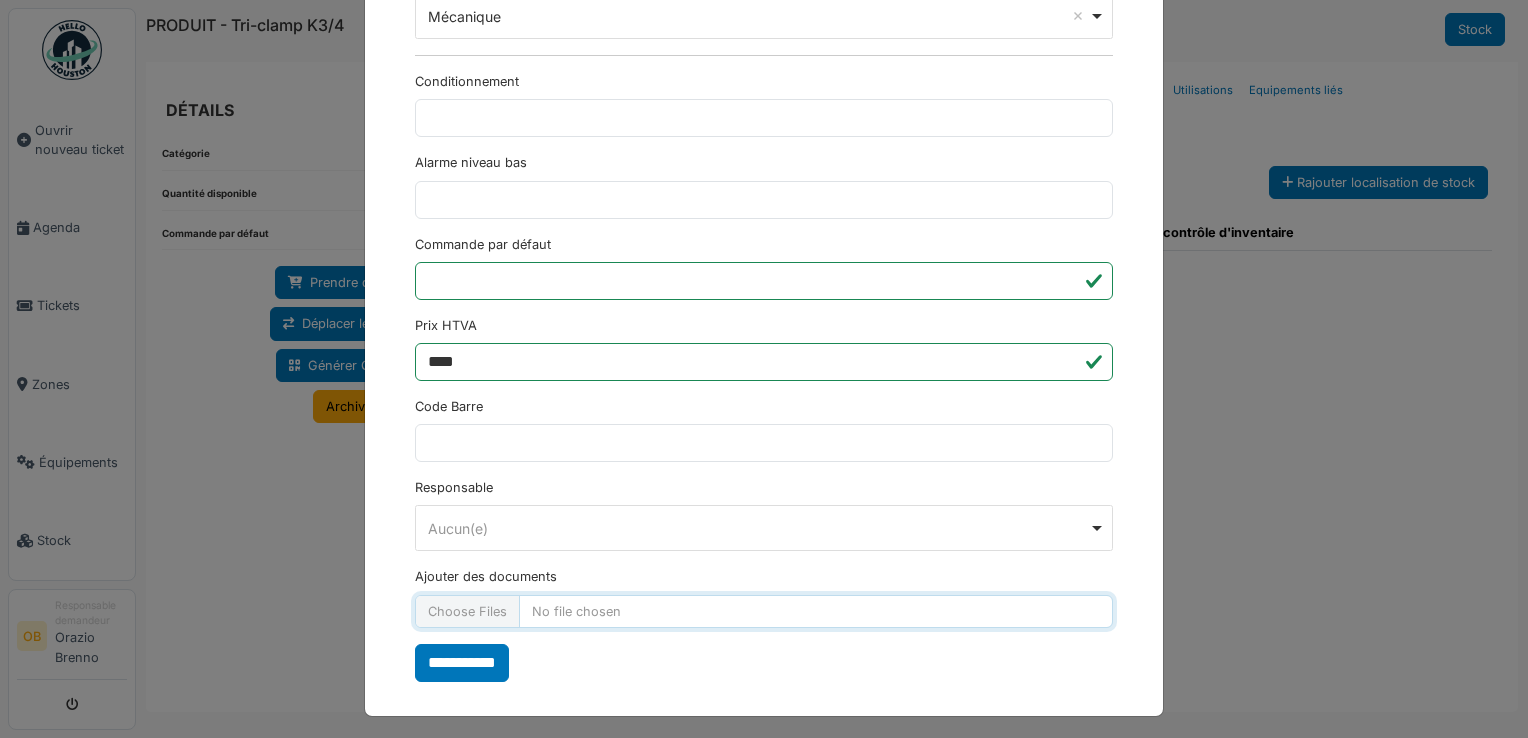 click on "Ajouter des documents" at bounding box center [764, 611] 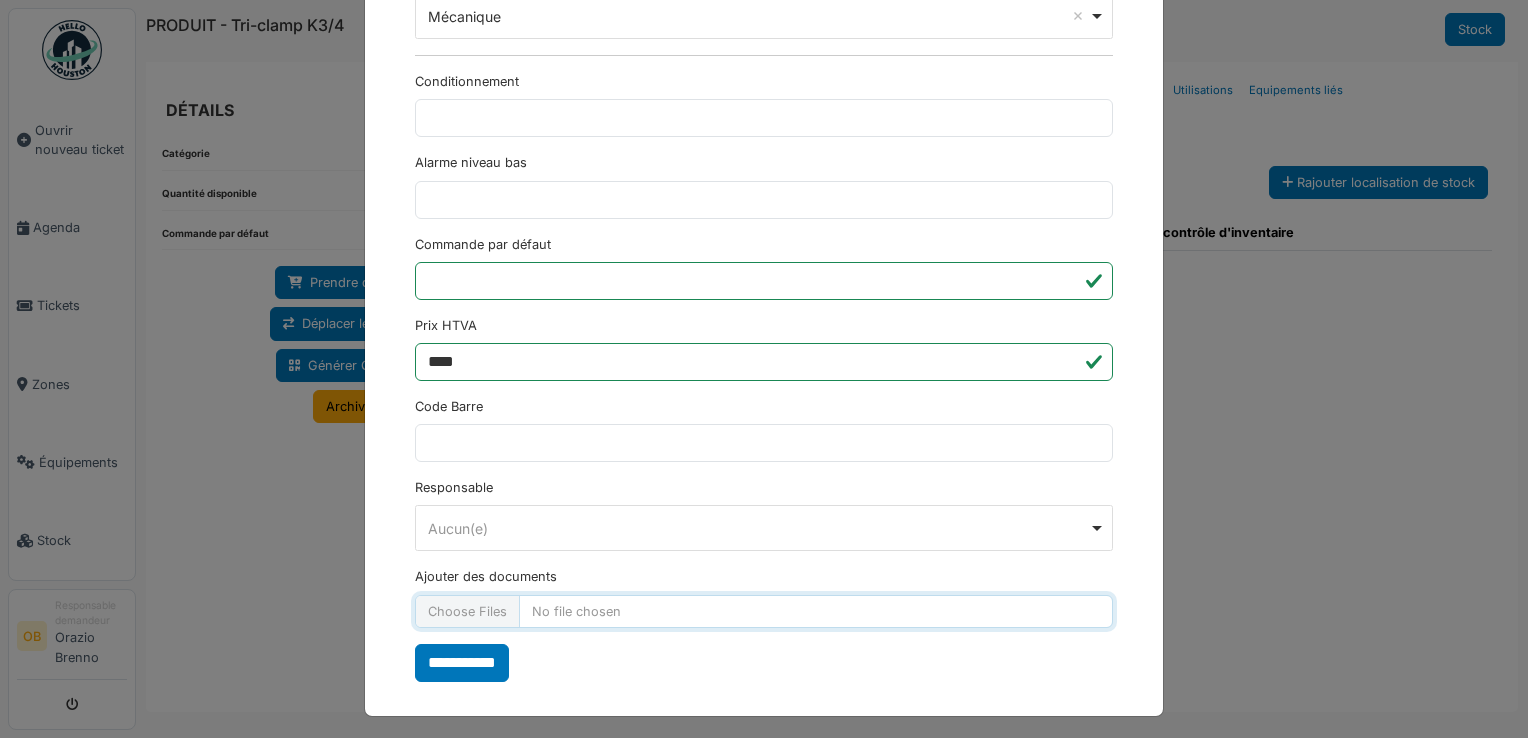 type on "**********" 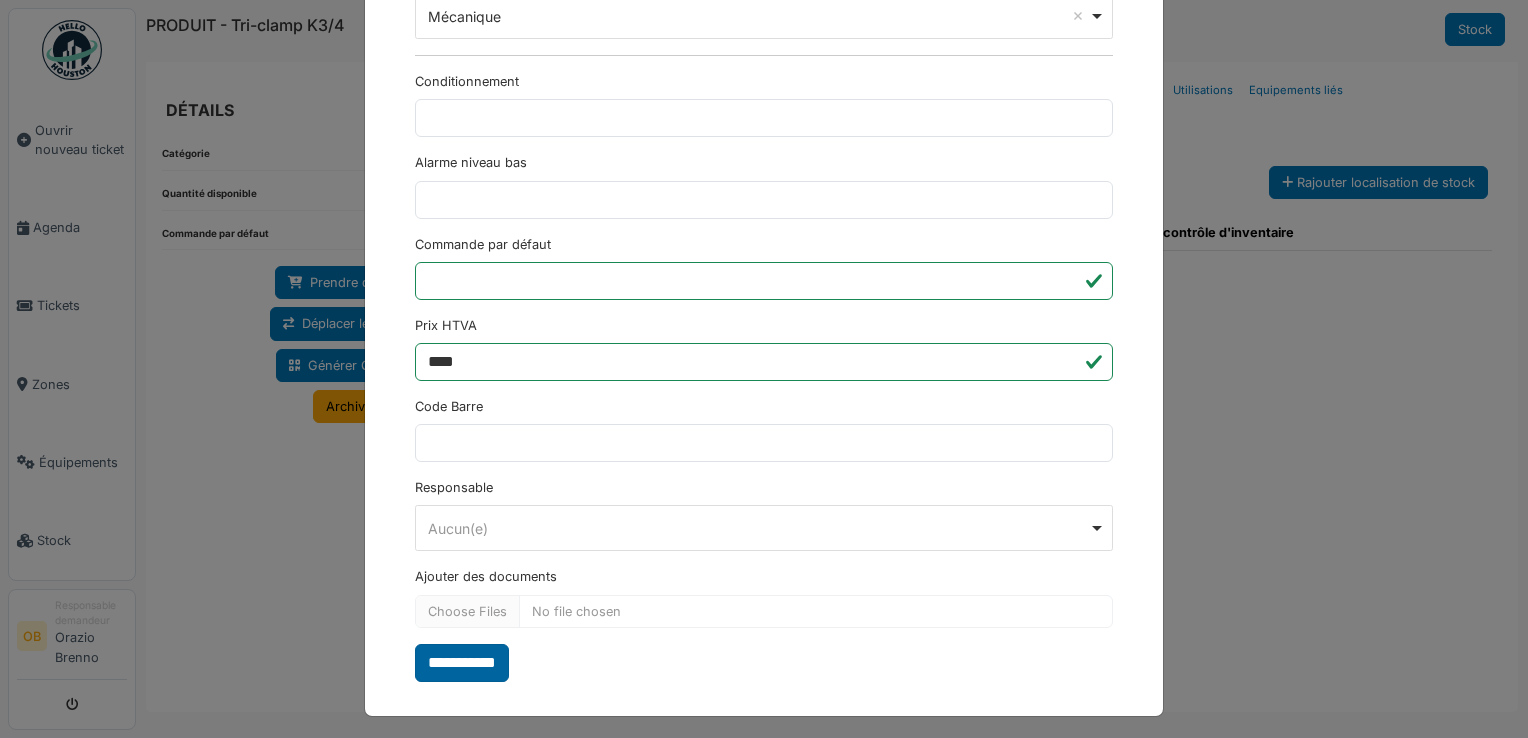 click on "**********" at bounding box center (462, 663) 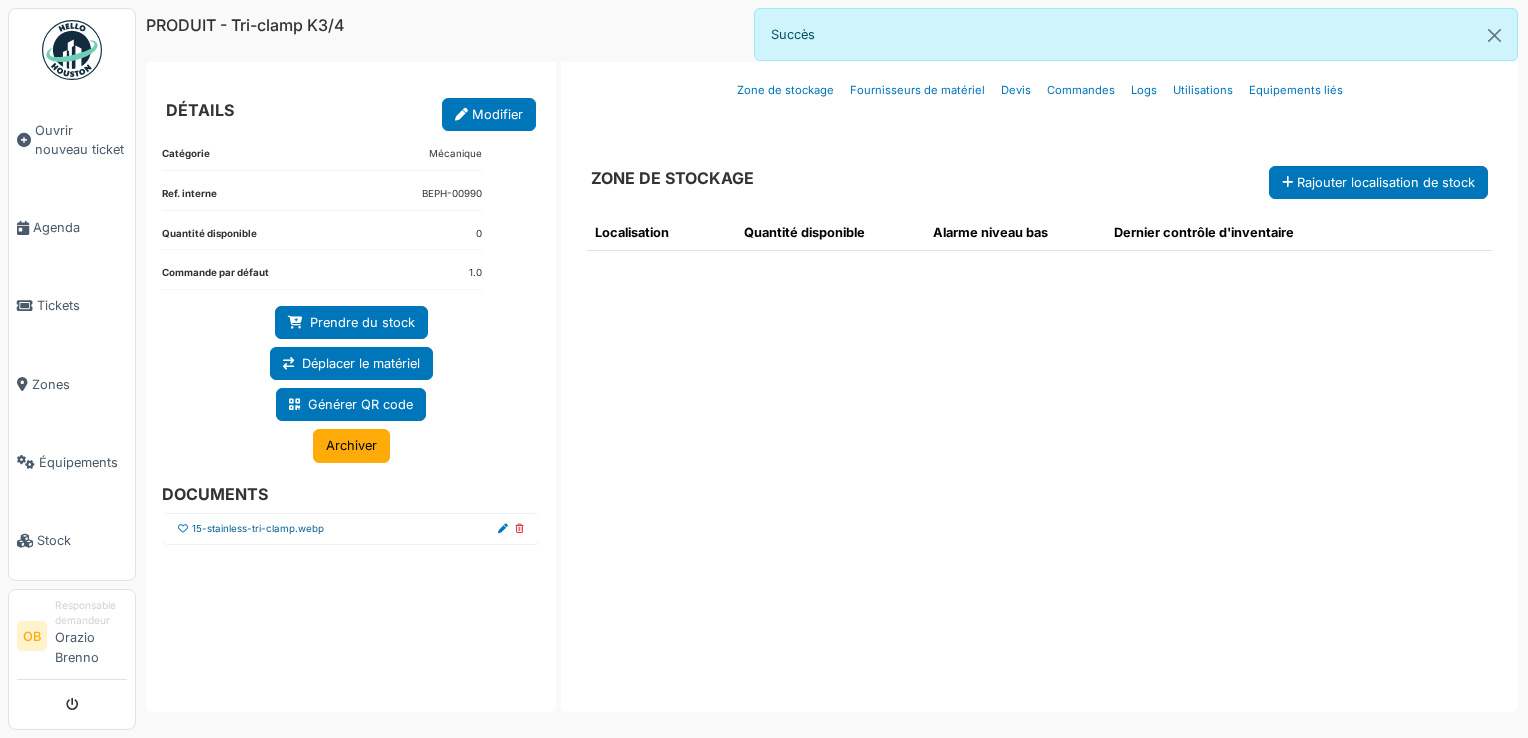 click on "15-stainless-tri-clamp.webp" at bounding box center [258, 529] 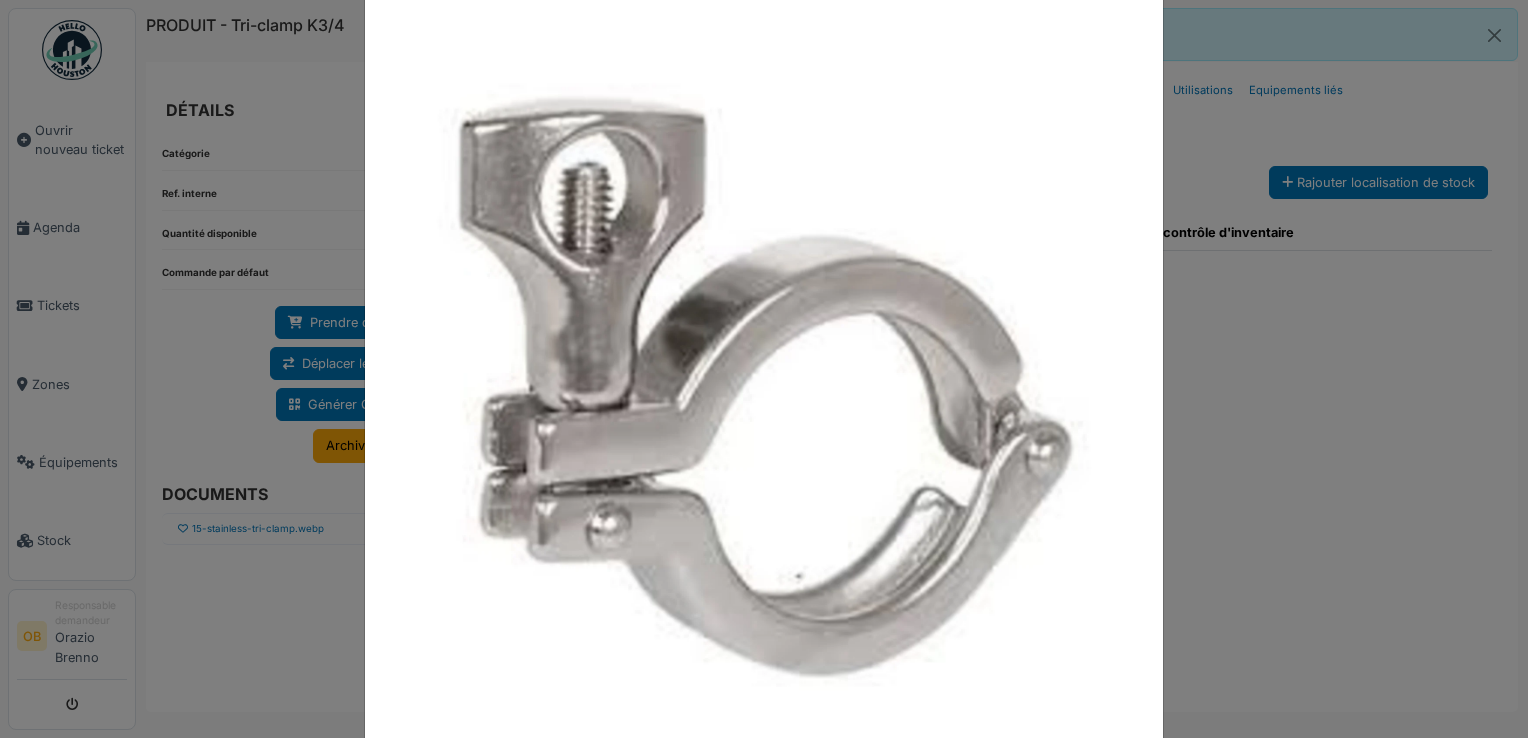 scroll, scrollTop: 301, scrollLeft: 0, axis: vertical 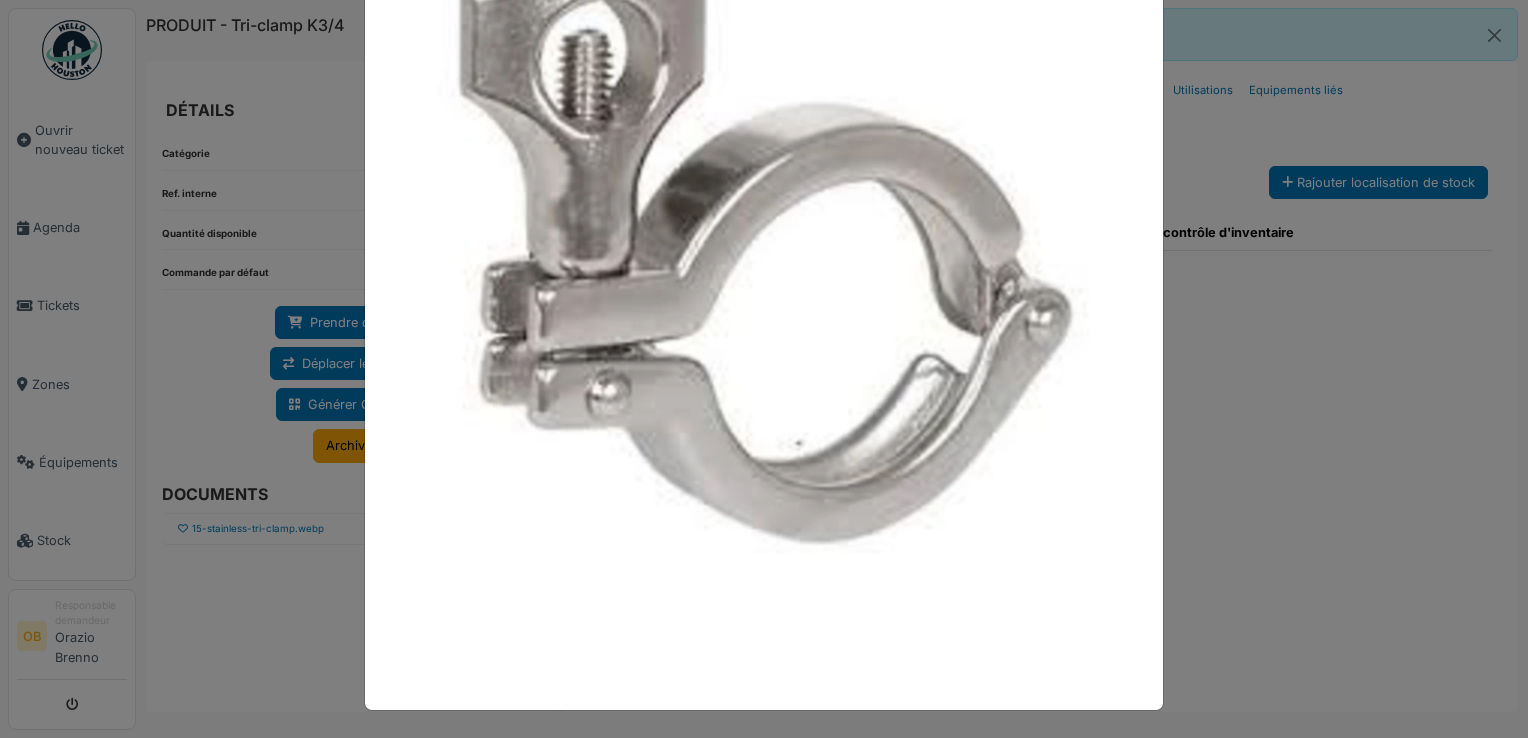 click at bounding box center [764, 369] 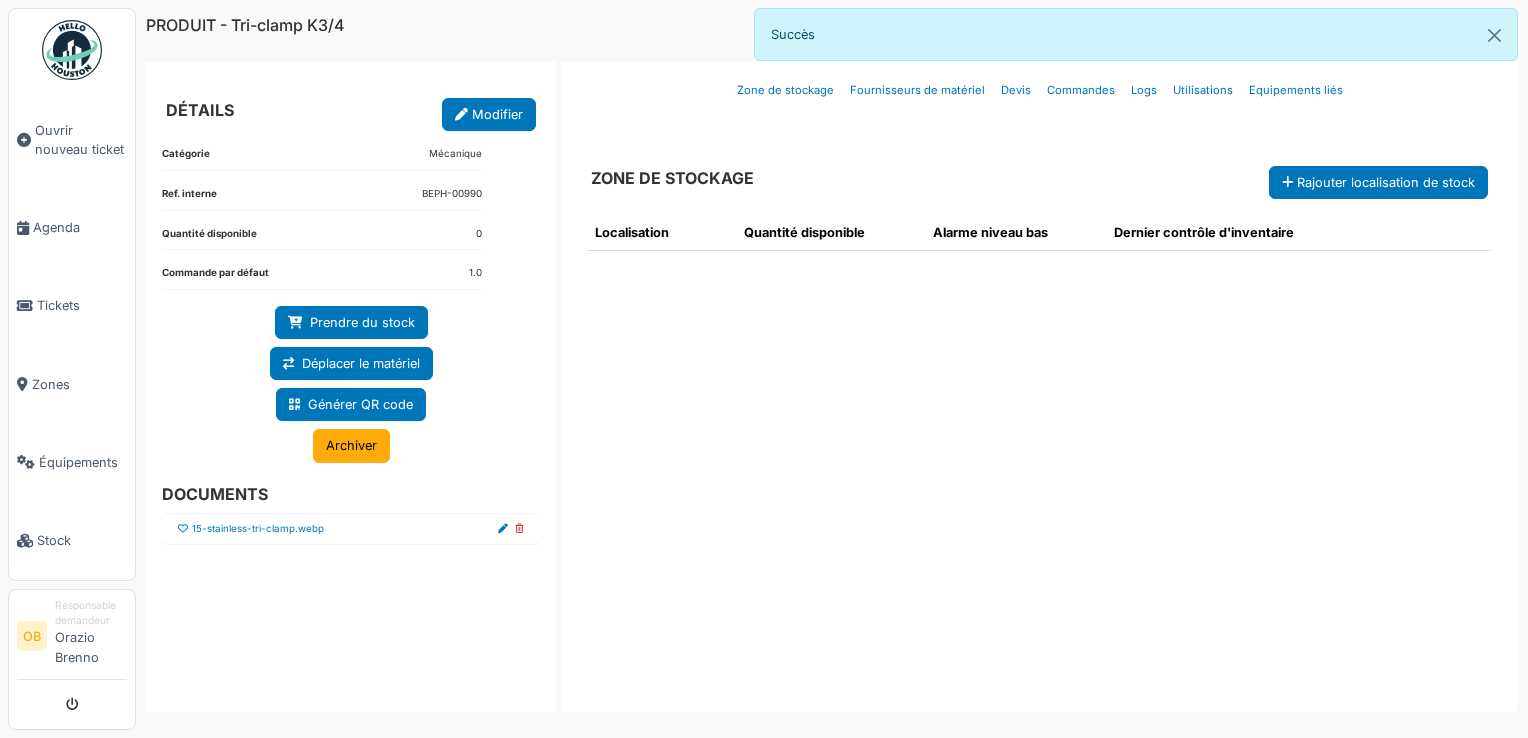 click at bounding box center [183, 529] 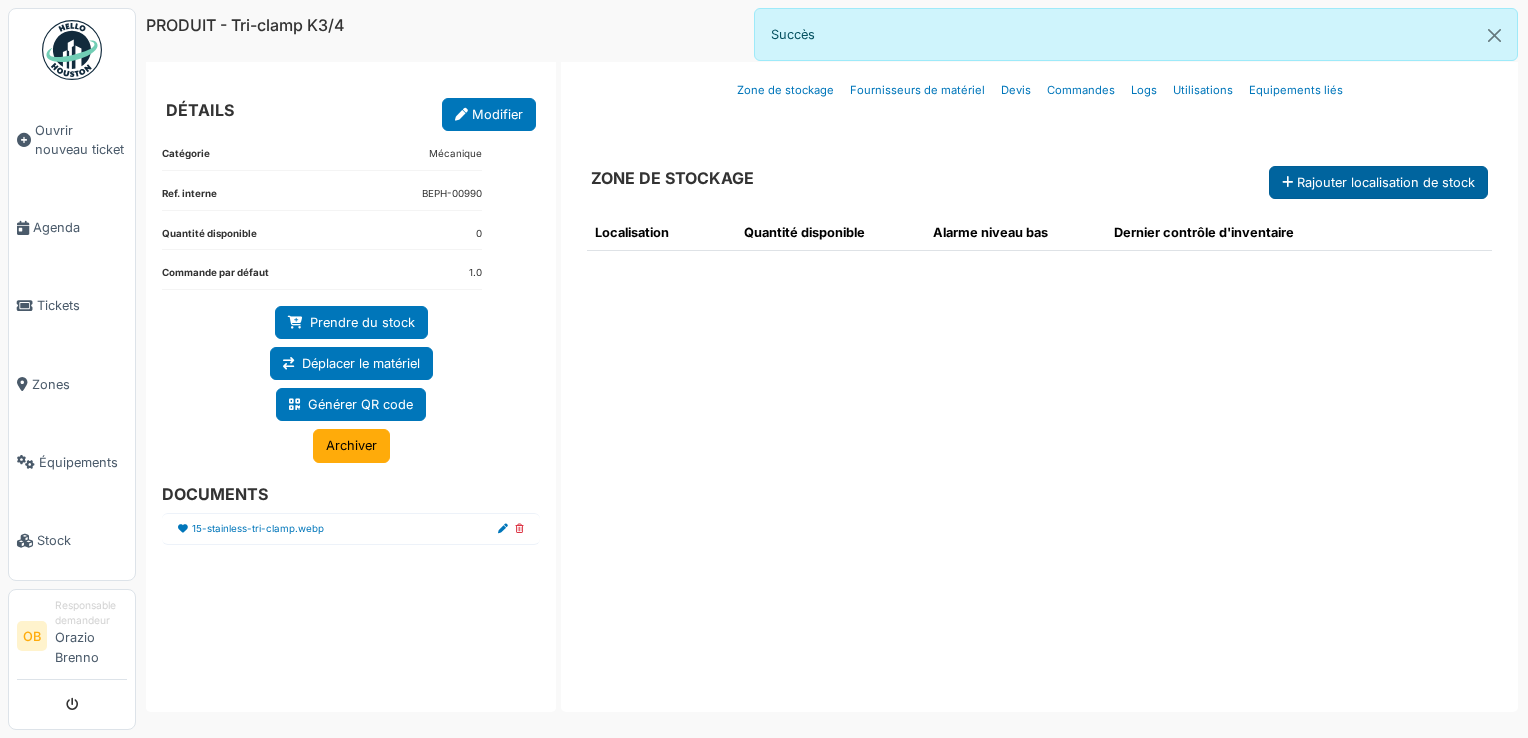 click on "Rajouter localisation de stock" at bounding box center (1378, 182) 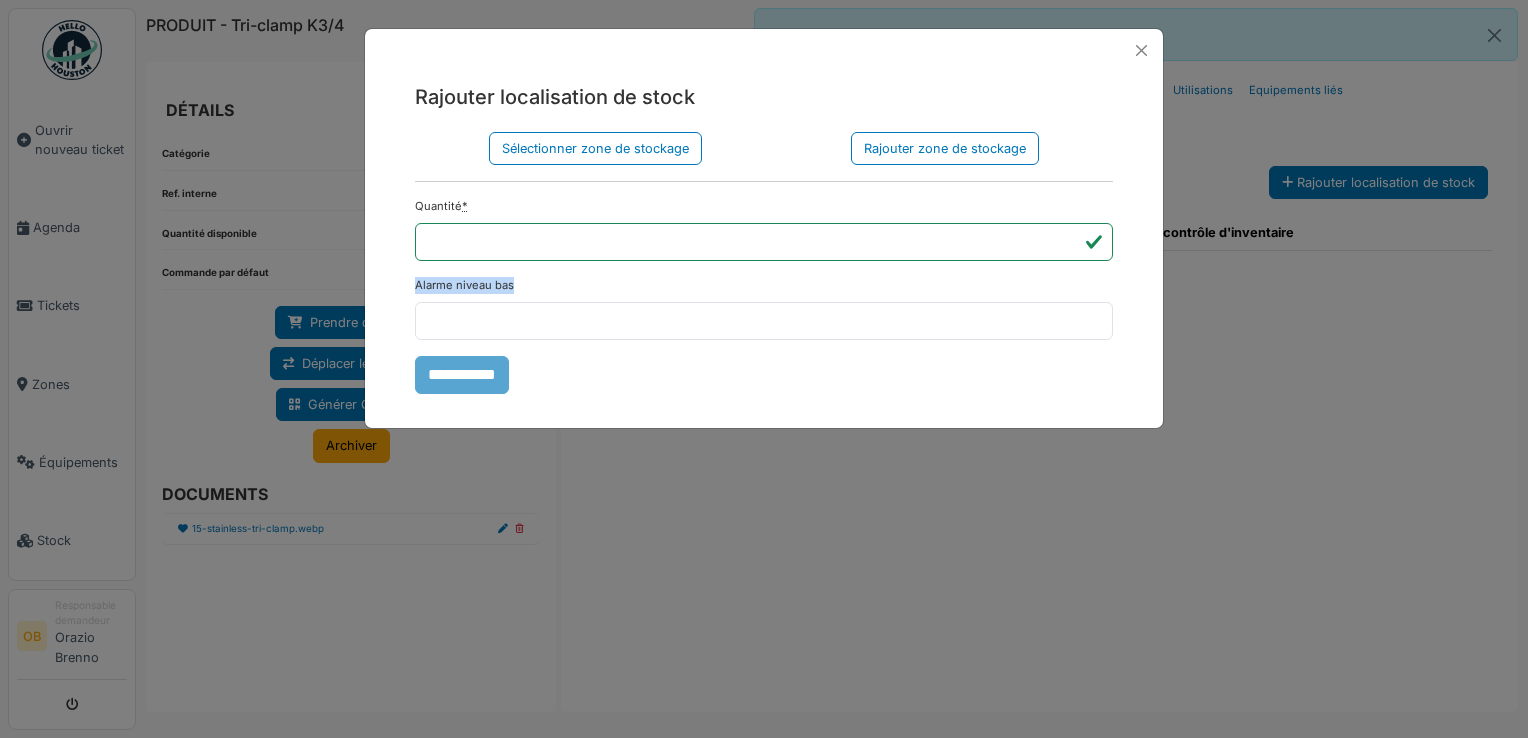 click on "Sélectionner zone de stockage
Rajouter zone de stockage
Localisation du stock
Zone de stockage parente
**** Tous Remove item Tous Armoire 1 Armoire 2 Kardex Tiroir 1 Kardex Tiroir 2 Kardex Tiroir 3 Kardex Tiroir 4 Kardex Tiroir 5 Kardex Tiroir 6 Kardex Tiroir 7 Kardex Tiroir 8 Kardex Tiroir 9 Kardex Tiroir 10 Kardex Tiroir 11 Kardex Tiroir 12 Kardex Tiroir 13 Kardex Tiroir 14 Kardex Tiroir 15 Kardex Tiroir 16 Kardex Tiroir 17 Kardex Tiroir 18 Kardex Tiroir 19 Kardex Tiroir 20 Kardex Tiroir 21 Kardex Tiroir 22 Kardex Tiroir 23 Kardex Tiroir 24 Kardex Tiroir 25 Kardex Tiroir 26 Kardex Tiroir 27 Kardex Tiroir 28 Kardex Tiroir 29 Kardex Tiroir 30 Kardex Tiroir 31 Kardex Tiroir 32 Kardex Tiroir 33 Kardex Tiroir 34 Kardex Tiroir 35 Kardex Tiroir 36 Kardex Tiroir 37 Kardex Tiroir 38 *" at bounding box center [764, 263] 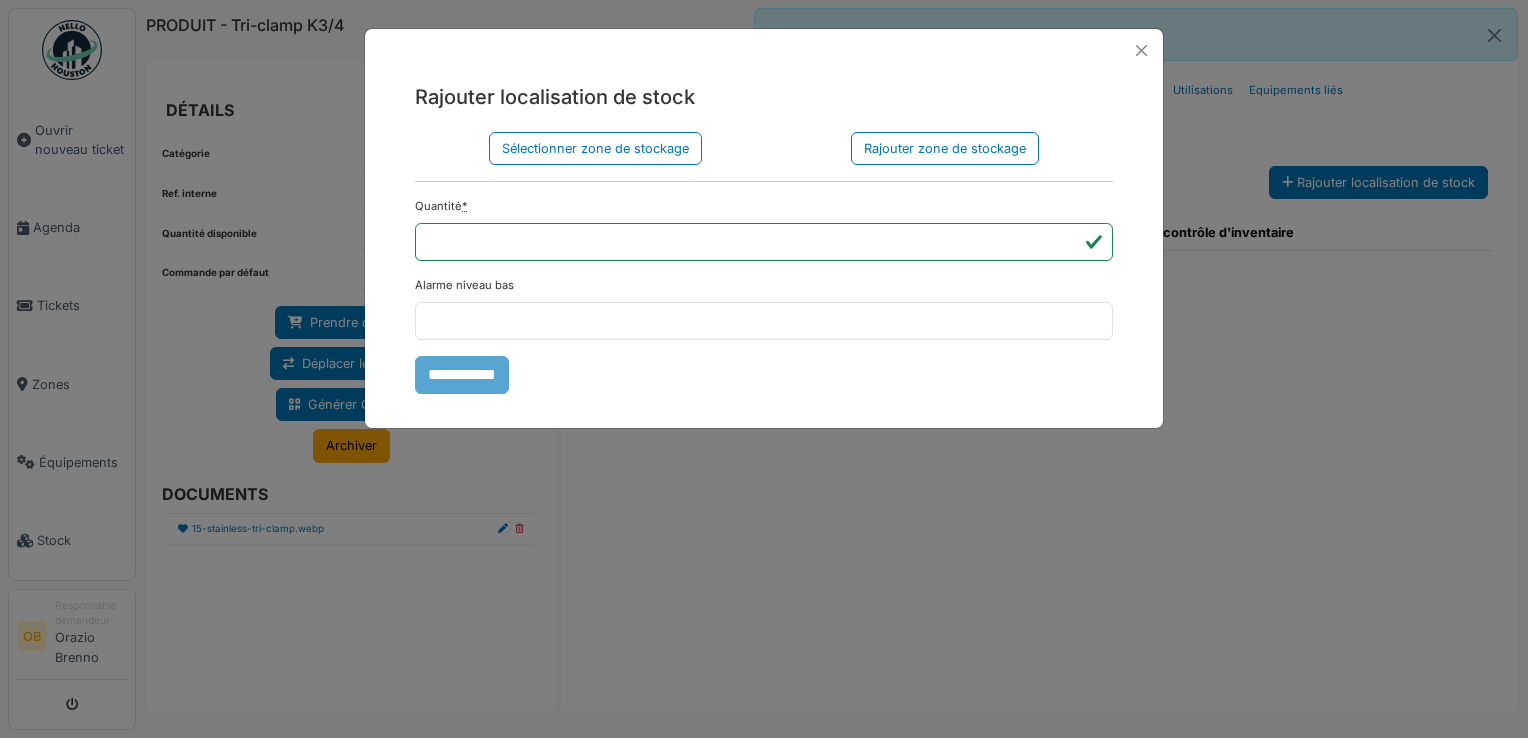 click on "Sélectionner zone de stockage
Rajouter zone de stockage
Localisation du stock
Zone de stockage parente
**** Tous Remove item Tous Armoire 1 Armoire 2 Kardex Tiroir 1 Kardex Tiroir 2 Kardex Tiroir 3 Kardex Tiroir 4 Kardex Tiroir 5 Kardex Tiroir 6 Kardex Tiroir 7 Kardex Tiroir 8 Kardex Tiroir 9 Kardex Tiroir 10 Kardex Tiroir 11 Kardex Tiroir 12 Kardex Tiroir 13 Kardex Tiroir 14 Kardex Tiroir 15 Kardex Tiroir 16 Kardex Tiroir 17 Kardex Tiroir 18 Kardex Tiroir 19 Kardex Tiroir 20 Kardex Tiroir 21 Kardex Tiroir 22 Kardex Tiroir 23 Kardex Tiroir 24 Kardex Tiroir 25 Kardex Tiroir 26 Kardex Tiroir 27 Kardex Tiroir 28 Kardex Tiroir 29 Kardex Tiroir 30 Kardex Tiroir 31 Kardex Tiroir 32 Kardex Tiroir 33 Kardex Tiroir 34 Kardex Tiroir 35 Kardex Tiroir 36 Kardex Tiroir 37 Kardex Tiroir 38 *" at bounding box center [764, 263] 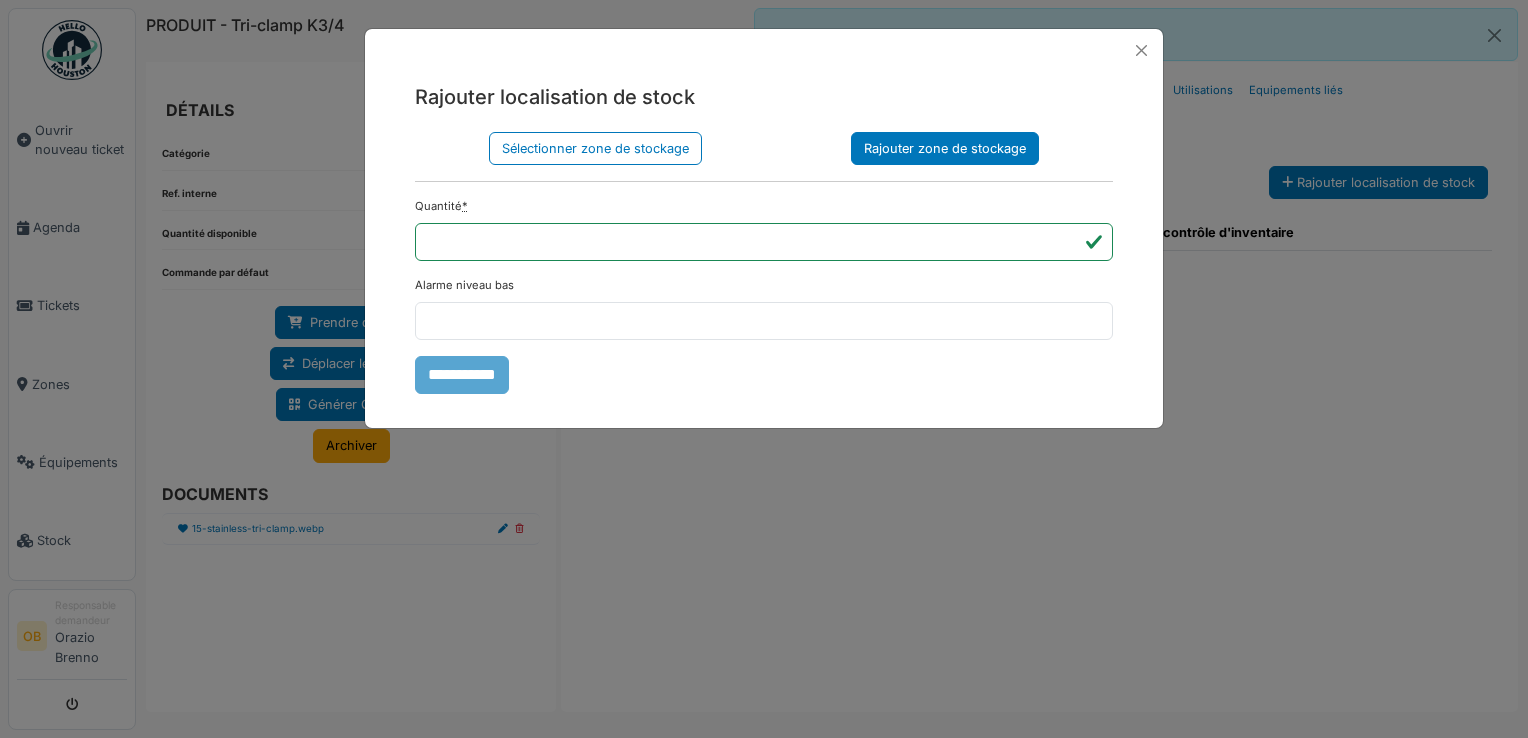 click on "Rajouter zone de stockage" at bounding box center [945, 148] 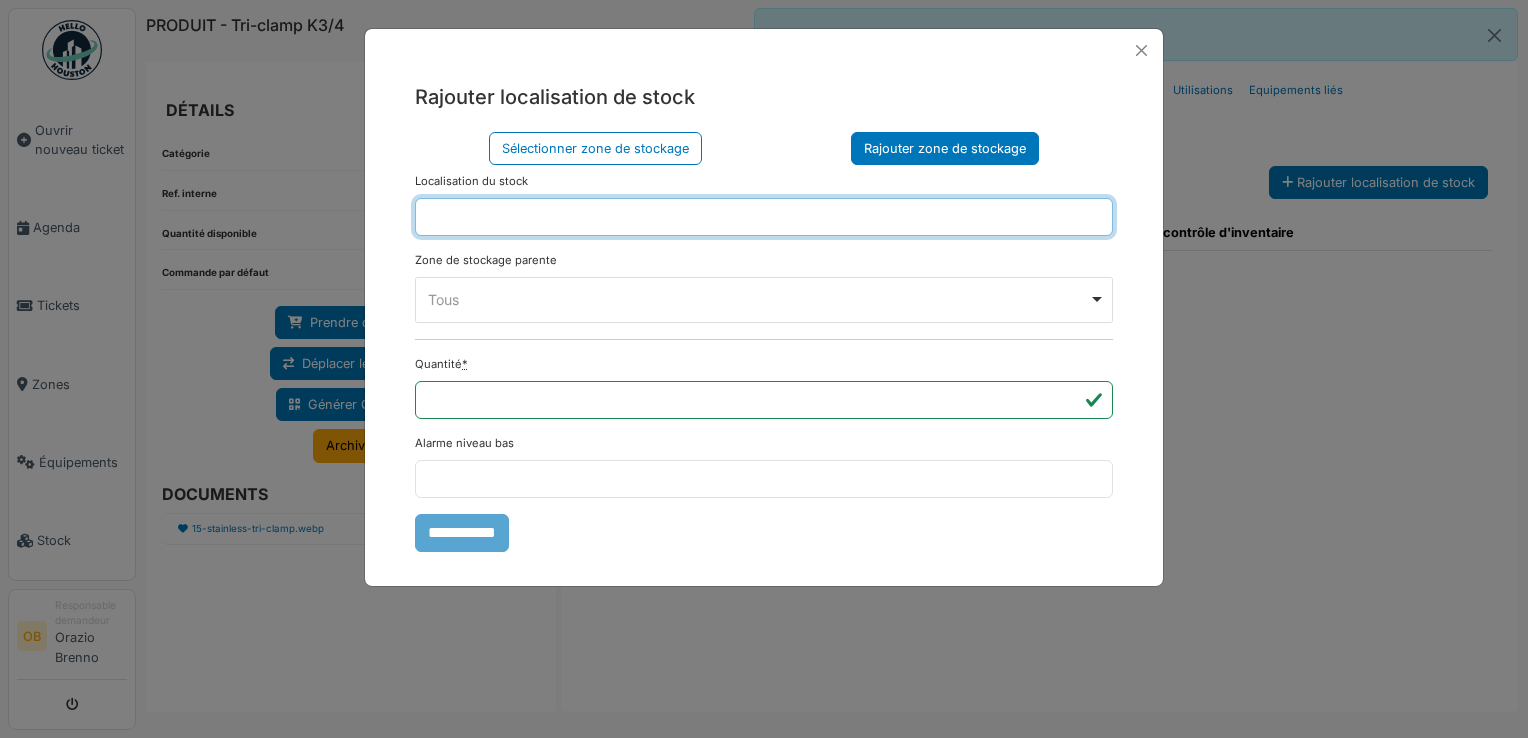 click at bounding box center [764, 217] 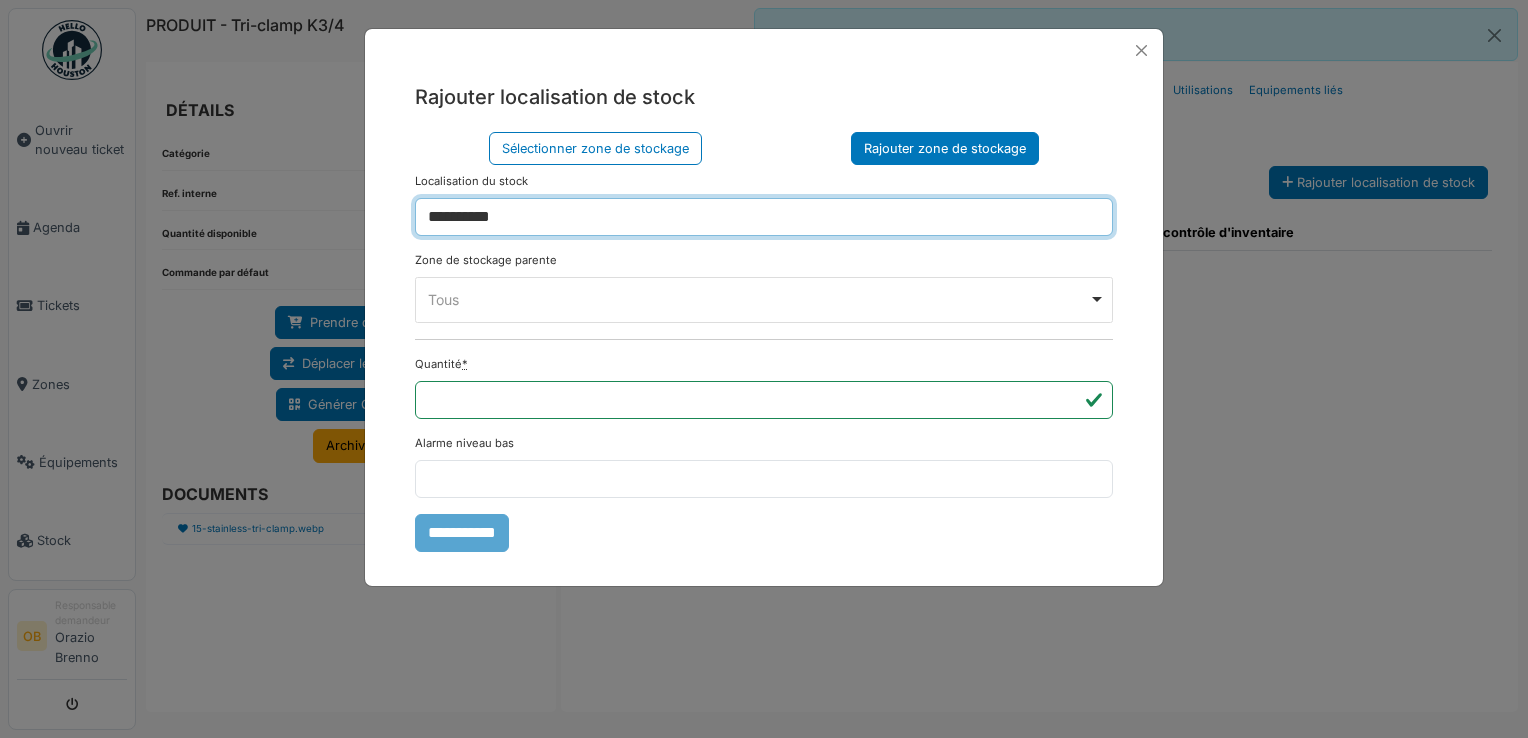 click on "Tous Remove item" at bounding box center (758, 299) 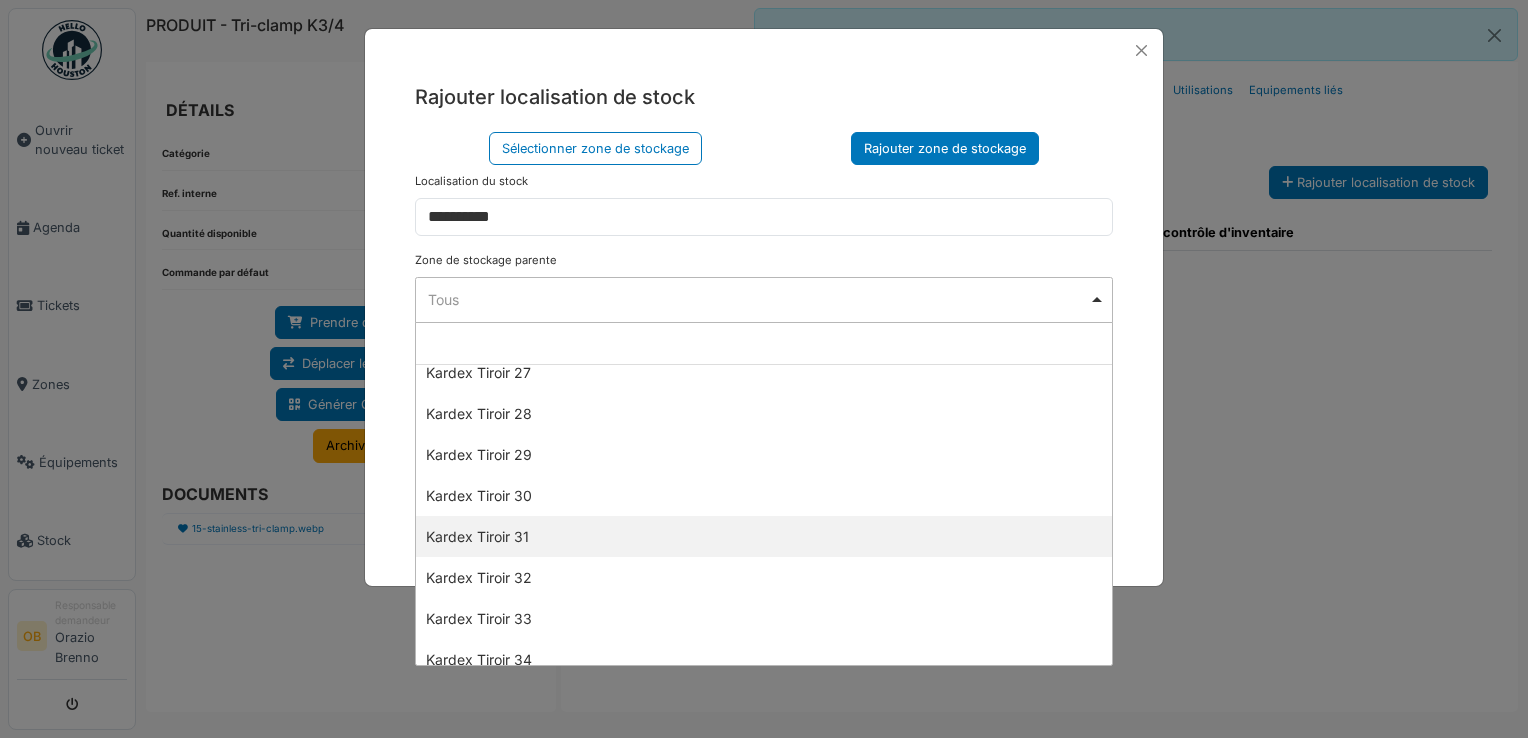 scroll, scrollTop: 1333, scrollLeft: 0, axis: vertical 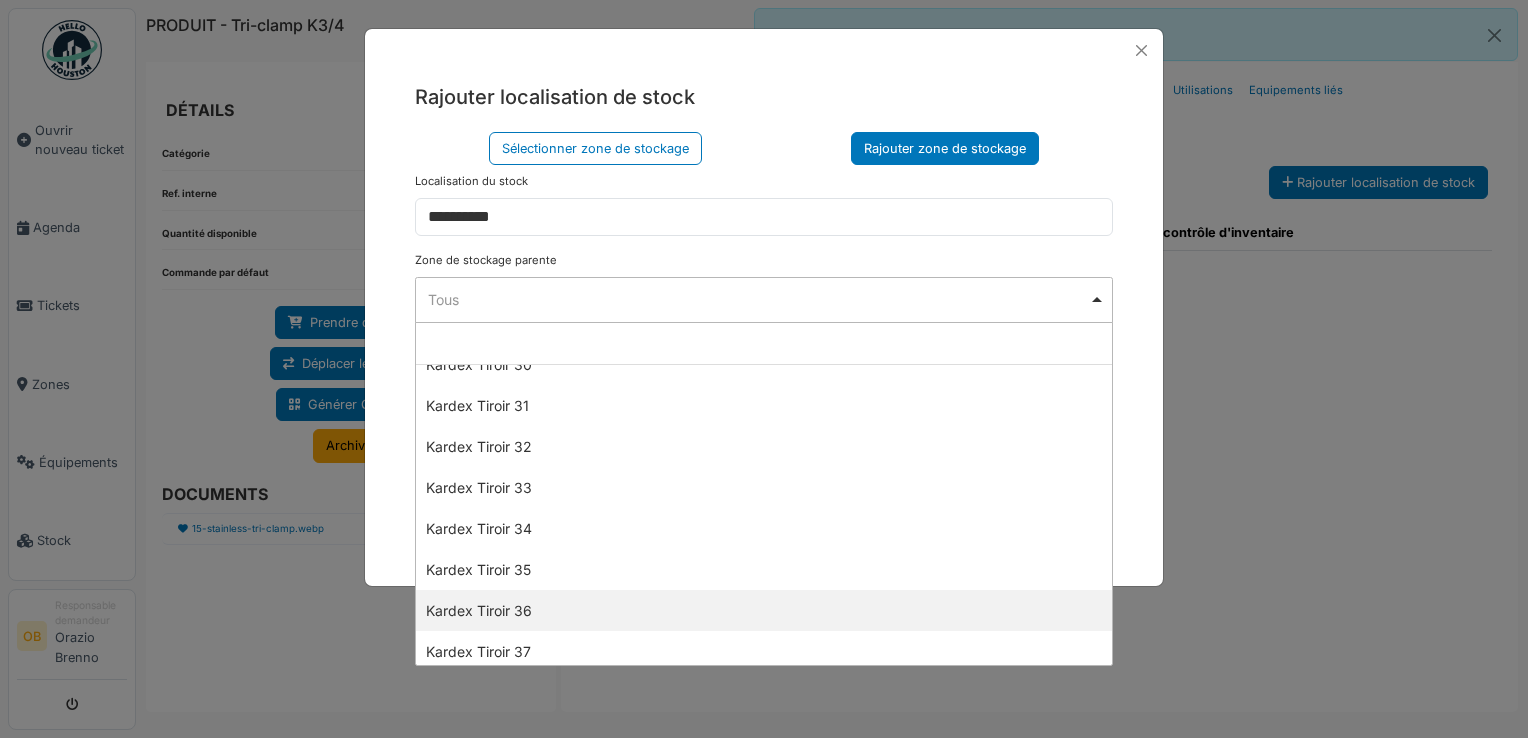 select on "****" 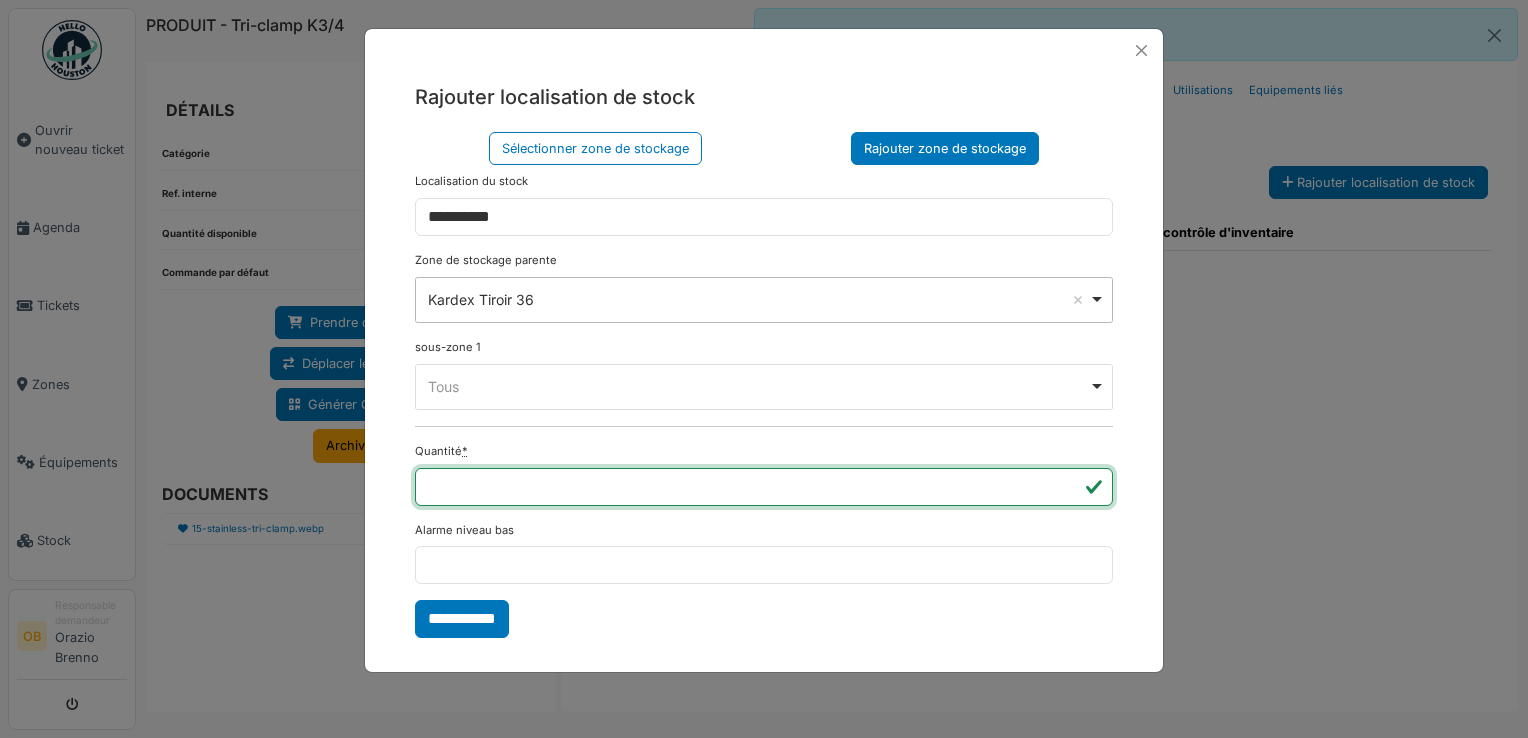 click on "*" at bounding box center [764, 487] 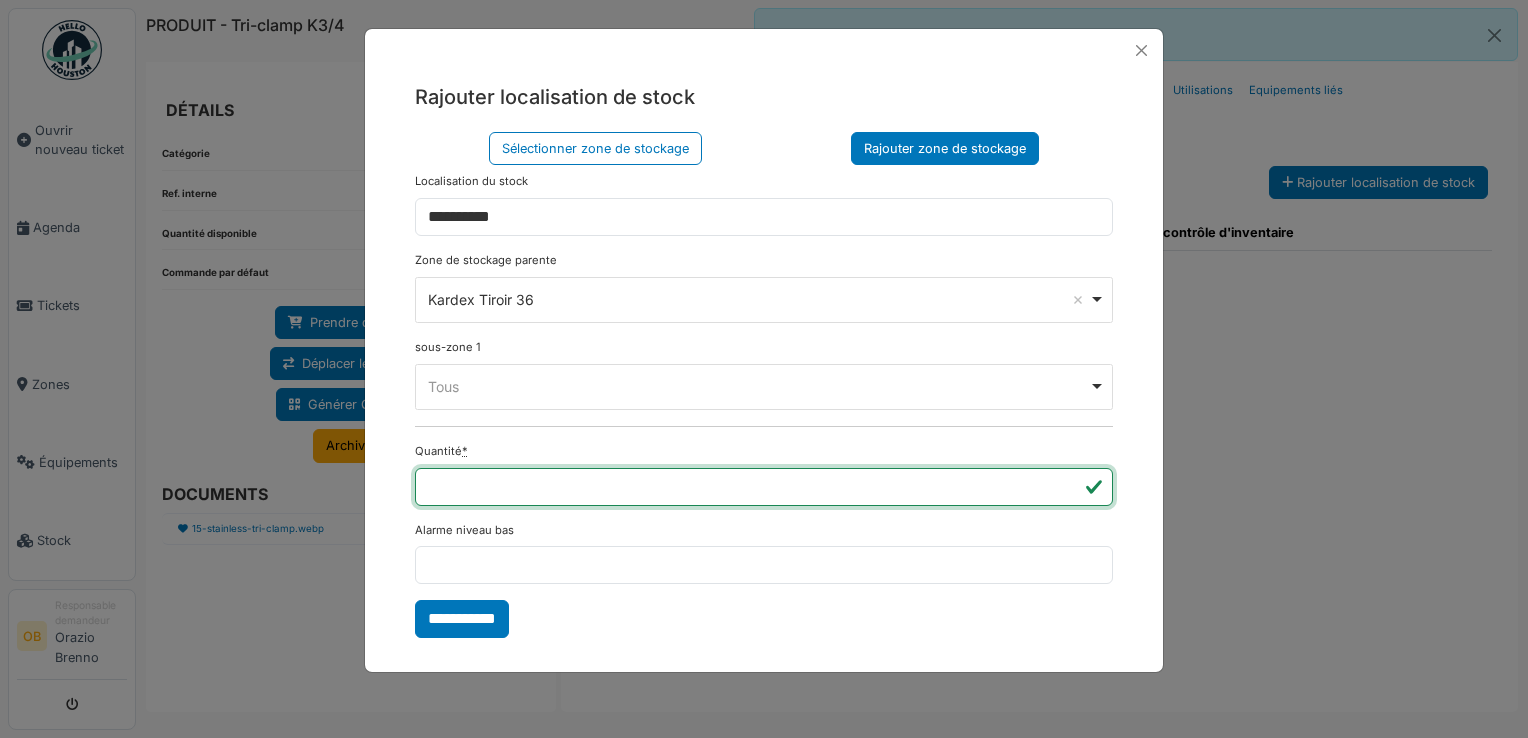 click on "*" at bounding box center (764, 487) 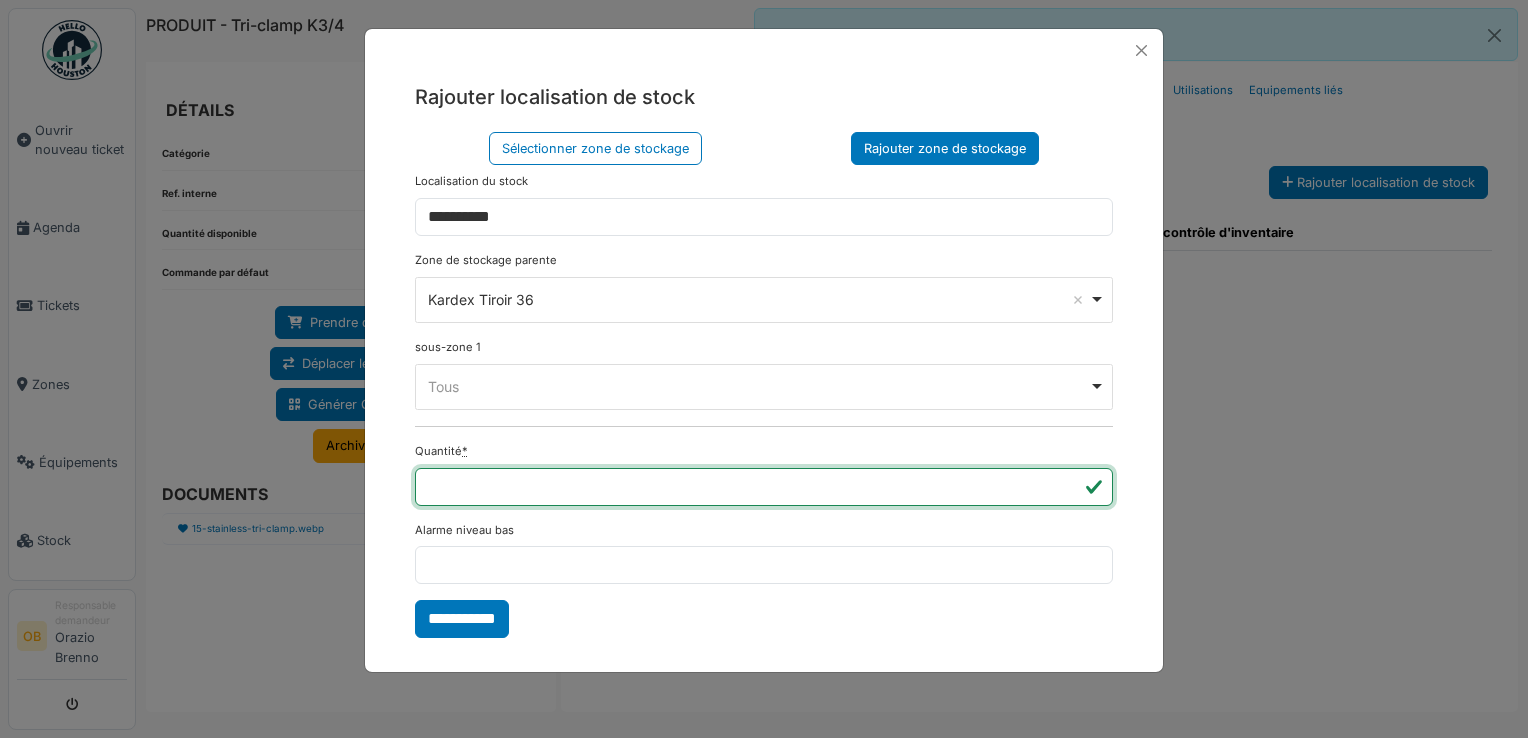click on "*" at bounding box center [764, 487] 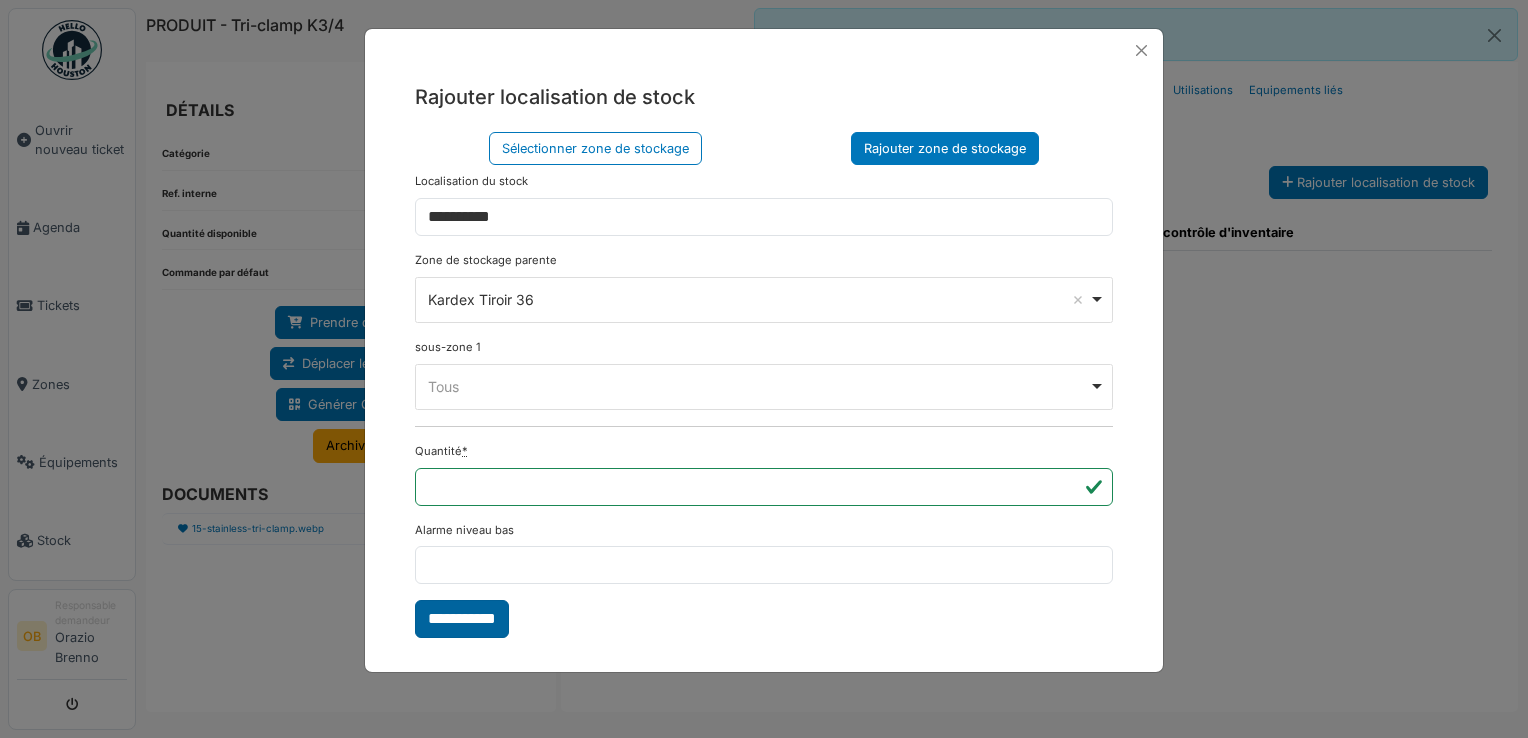 click on "**********" at bounding box center [462, 619] 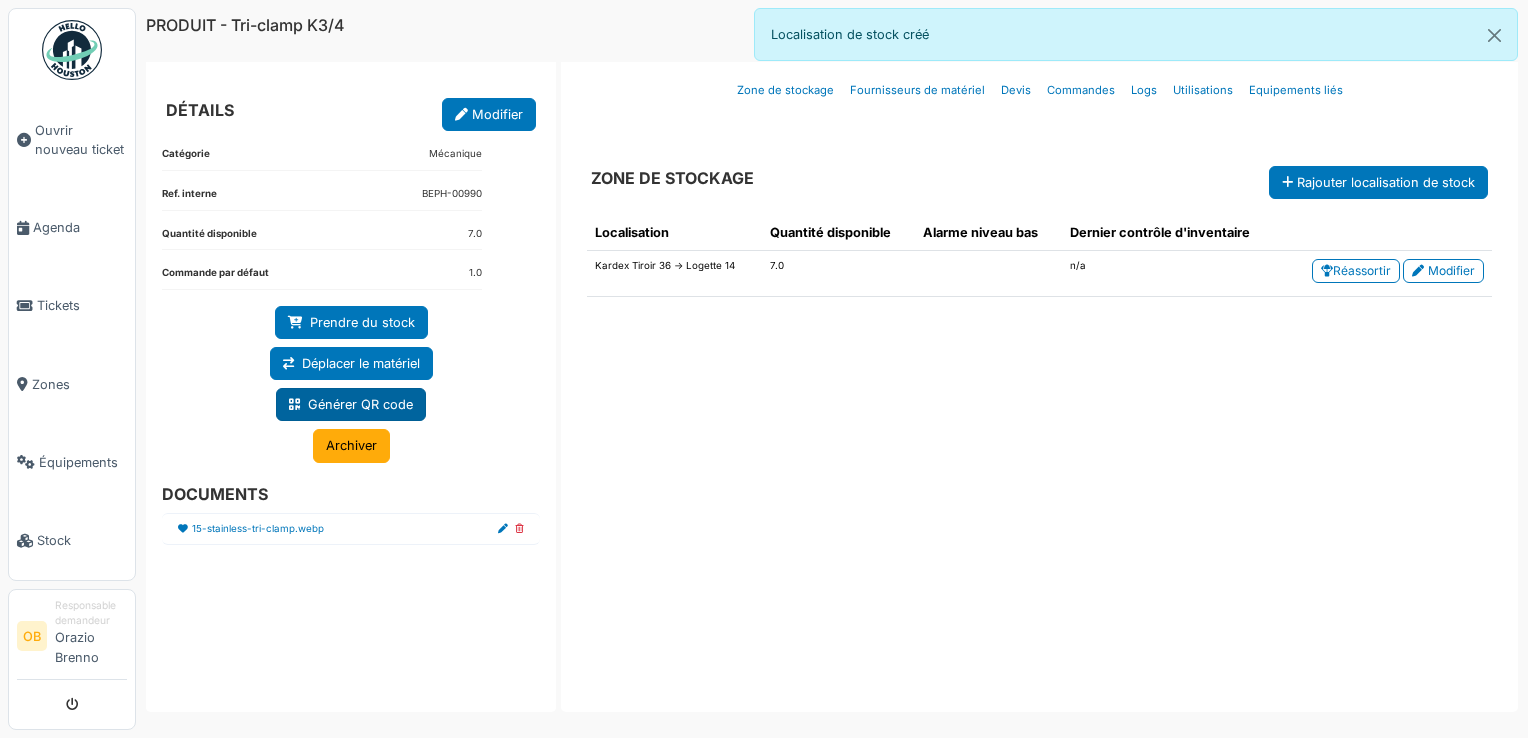 click on "Générer QR code" at bounding box center (351, 404) 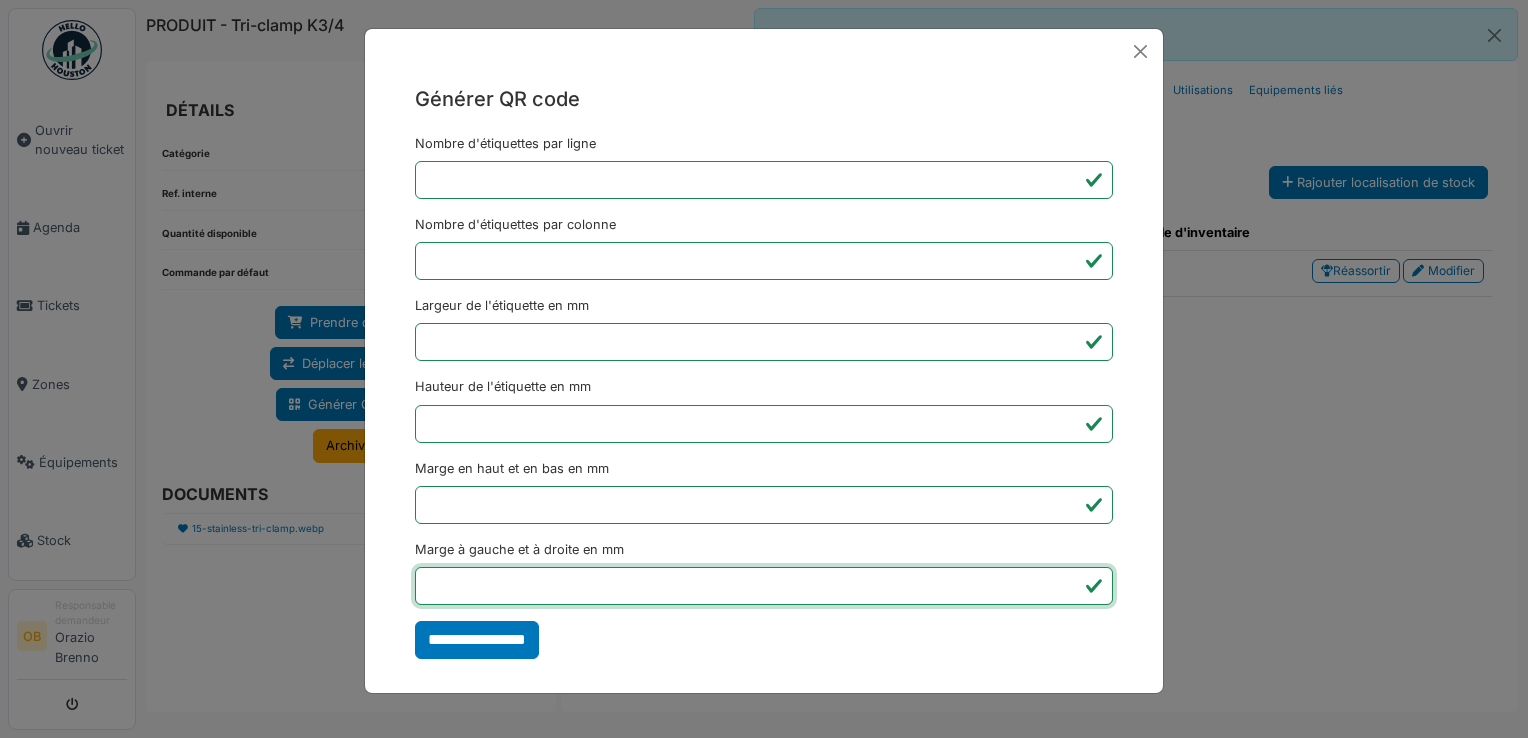click on "*" at bounding box center [764, 586] 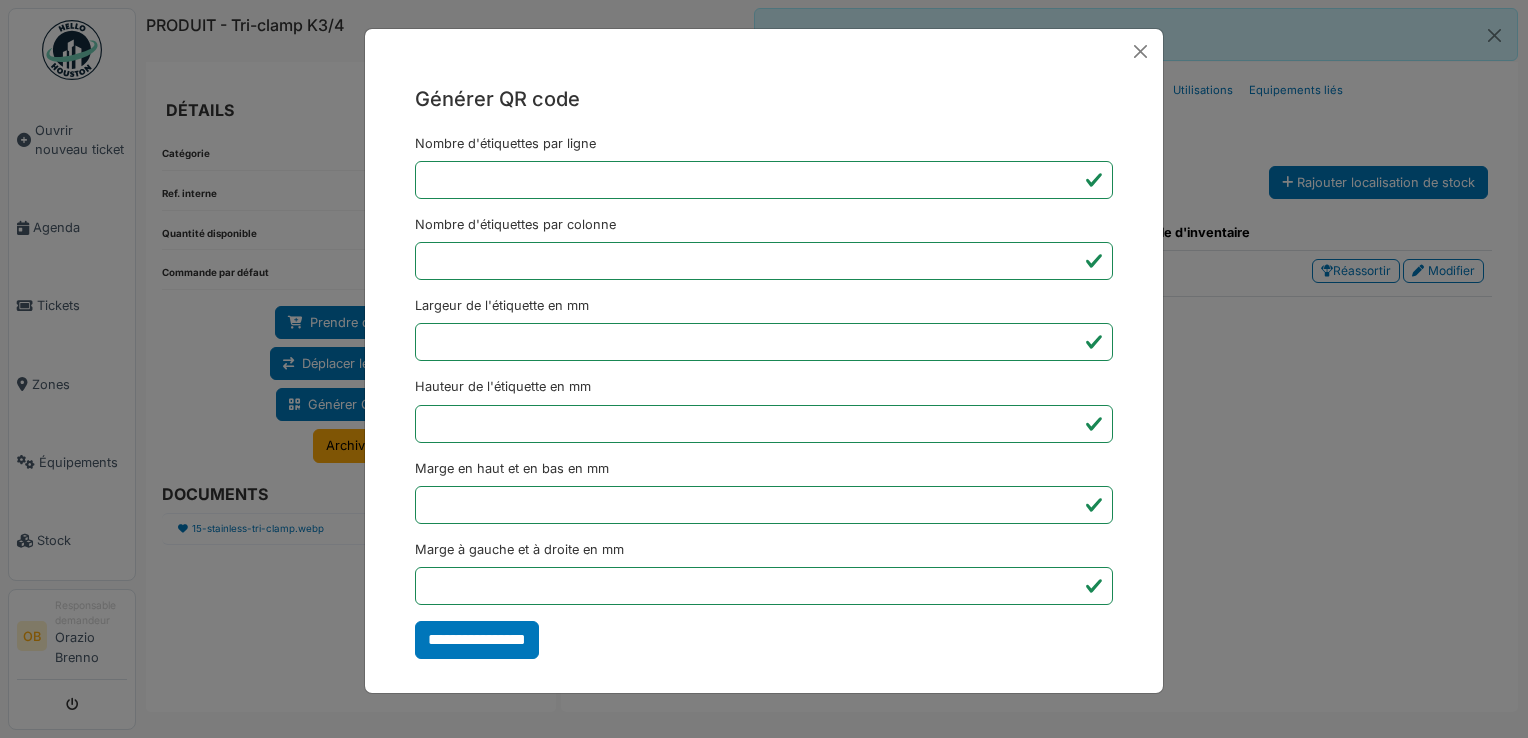 type on "*******" 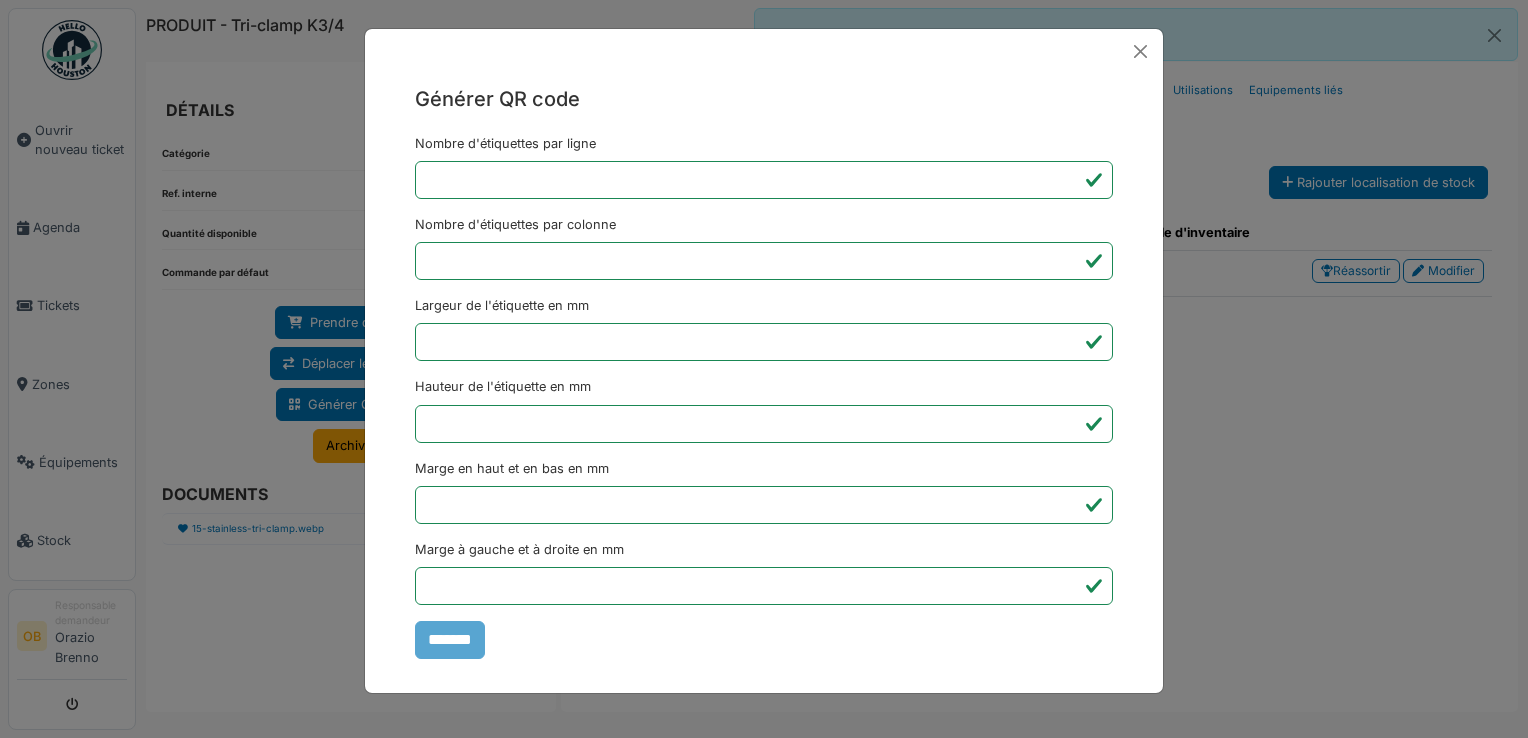 click on "Générer QR code
Nombre d'étiquettes par ligne
*
Nombre d'étiquettes par colonne
*
Largeur de l'étiquette en mm
**
Hauteur de l'étiquette en mm
**
Marge en haut et en bas en mm
*
Marge à gauche et à droite en mm
***
*******" at bounding box center [764, 369] 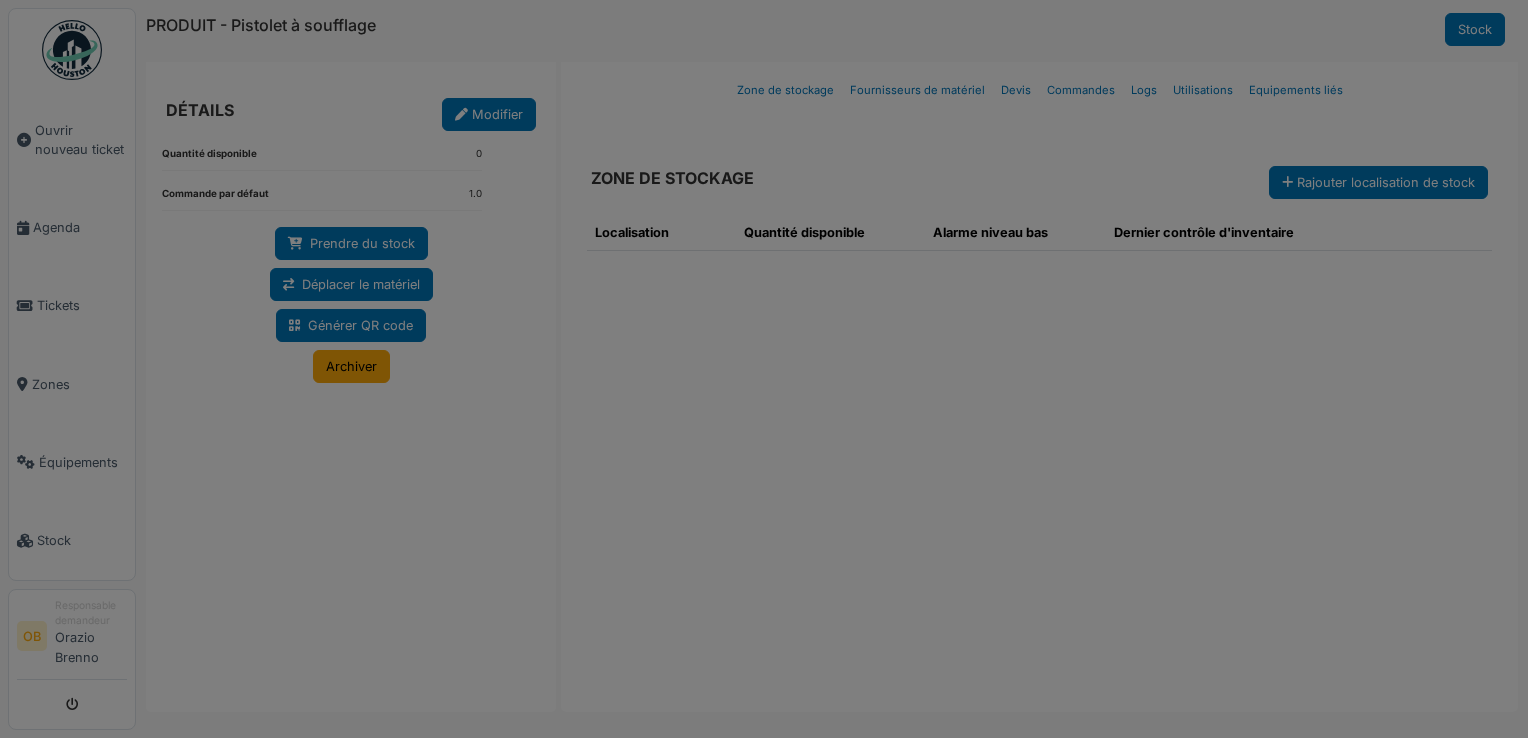 scroll, scrollTop: 0, scrollLeft: 0, axis: both 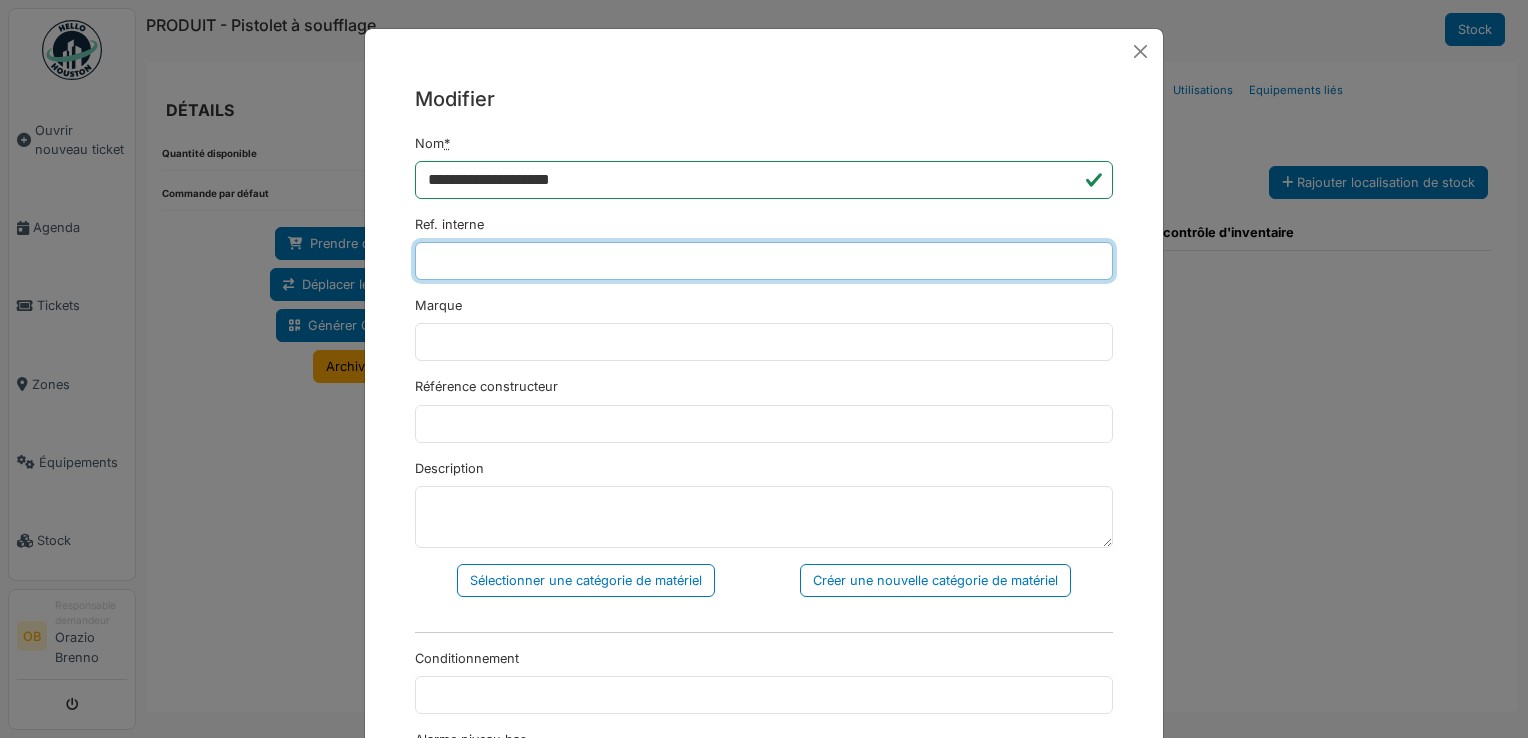 click on "Ref. interne" at bounding box center [764, 261] 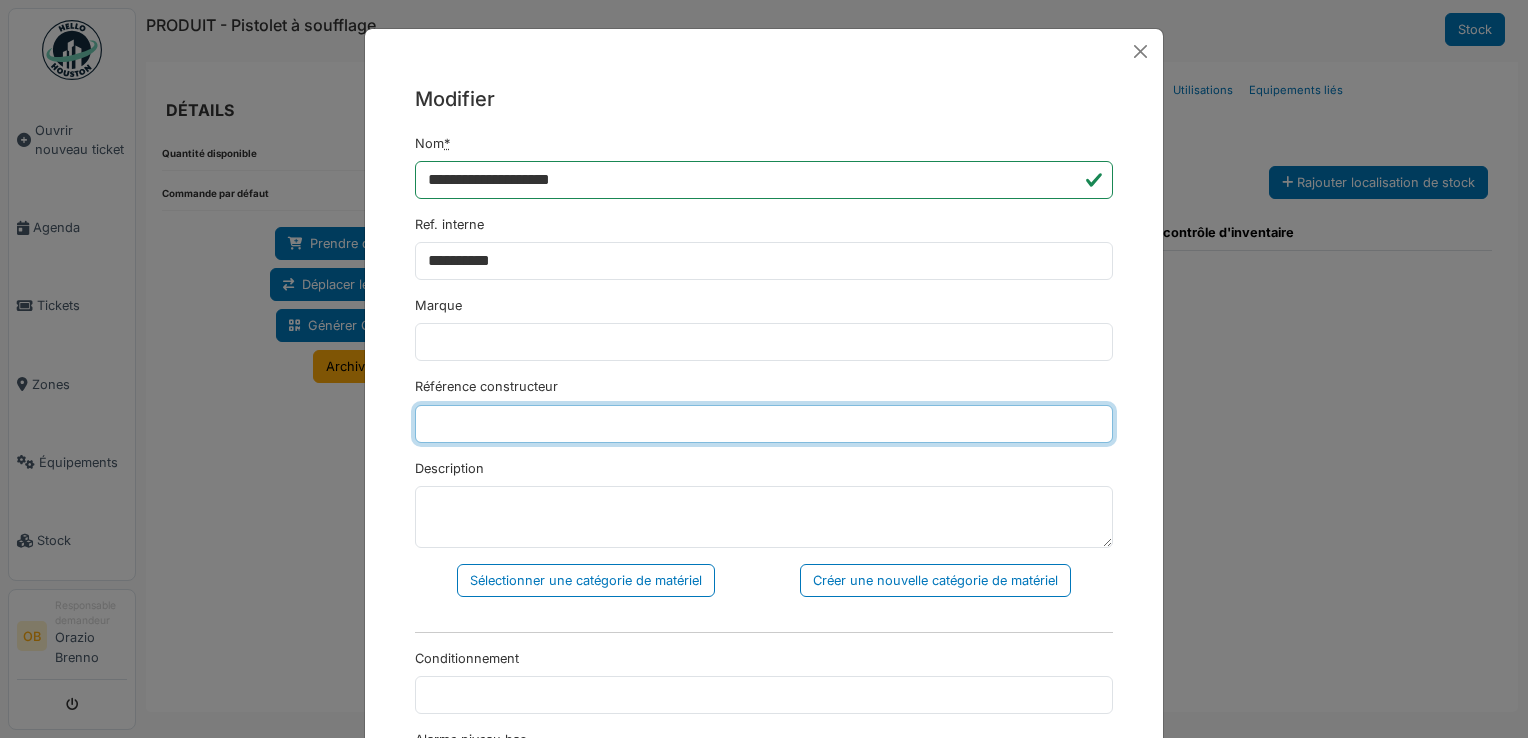type on "**********" 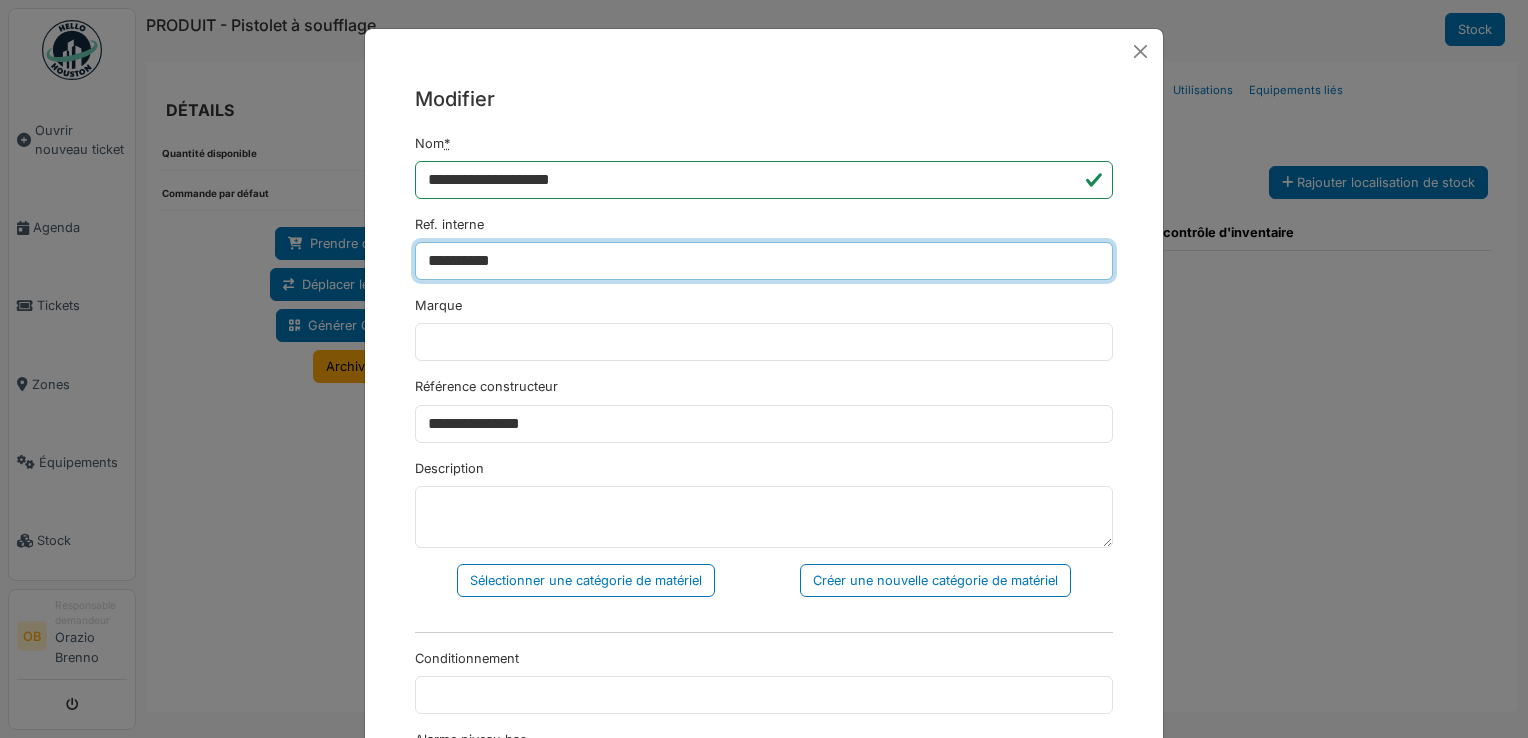type on "**********" 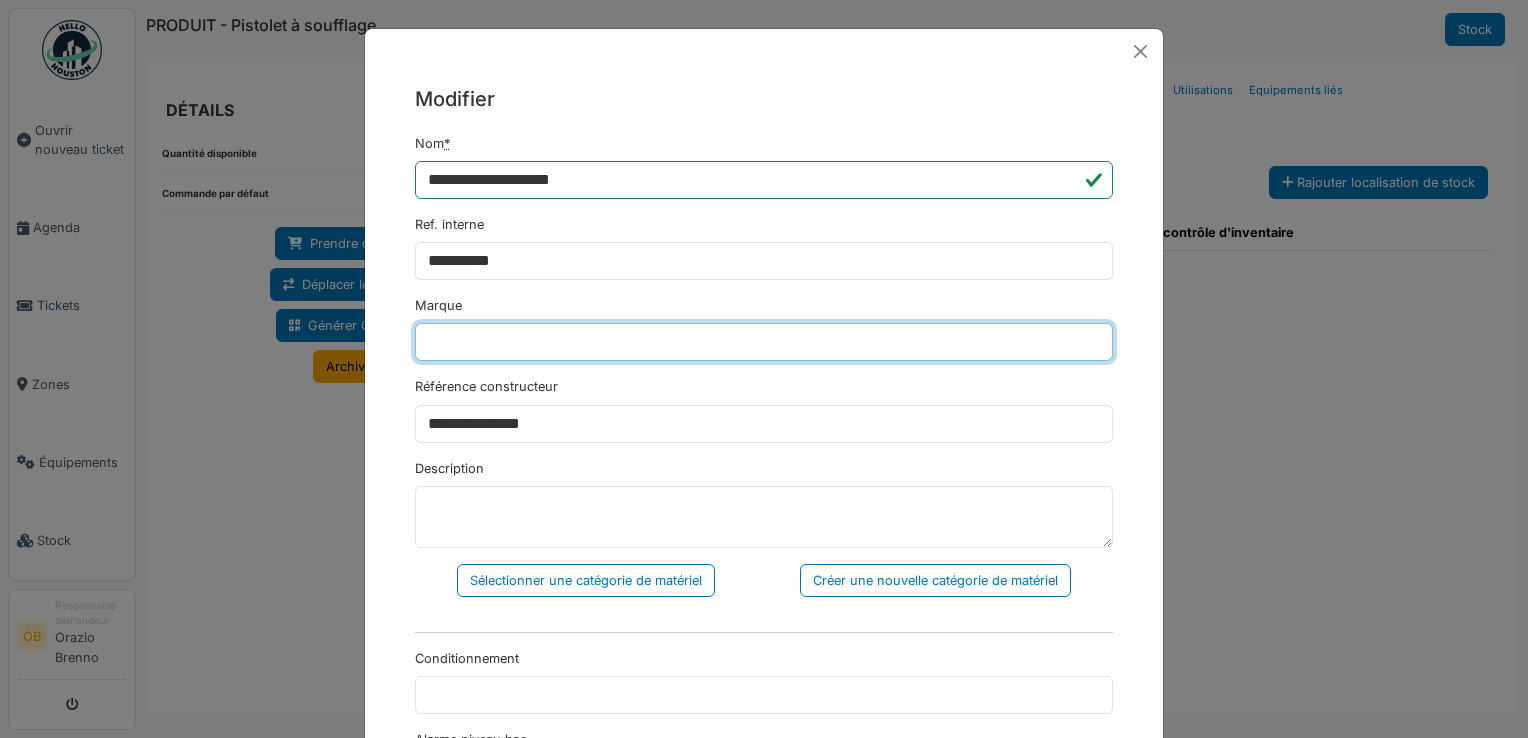 click on "Marque" at bounding box center (764, 342) 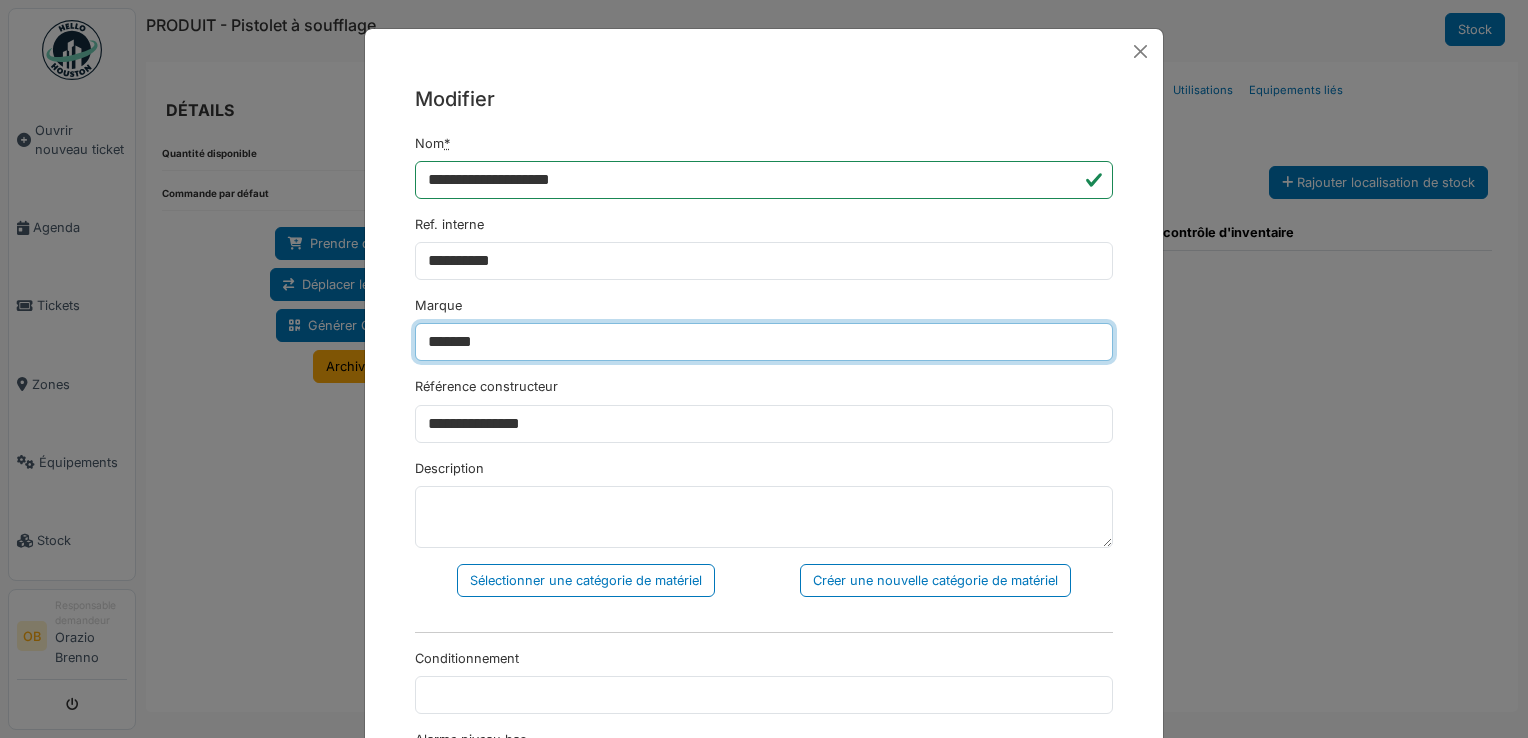 click on "******" at bounding box center (764, 342) 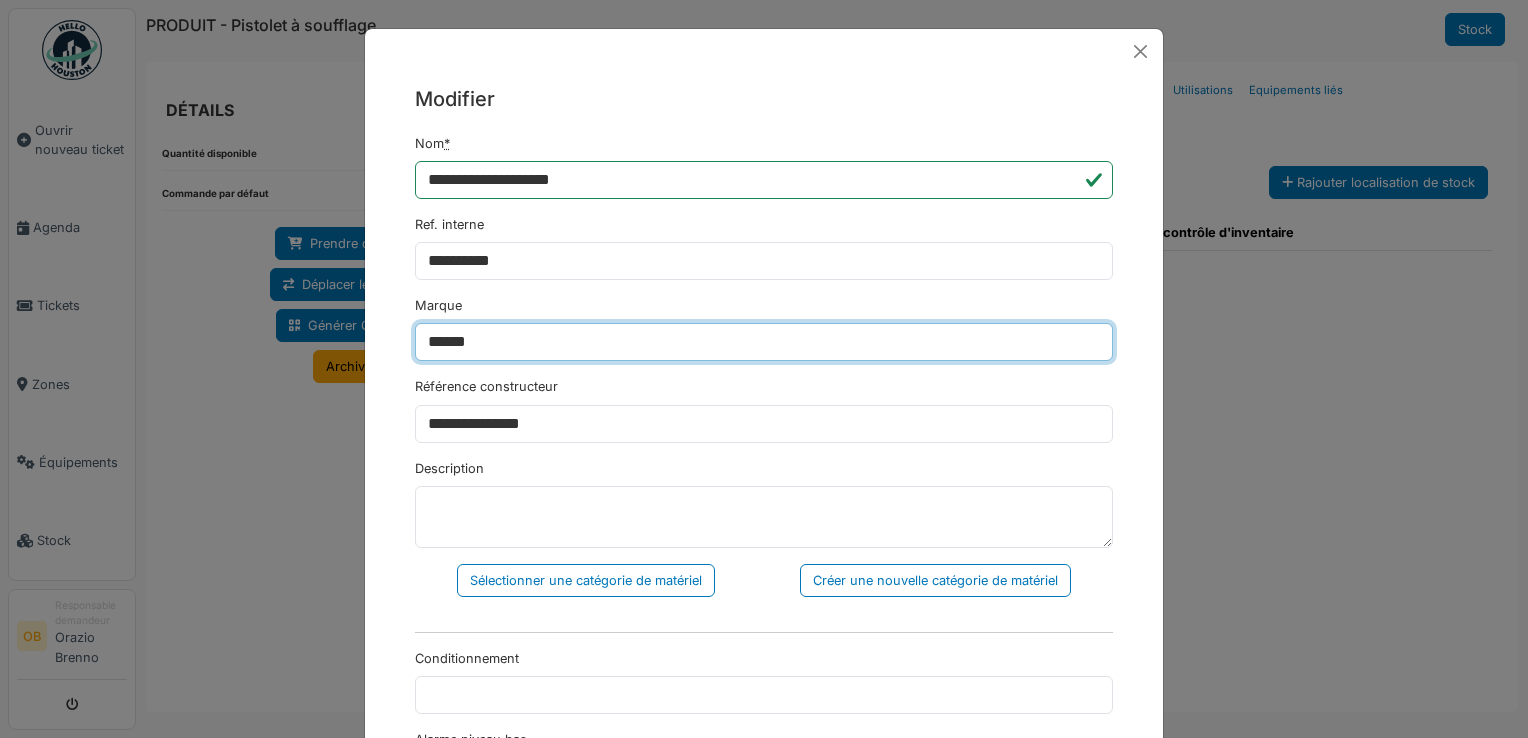 type on "******" 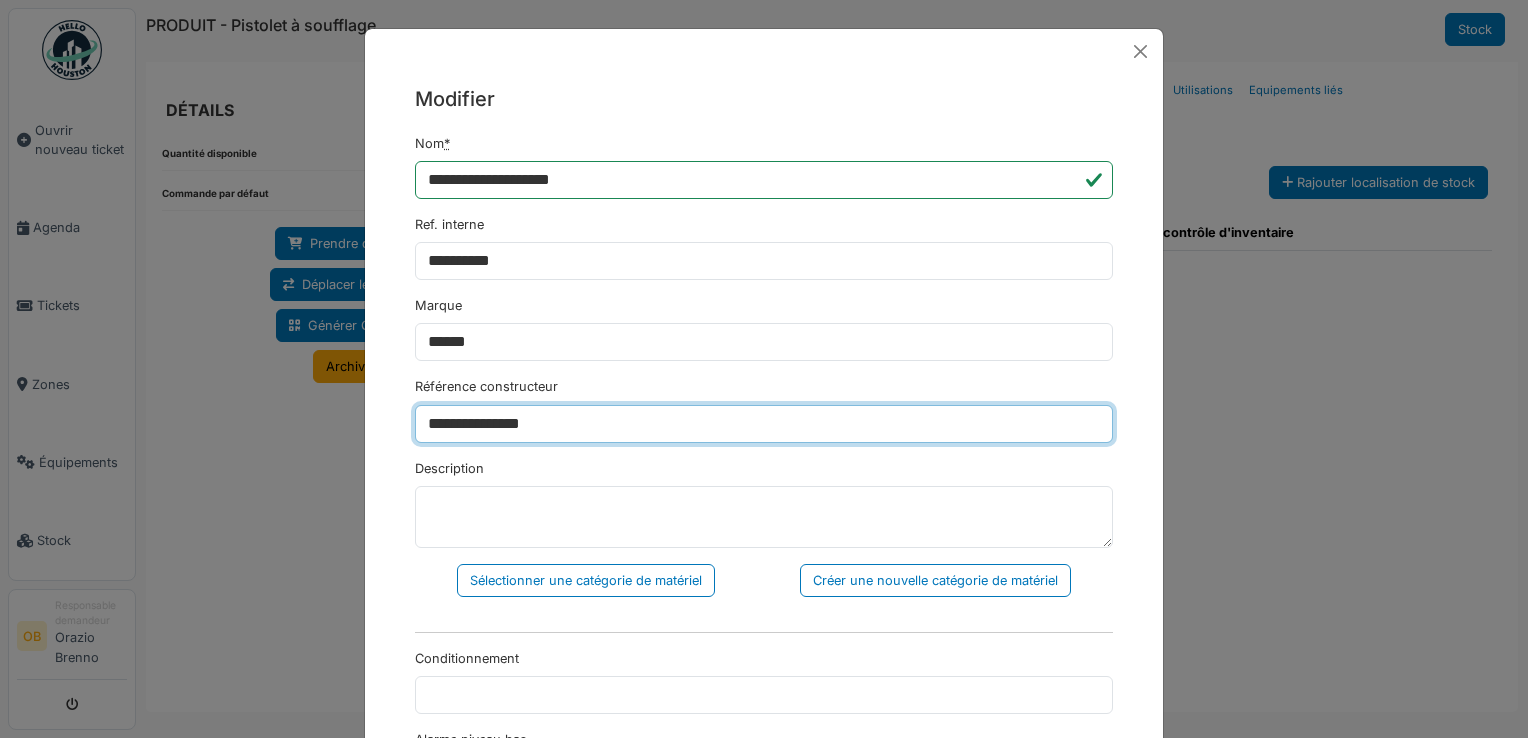 drag, startPoint x: 604, startPoint y: 421, endPoint x: 167, endPoint y: 460, distance: 438.73682 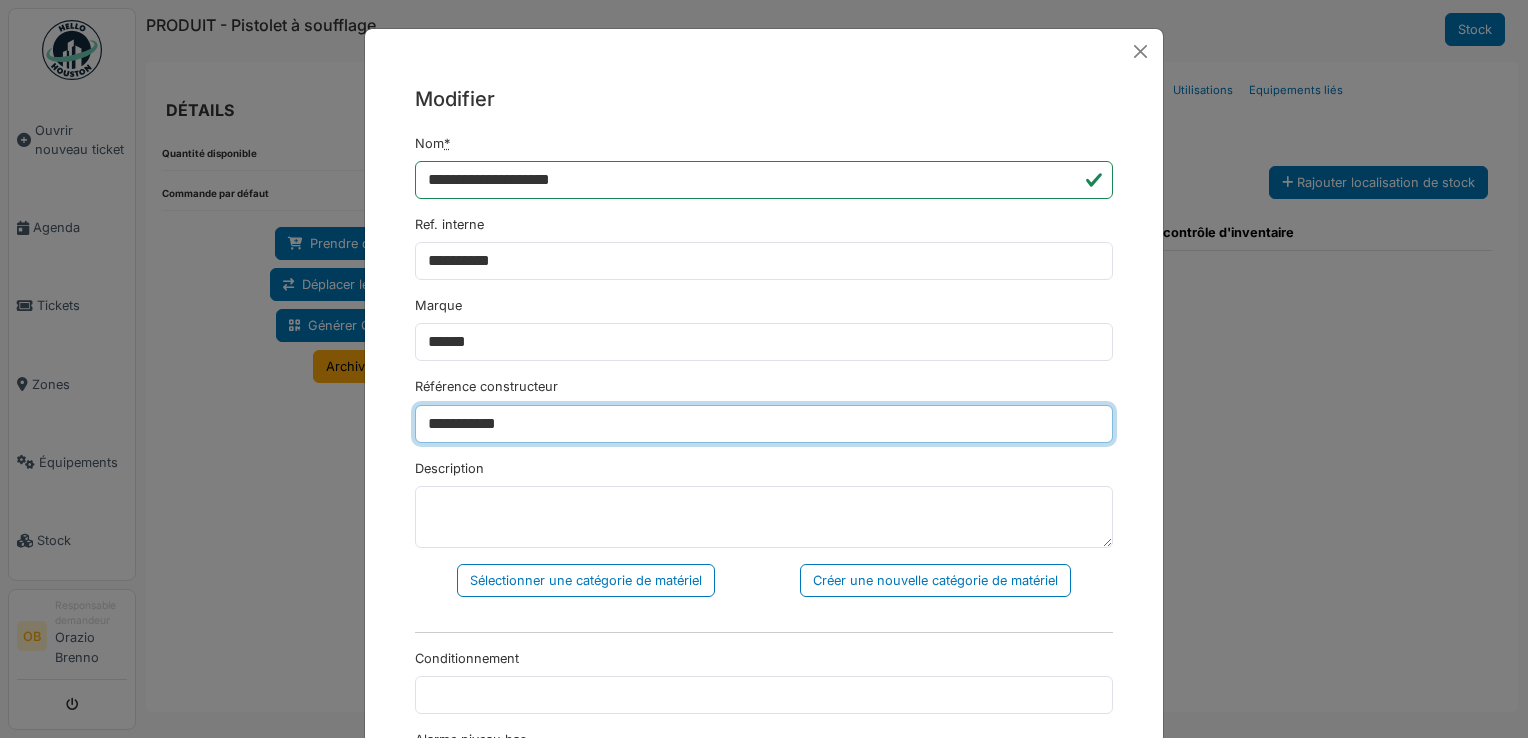 click on "**********" at bounding box center [764, 424] 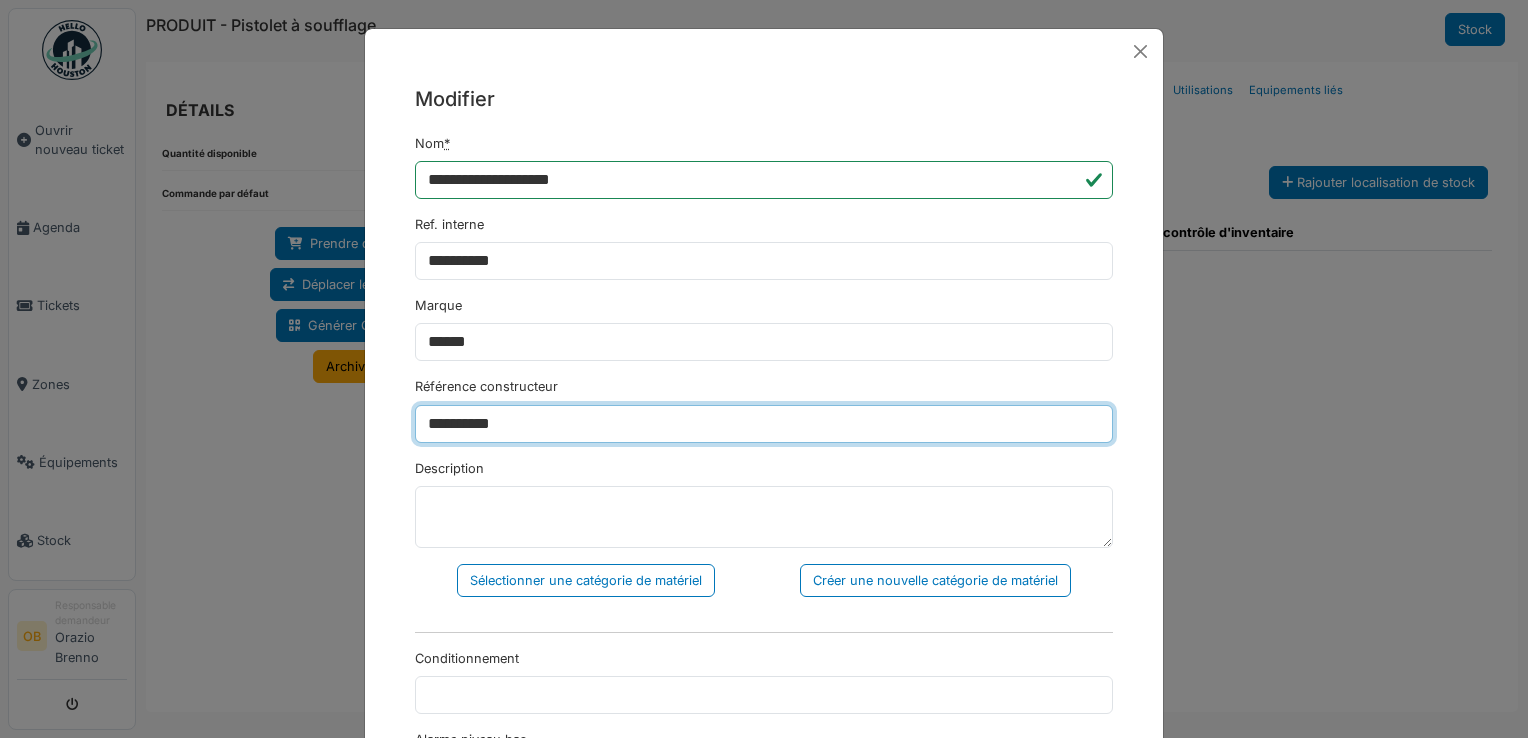 type on "**********" 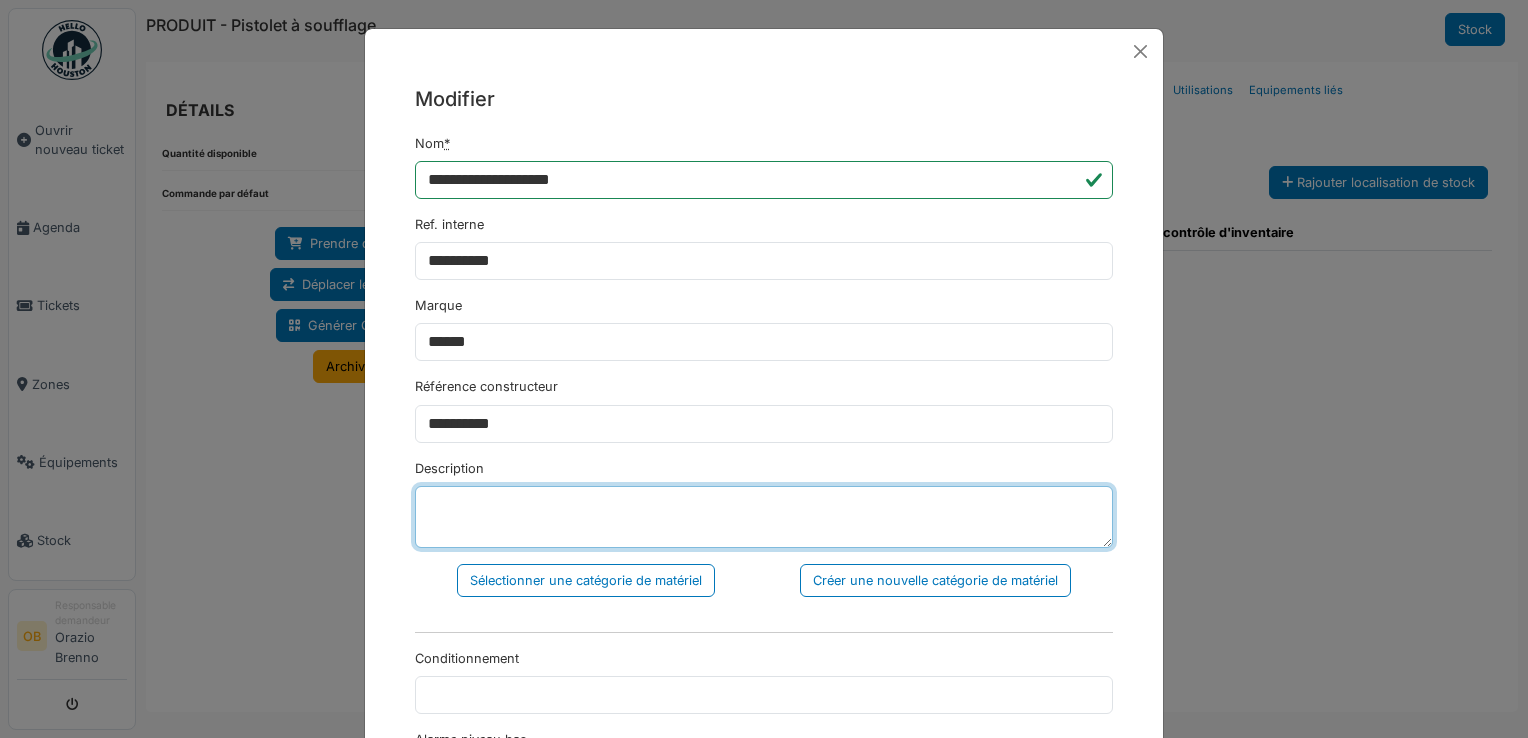 click on "Description" at bounding box center (764, 517) 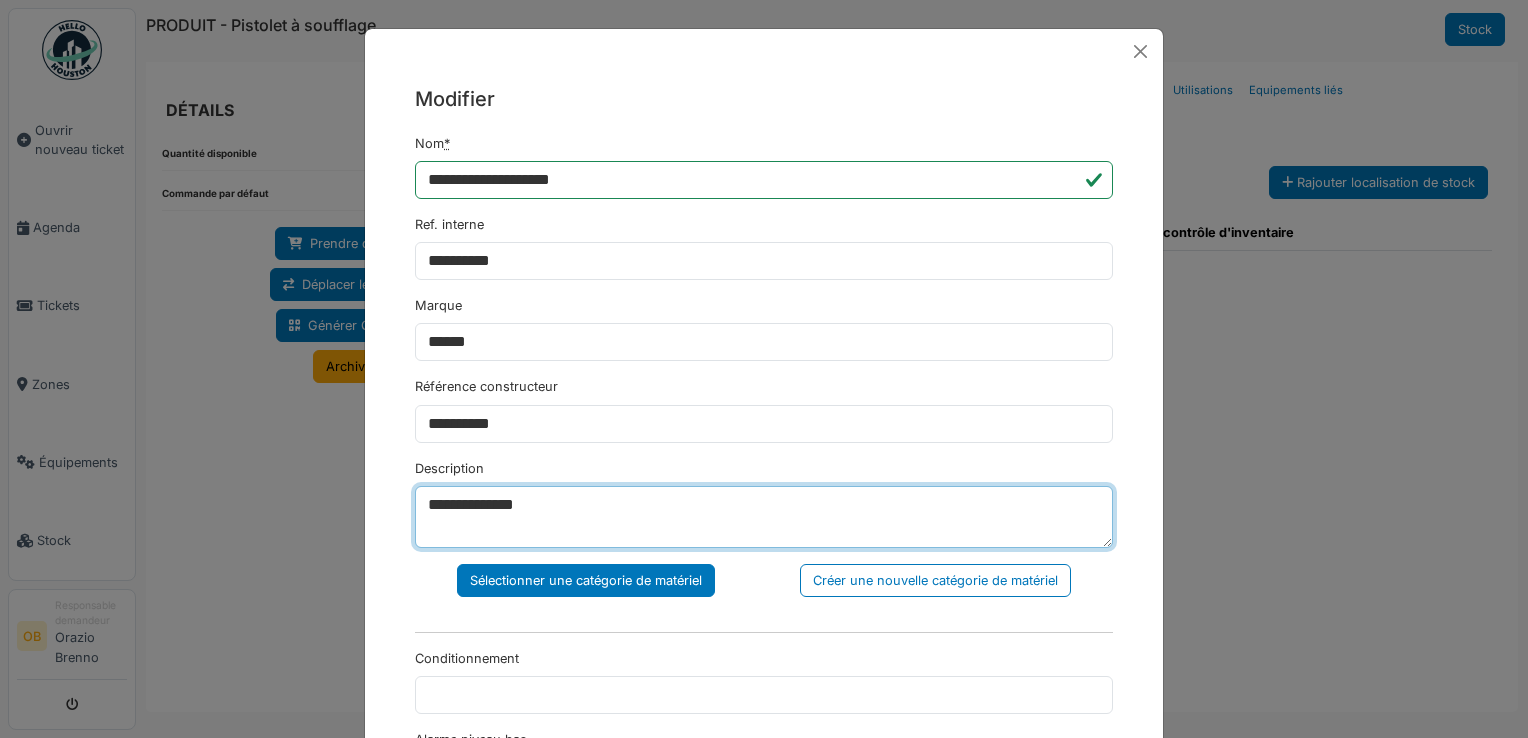 type on "**********" 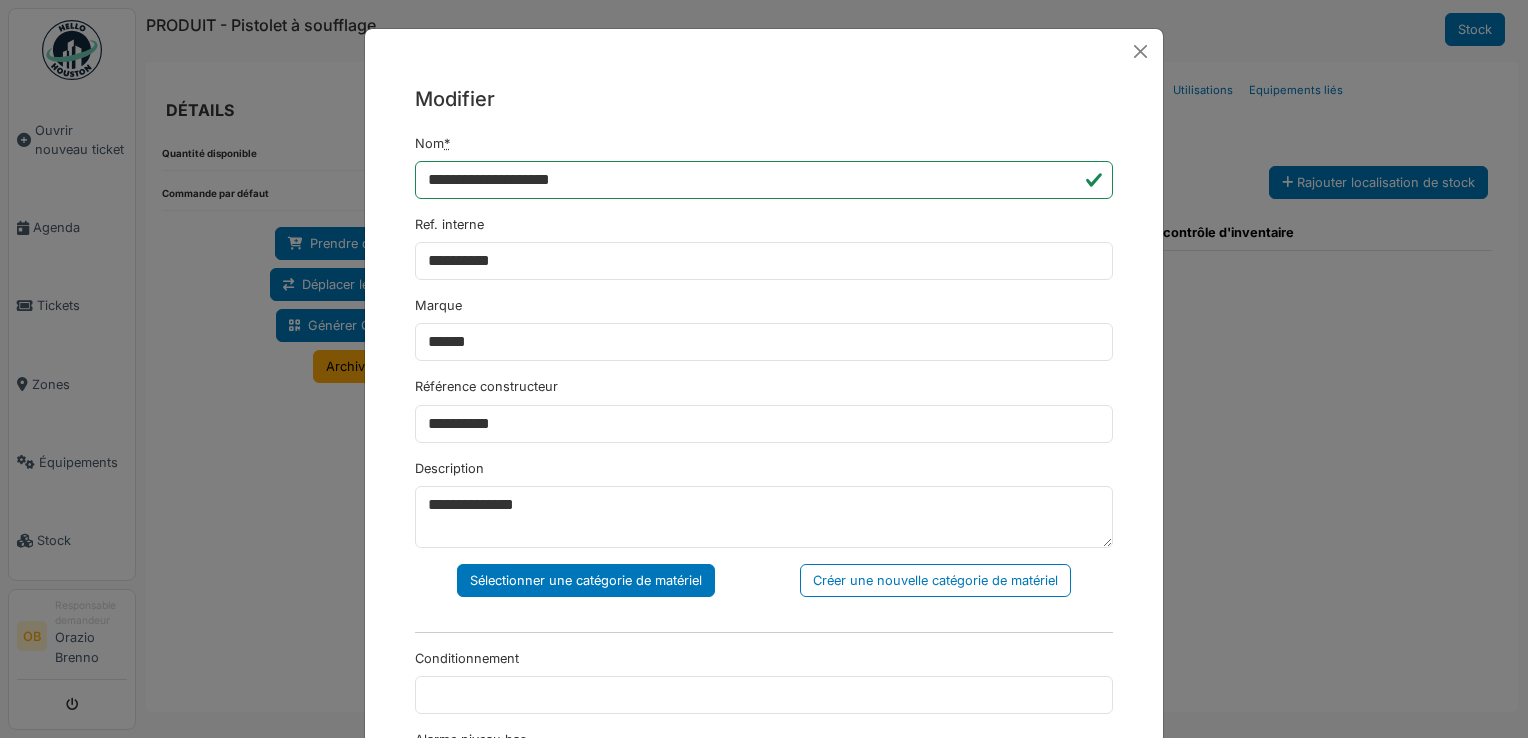 click on "Sélectionner une catégorie de matériel" at bounding box center (586, 580) 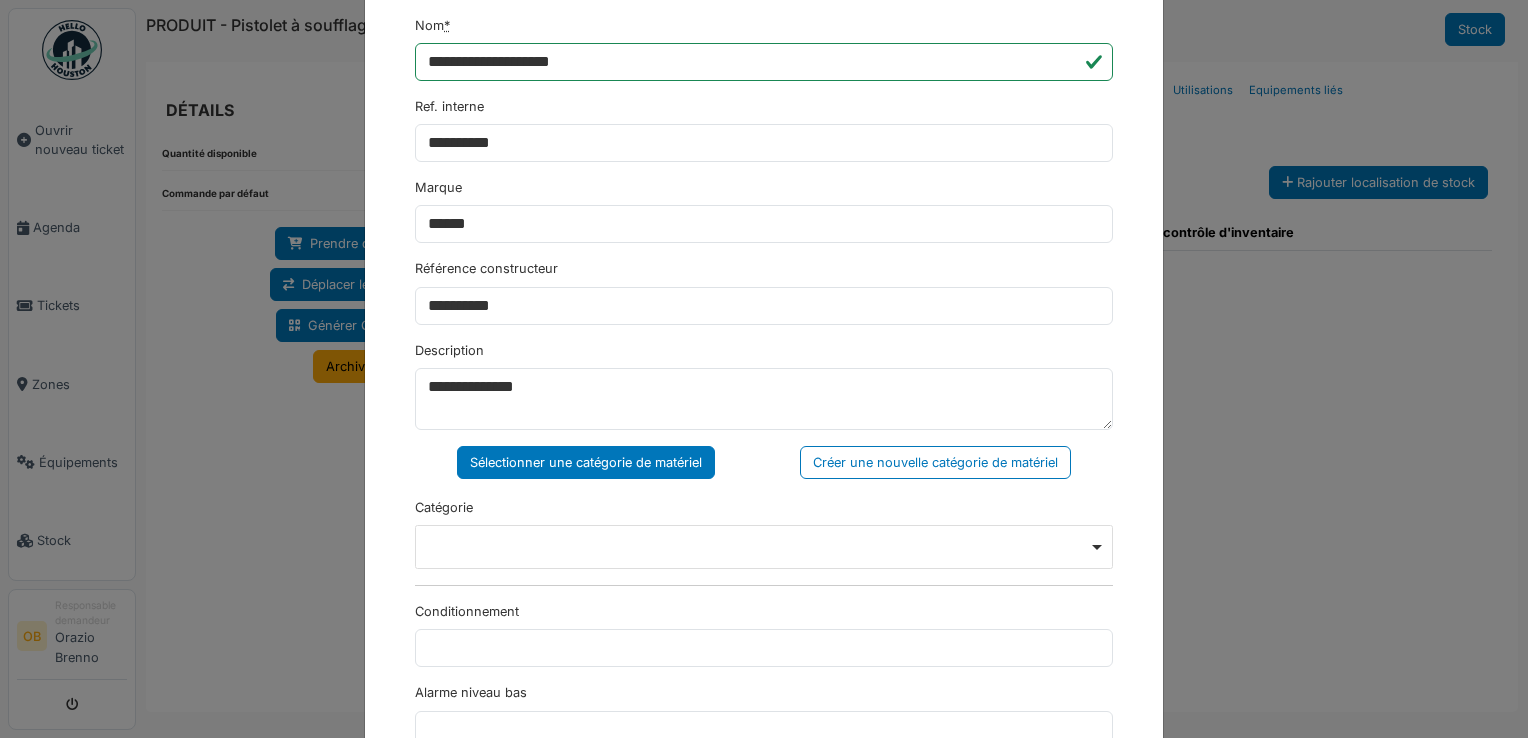 scroll, scrollTop: 266, scrollLeft: 0, axis: vertical 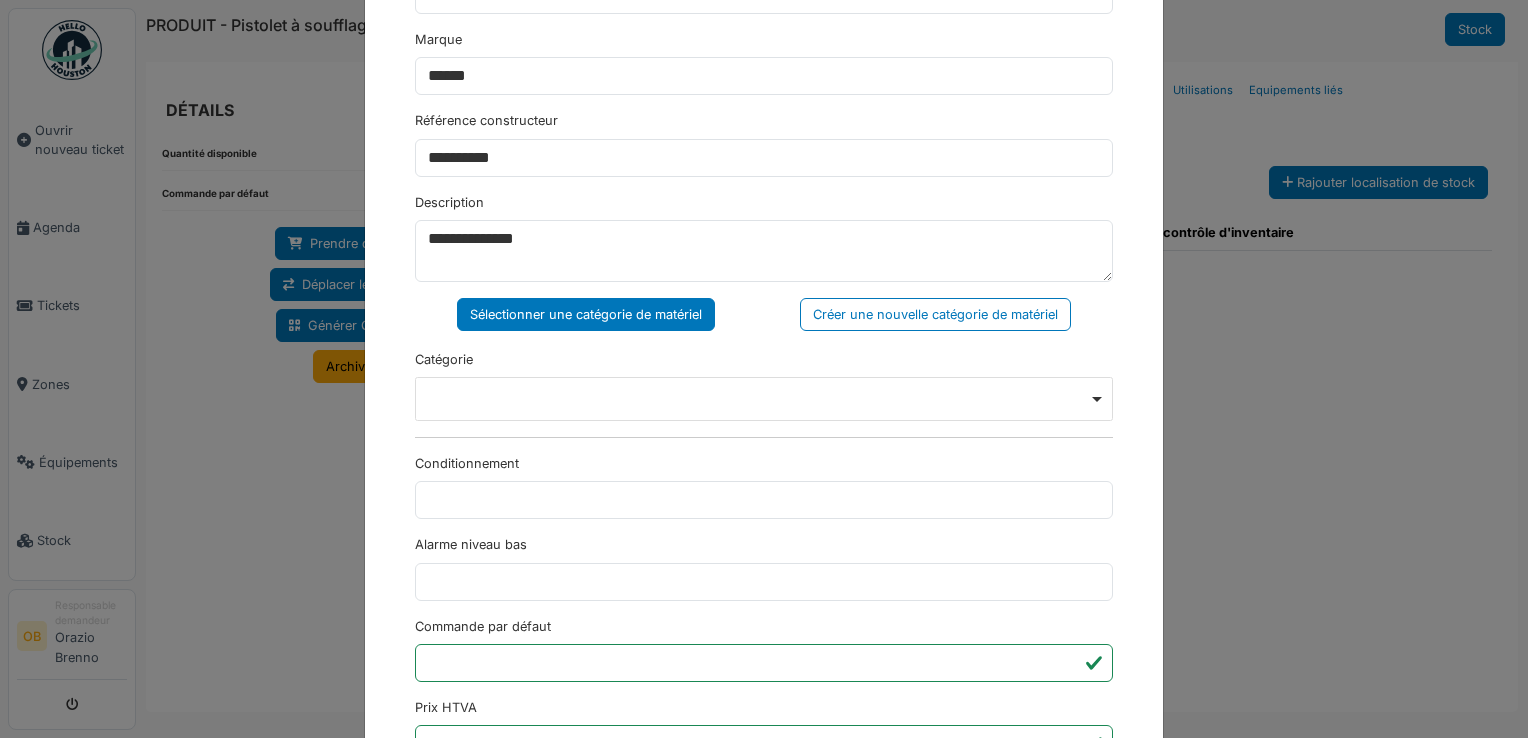 click on "Remove item" at bounding box center (764, 399) 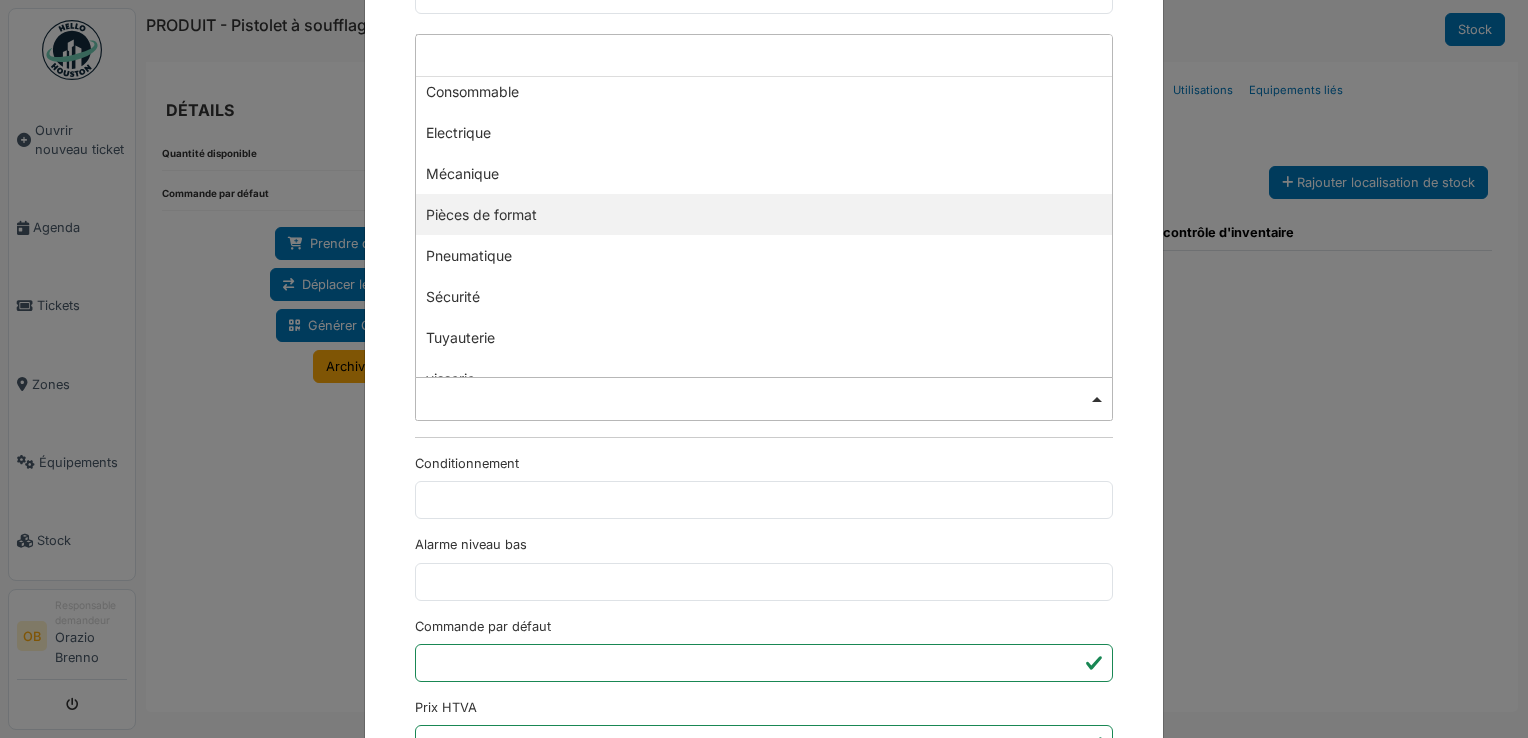 scroll, scrollTop: 130, scrollLeft: 0, axis: vertical 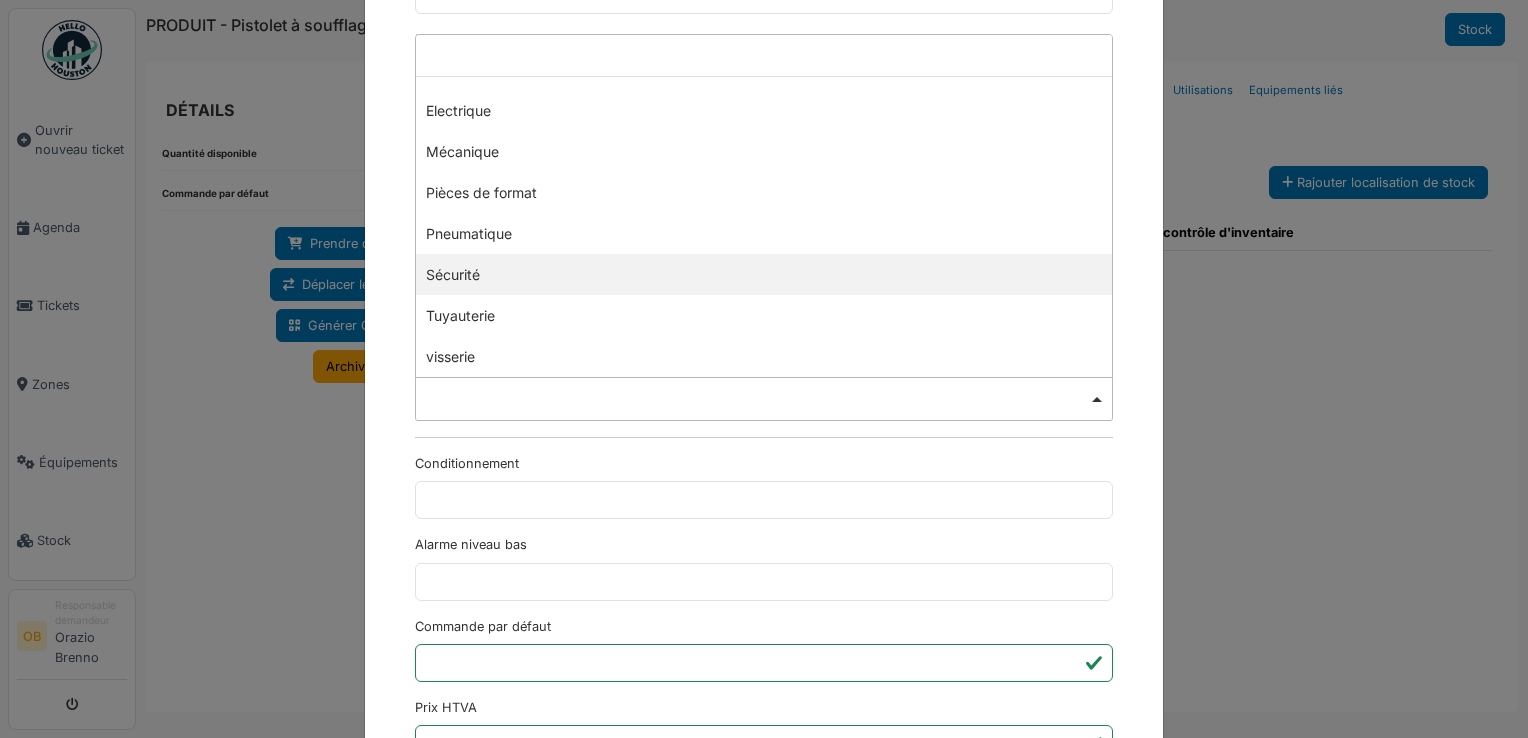 select on "***" 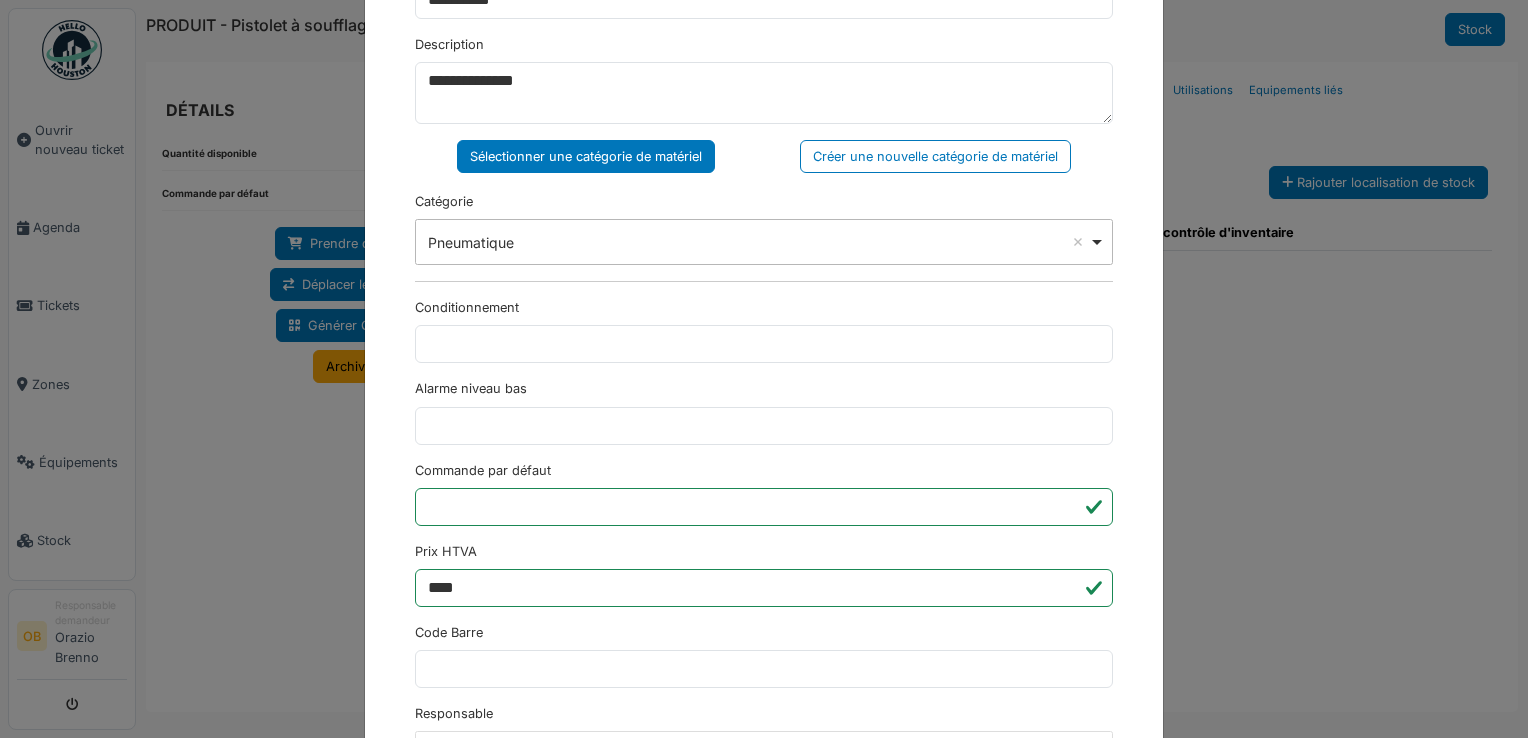 scroll, scrollTop: 533, scrollLeft: 0, axis: vertical 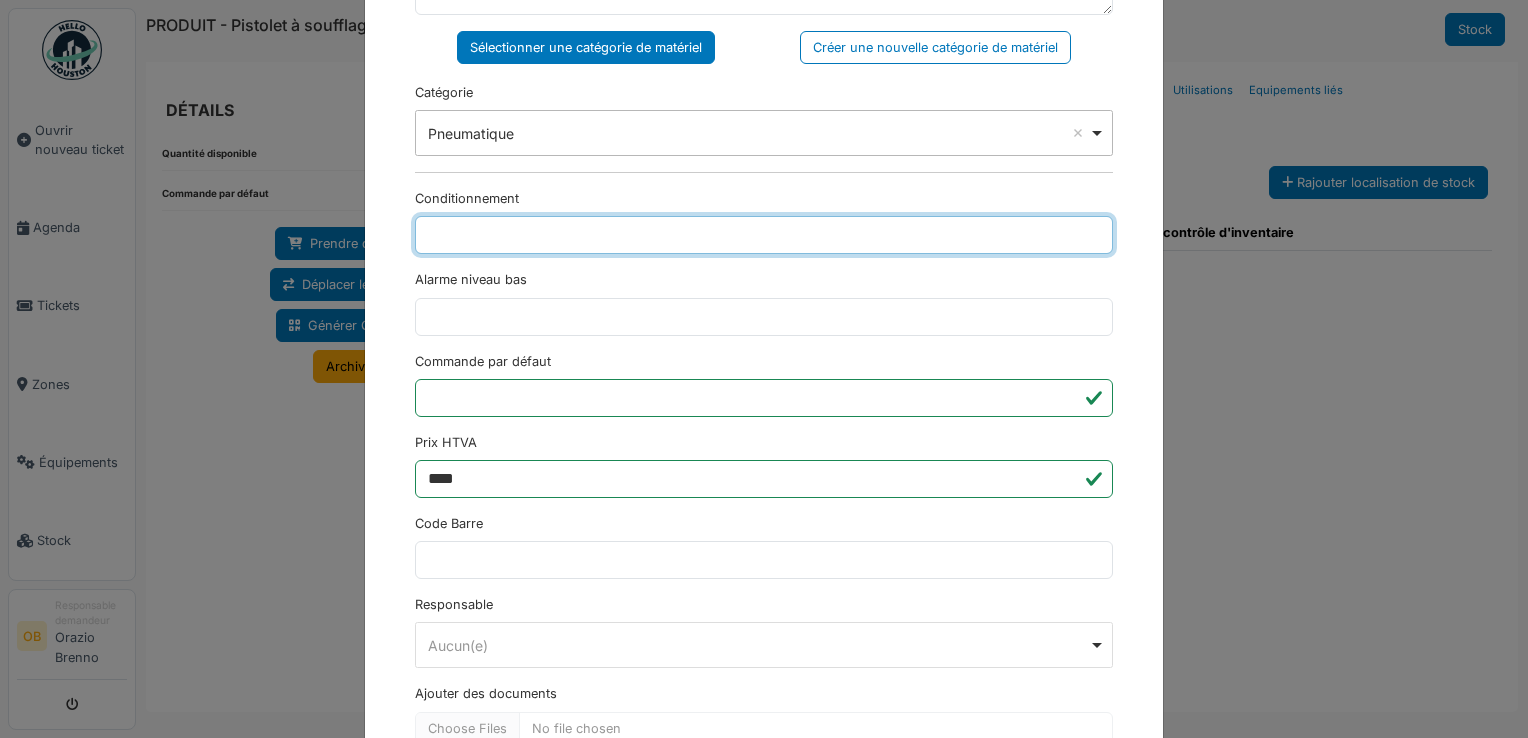 click on "Conditionnement" at bounding box center [764, 235] 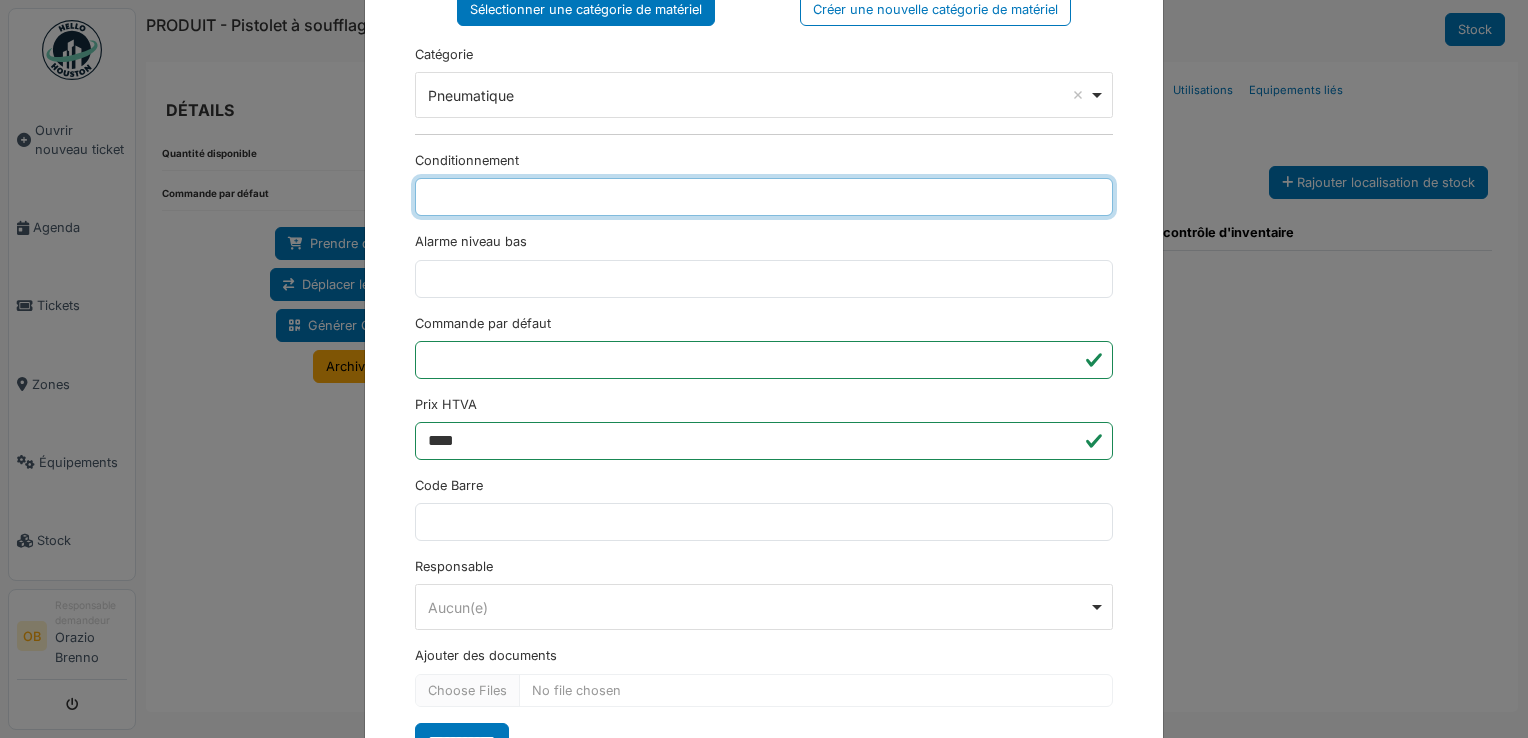 scroll, scrollTop: 650, scrollLeft: 0, axis: vertical 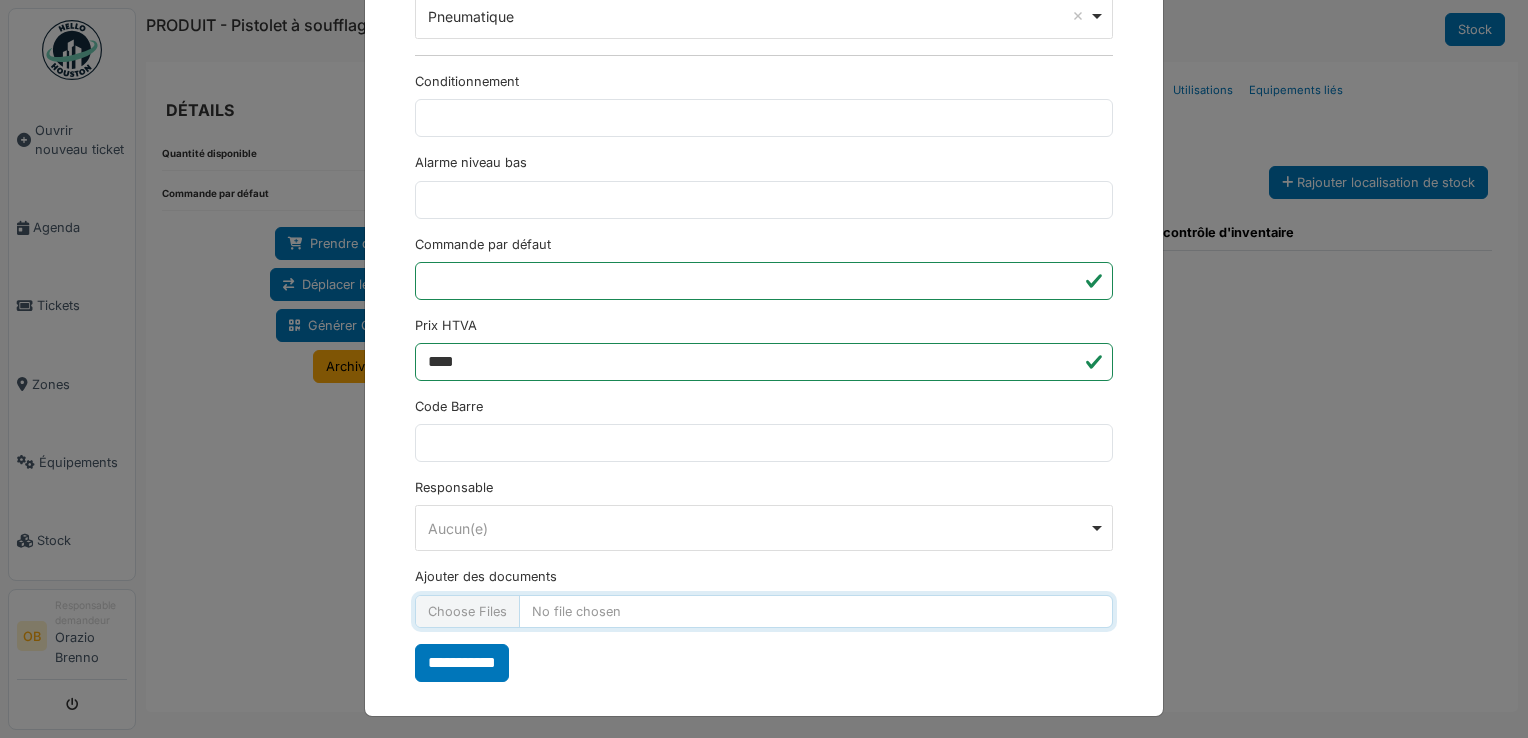 click on "Ajouter des documents" at bounding box center [764, 611] 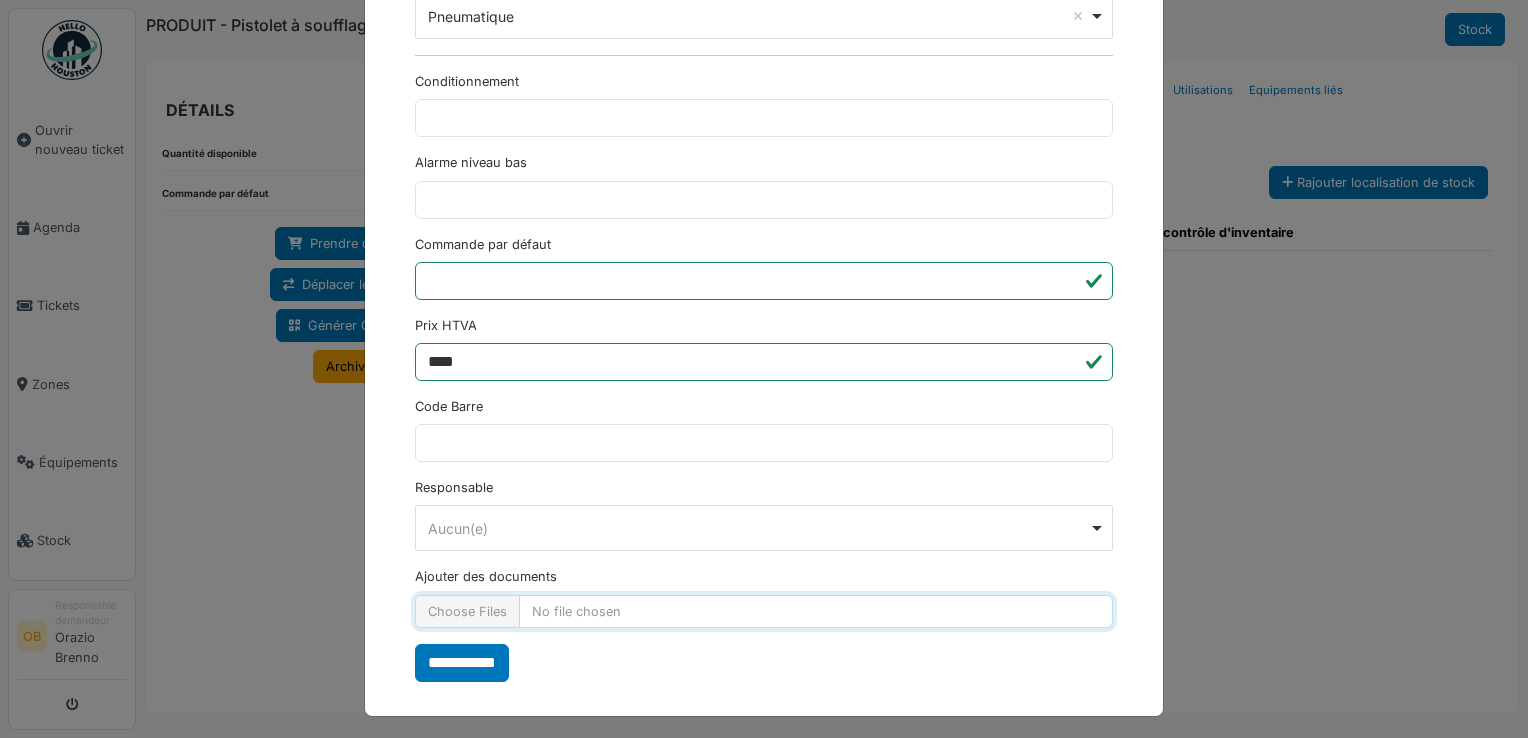 type on "**********" 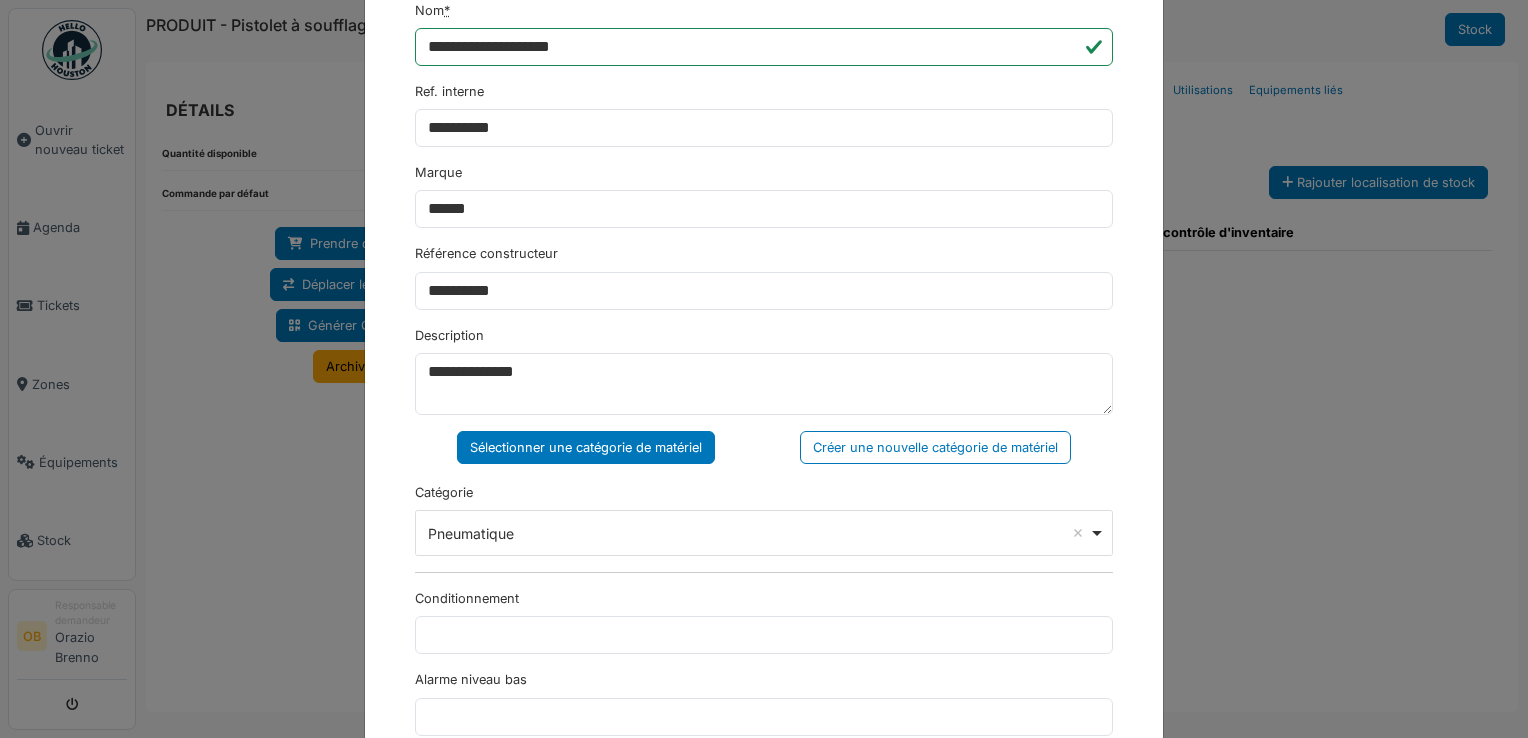 scroll, scrollTop: 650, scrollLeft: 0, axis: vertical 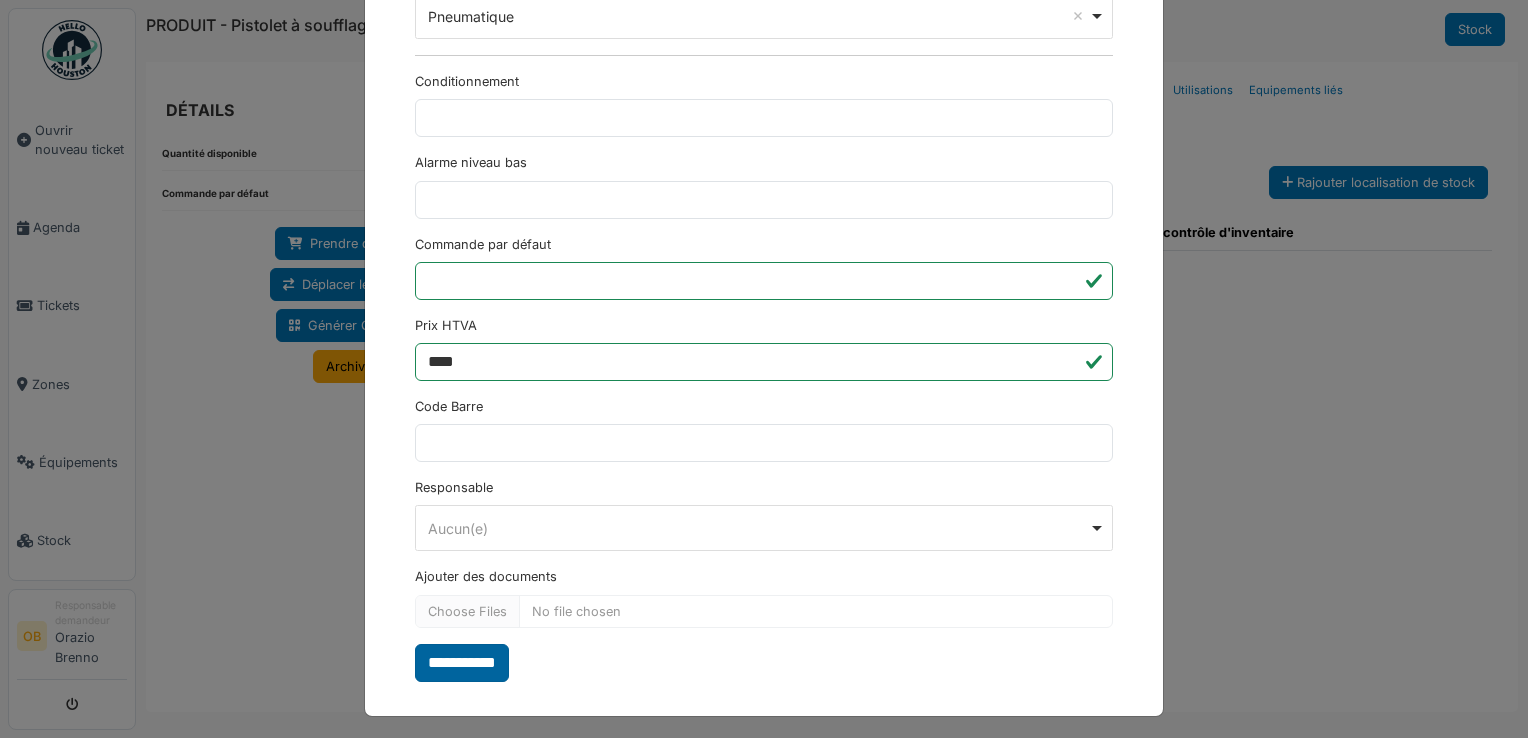 click on "**********" at bounding box center (462, 663) 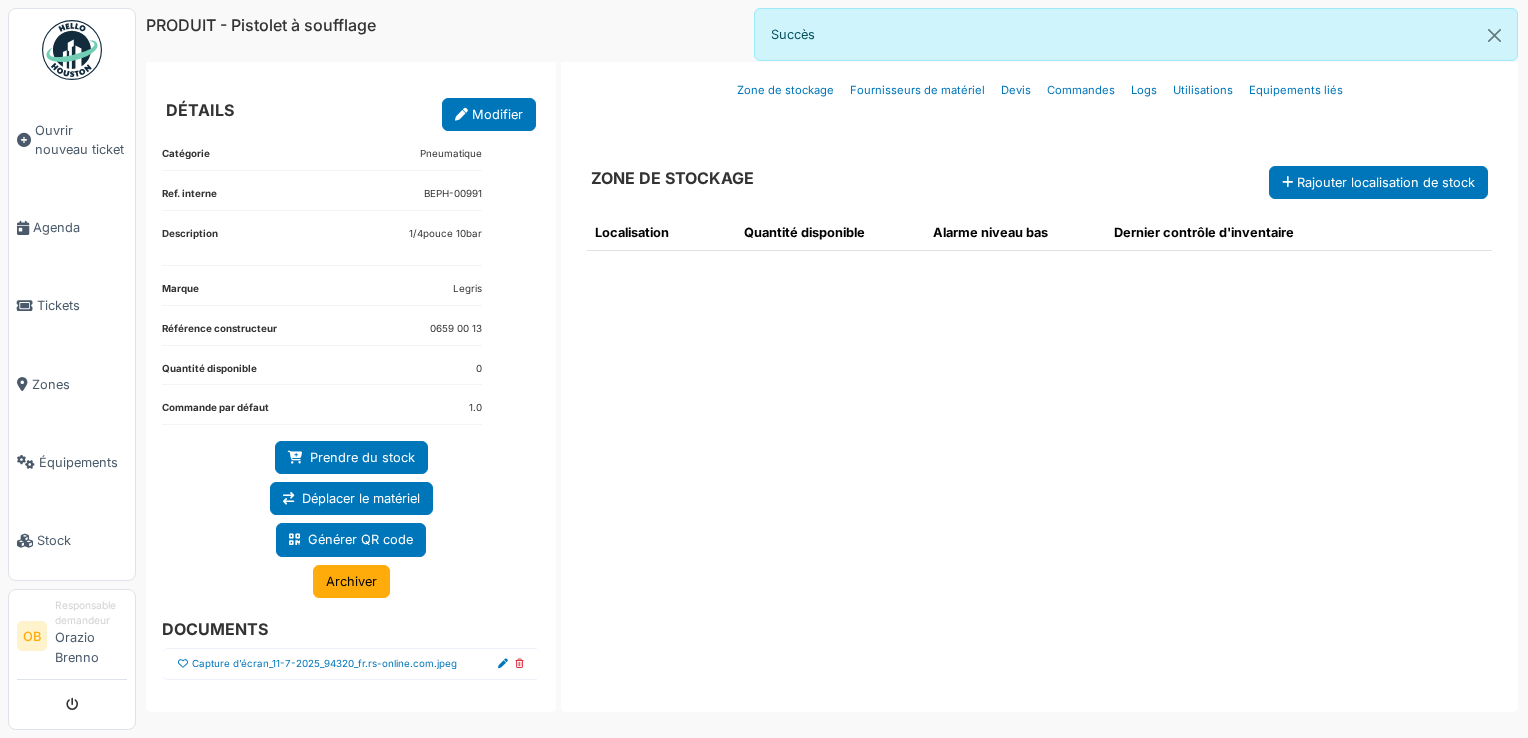 click at bounding box center [183, 664] 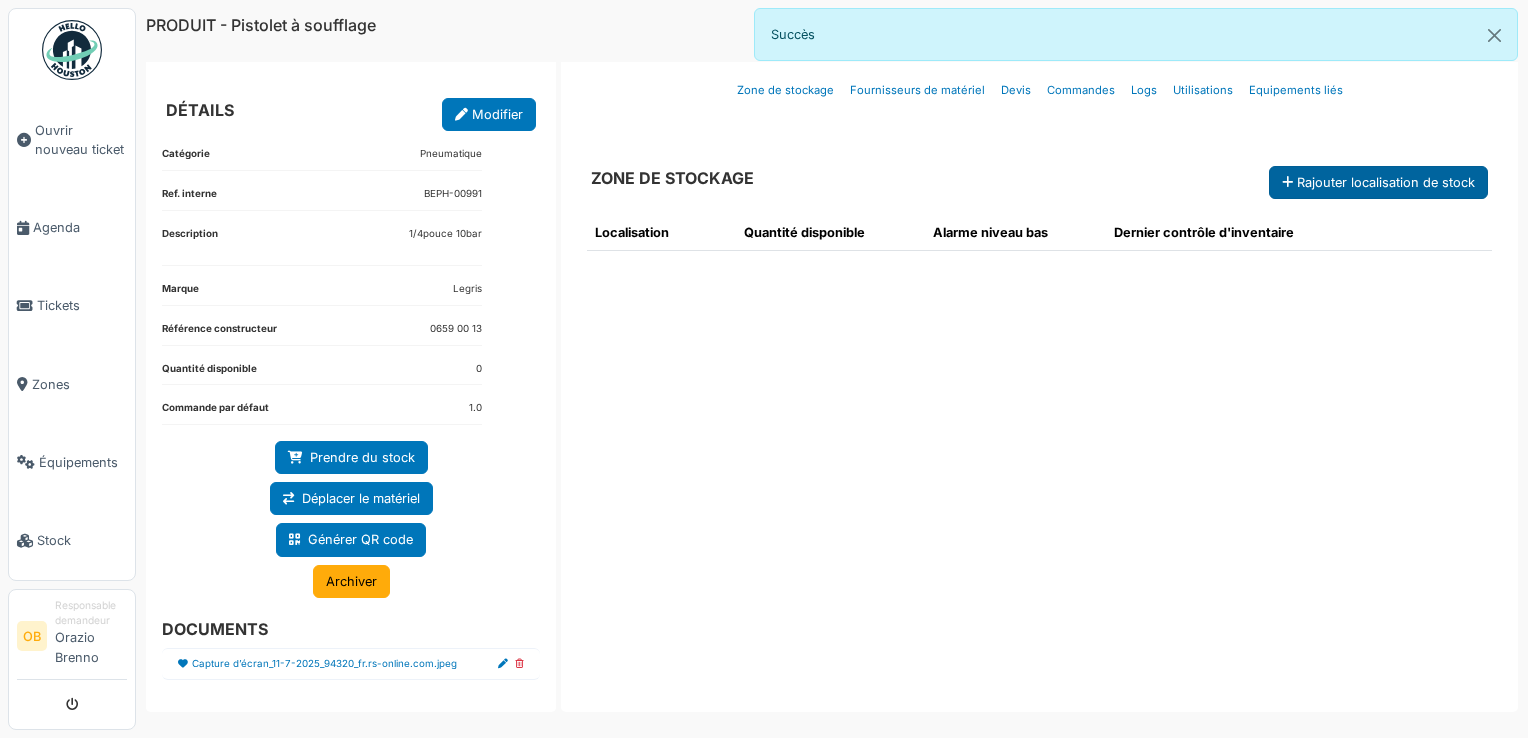click at bounding box center [1287, 183] 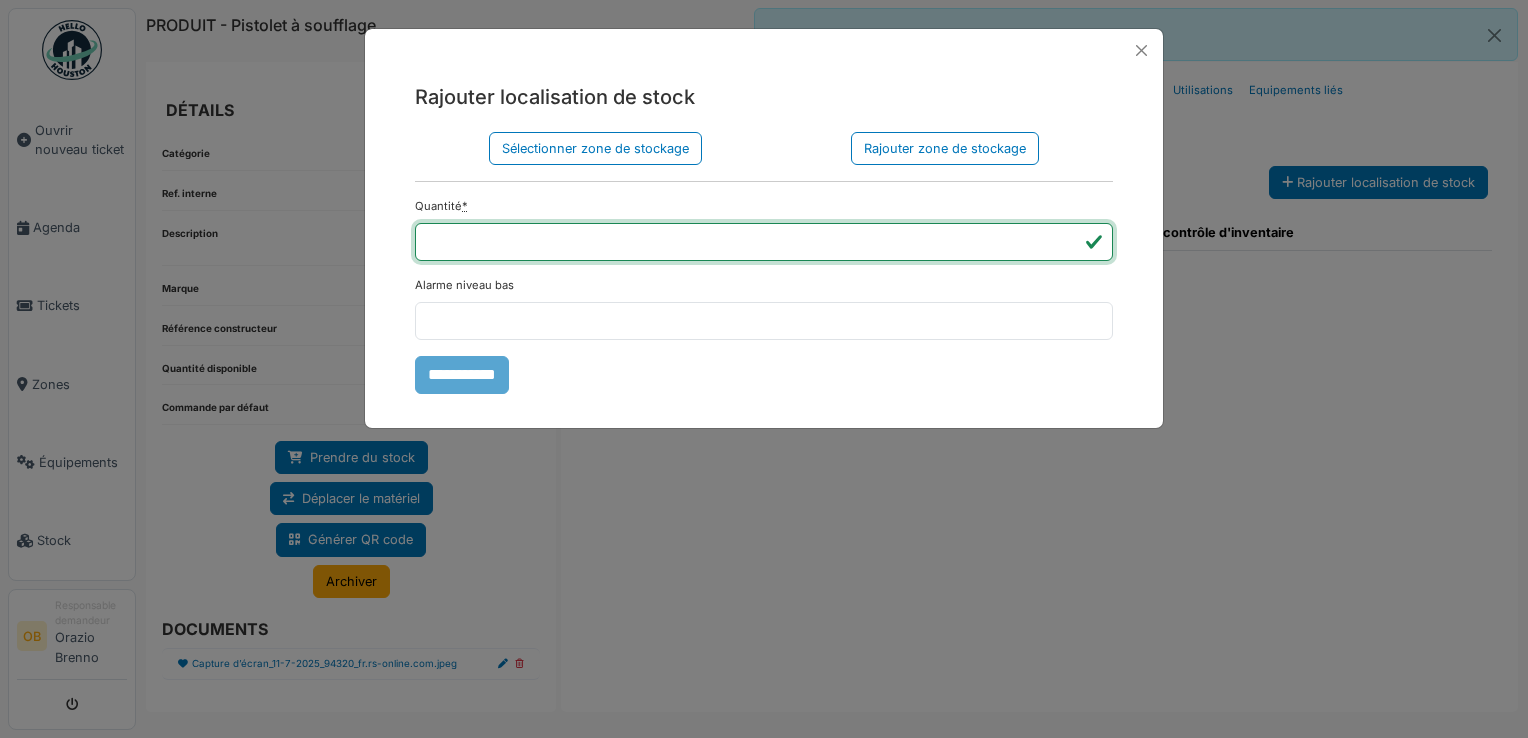 click on "*" at bounding box center [764, 242] 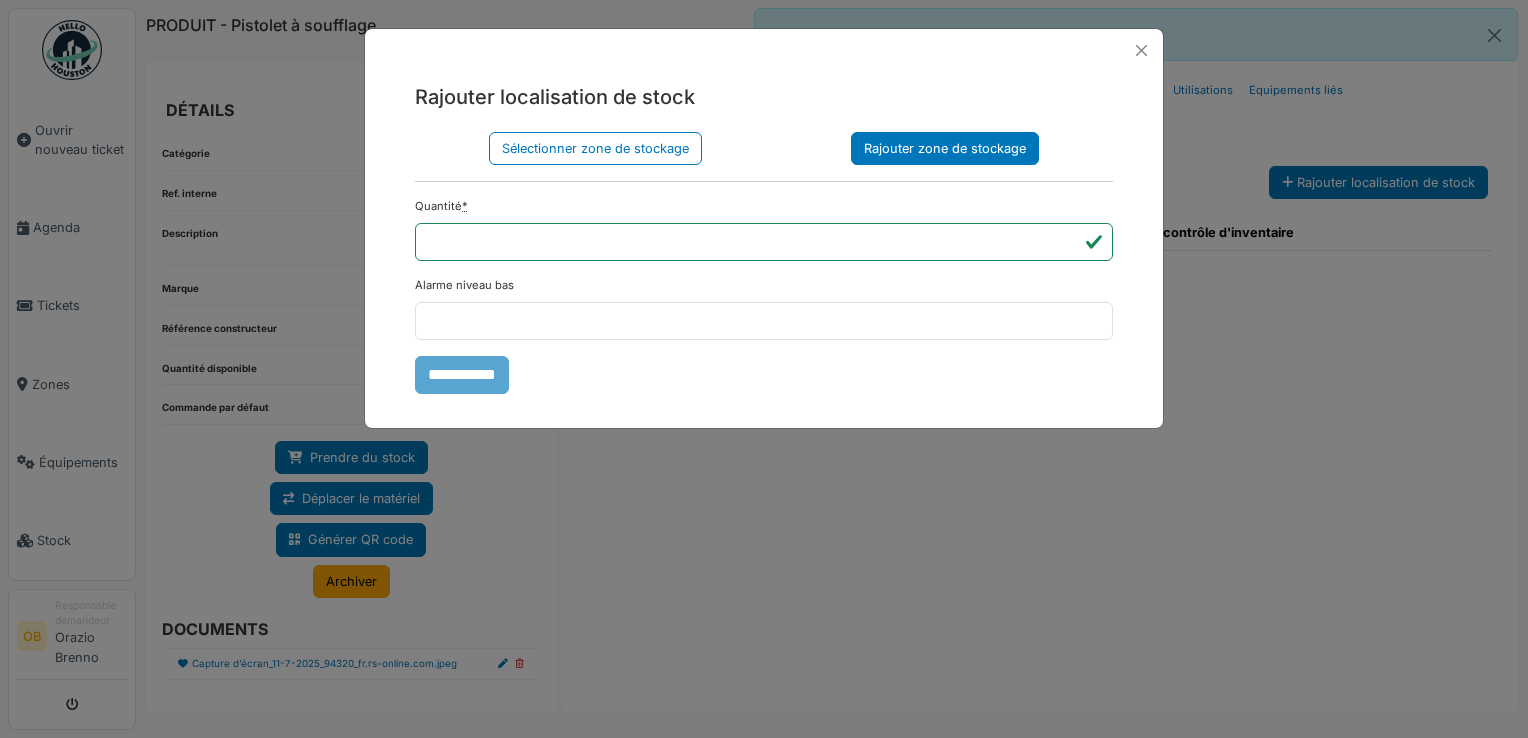 click on "Rajouter zone de stockage" at bounding box center [945, 148] 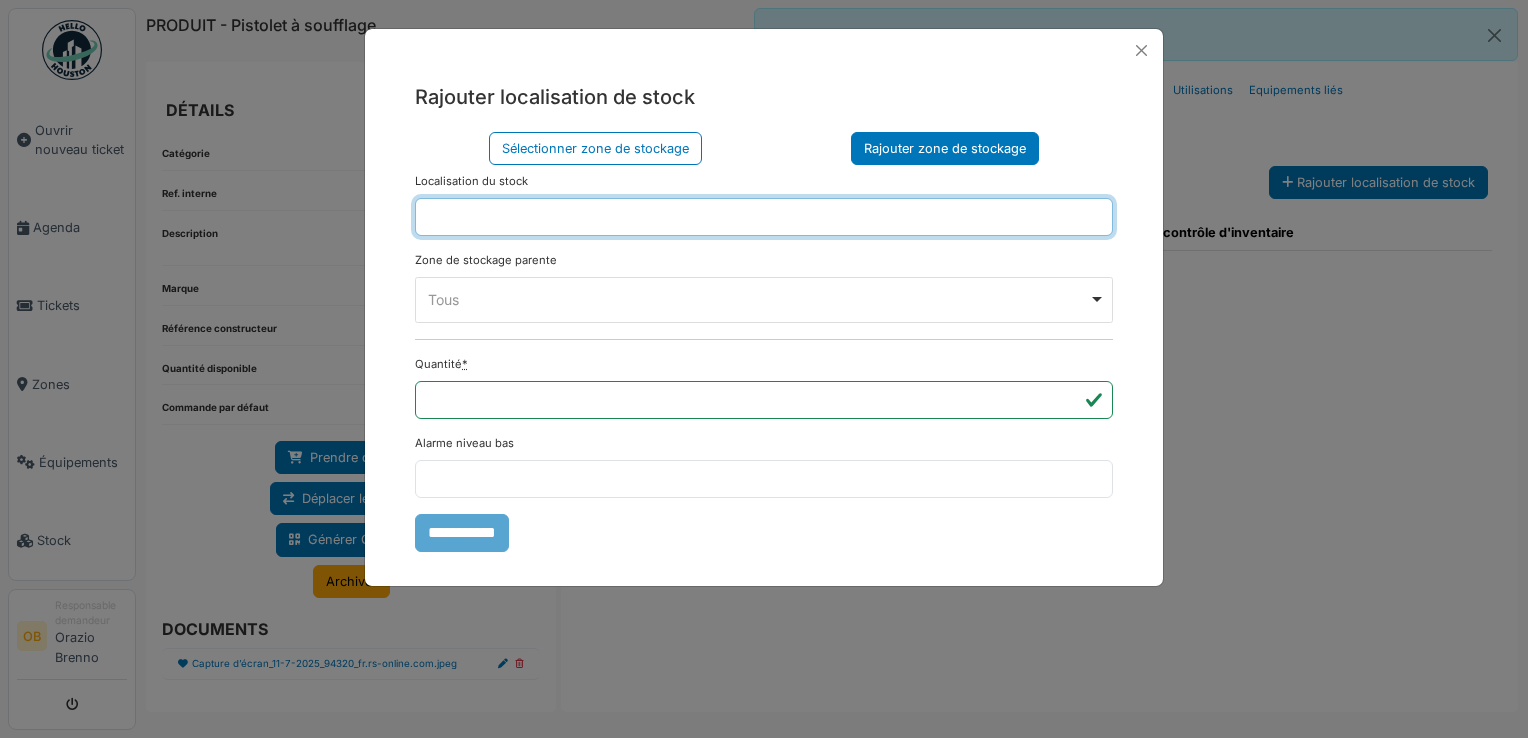 click at bounding box center (764, 217) 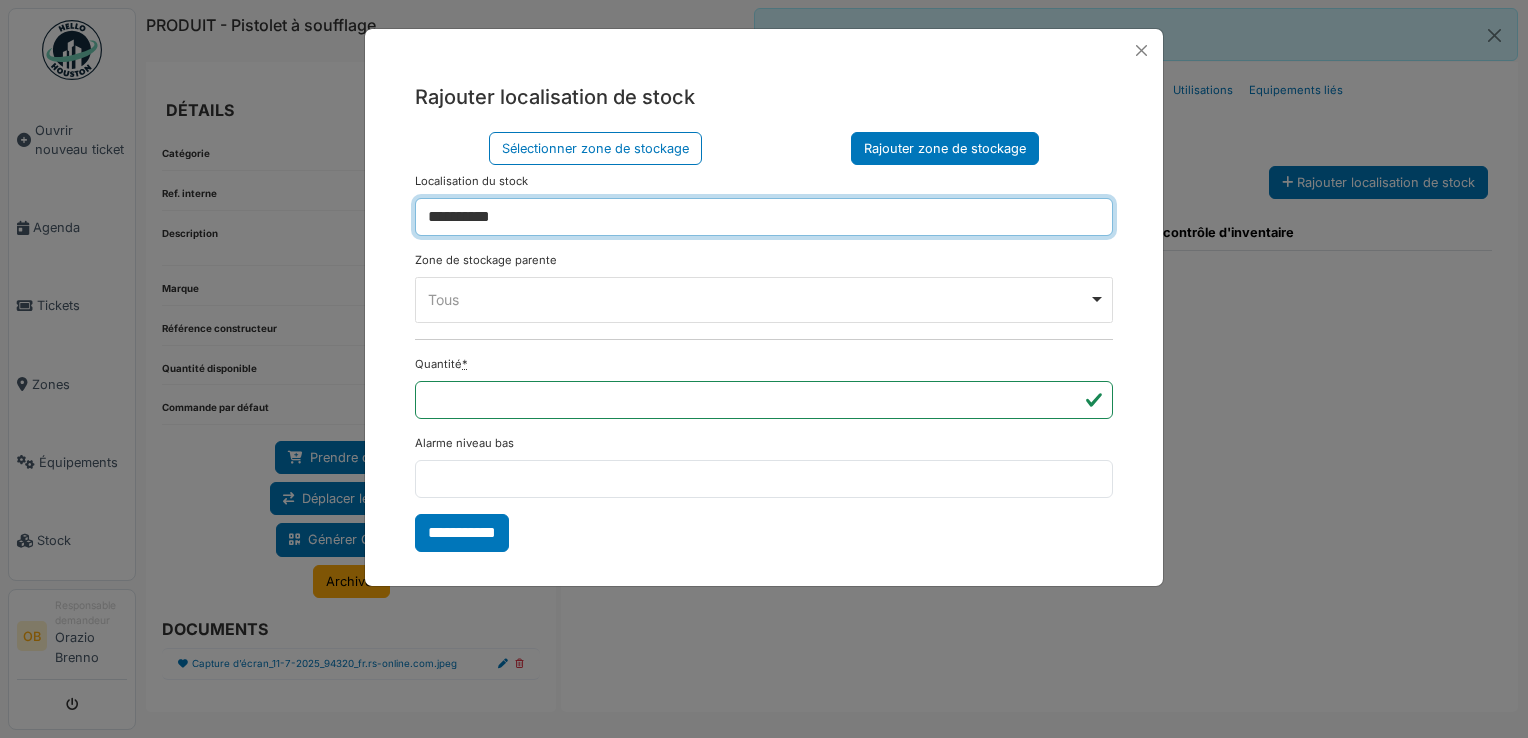 click on "Tous Remove item" at bounding box center [758, 299] 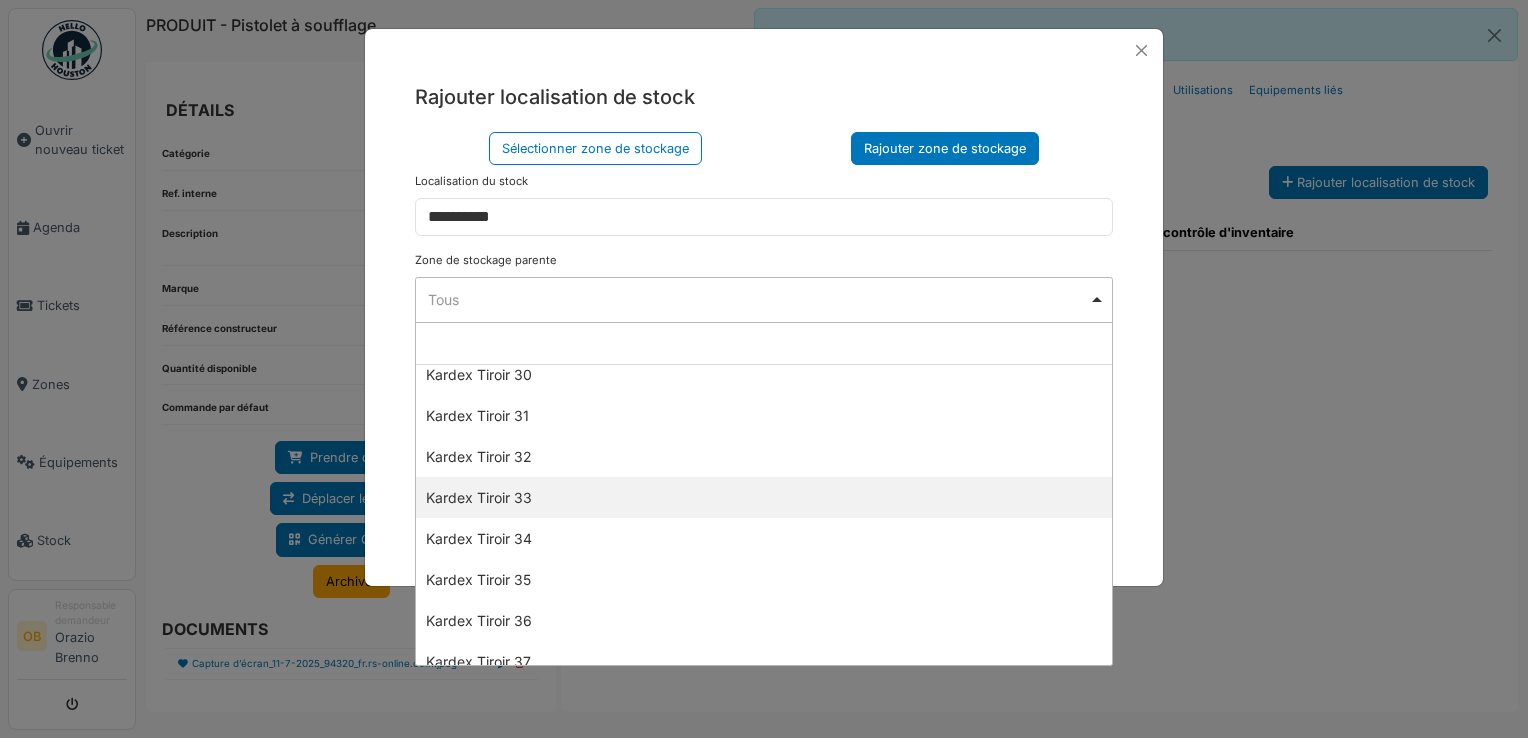 scroll, scrollTop: 1333, scrollLeft: 0, axis: vertical 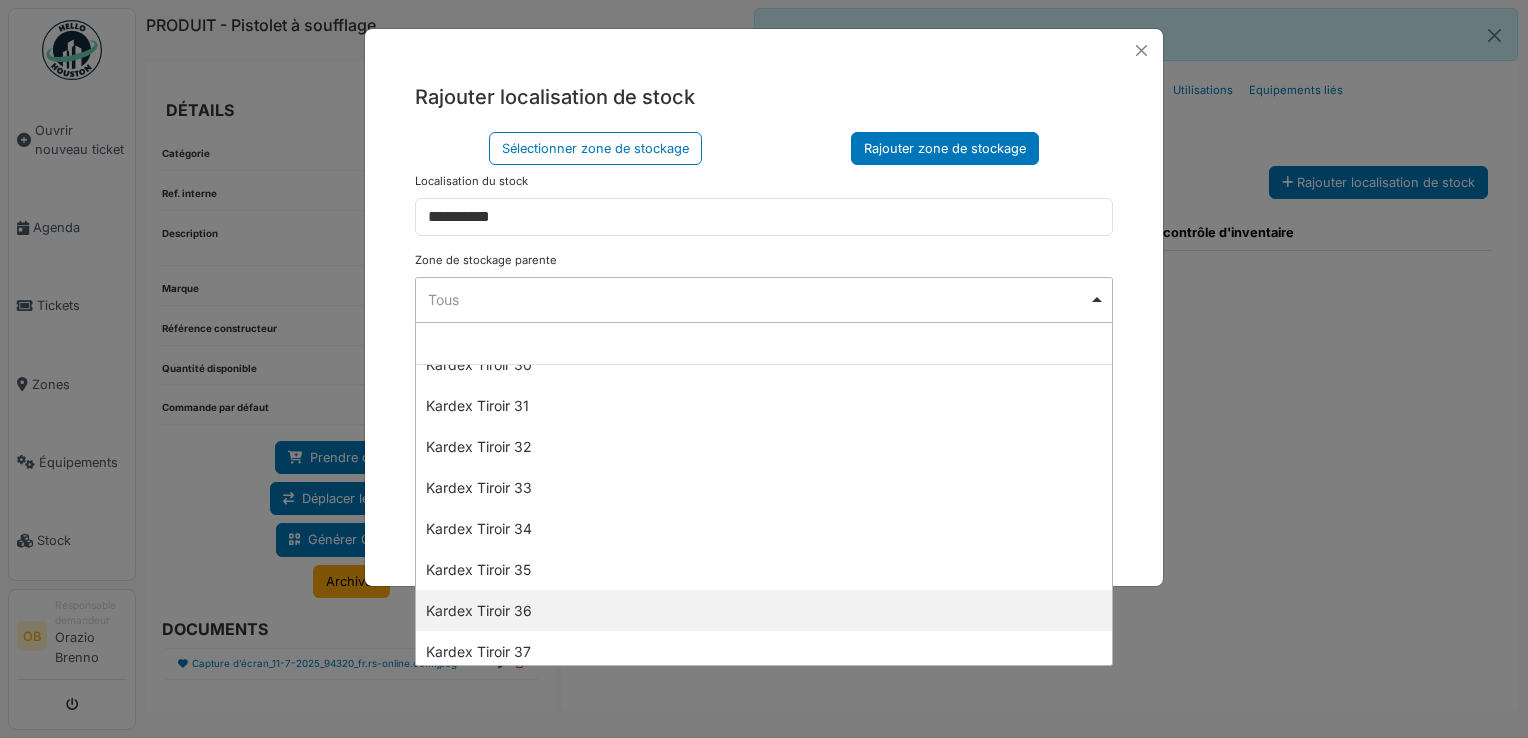 select on "****" 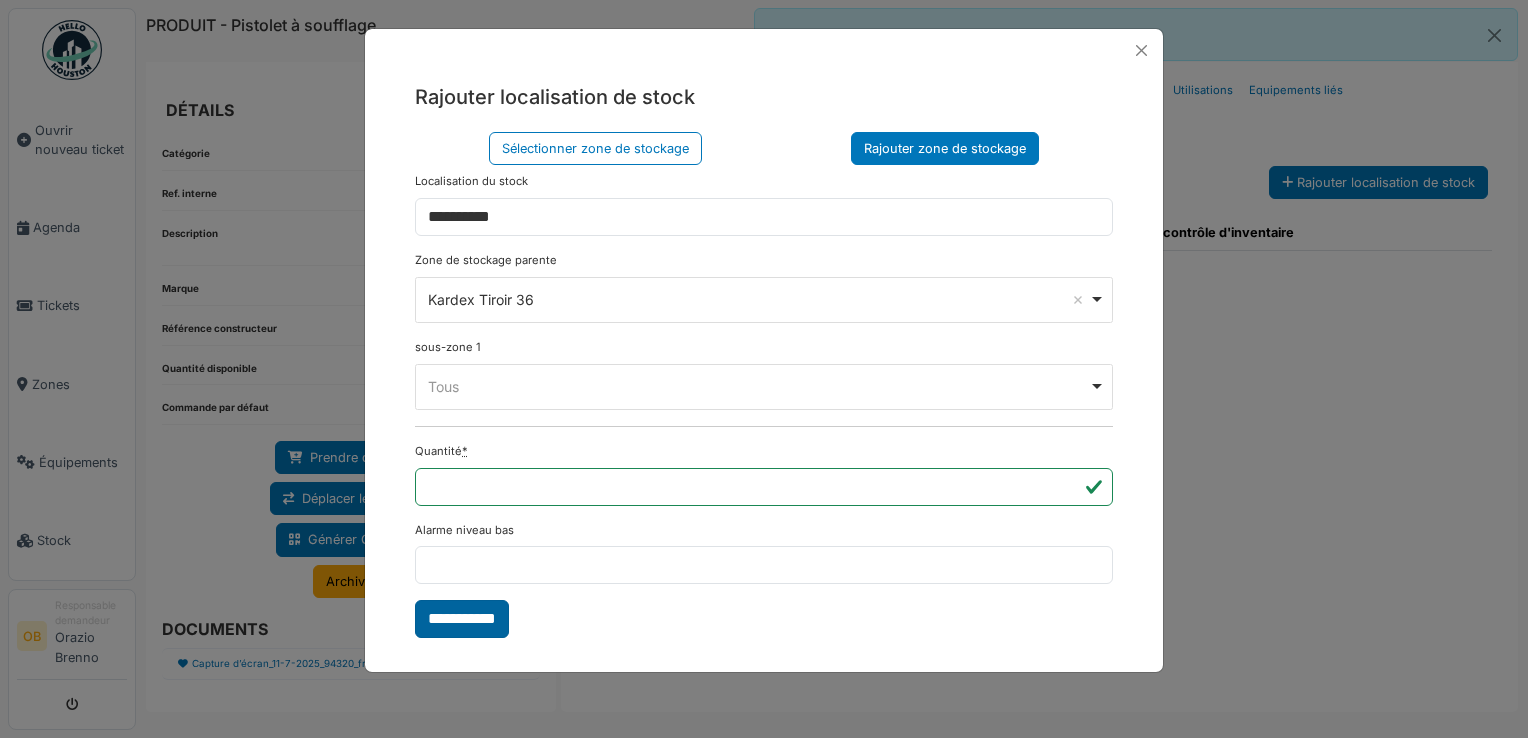 click on "**********" at bounding box center (462, 619) 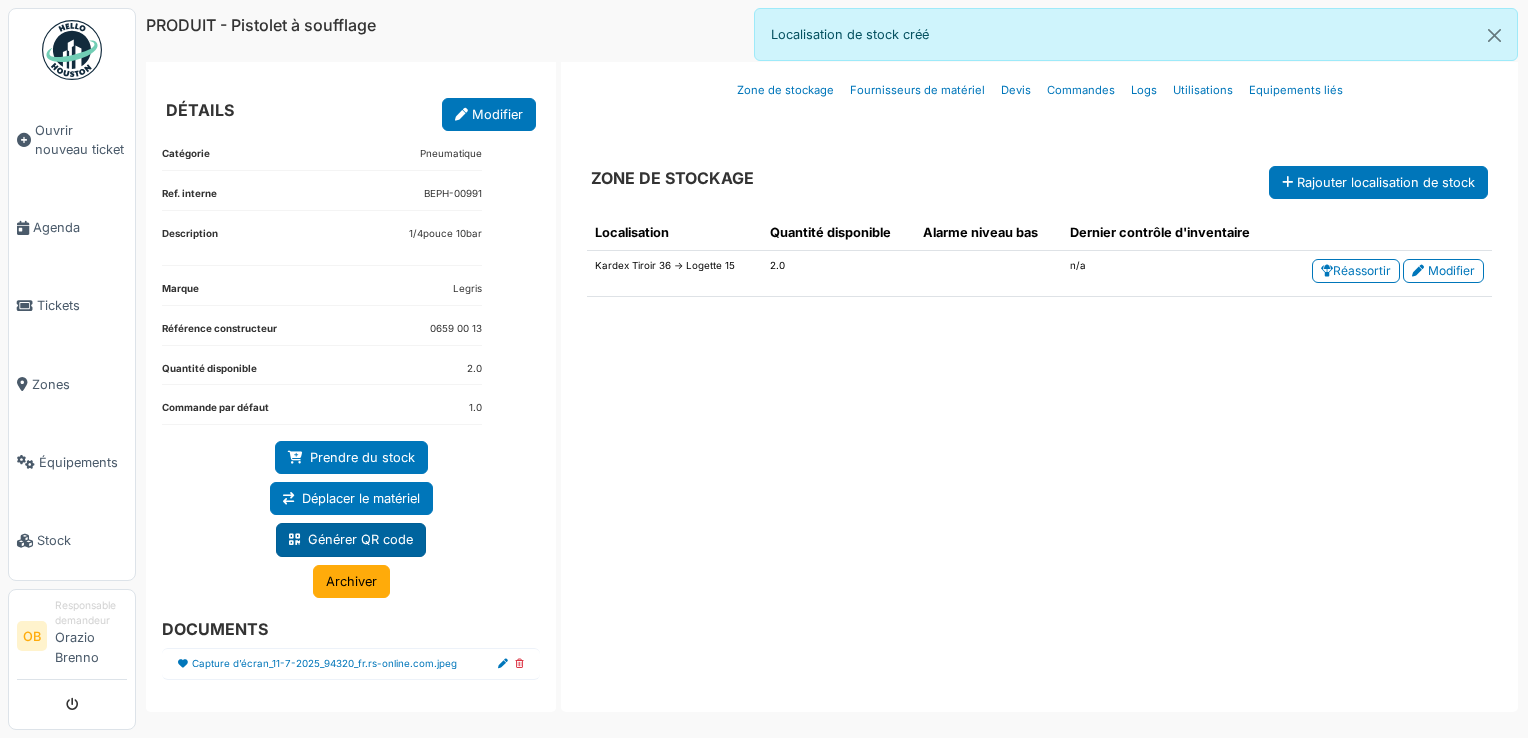click on "Générer QR code" at bounding box center (351, 539) 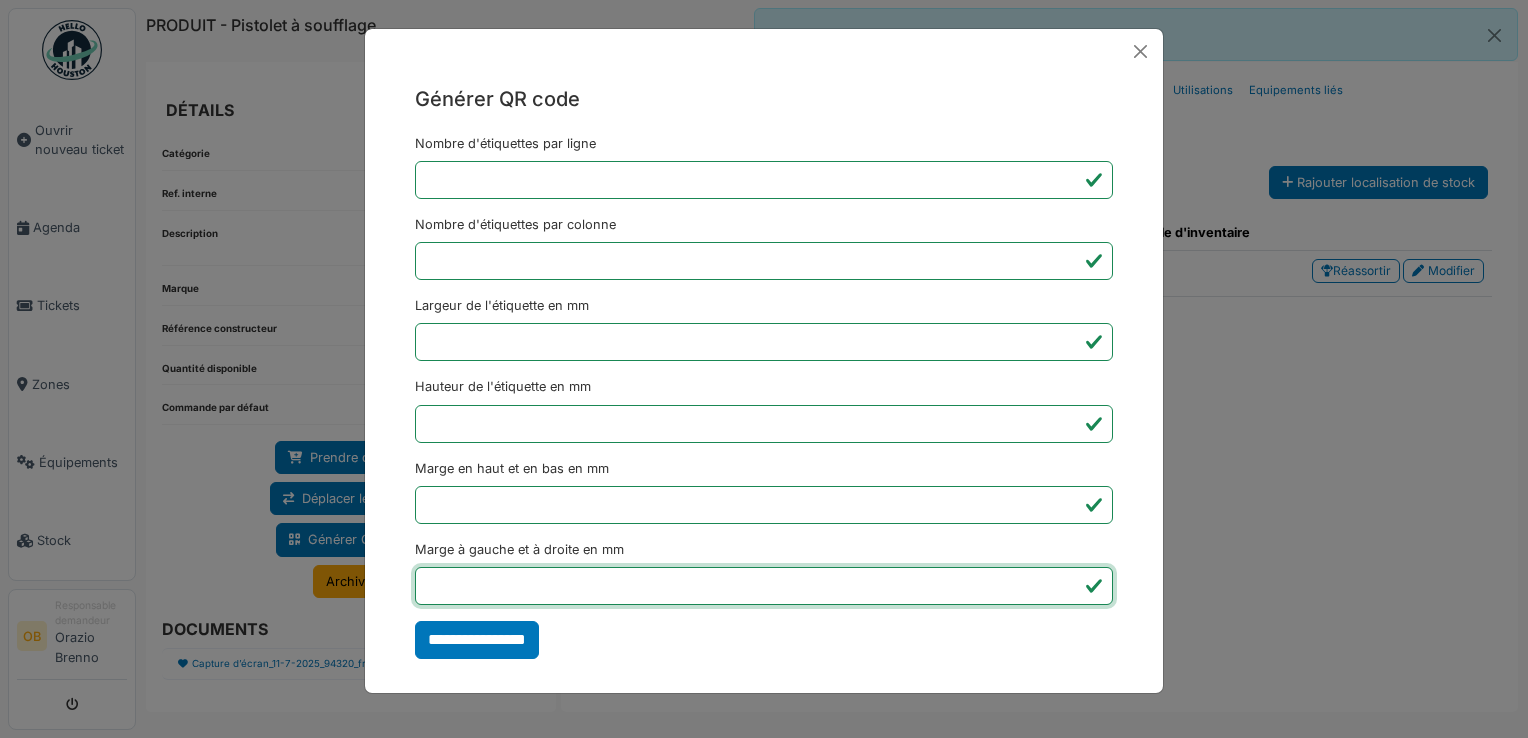 click on "*" at bounding box center [764, 586] 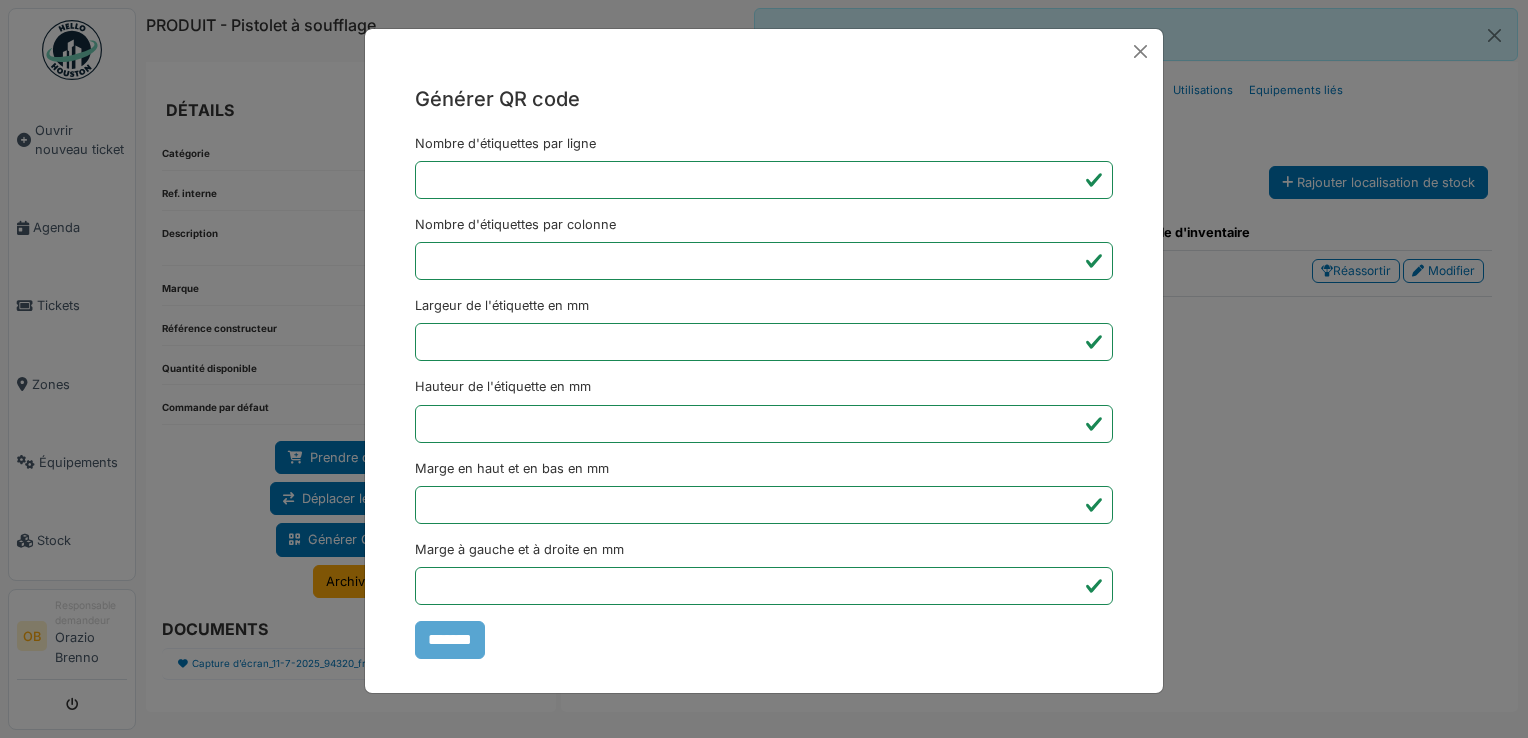 type on "*******" 